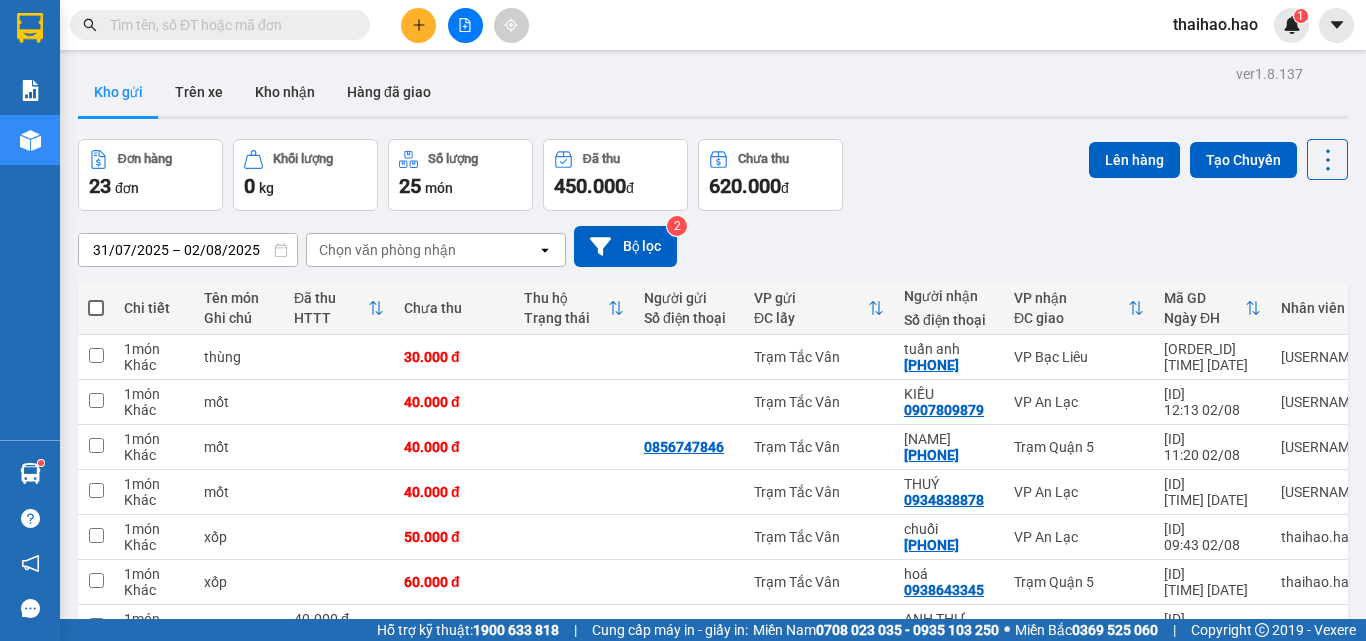 scroll, scrollTop: 0, scrollLeft: 0, axis: both 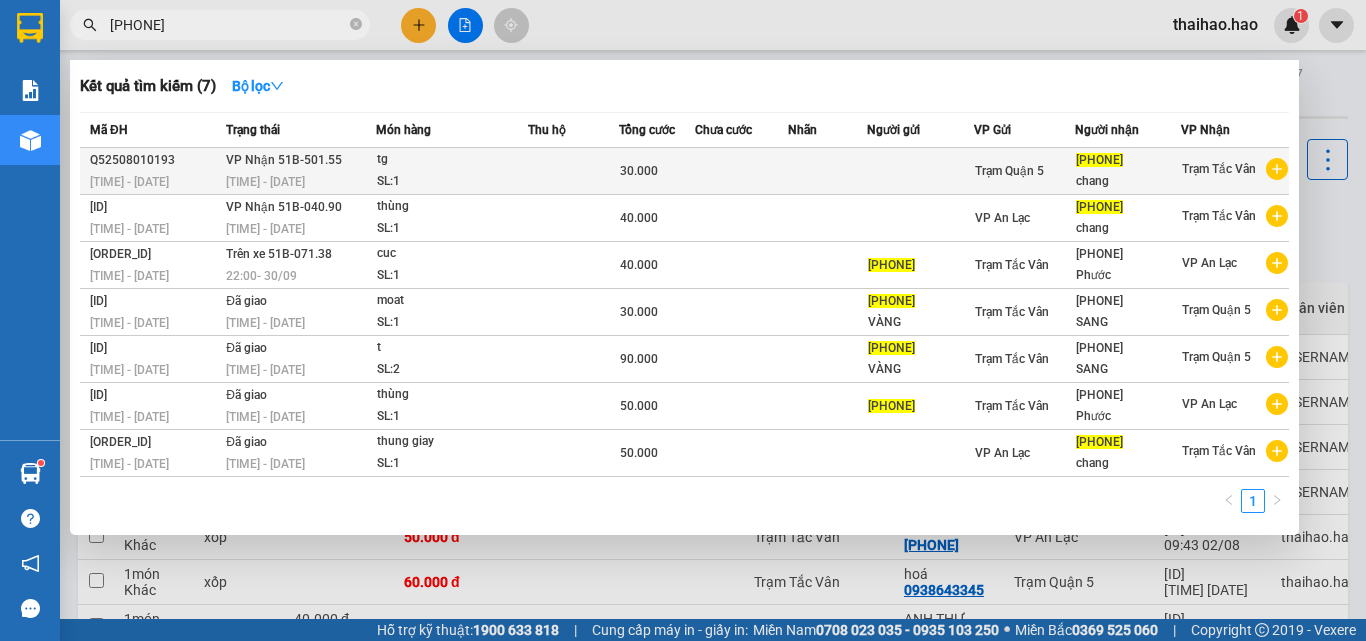 type on "[PHONE]" 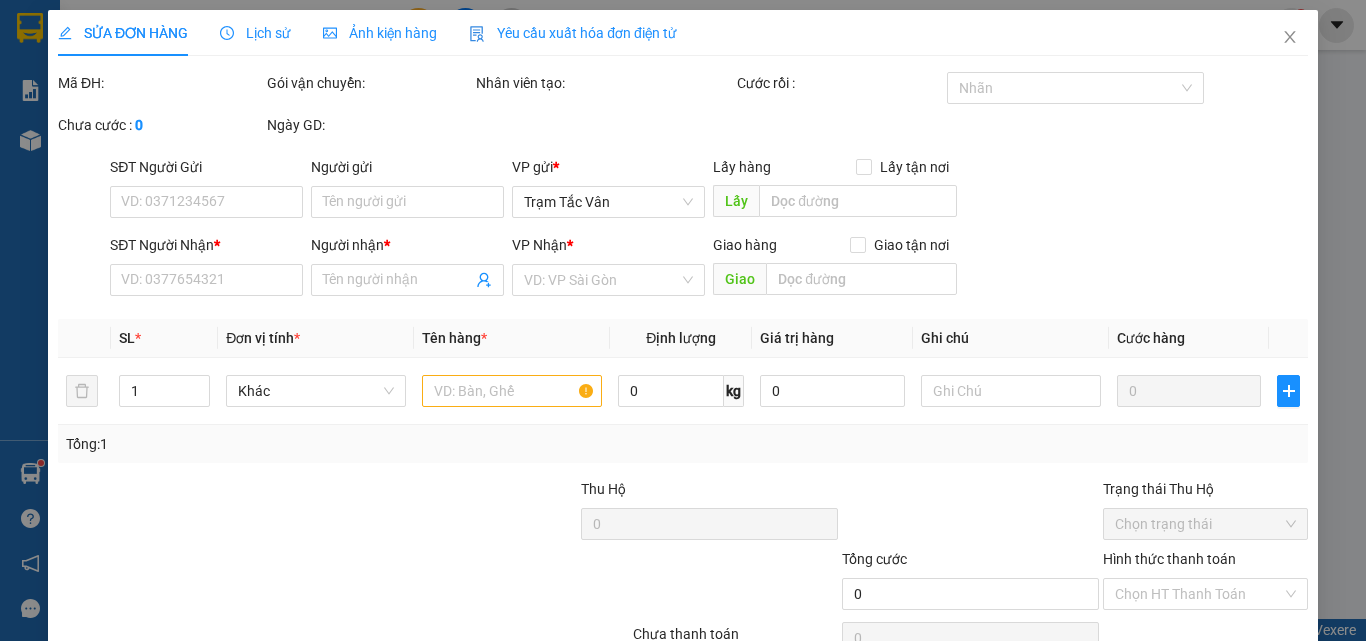 type on "[PHONE]" 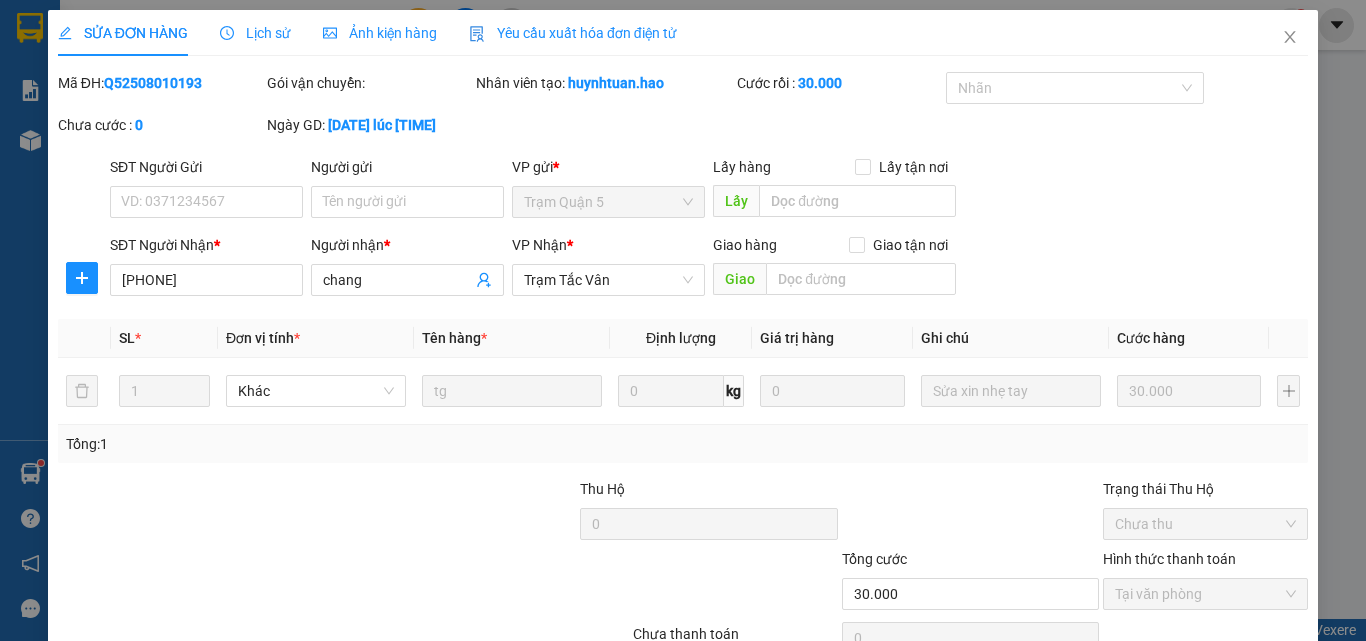 click on "Ảnh kiện hàng" at bounding box center [380, 33] 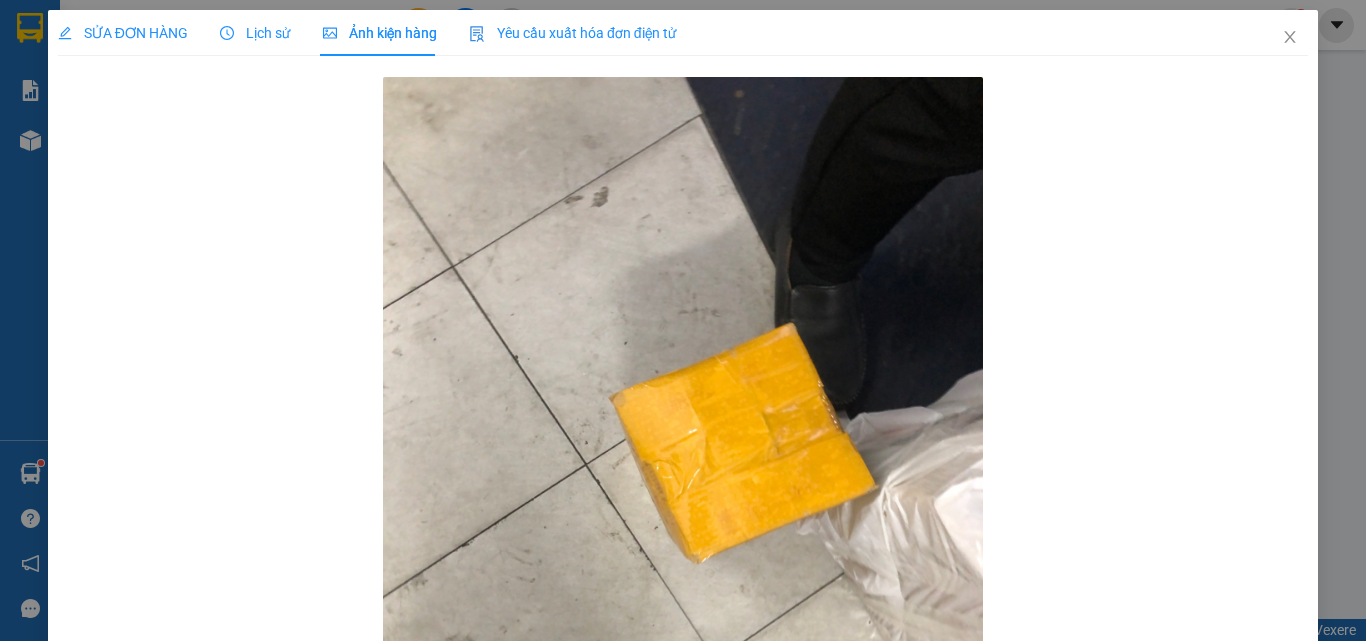 drag, startPoint x: 104, startPoint y: 43, endPoint x: 91, endPoint y: 61, distance: 22.203604 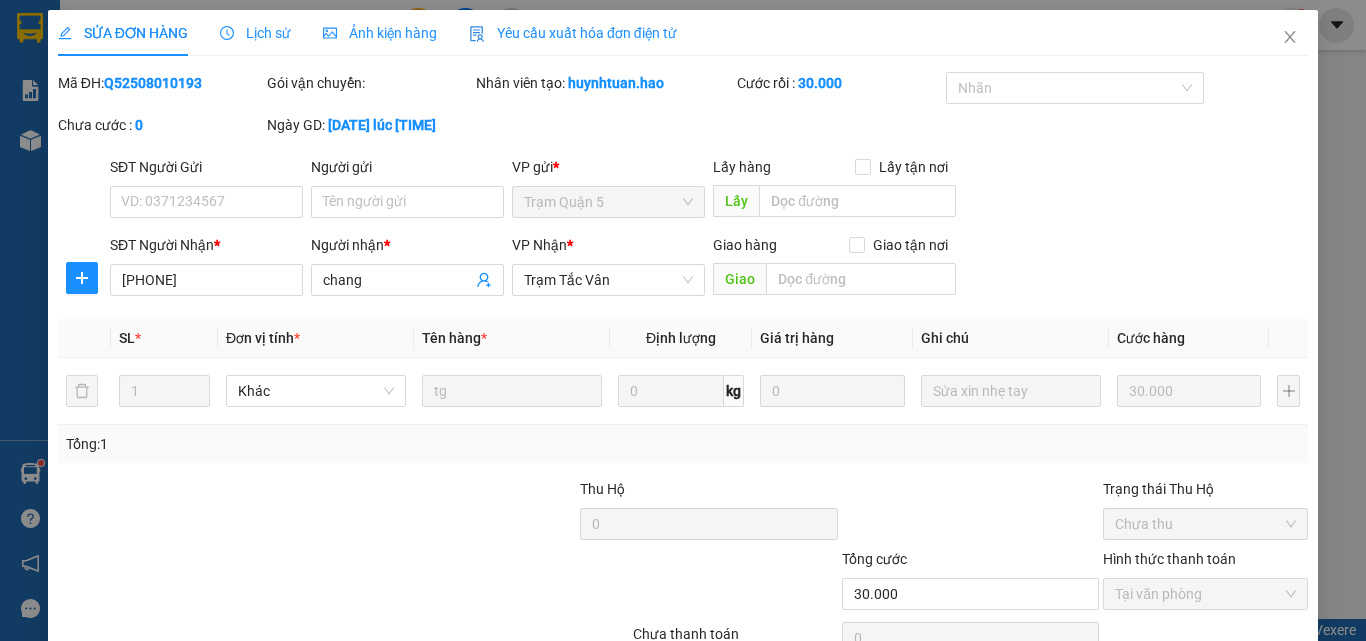 scroll, scrollTop: 103, scrollLeft: 0, axis: vertical 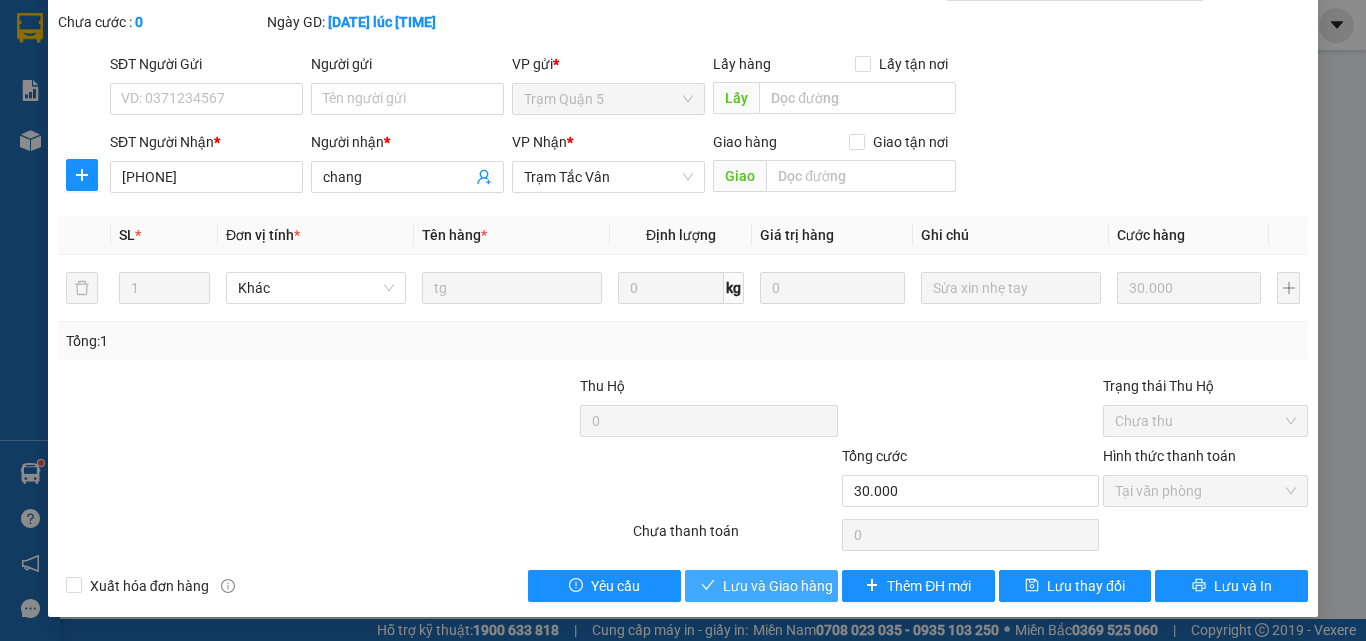drag, startPoint x: 780, startPoint y: 584, endPoint x: 778, endPoint y: 561, distance: 23.086792 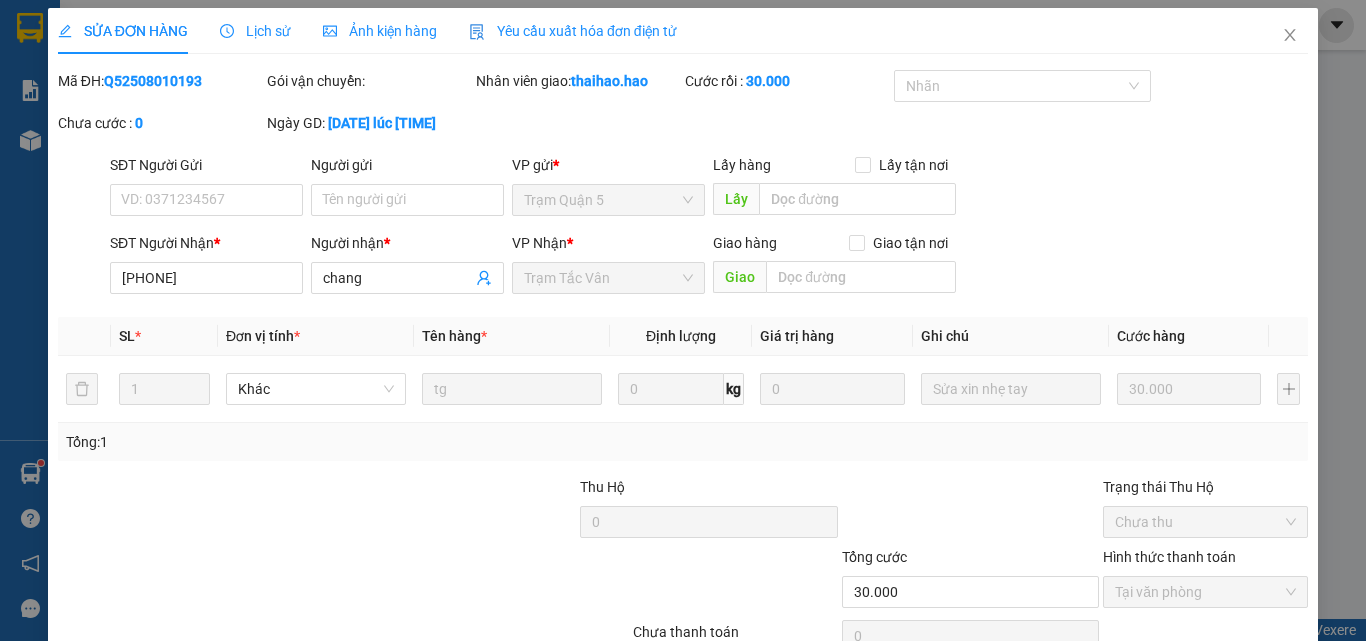 scroll, scrollTop: 0, scrollLeft: 0, axis: both 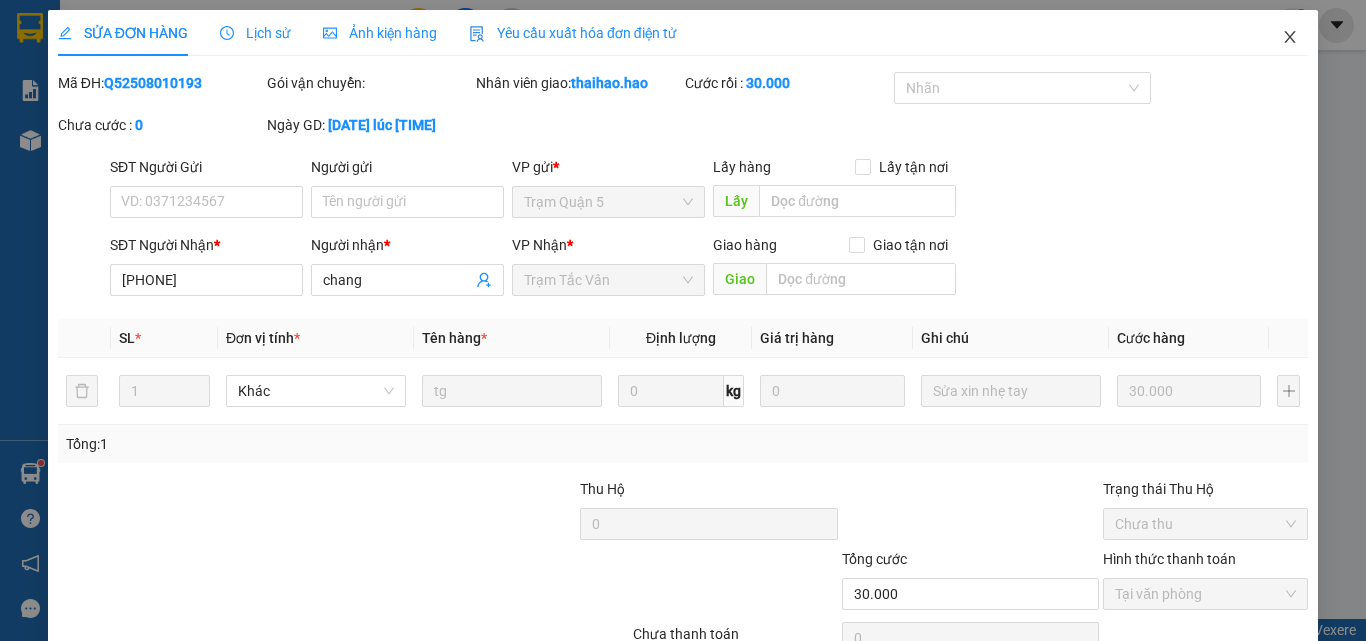 click 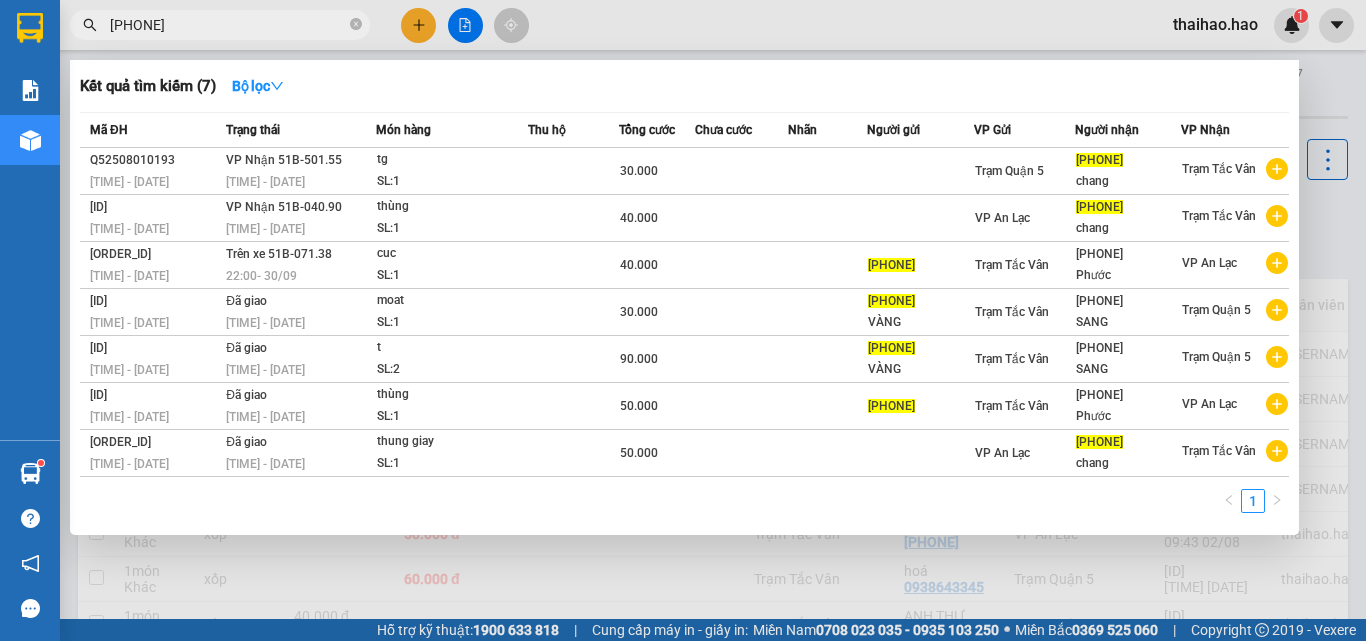 click on "[PHONE]" at bounding box center (228, 25) 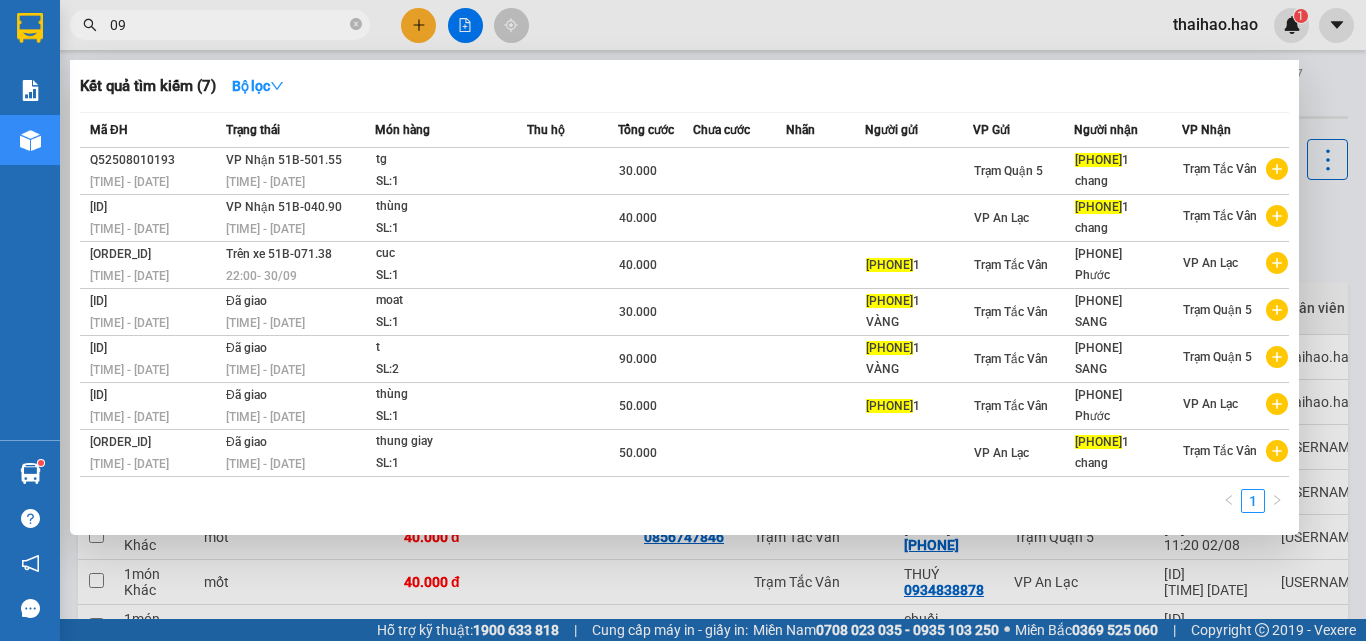 type on "0" 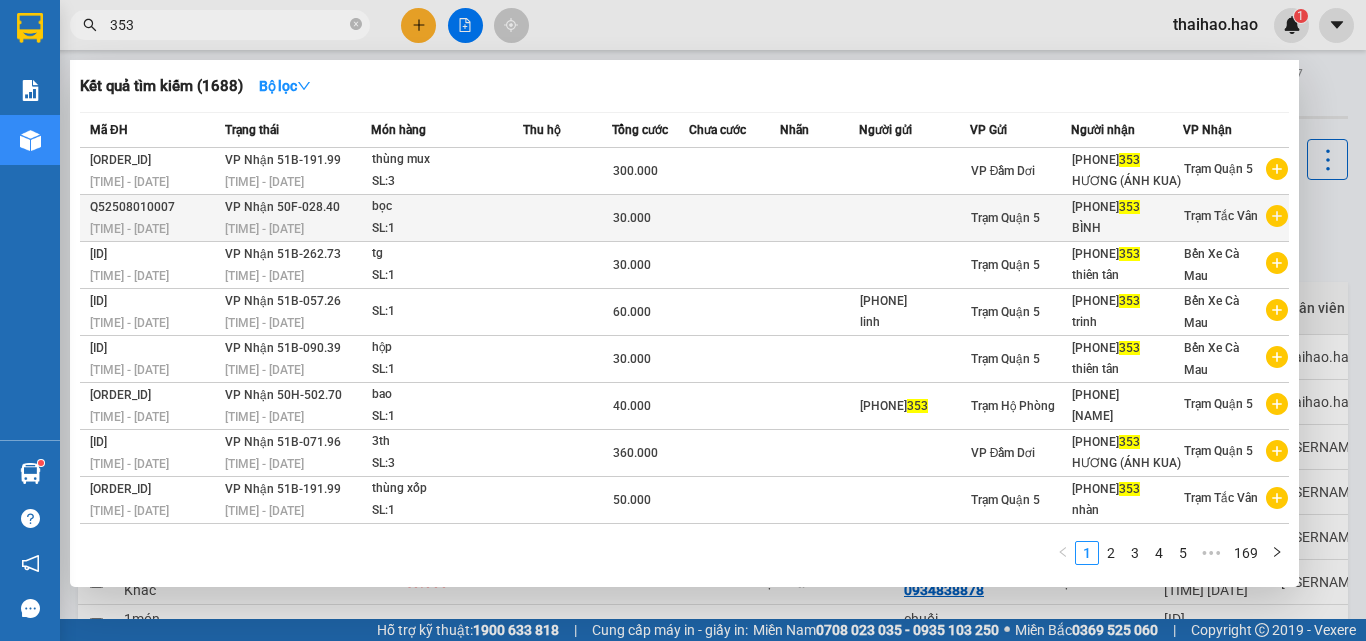 type on "353" 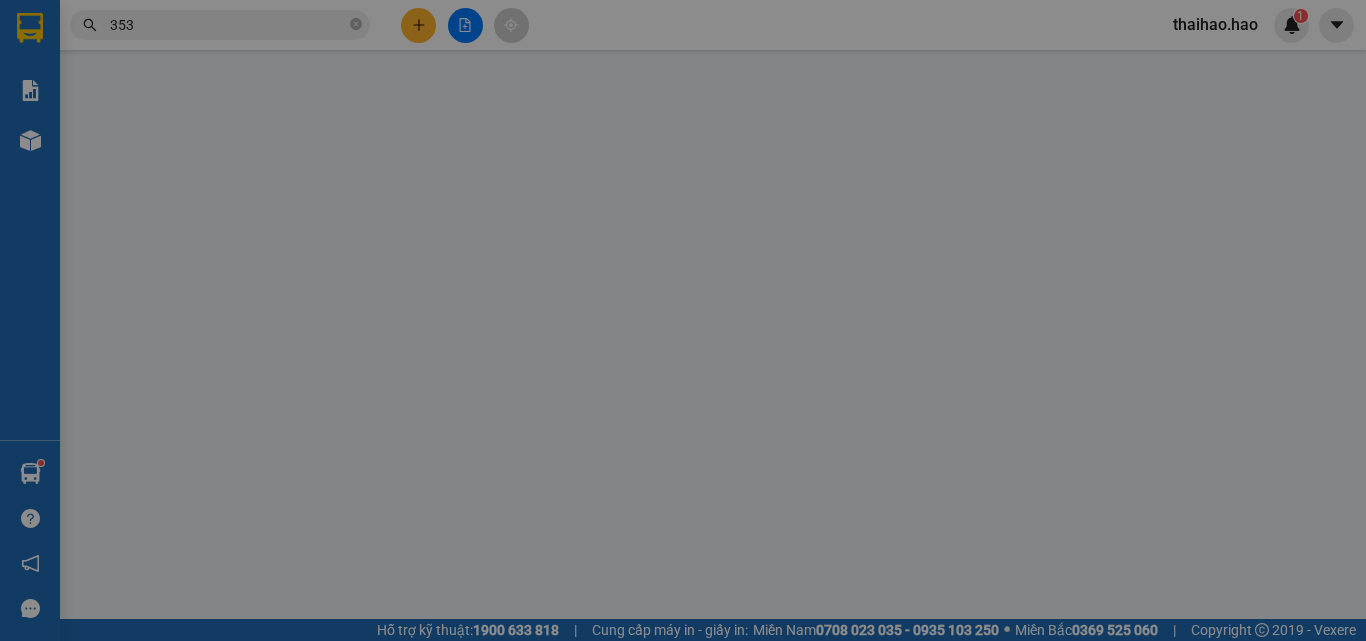 type on "[PHONE]" 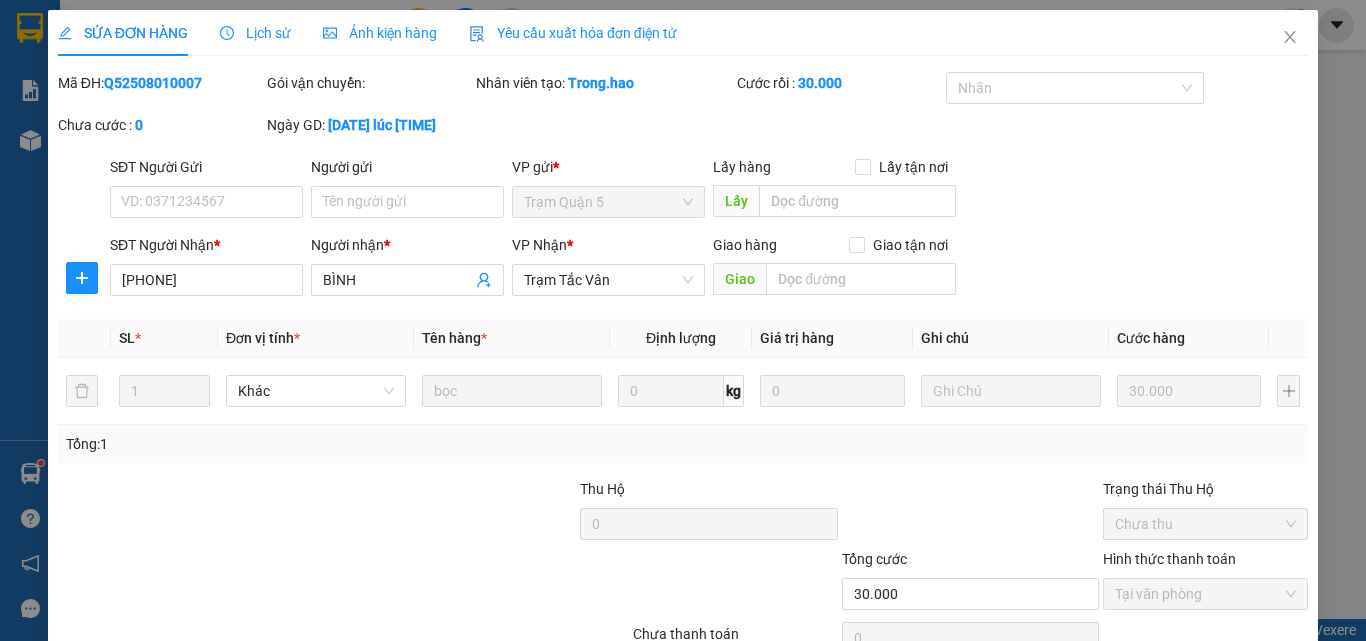 click on "Ảnh kiện hàng" at bounding box center (380, 33) 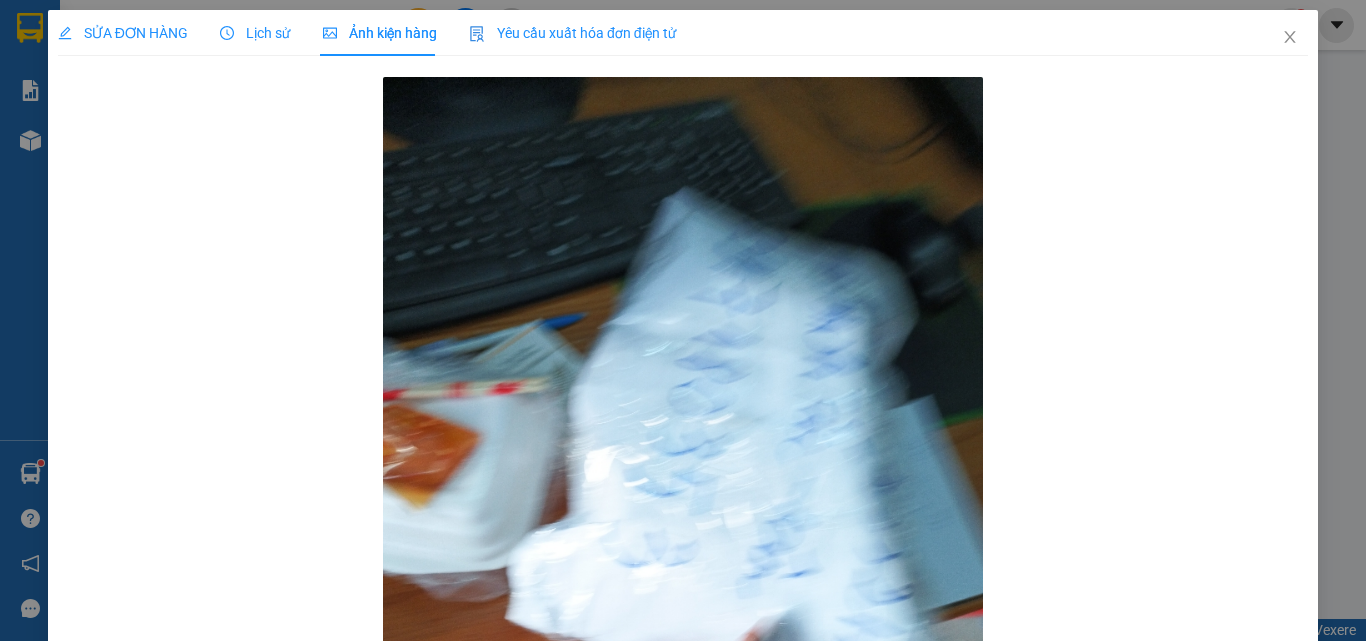 drag, startPoint x: 130, startPoint y: 24, endPoint x: 323, endPoint y: 176, distance: 245.66847 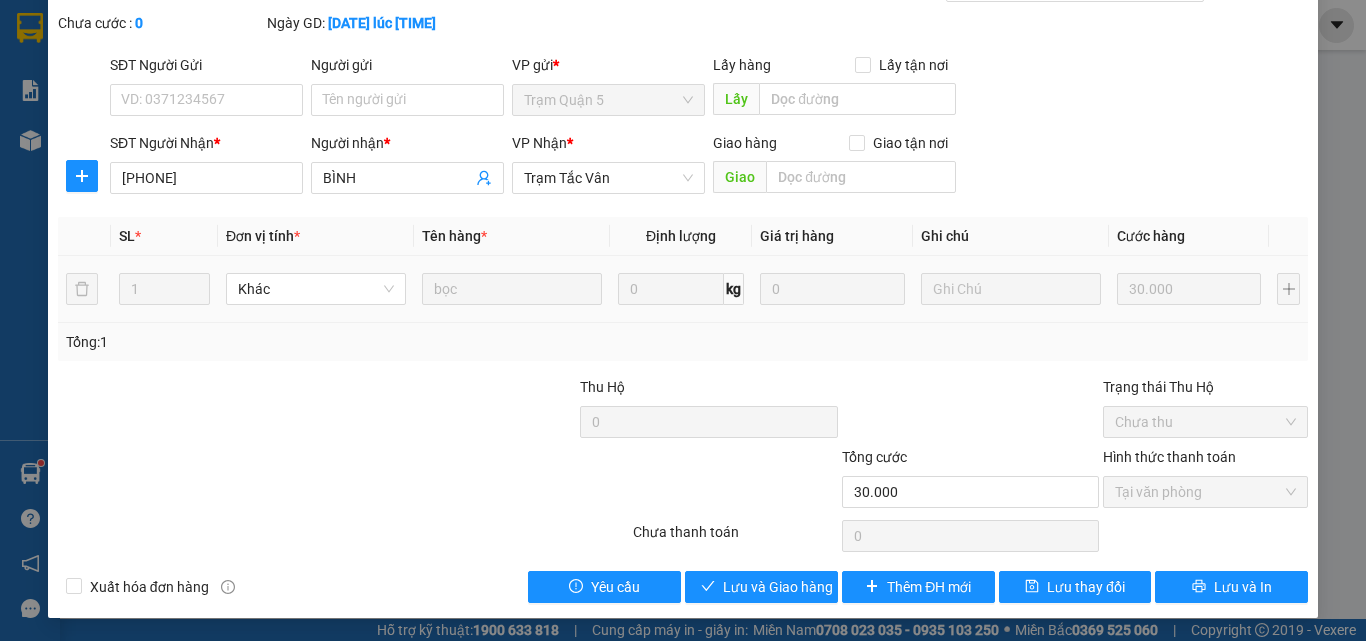 scroll, scrollTop: 103, scrollLeft: 0, axis: vertical 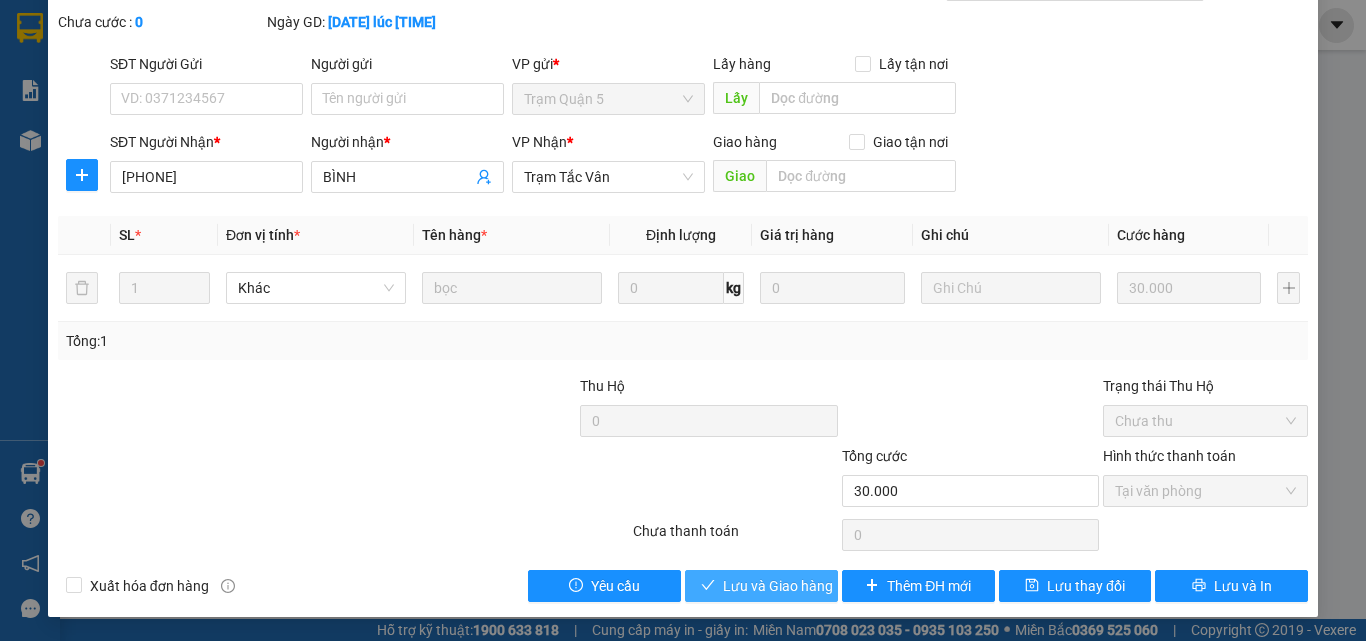 click on "Lưu và Giao hàng" at bounding box center [778, 586] 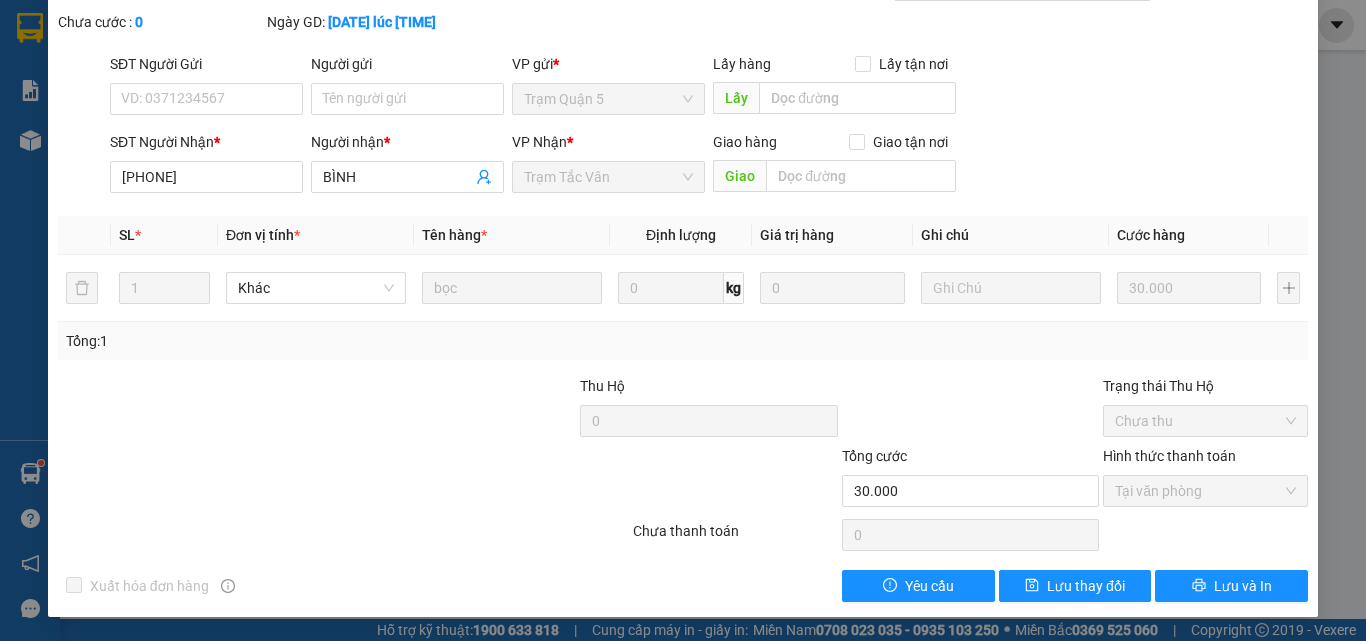 scroll, scrollTop: 0, scrollLeft: 0, axis: both 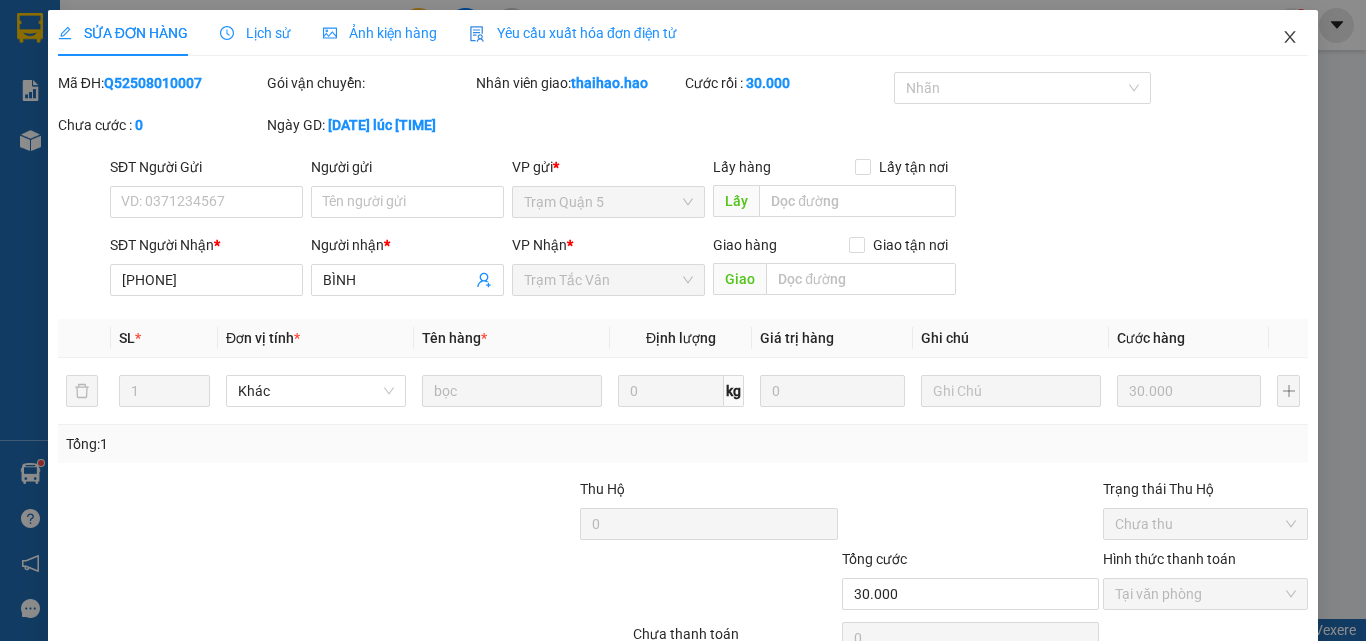 click 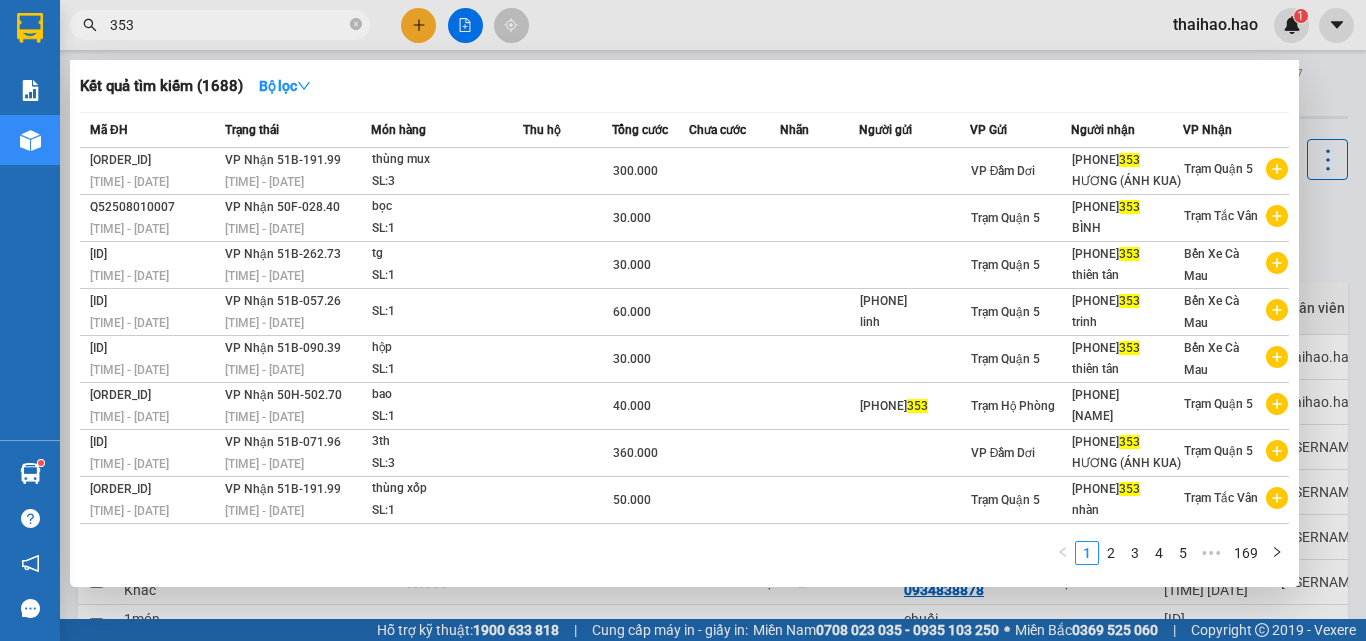 click on "353" at bounding box center (220, 25) 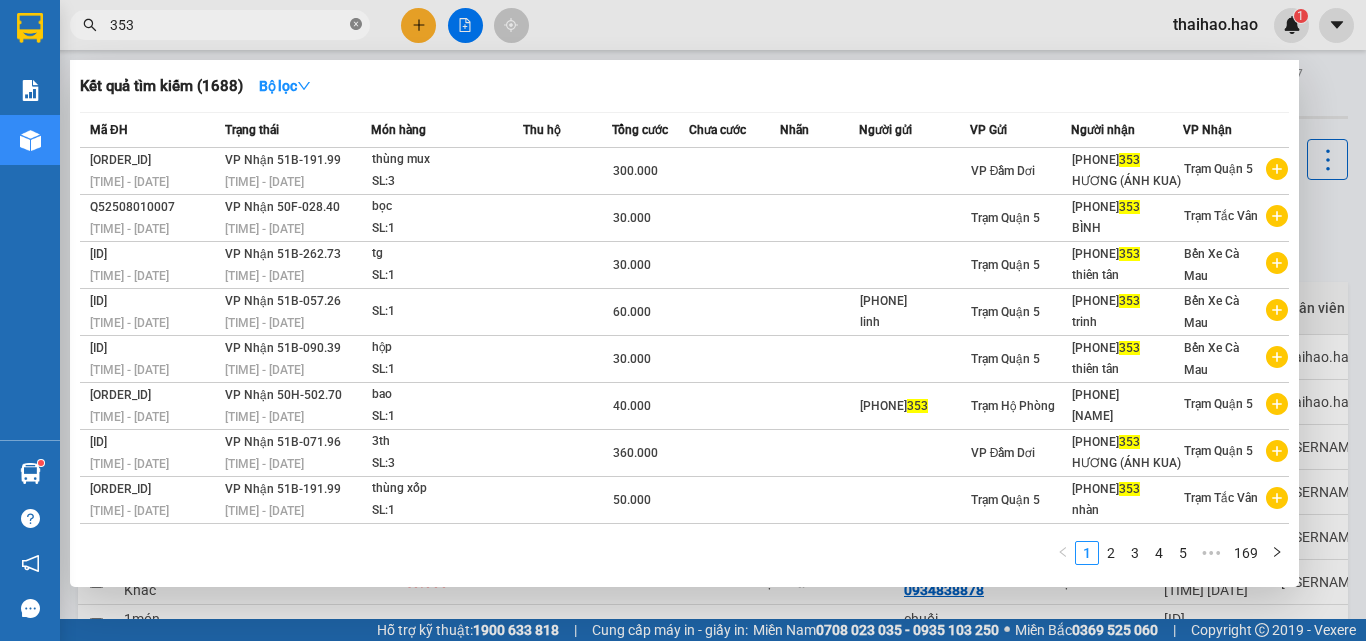 click 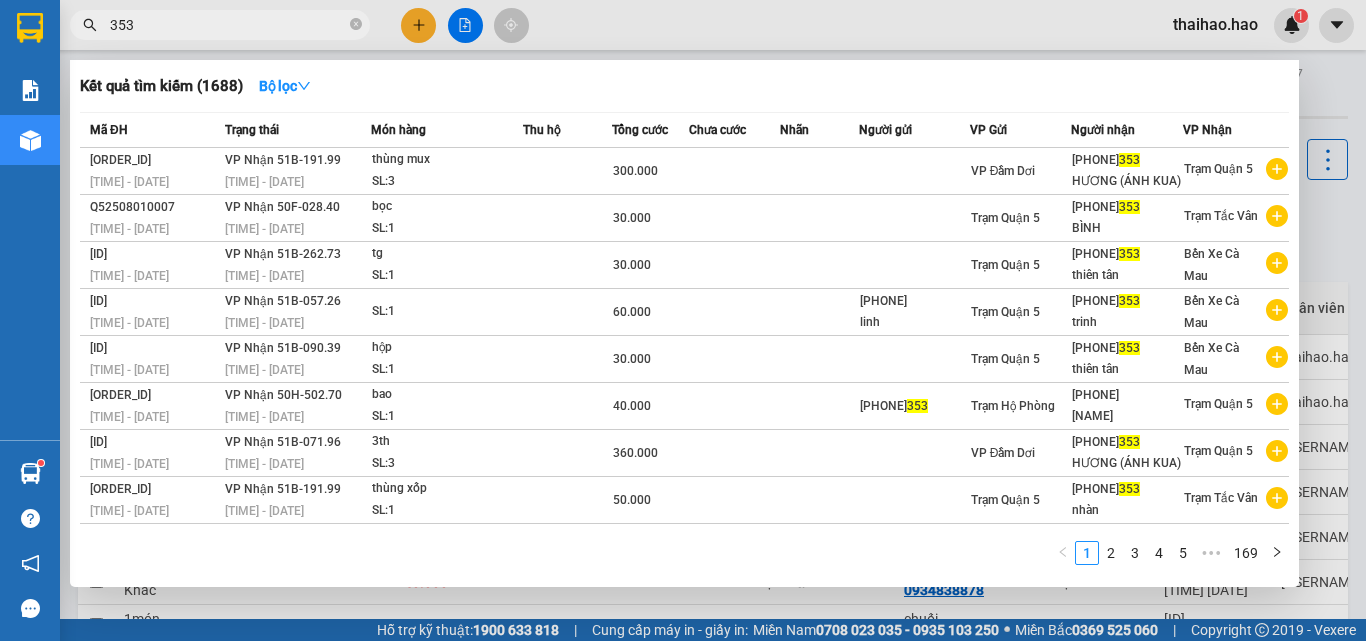 type 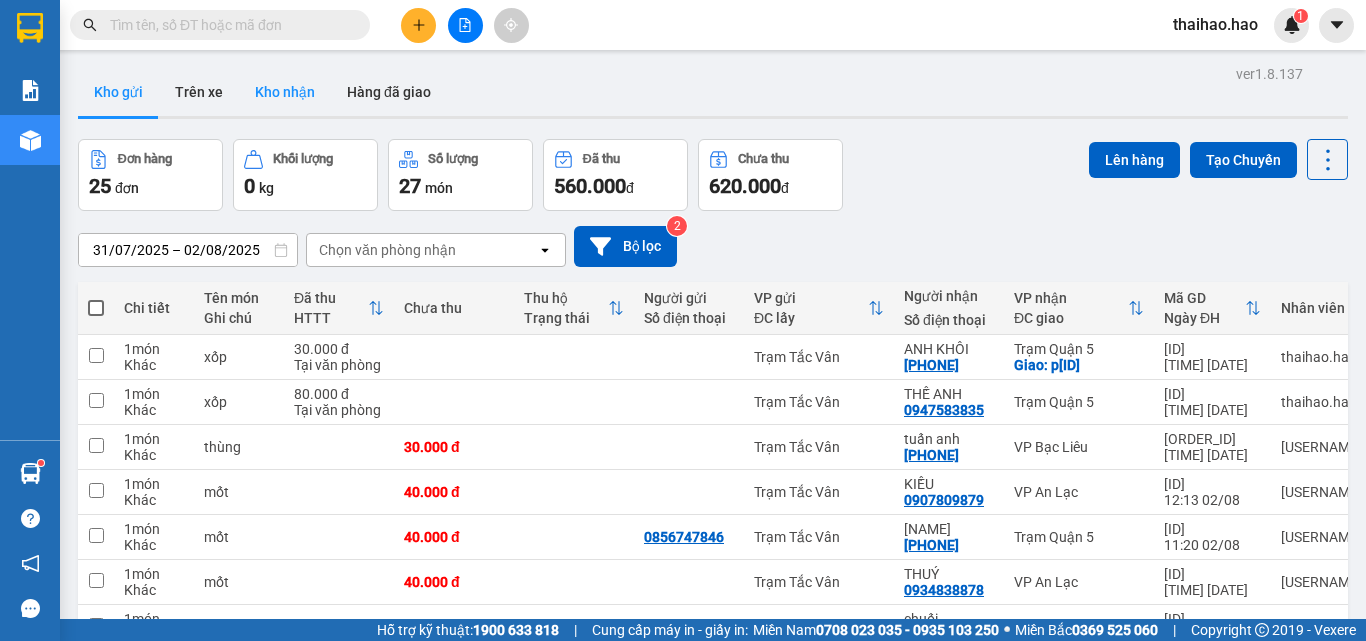 click on "Kho nhận" at bounding box center (285, 92) 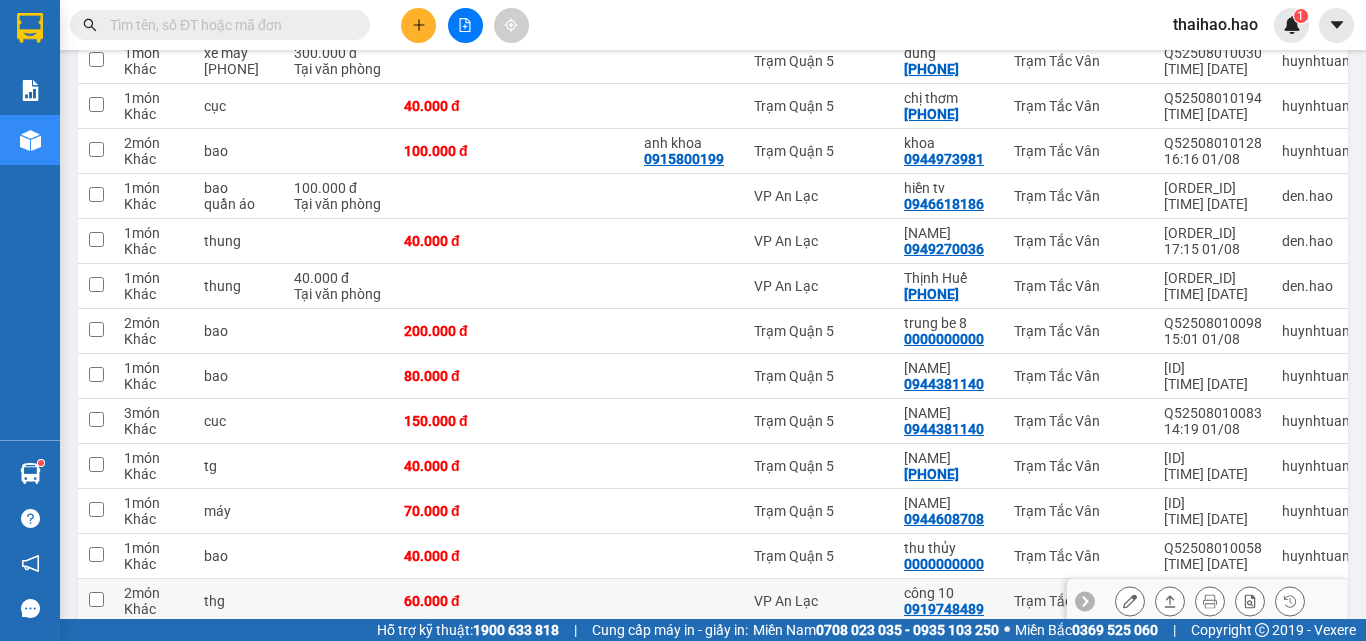 scroll, scrollTop: 700, scrollLeft: 0, axis: vertical 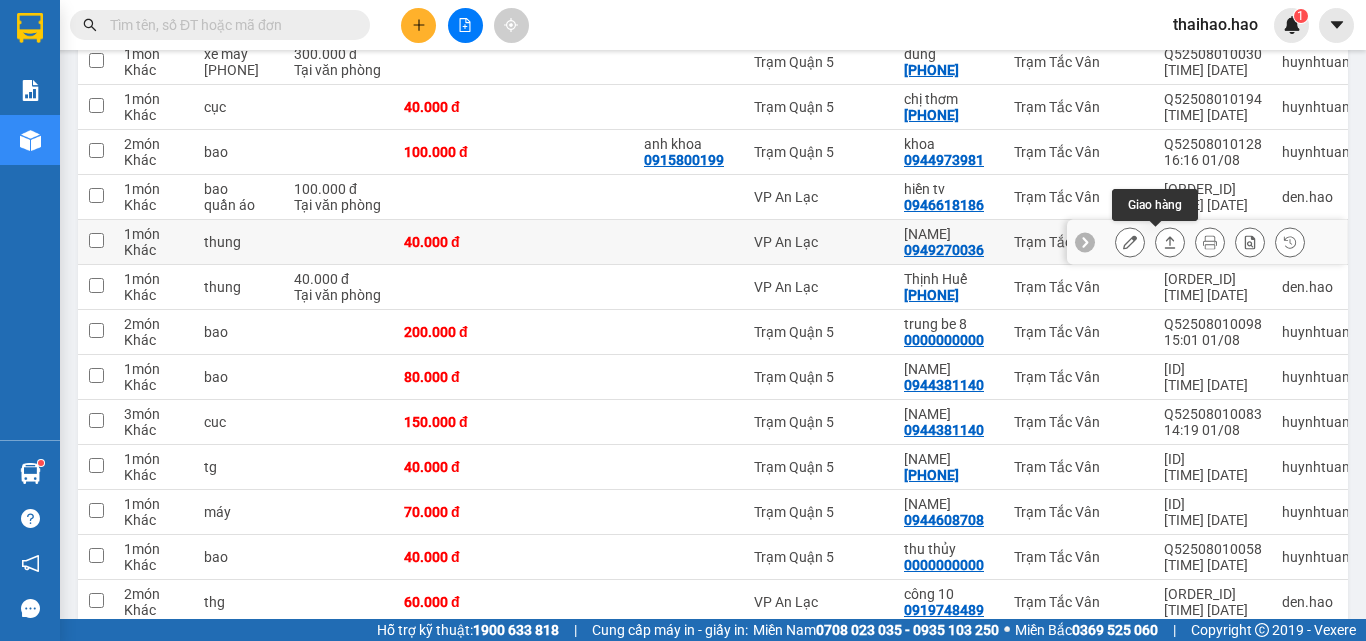 click at bounding box center (1170, 242) 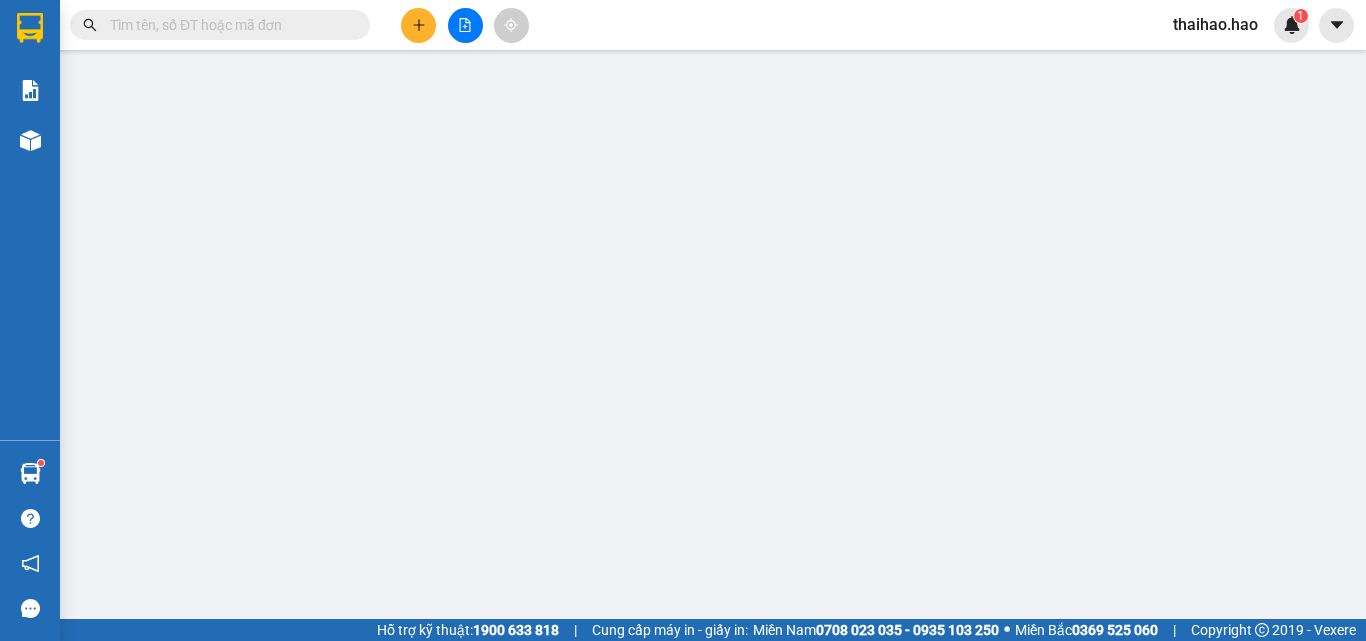 scroll, scrollTop: 0, scrollLeft: 0, axis: both 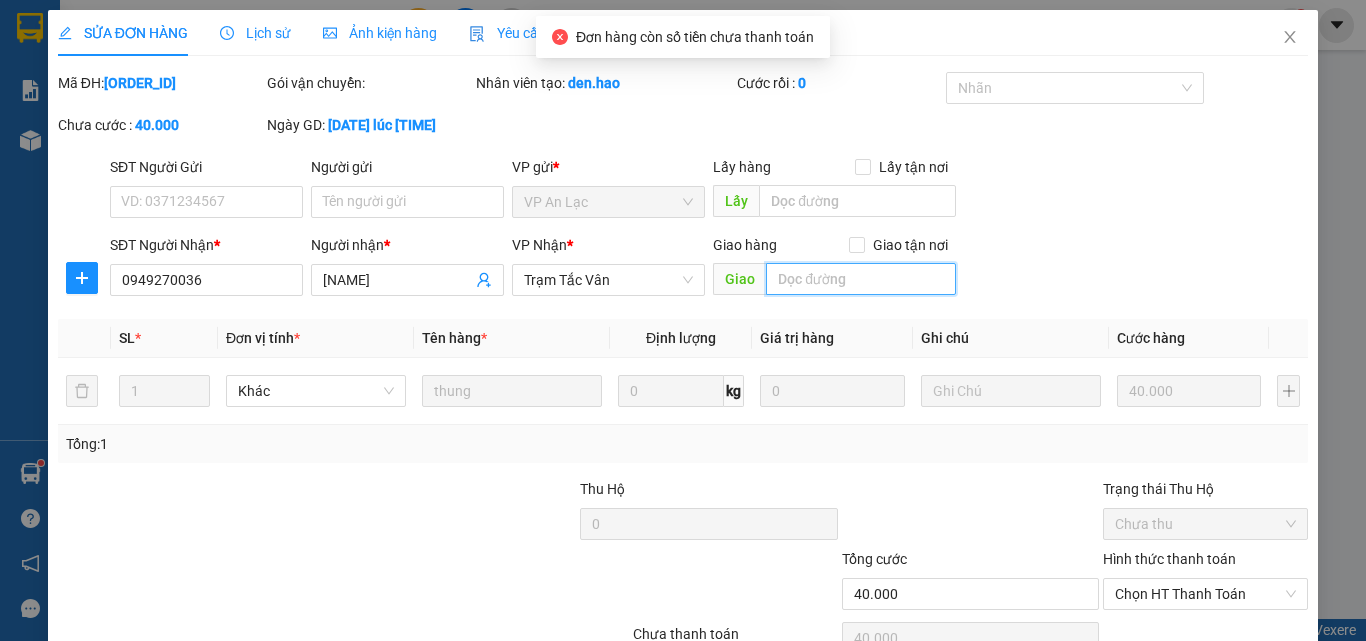 click at bounding box center (861, 279) 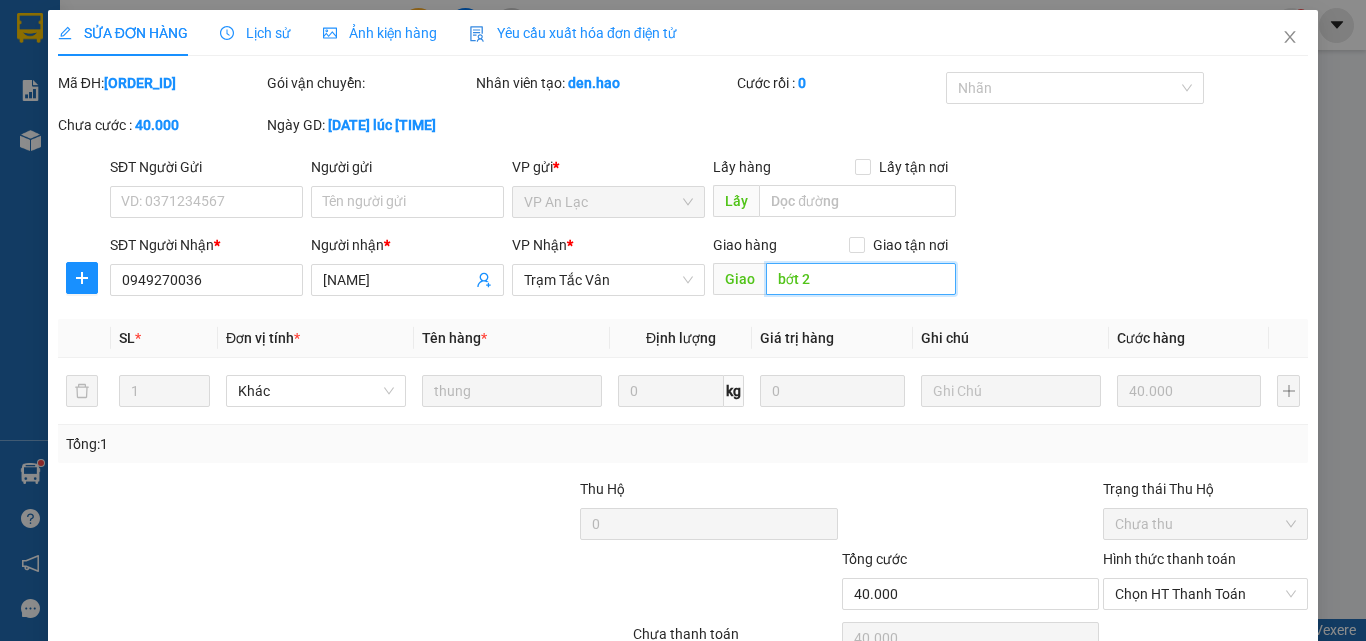 click on "bớt 2" at bounding box center [861, 279] 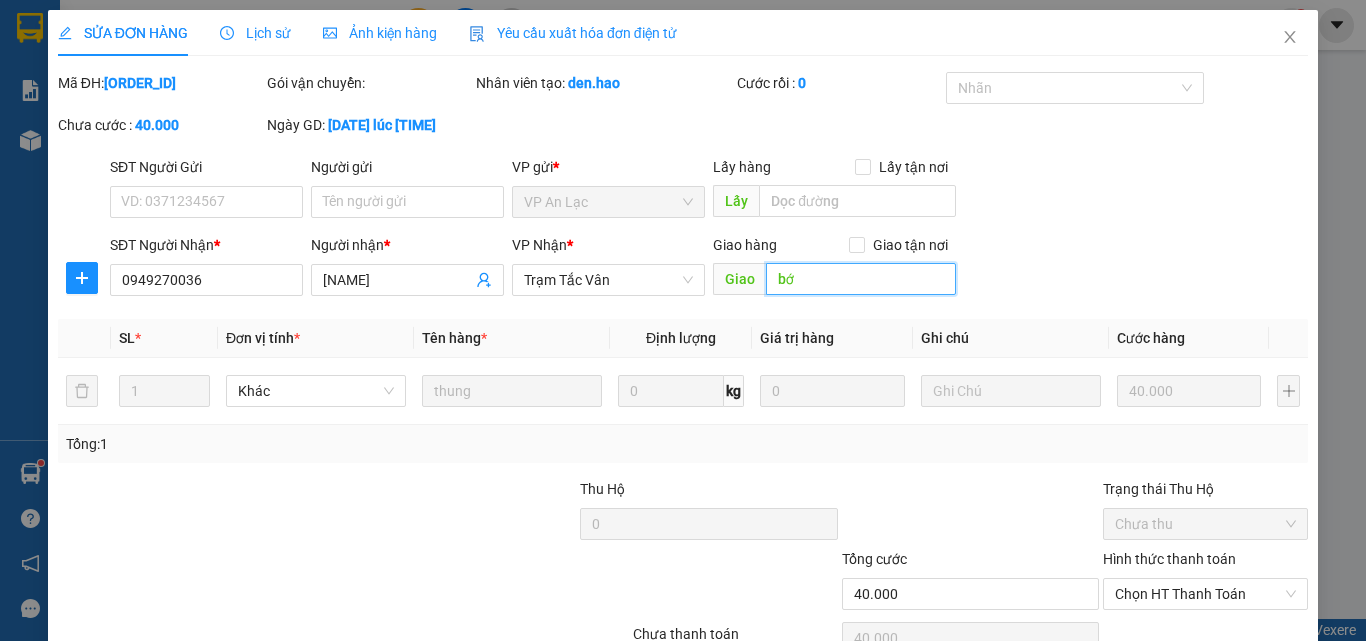 type on "b" 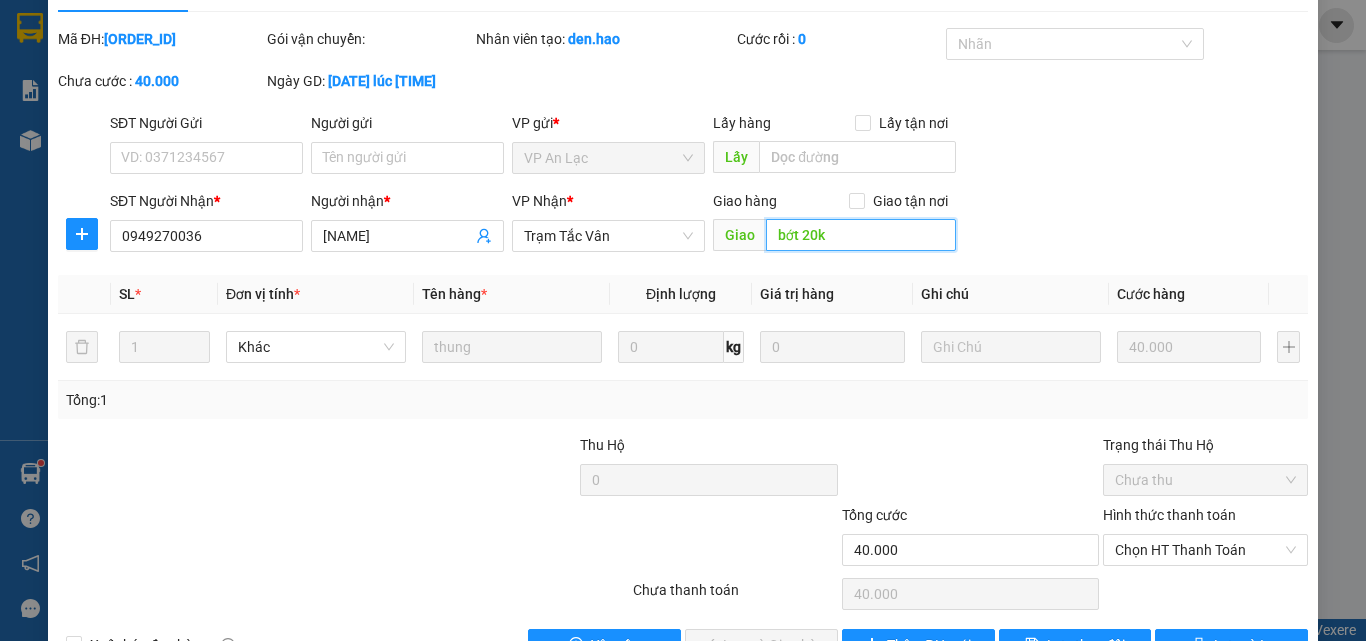 scroll, scrollTop: 103, scrollLeft: 0, axis: vertical 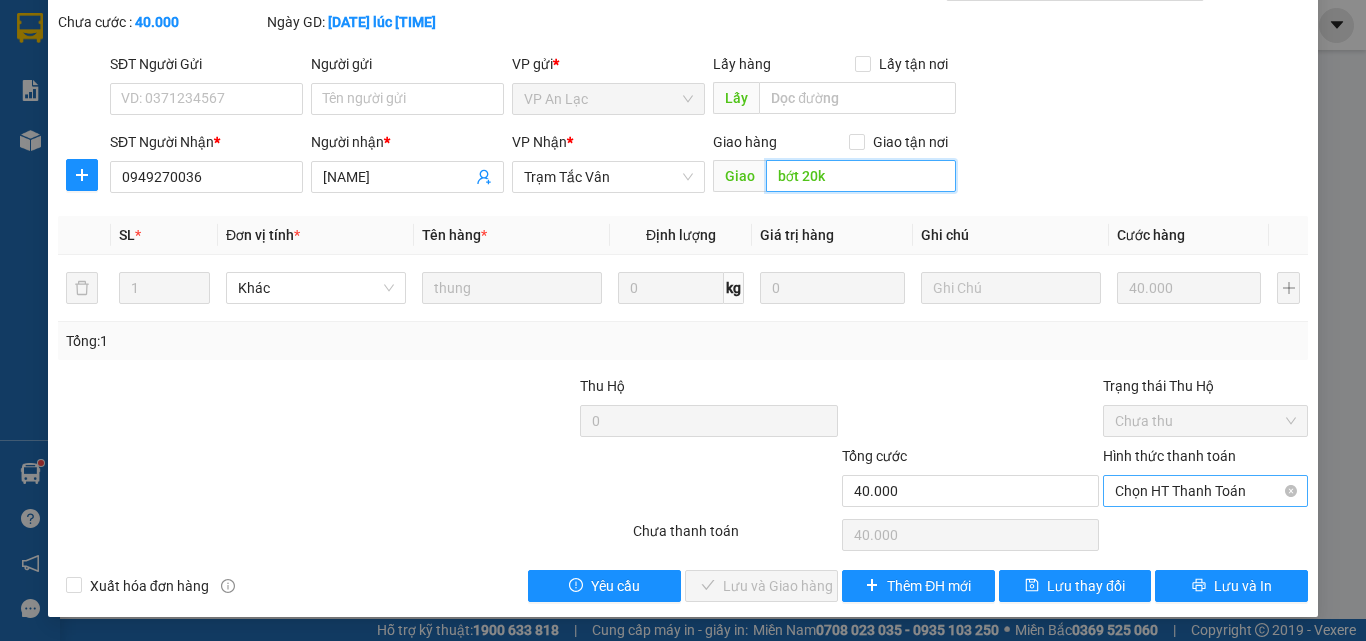 click on "Chọn HT Thanh Toán" at bounding box center [1205, 491] 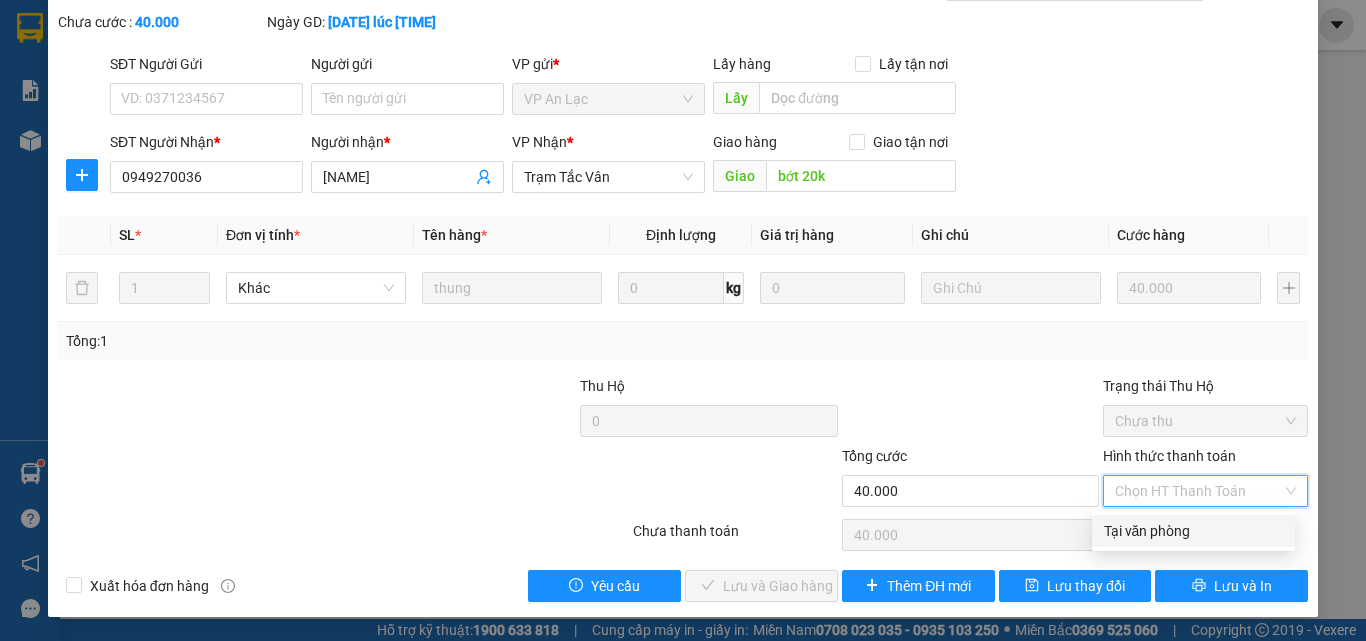 click on "Tại văn phòng" at bounding box center [1193, 531] 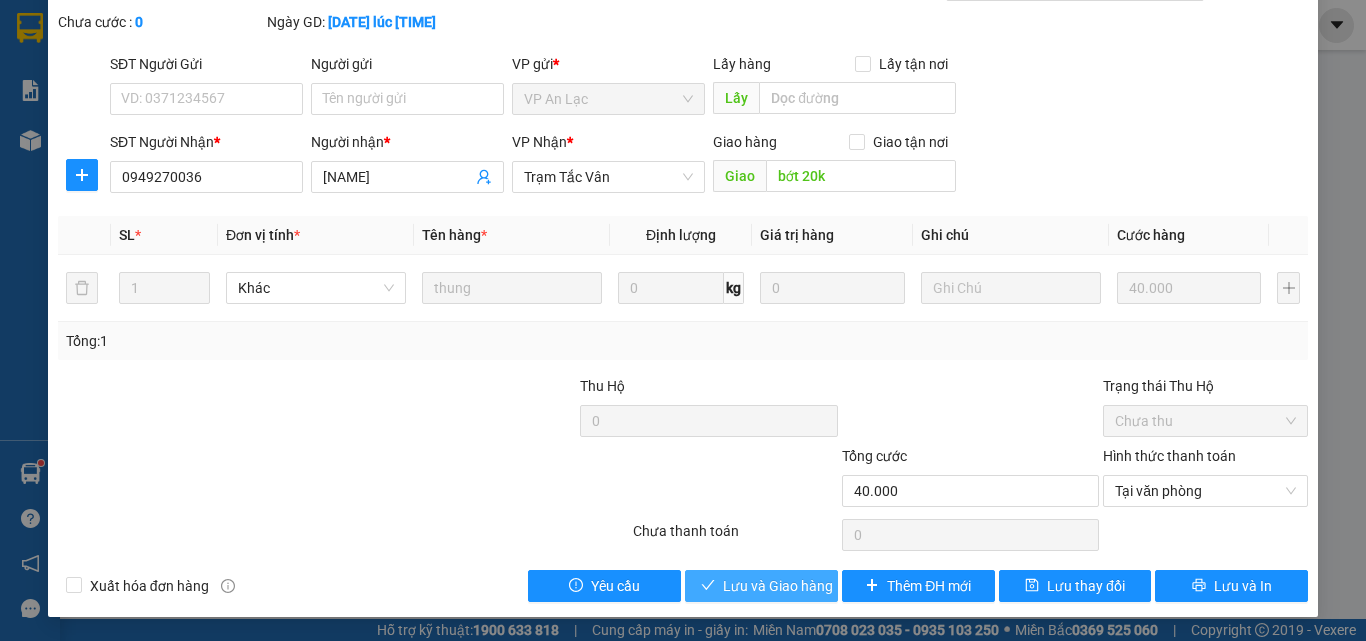 click on "Lưu và Giao hàng" at bounding box center (778, 586) 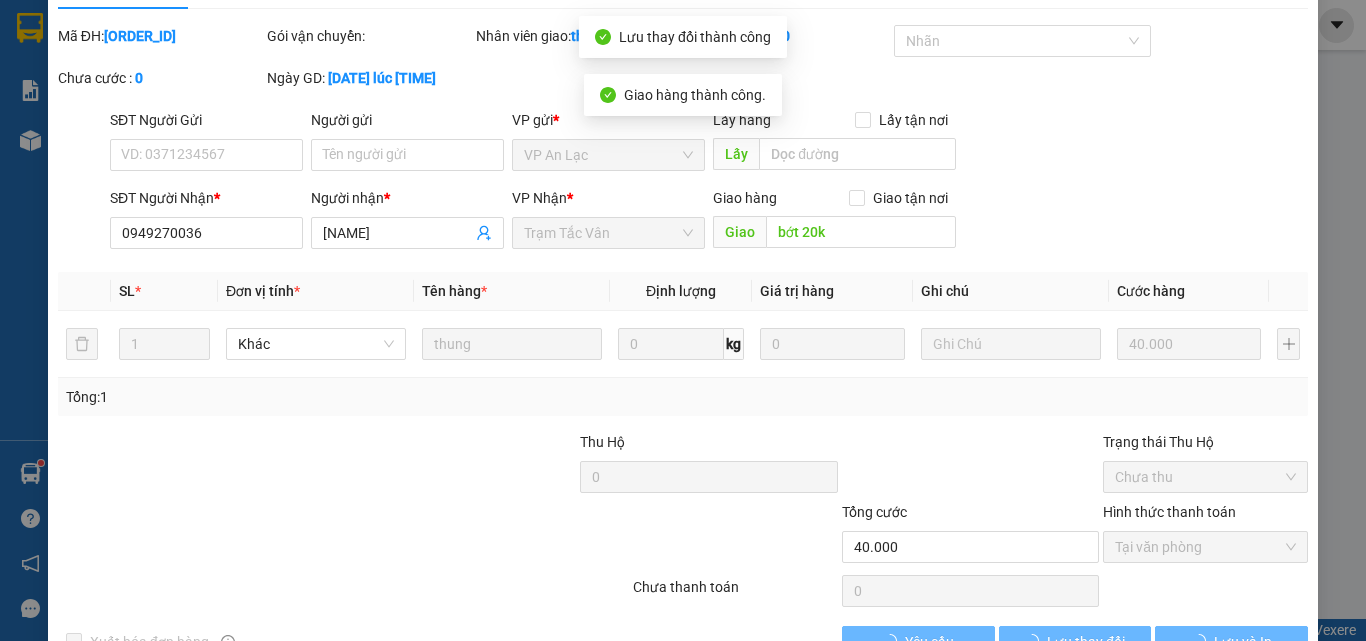 scroll, scrollTop: 0, scrollLeft: 0, axis: both 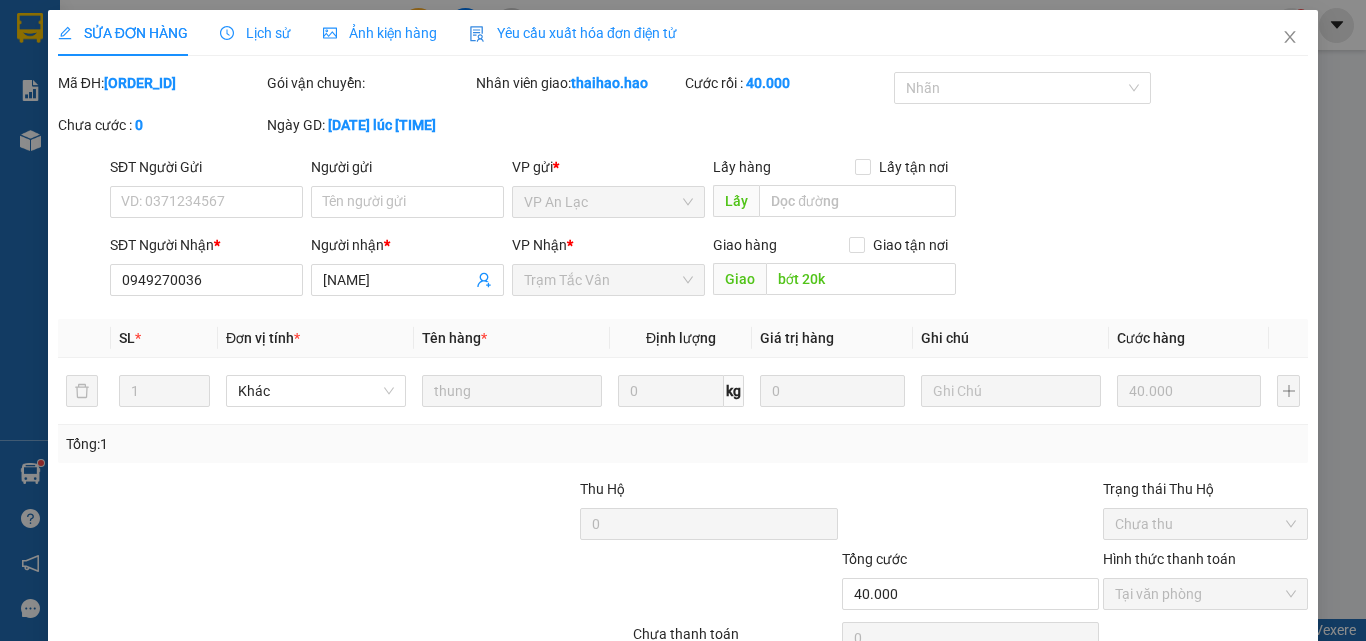 click on "Ảnh kiện hàng" at bounding box center [380, 33] 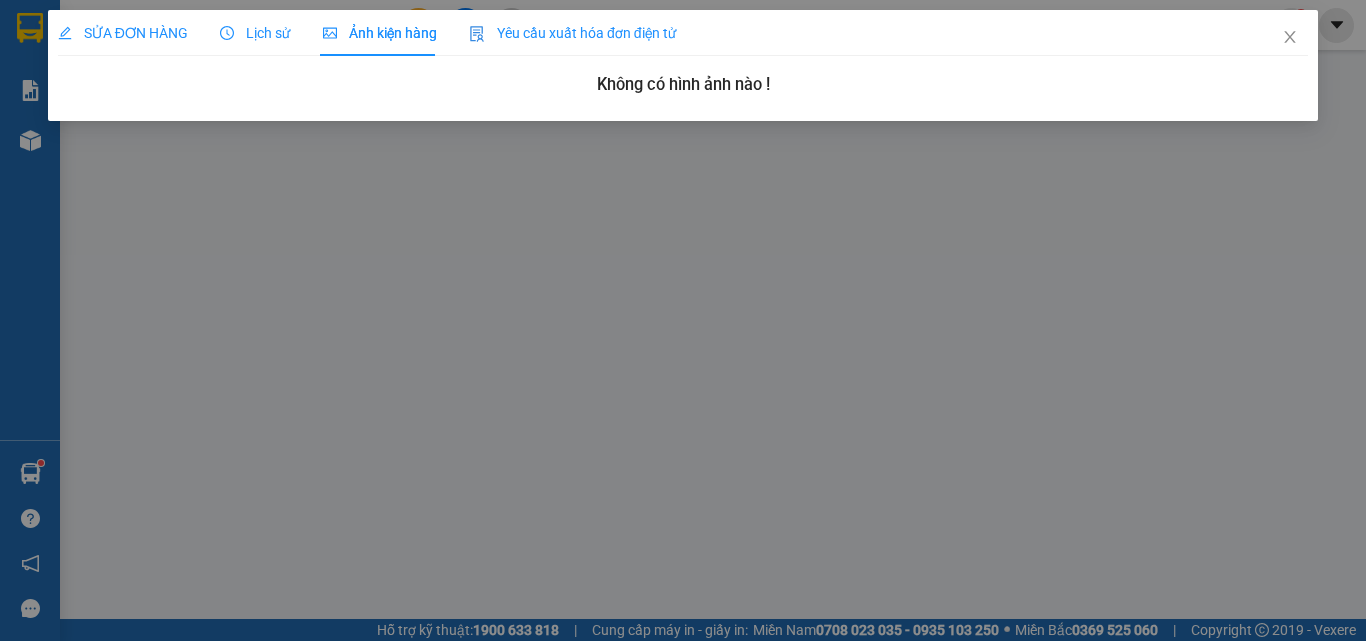 click on "SỬA ĐƠN HÀNG" at bounding box center (123, 33) 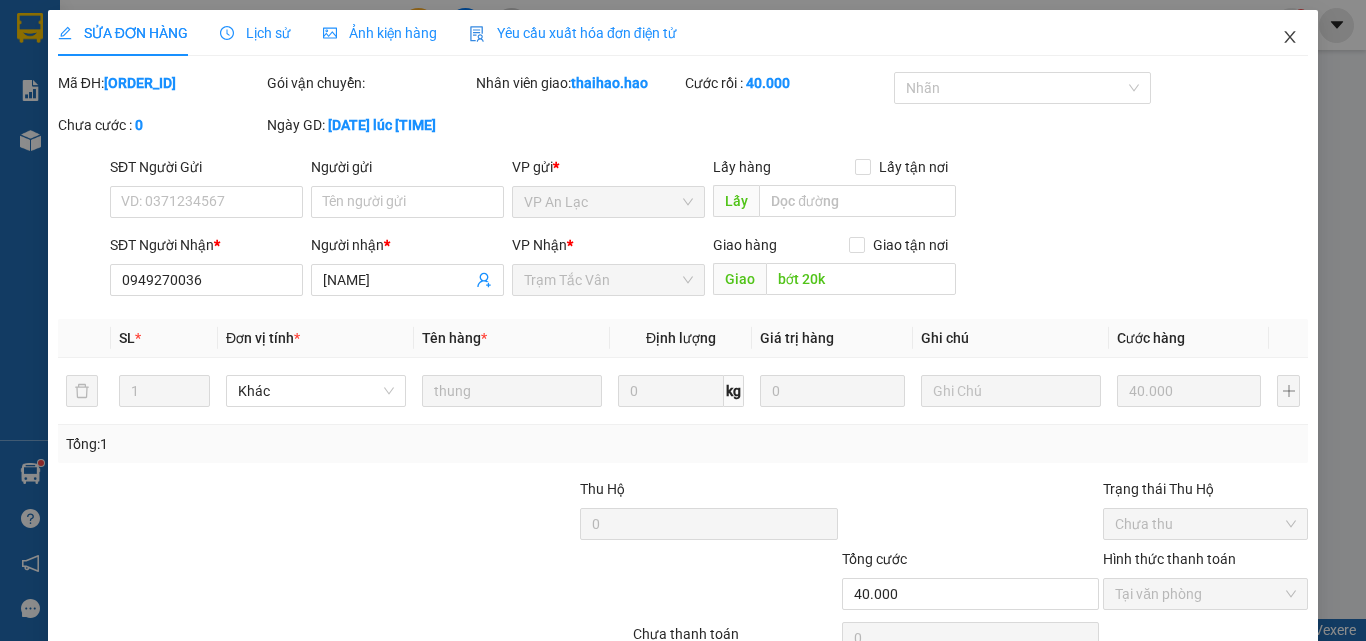 drag, startPoint x: 1269, startPoint y: 35, endPoint x: 1260, endPoint y: 52, distance: 19.235384 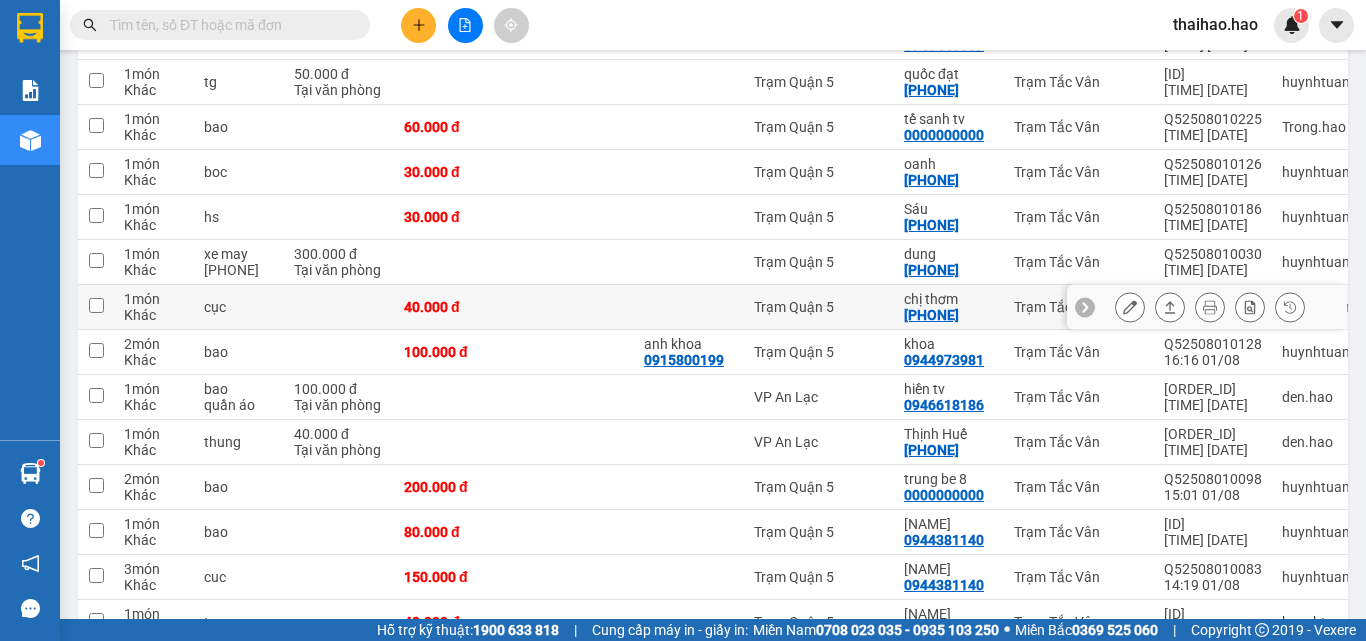 scroll, scrollTop: 800, scrollLeft: 0, axis: vertical 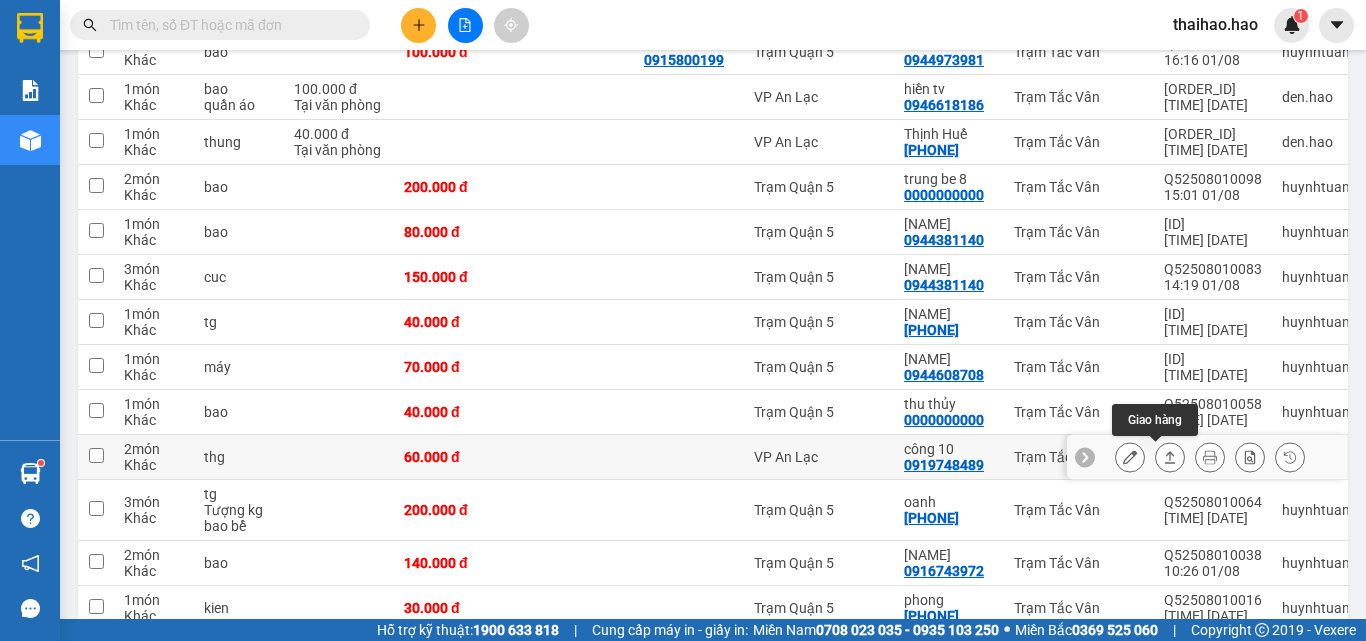 click 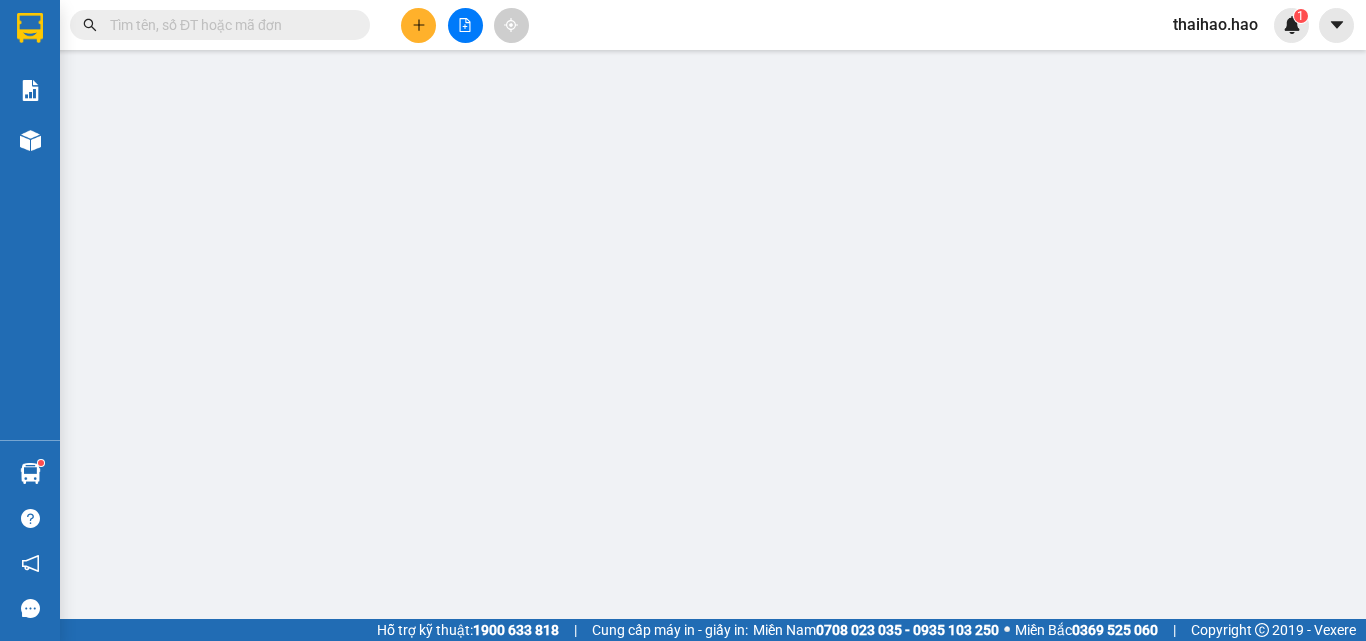 type on "0919748489" 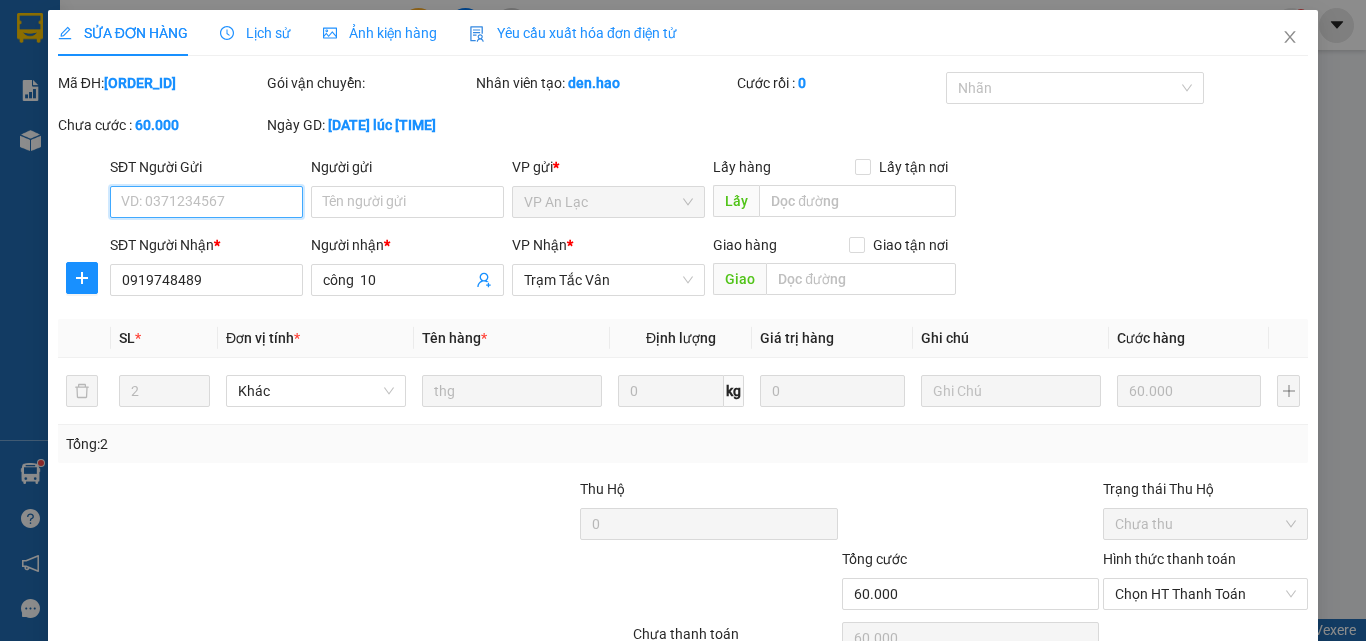 scroll, scrollTop: 103, scrollLeft: 0, axis: vertical 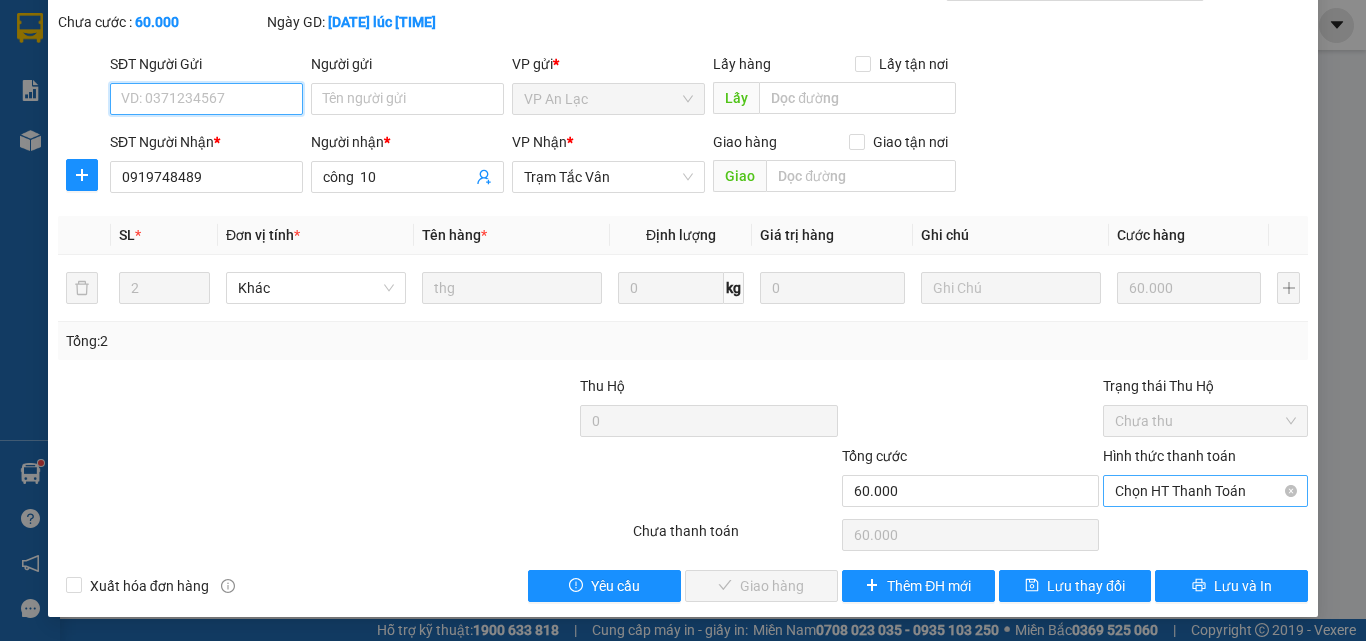 click on "Chọn HT Thanh Toán" at bounding box center (1205, 491) 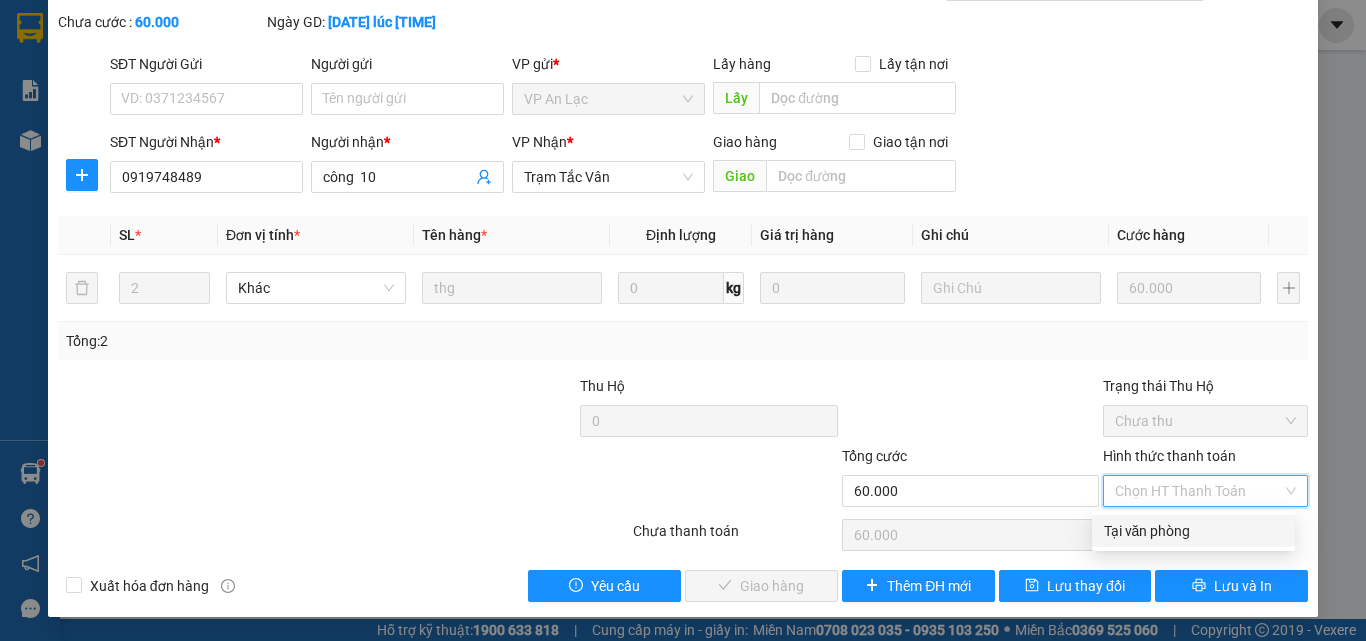 click on "Tại văn phòng" at bounding box center [1193, 531] 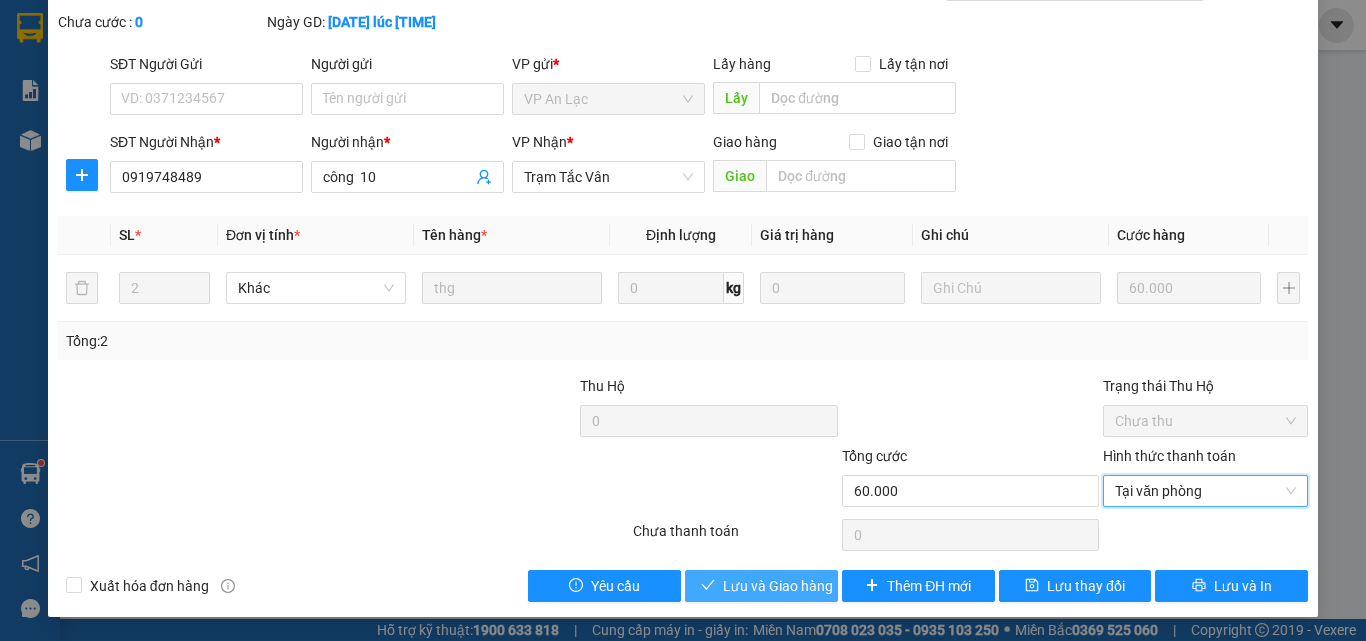 click on "Lưu và Giao hàng" at bounding box center (778, 586) 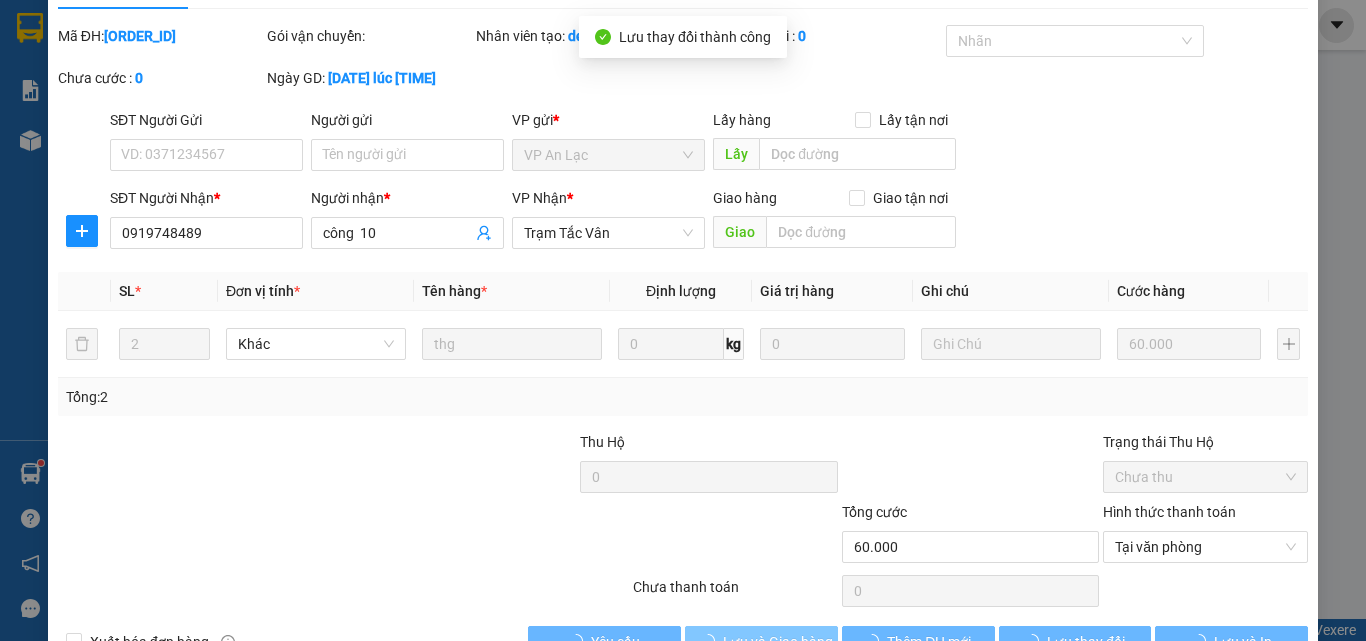 scroll, scrollTop: 0, scrollLeft: 0, axis: both 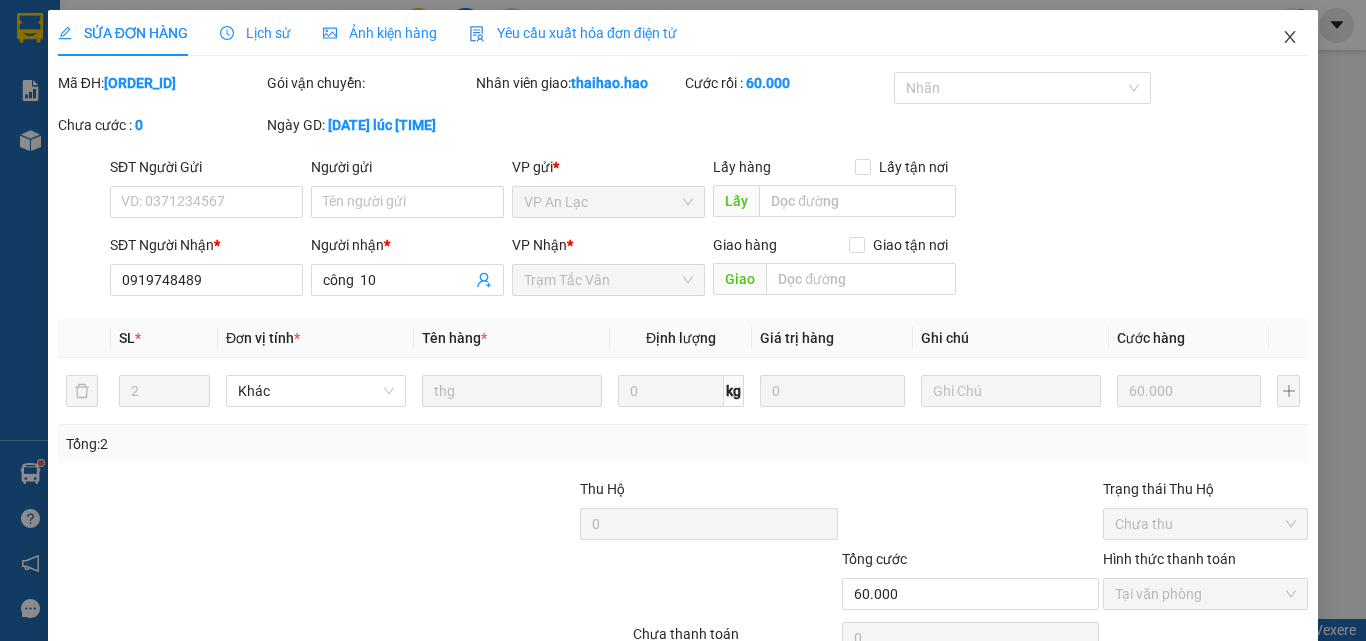 click at bounding box center [1290, 38] 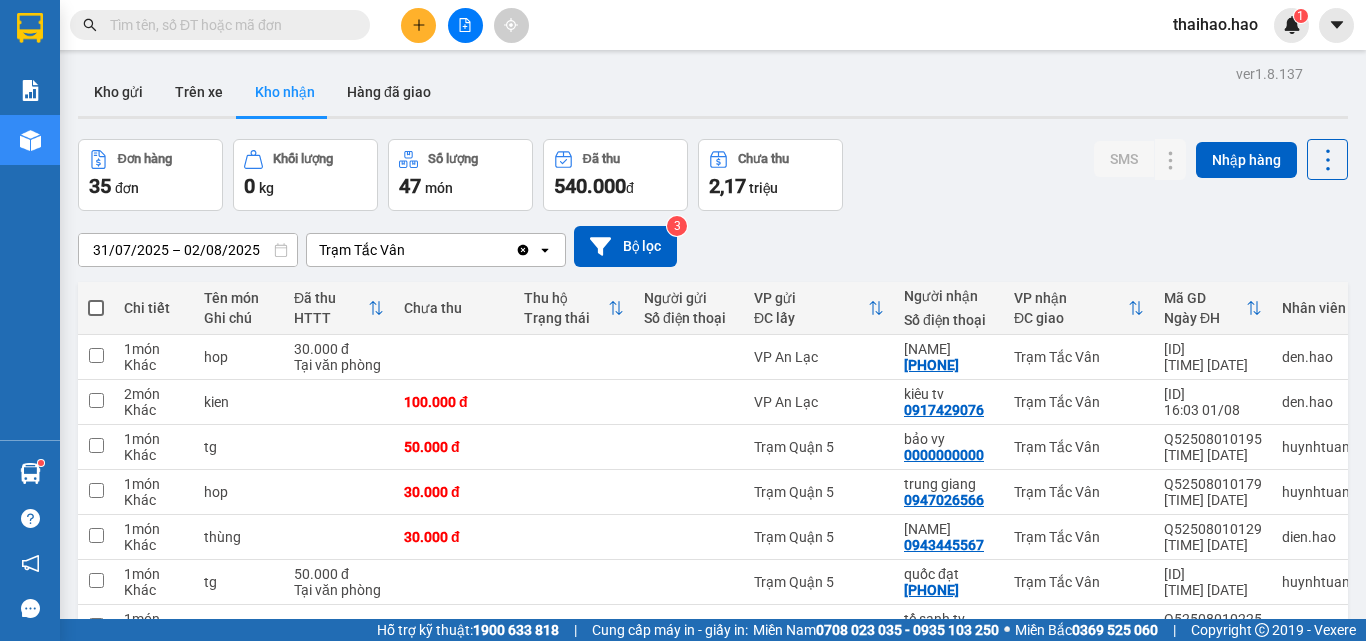 scroll, scrollTop: 100, scrollLeft: 0, axis: vertical 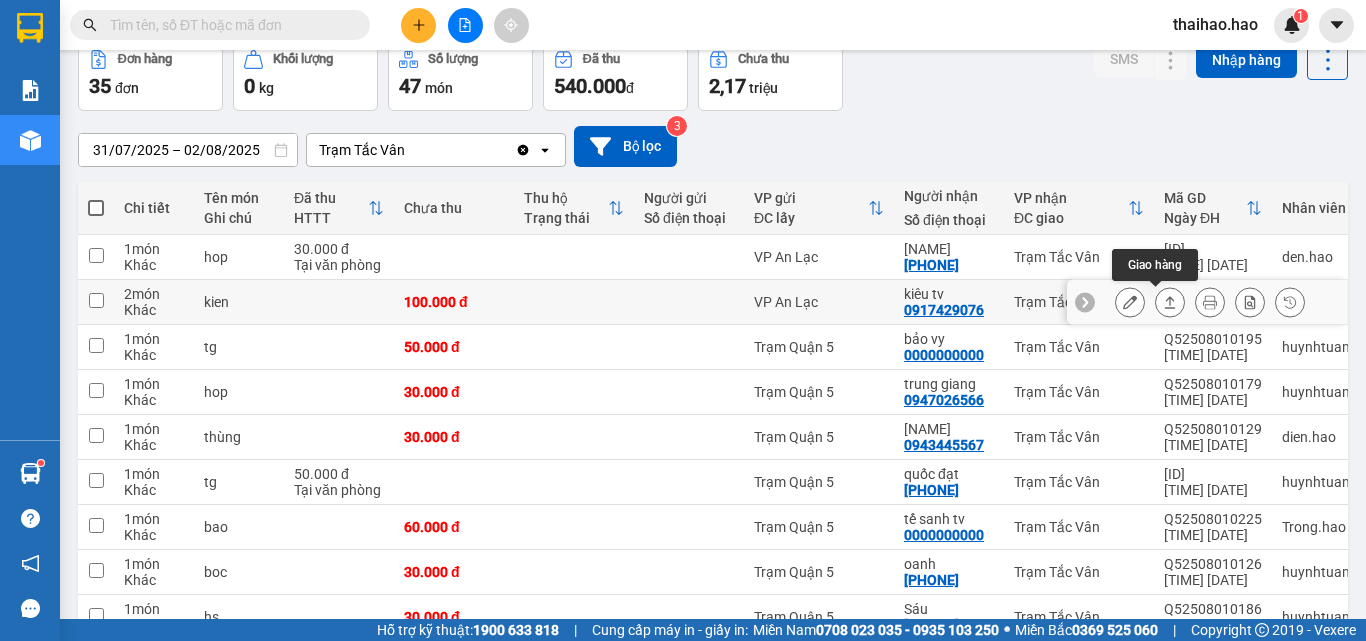 click at bounding box center [1170, 302] 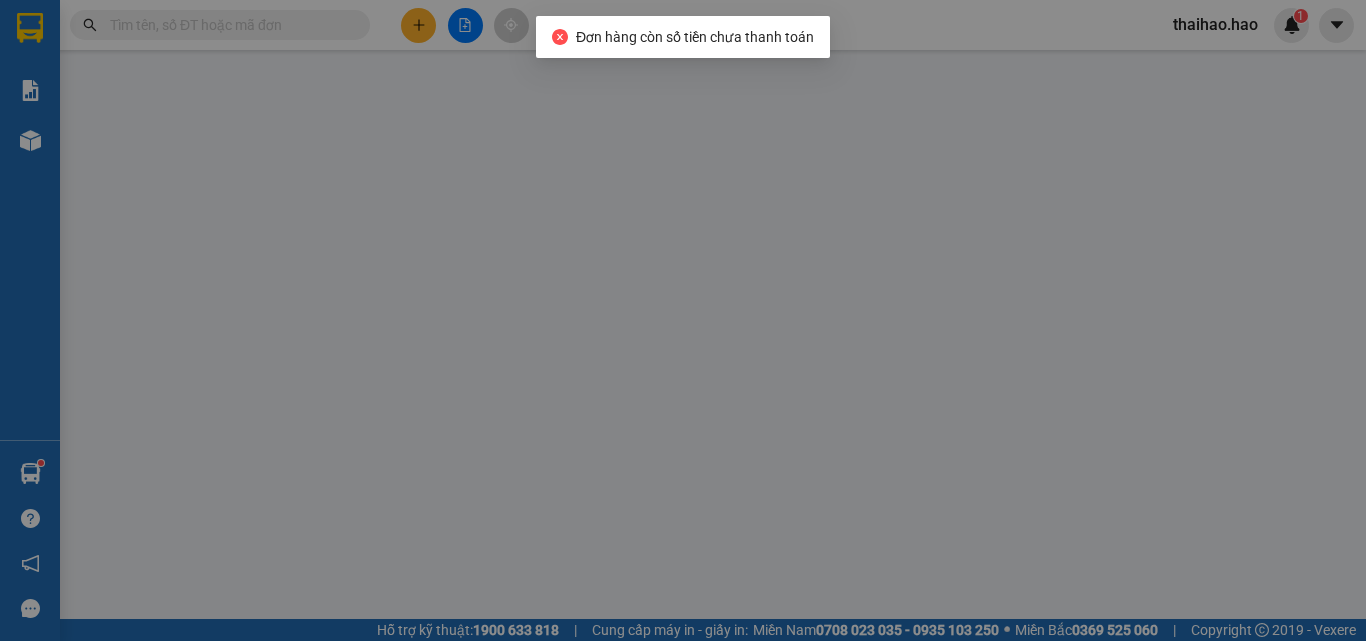 click on "Total Paid Fee Total UnPaid Fee Cash Collection Total Fee Mã ĐH:  [ID] Gói vận chuyển:   Nhân viên tạo:   Cước rồi :     Nhãn Chưa cước :   0 Ngày GD:   [DATE] lúc [TIME] SĐT Người Gửi VD: [PHONE] Người gửi Tên người gửi VP gửi  * Trạm Tắc Vân Lấy hàng Lấy tận nơi Lấy SĐT Người Nhận  * VD: [PHONE] Người nhận  * Tên người nhận VP Nhận  * VD: VP Sài Gòn Giao hàng Giao tận nơi Giao SL  * Đơn vị tính  * Tên hàng  * Định lượng Giá trị hàng Ghi chú Cước hàng                   1 Khác 0 kg 0 0 Tổng:  1 Thu Hộ 0 Trạng thái Thu Hộ   Chọn trạng thái Tổng cước 0 Hình thức thanh toán Chọn HT Thanh Toán Số tiền thu trước Chưa thanh toán 0 Chọn HT Thanh Toán Hủy Đơn Hàng Yêu cầu Thêm ĐH mới Lưu thay đổi Lưu và In" at bounding box center (683, 388) 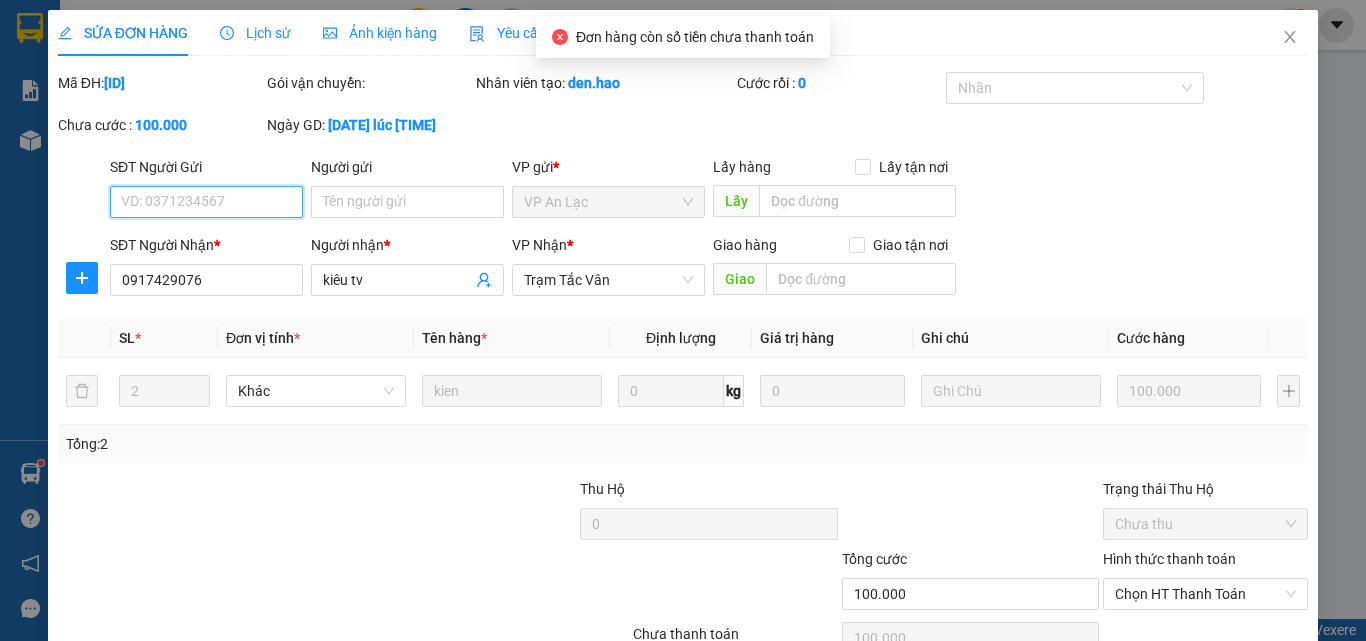 scroll, scrollTop: 0, scrollLeft: 0, axis: both 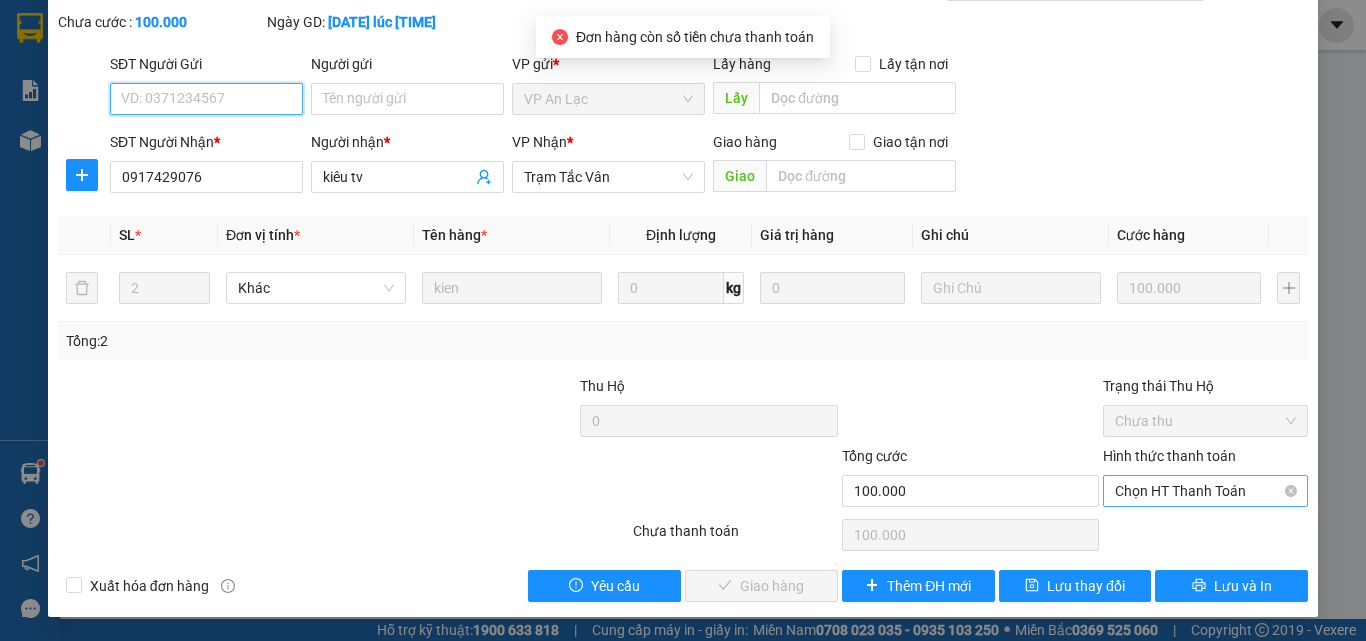 click on "Chọn HT Thanh Toán" at bounding box center [1205, 491] 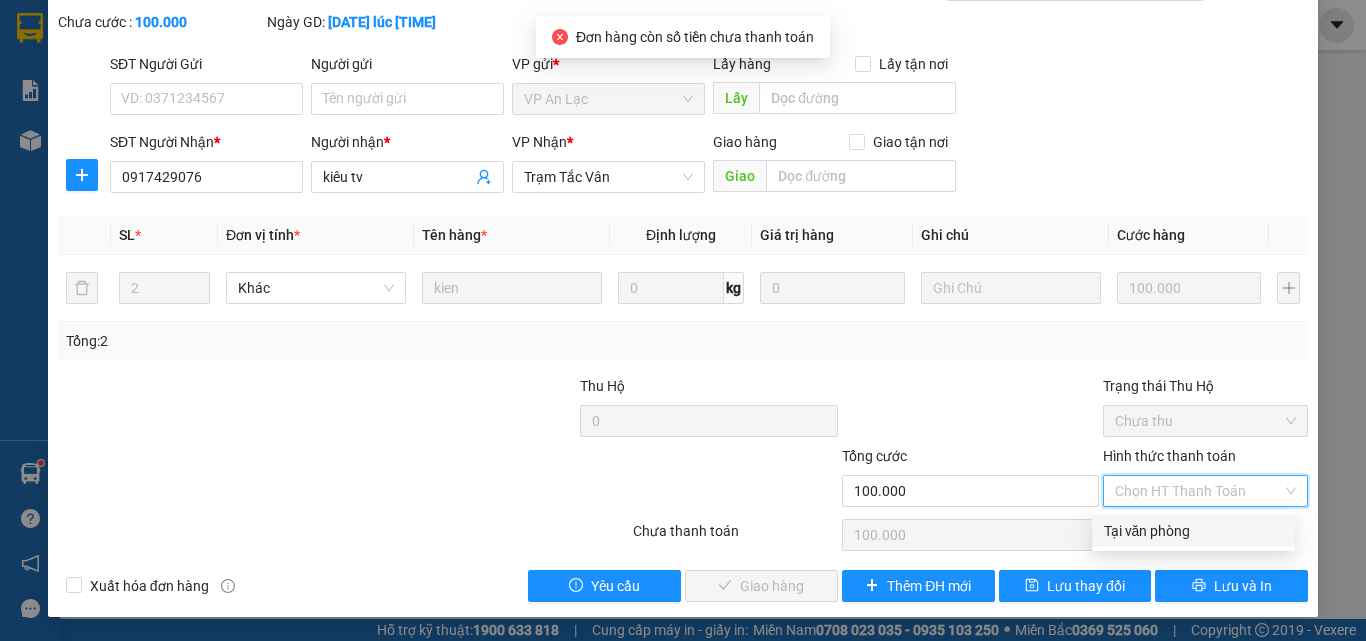click on "Tại văn phòng" at bounding box center (1193, 531) 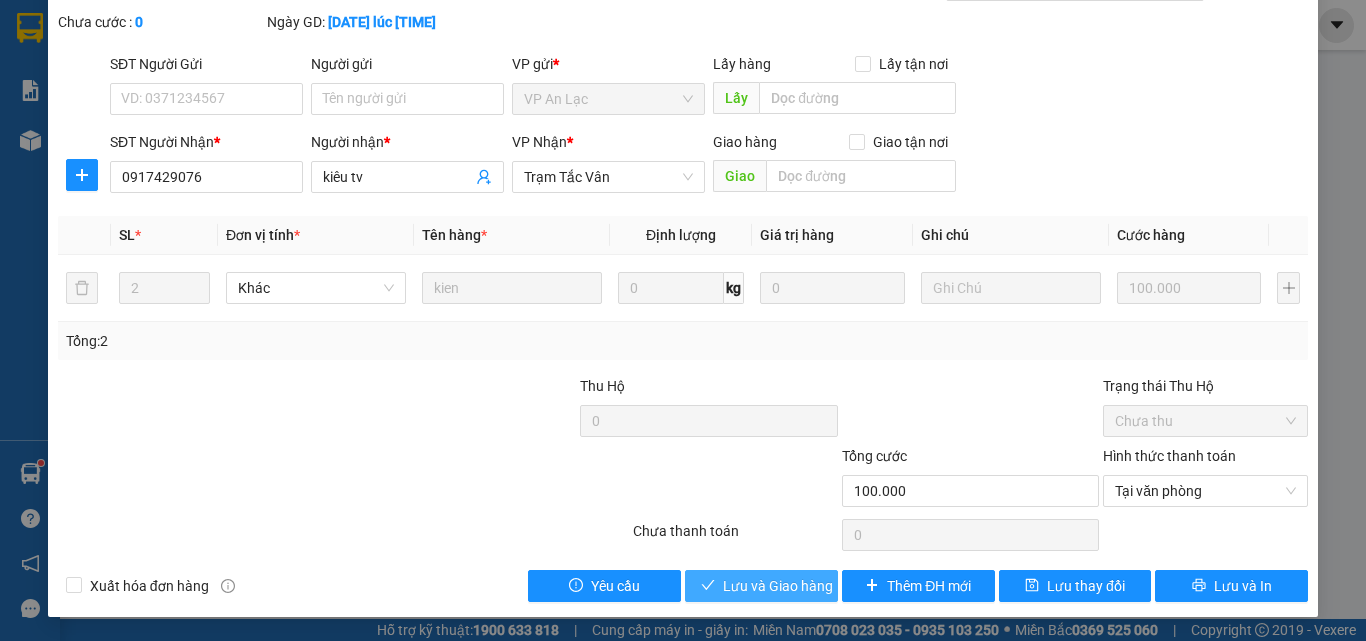 click on "Lưu và Giao hàng" at bounding box center (778, 586) 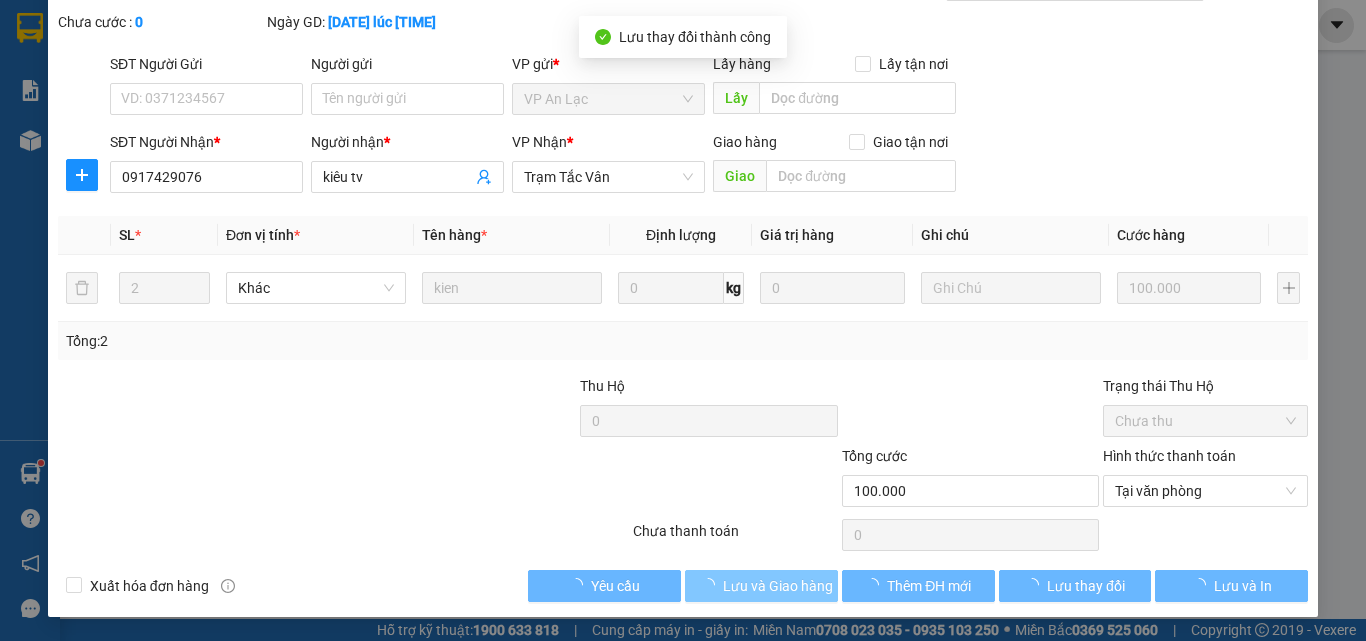scroll, scrollTop: 0, scrollLeft: 0, axis: both 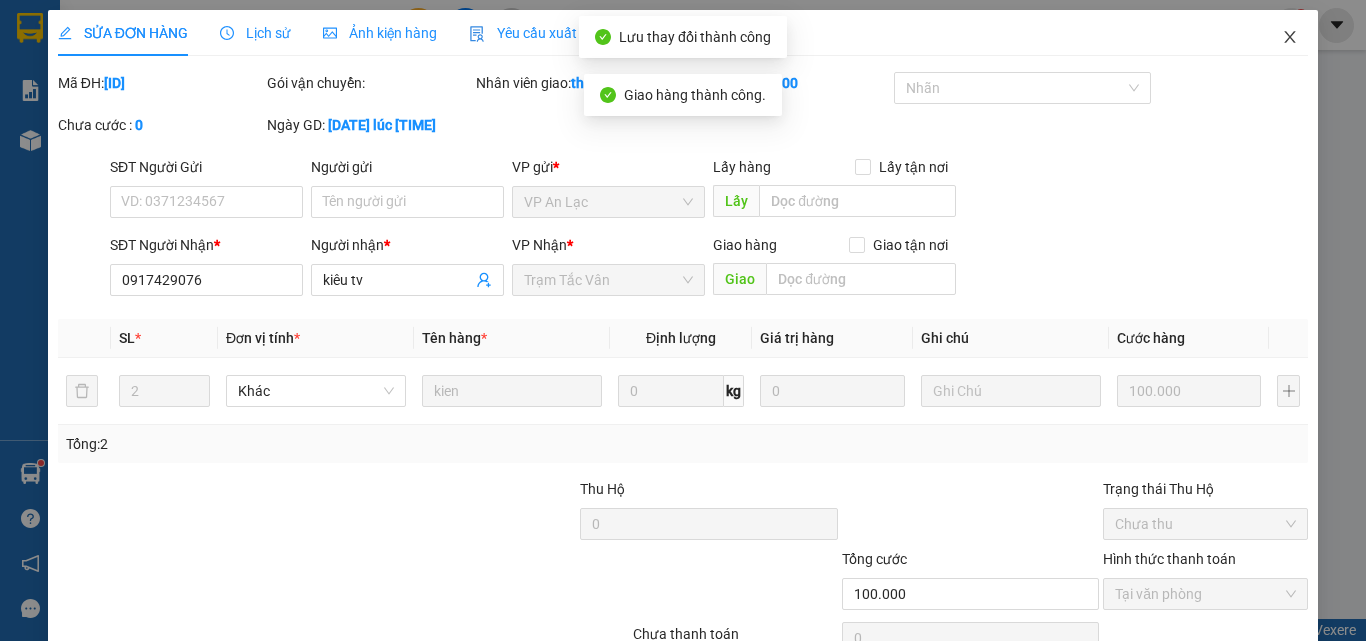 click 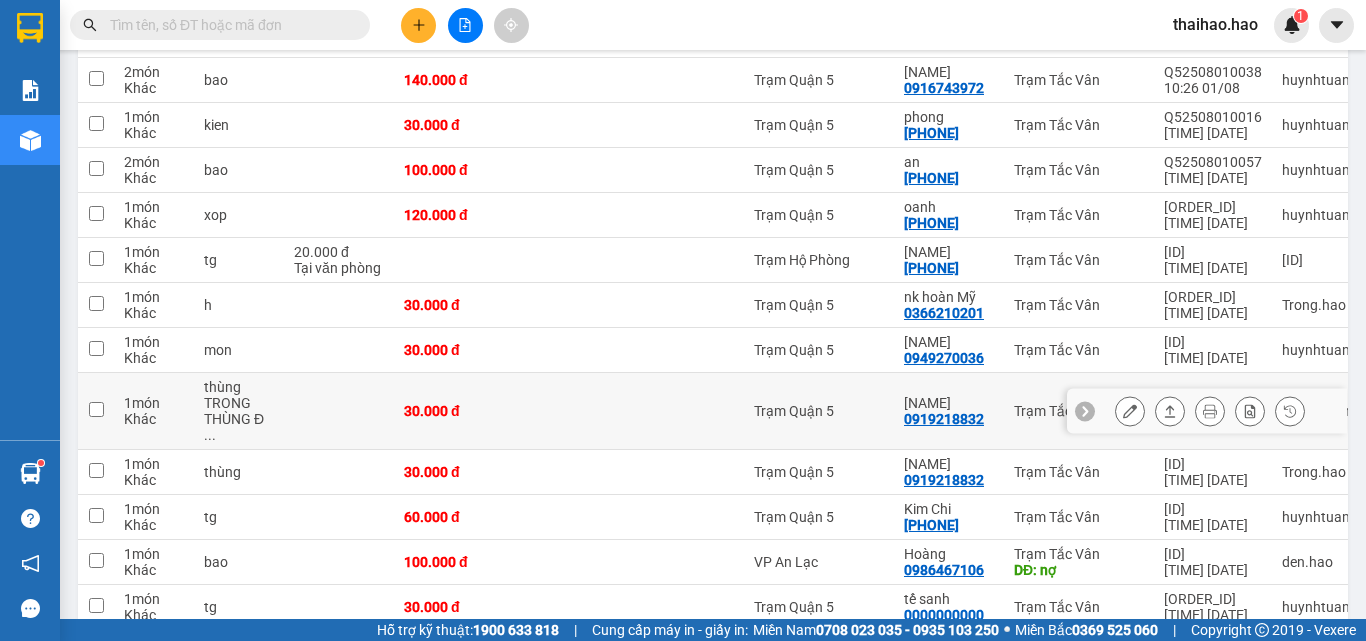 scroll, scrollTop: 1168, scrollLeft: 0, axis: vertical 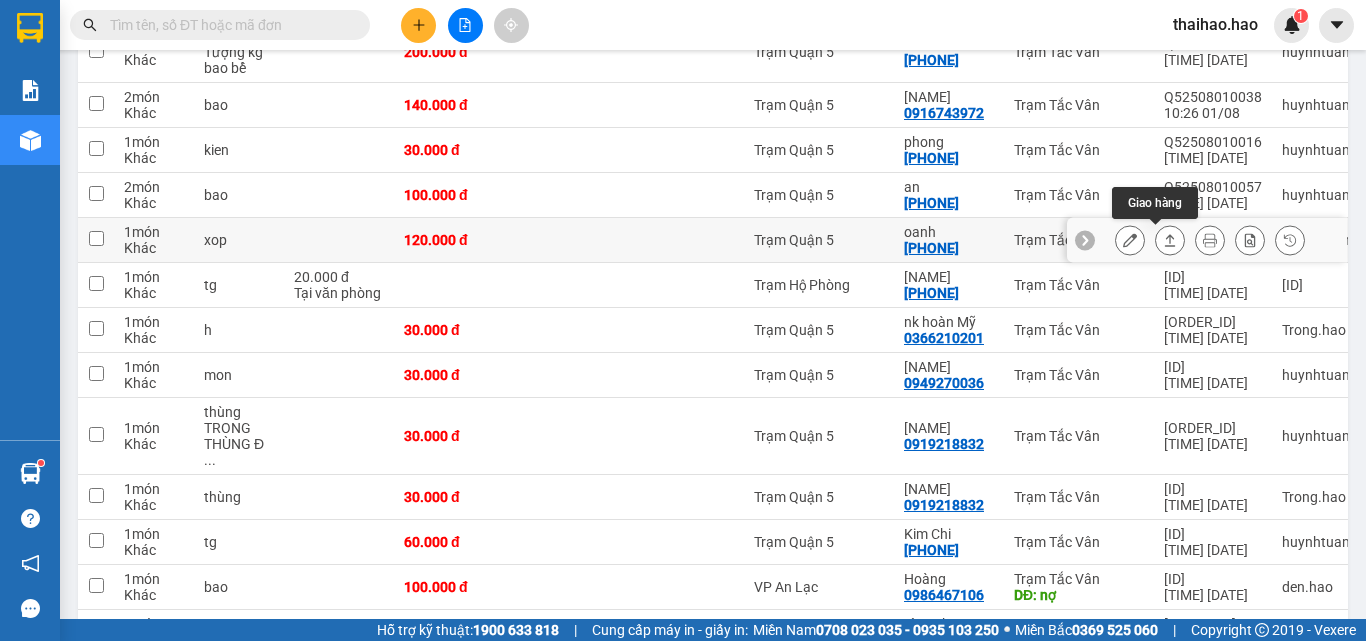 click 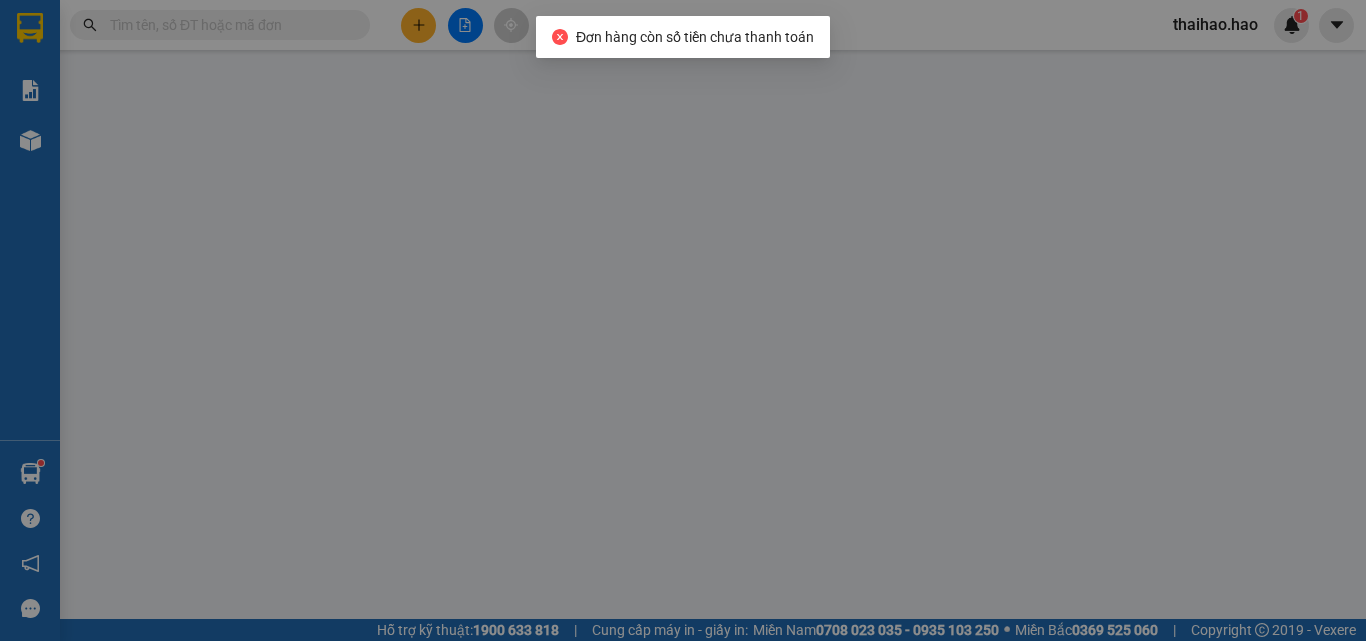 scroll, scrollTop: 0, scrollLeft: 0, axis: both 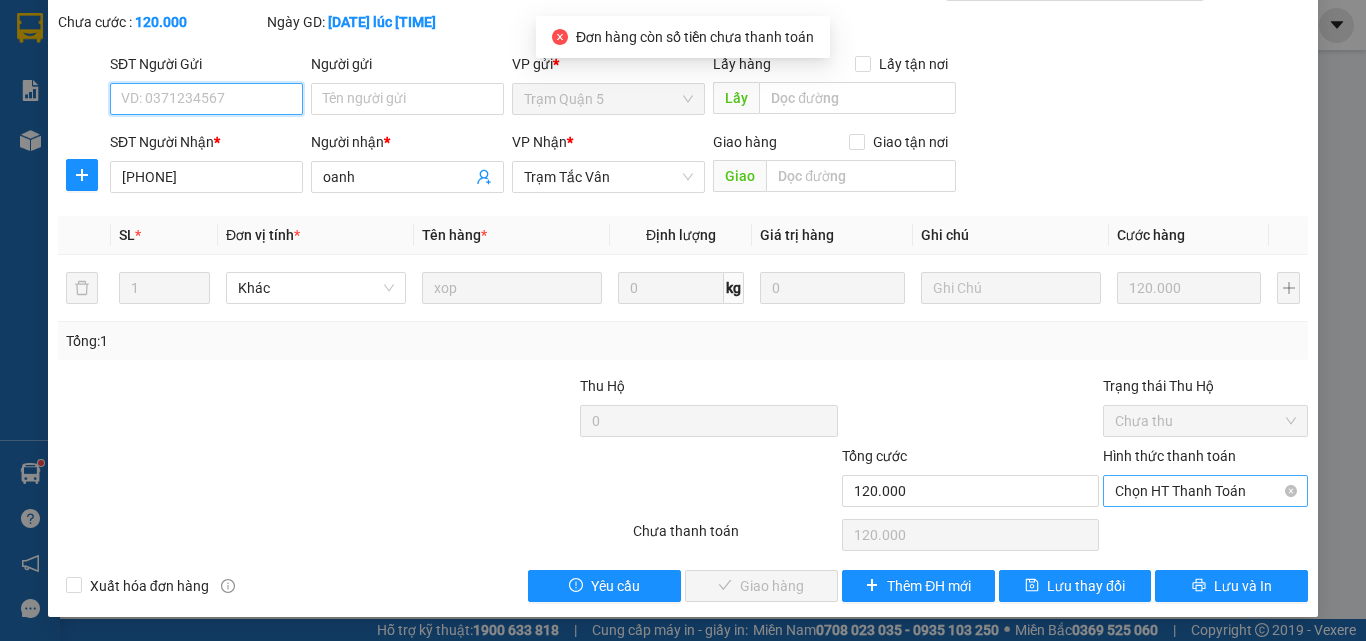 drag, startPoint x: 1151, startPoint y: 497, endPoint x: 1149, endPoint y: 507, distance: 10.198039 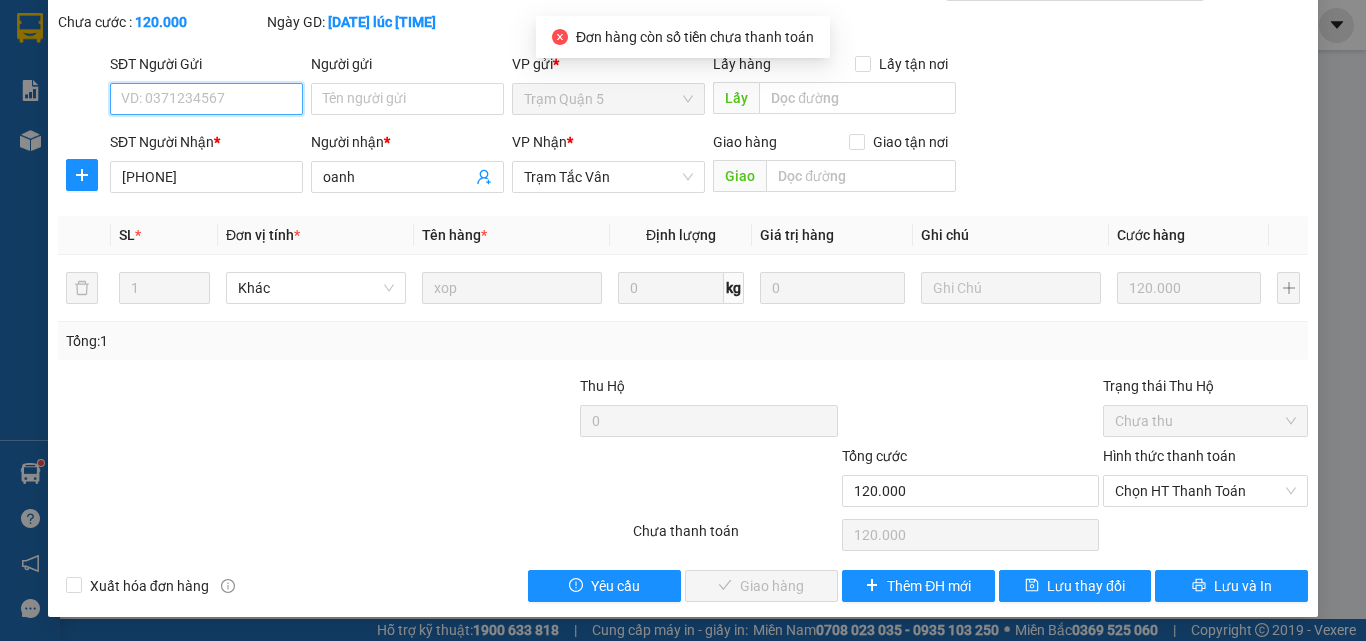 click on "Chọn HT Thanh Toán" at bounding box center (1205, 491) 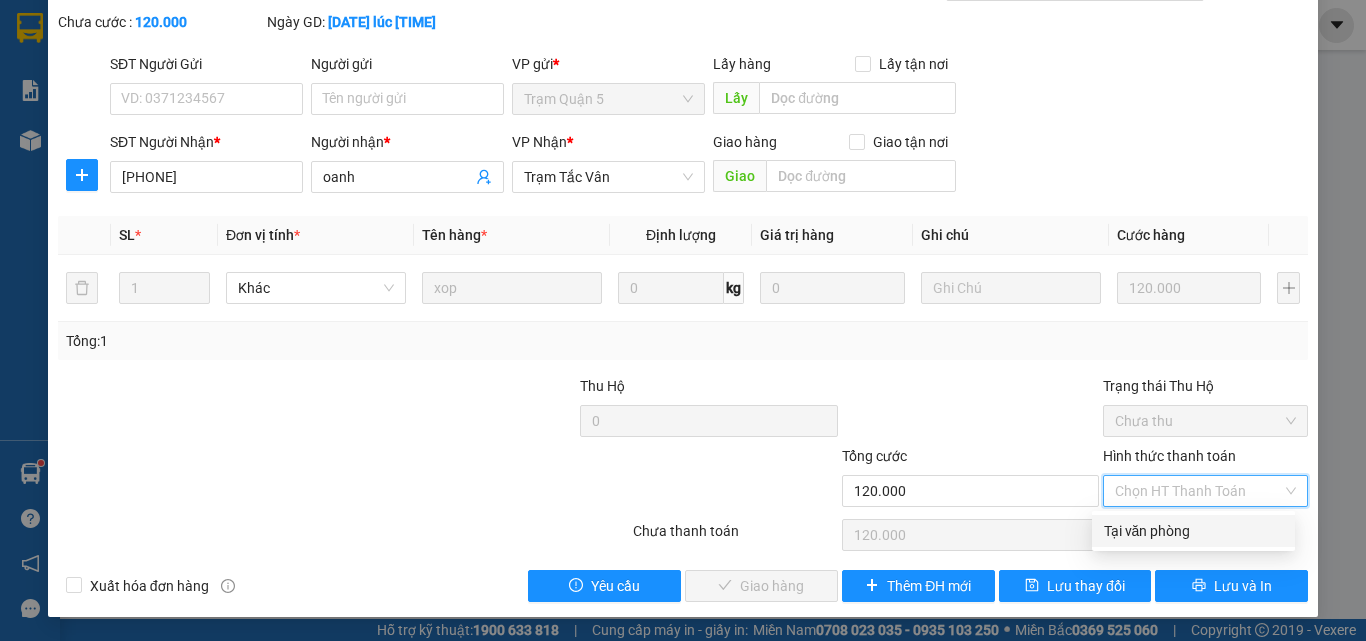 drag, startPoint x: 1144, startPoint y: 525, endPoint x: 1072, endPoint y: 543, distance: 74.215904 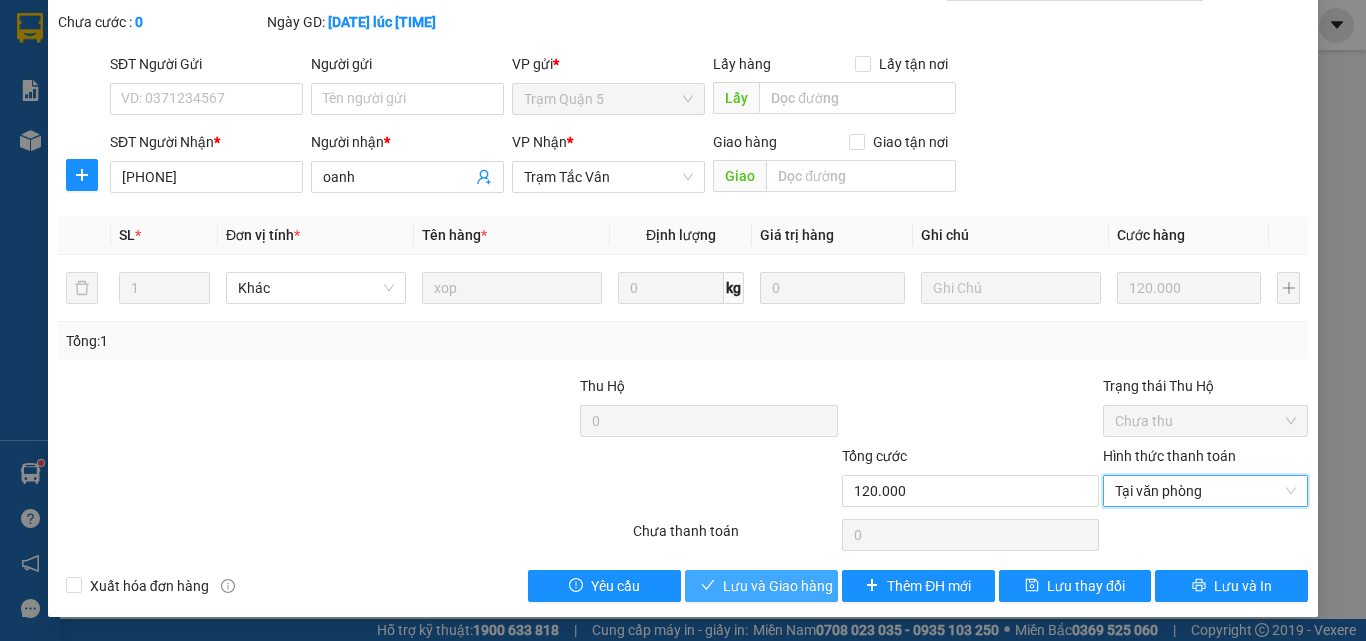 click on "Lưu và Giao hàng" at bounding box center (778, 586) 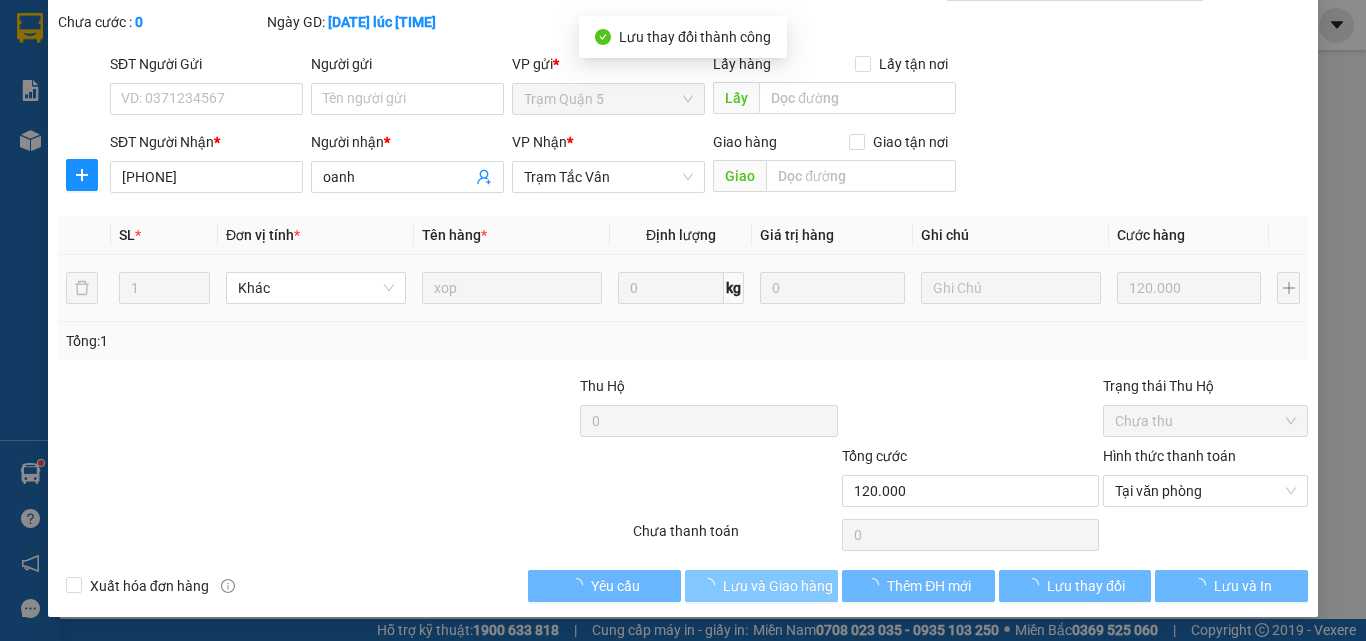 scroll, scrollTop: 0, scrollLeft: 0, axis: both 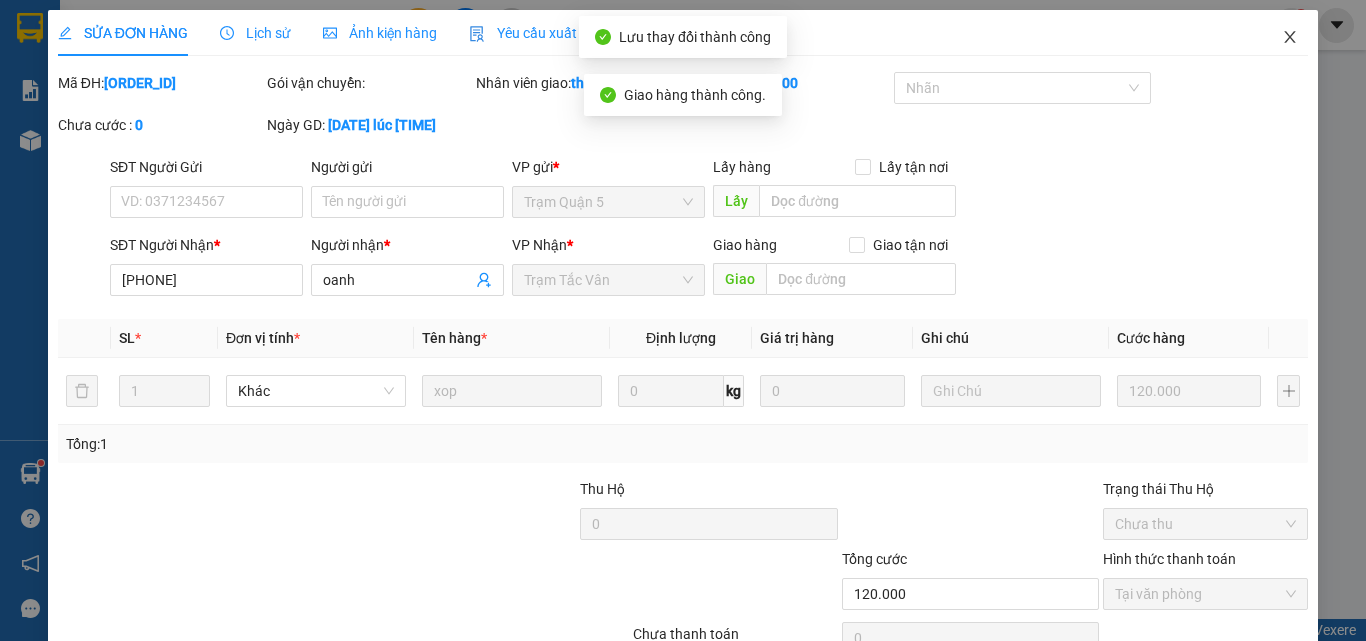 click 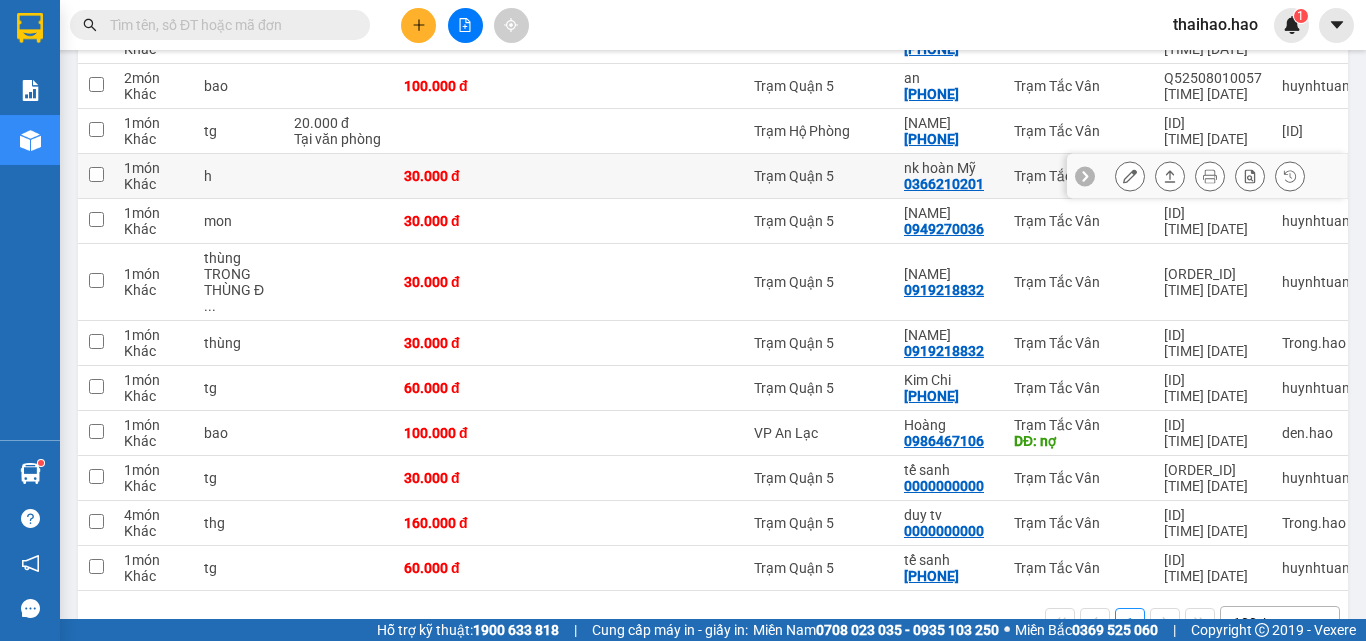 scroll, scrollTop: 1300, scrollLeft: 0, axis: vertical 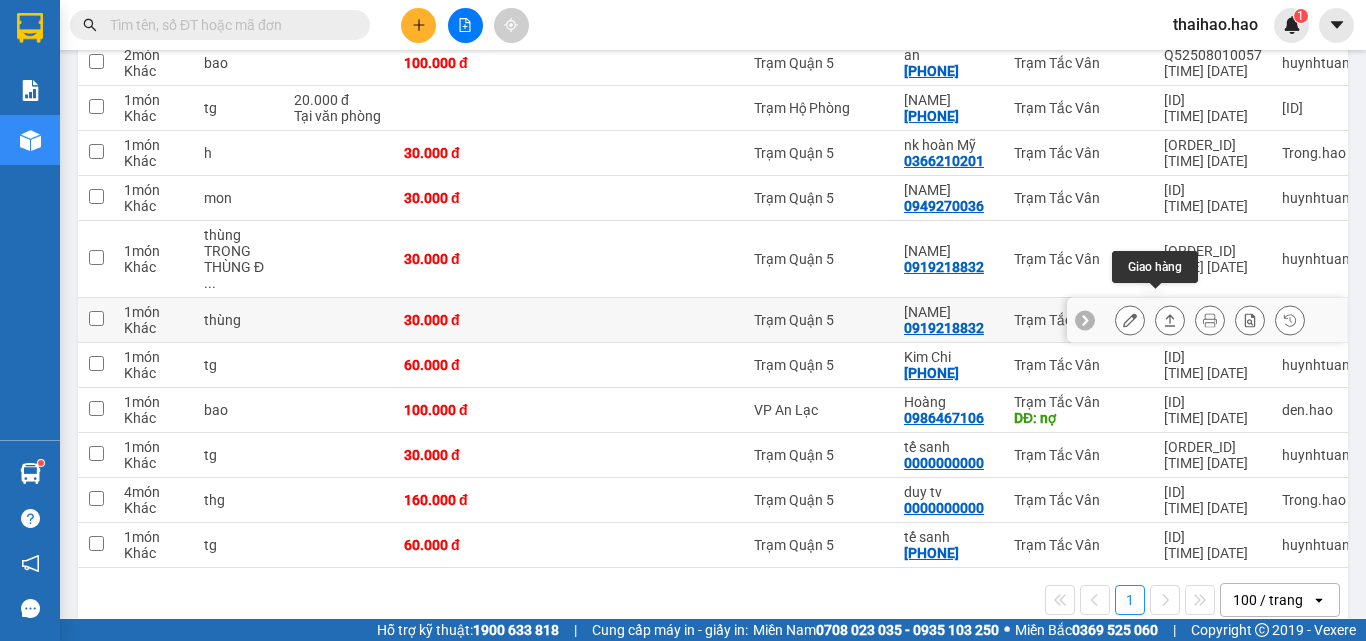 click at bounding box center (1170, 320) 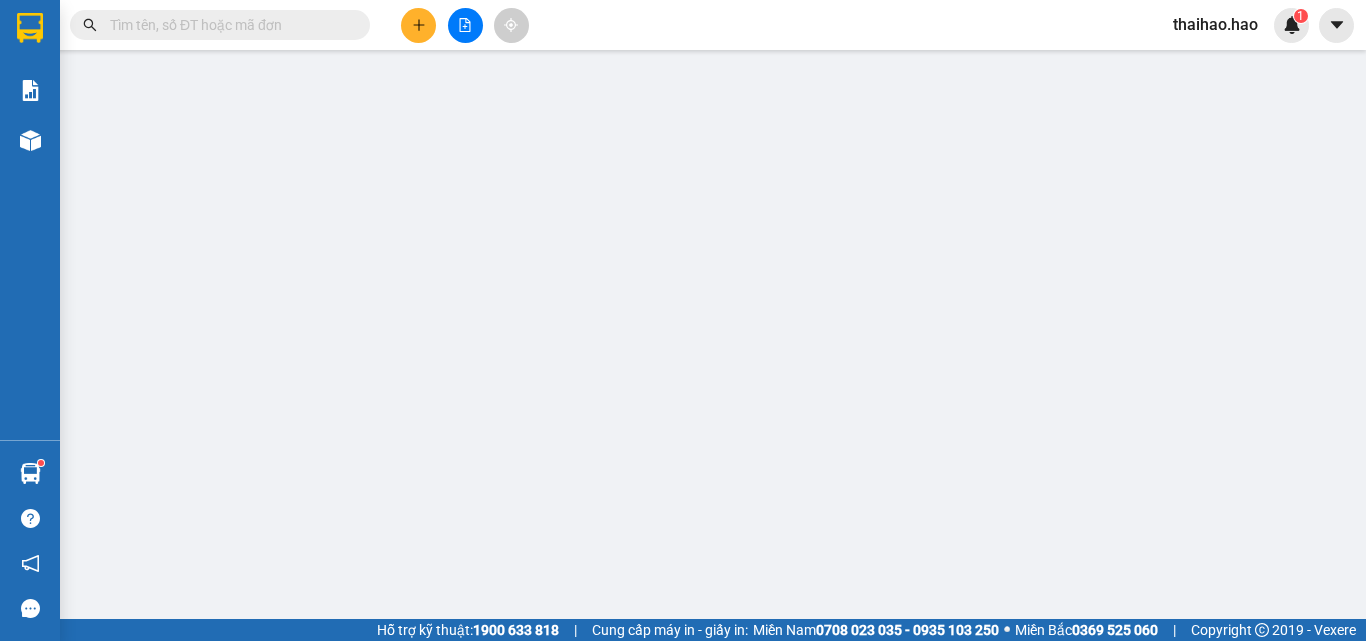 scroll, scrollTop: 0, scrollLeft: 0, axis: both 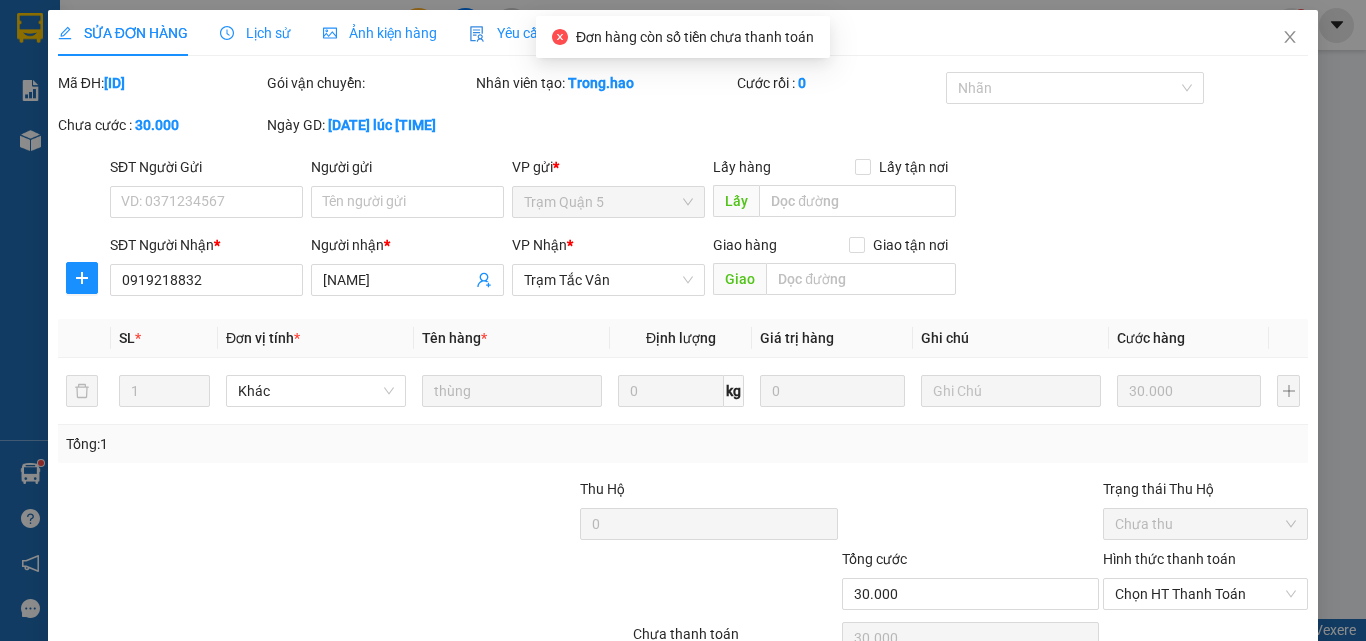 click on "Ảnh kiện hàng" at bounding box center [380, 33] 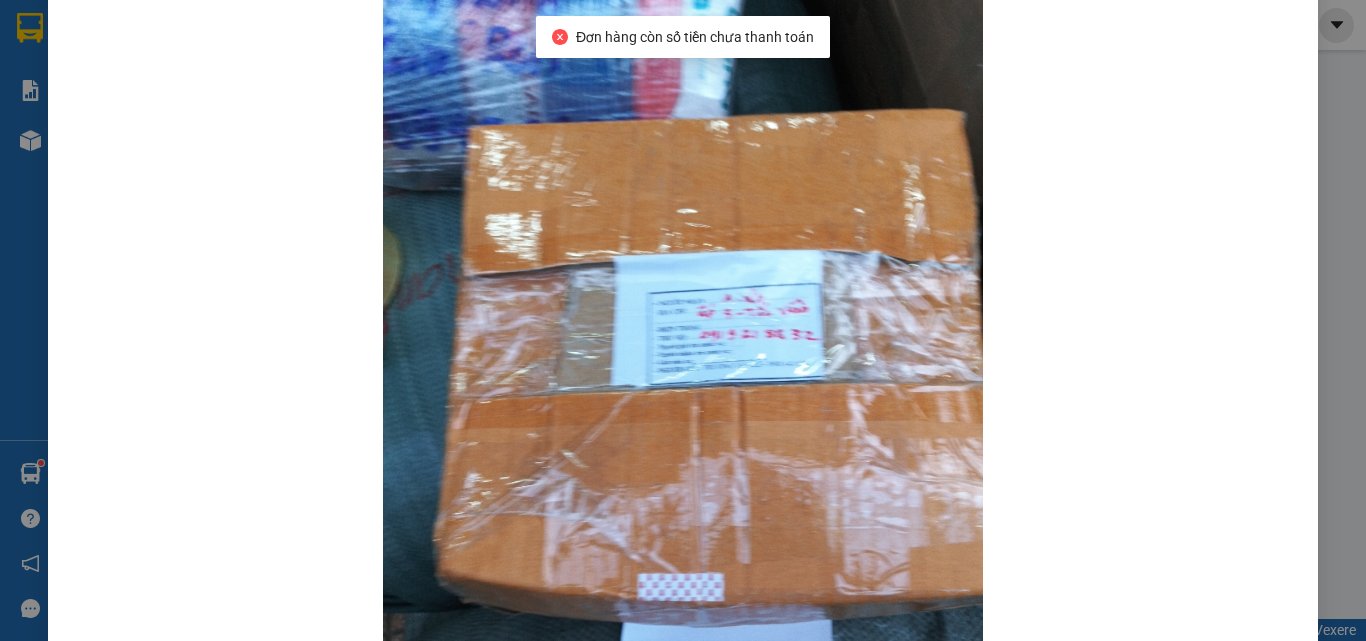 scroll, scrollTop: 0, scrollLeft: 0, axis: both 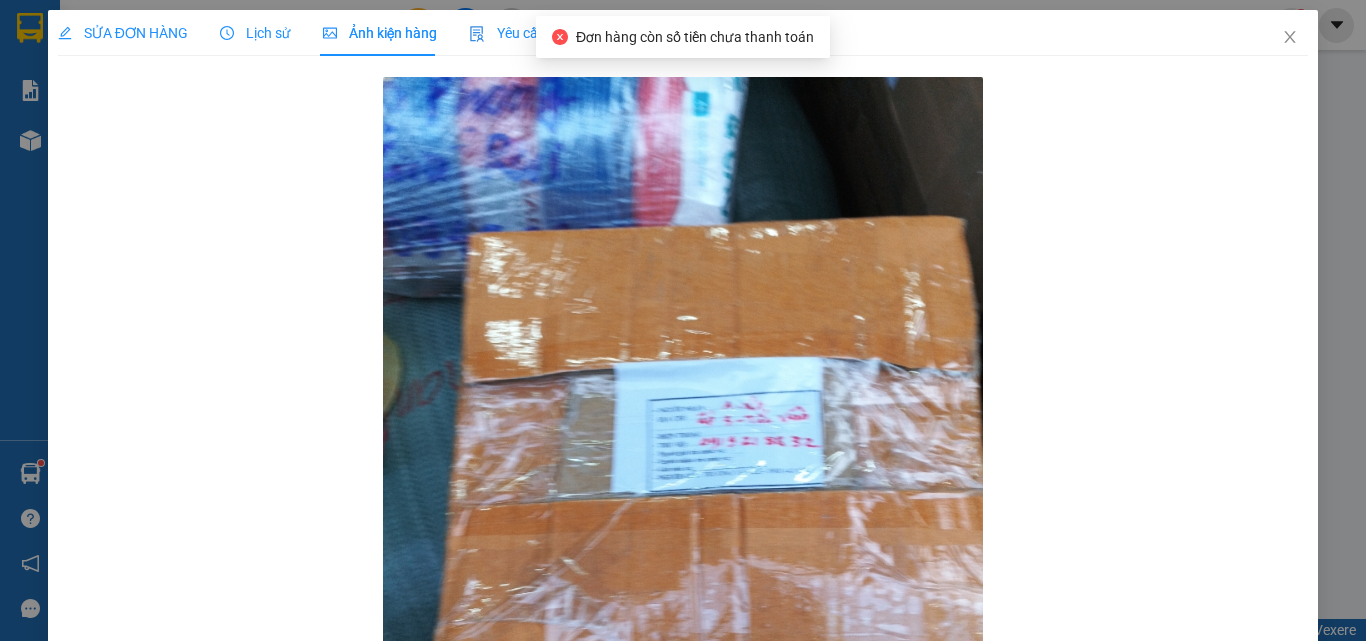 click on "SỬA ĐƠN HÀNG" at bounding box center (123, 33) 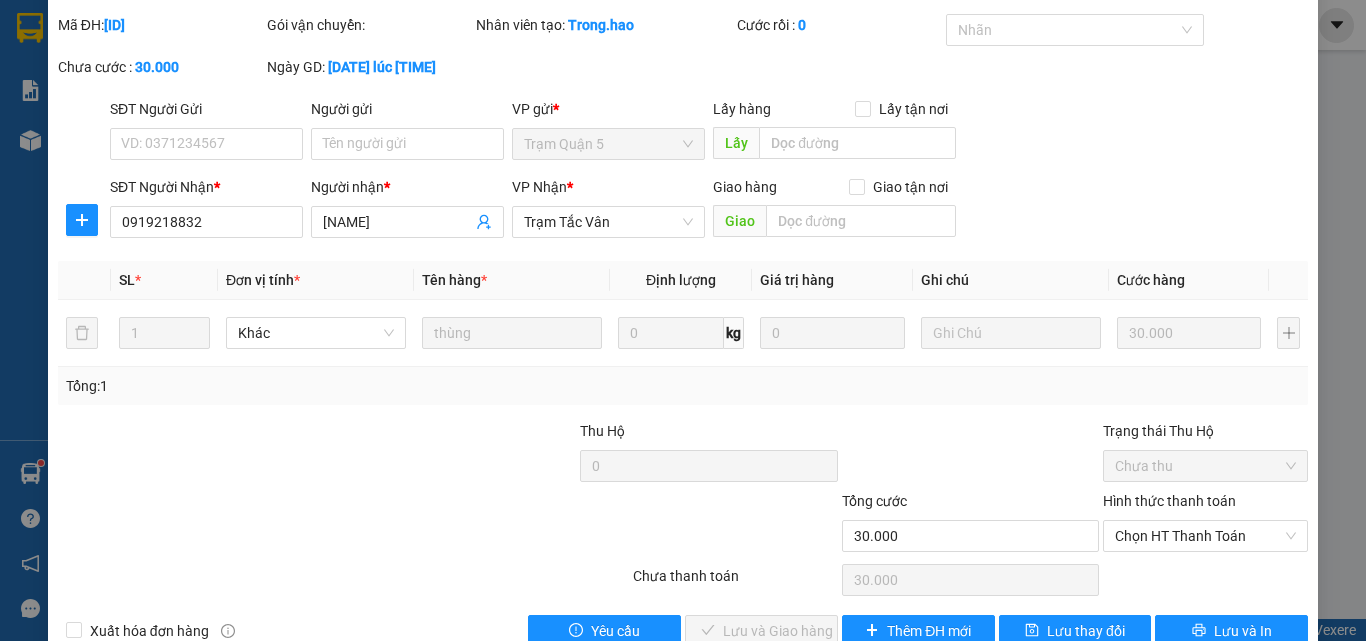 scroll, scrollTop: 103, scrollLeft: 0, axis: vertical 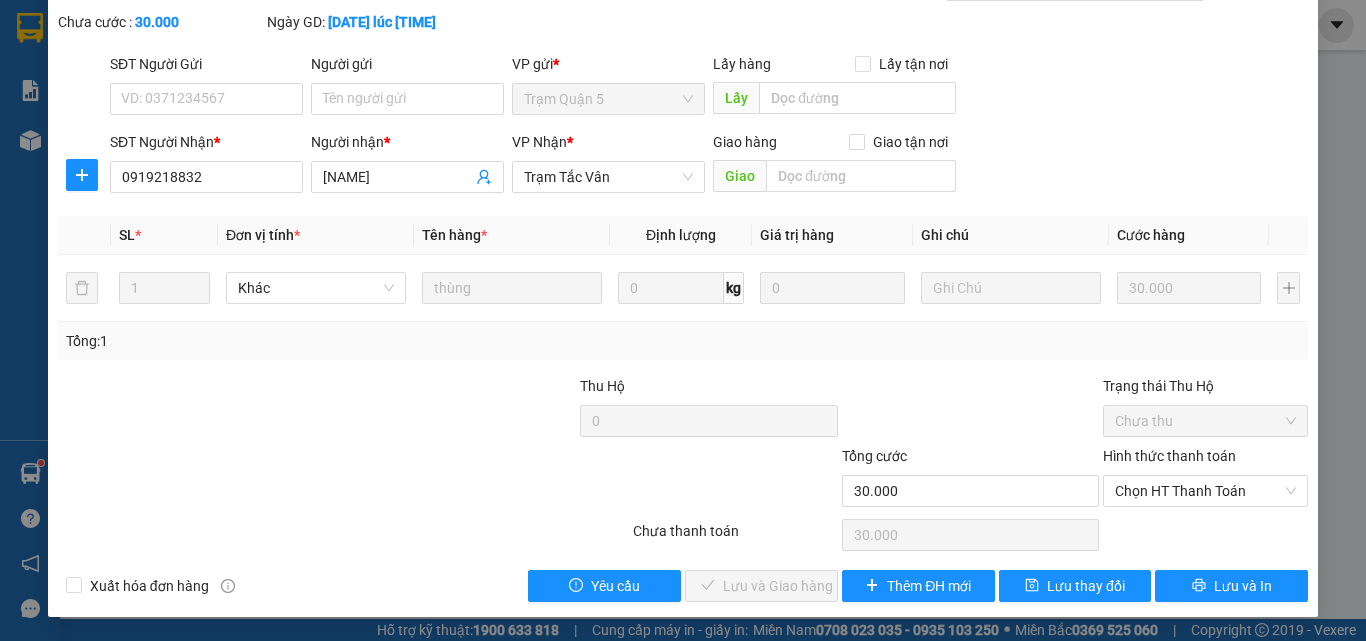 drag, startPoint x: 1151, startPoint y: 487, endPoint x: 1147, endPoint y: 509, distance: 22.36068 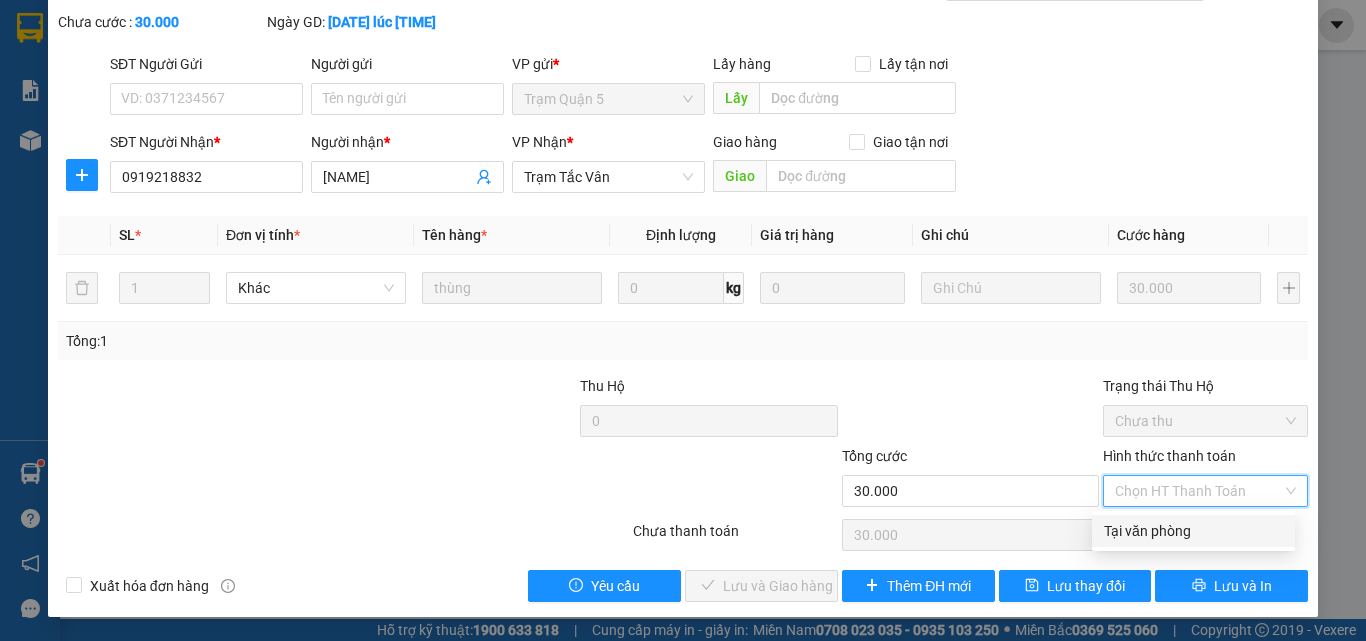 click on "Tại văn phòng" at bounding box center [1193, 531] 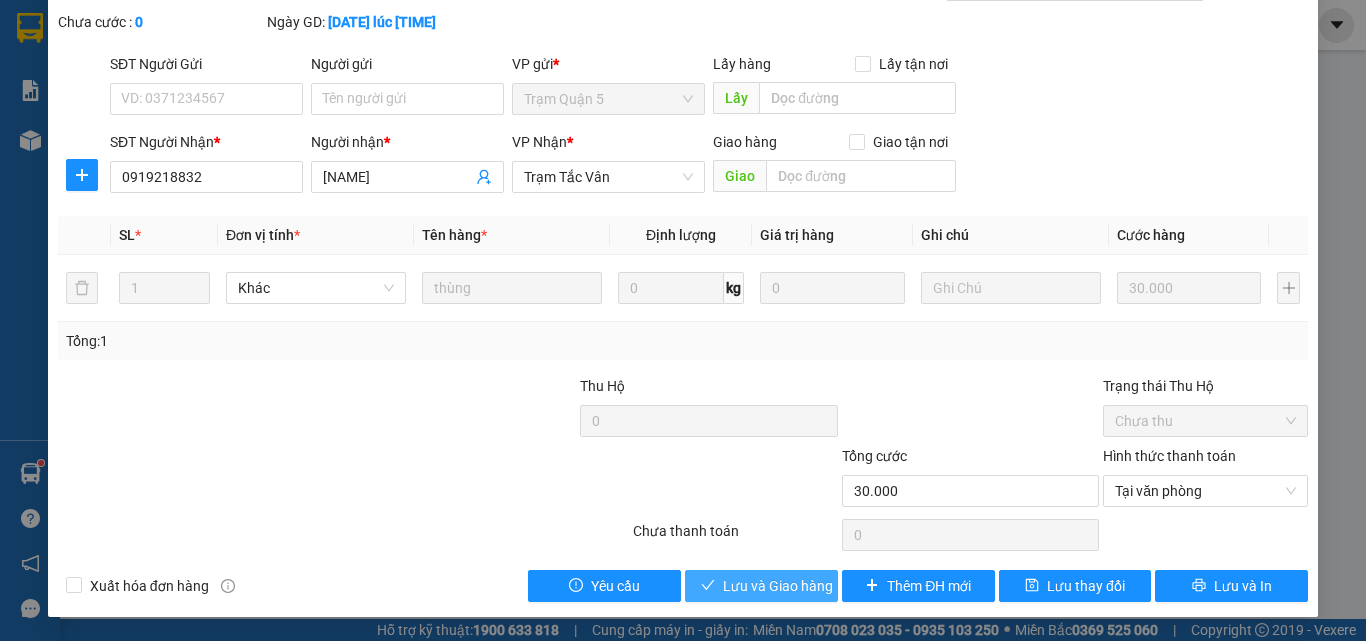 click on "Lưu và Giao hàng" at bounding box center (778, 586) 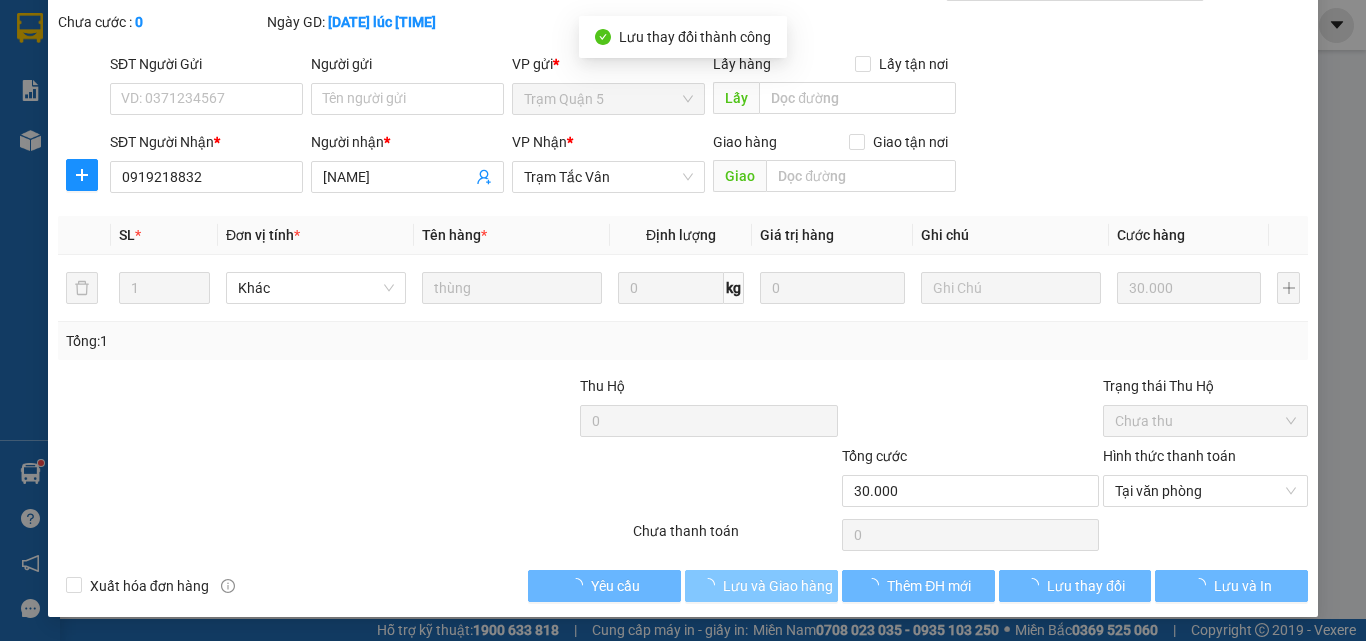 scroll, scrollTop: 0, scrollLeft: 0, axis: both 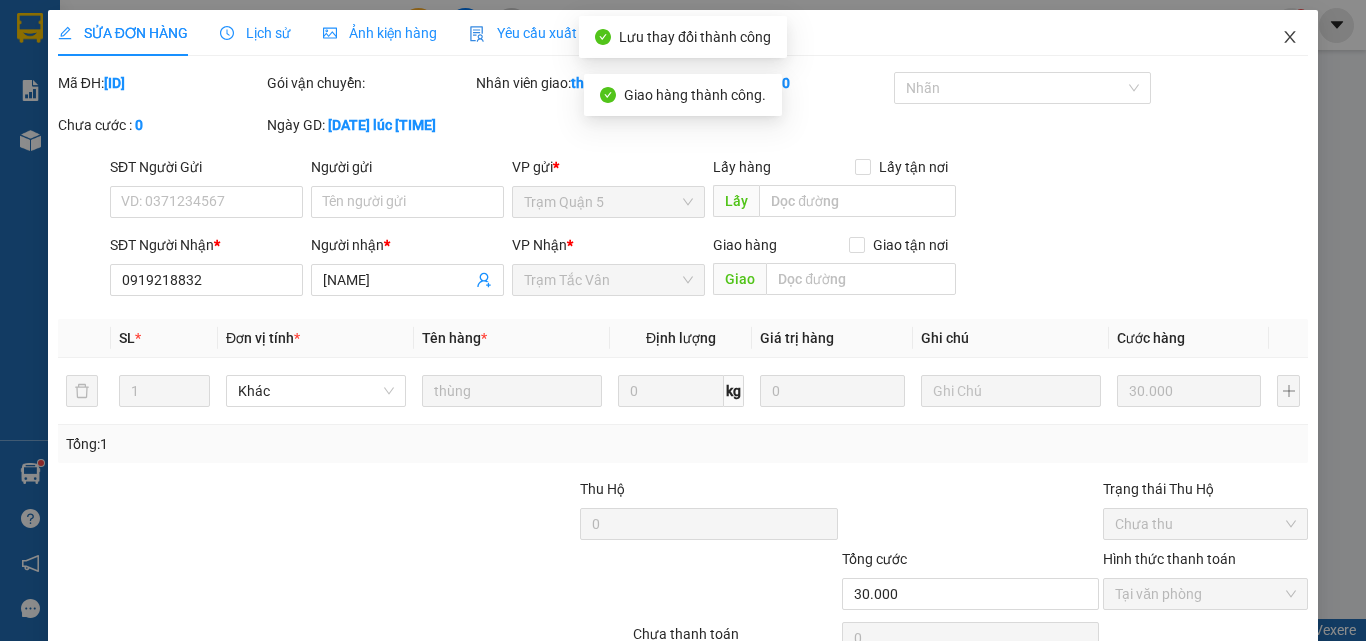 click 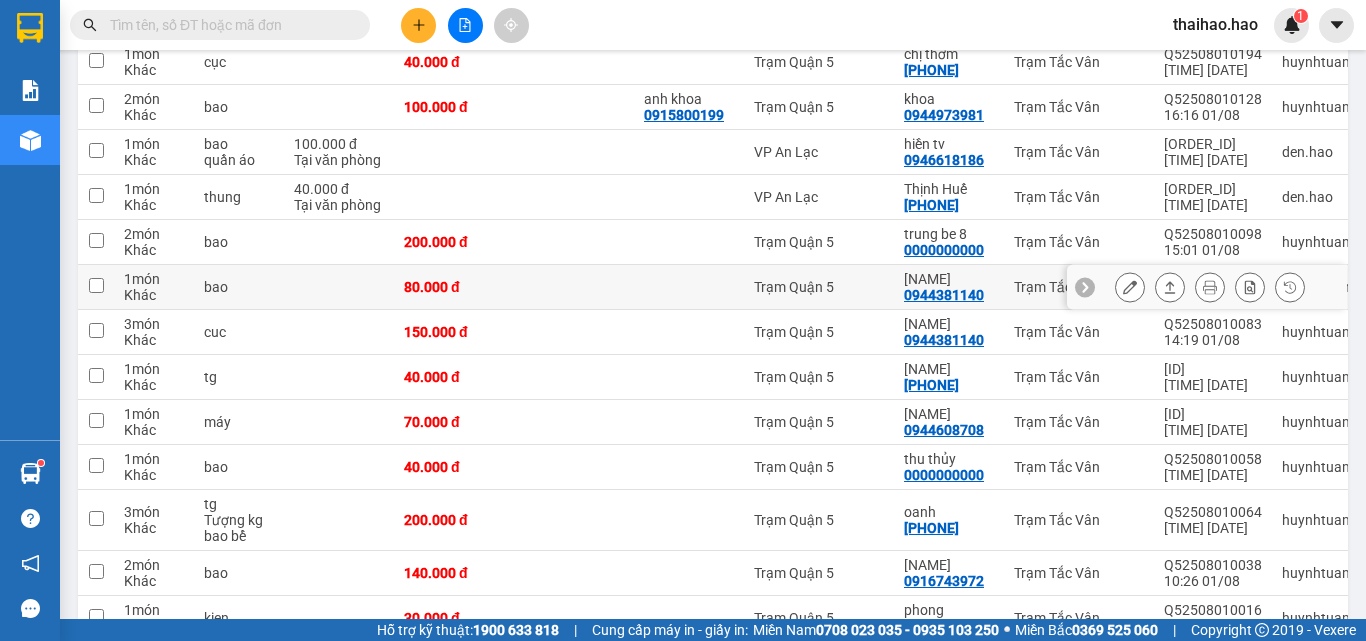 scroll, scrollTop: 1100, scrollLeft: 0, axis: vertical 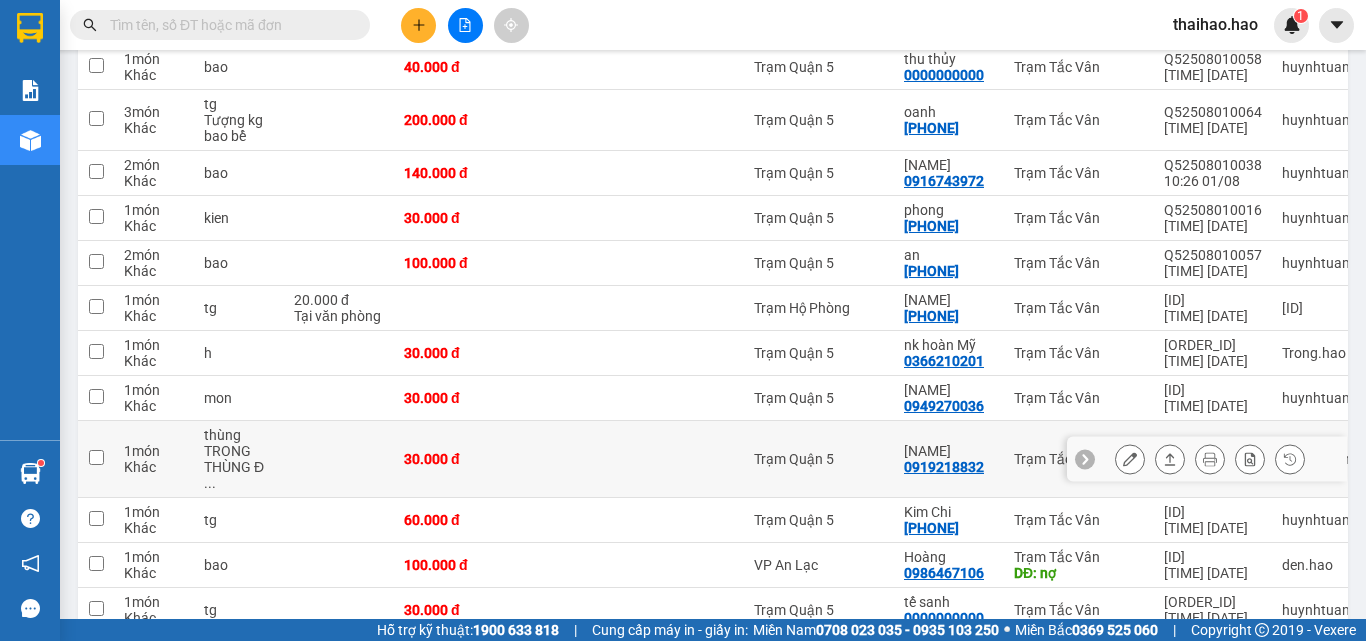 click at bounding box center (1170, 459) 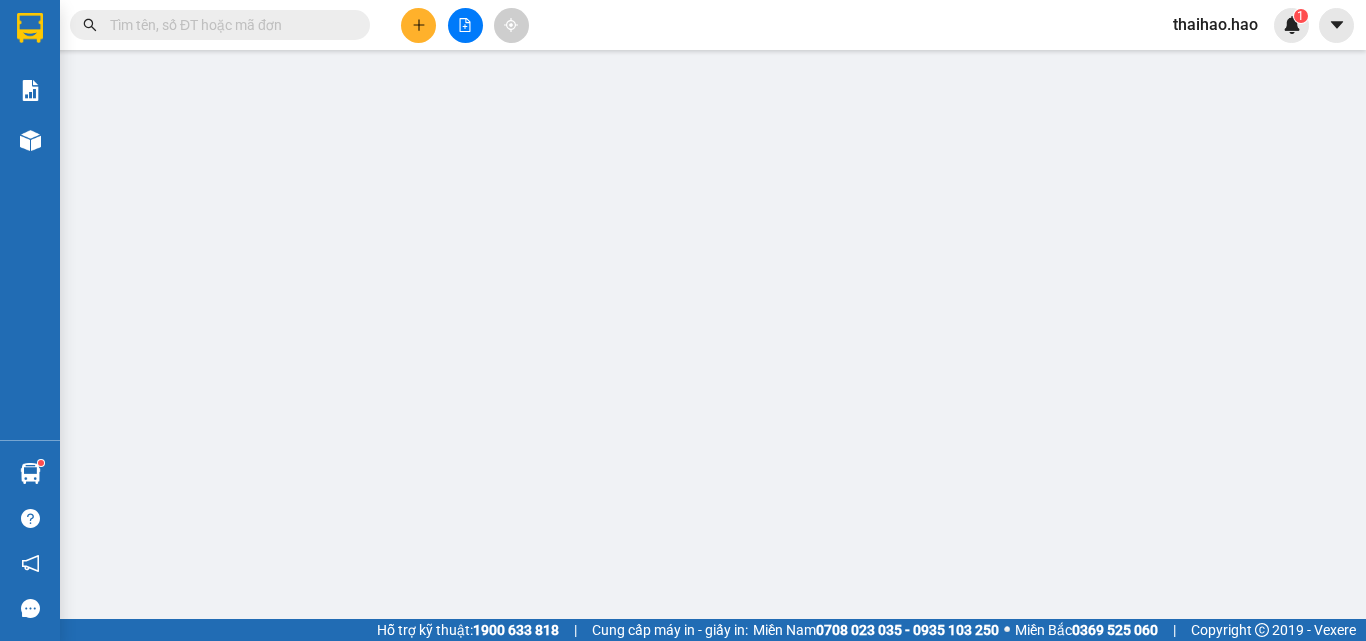 type on "0919218832" 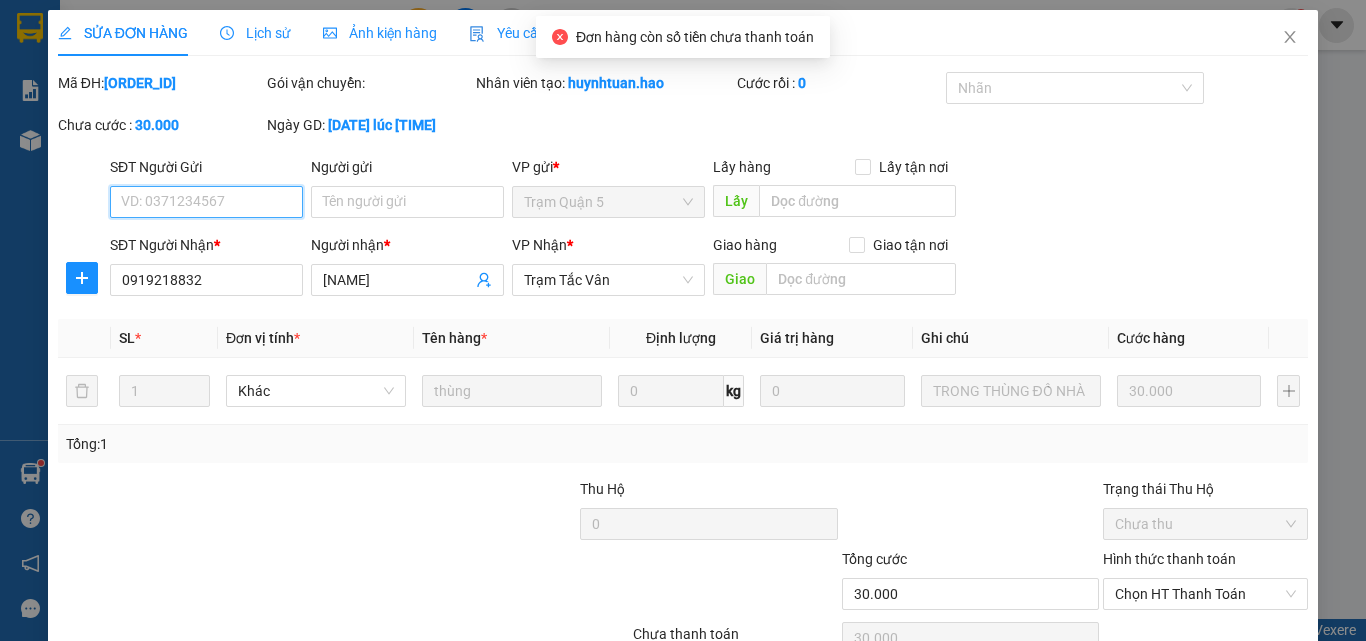 scroll, scrollTop: 0, scrollLeft: 0, axis: both 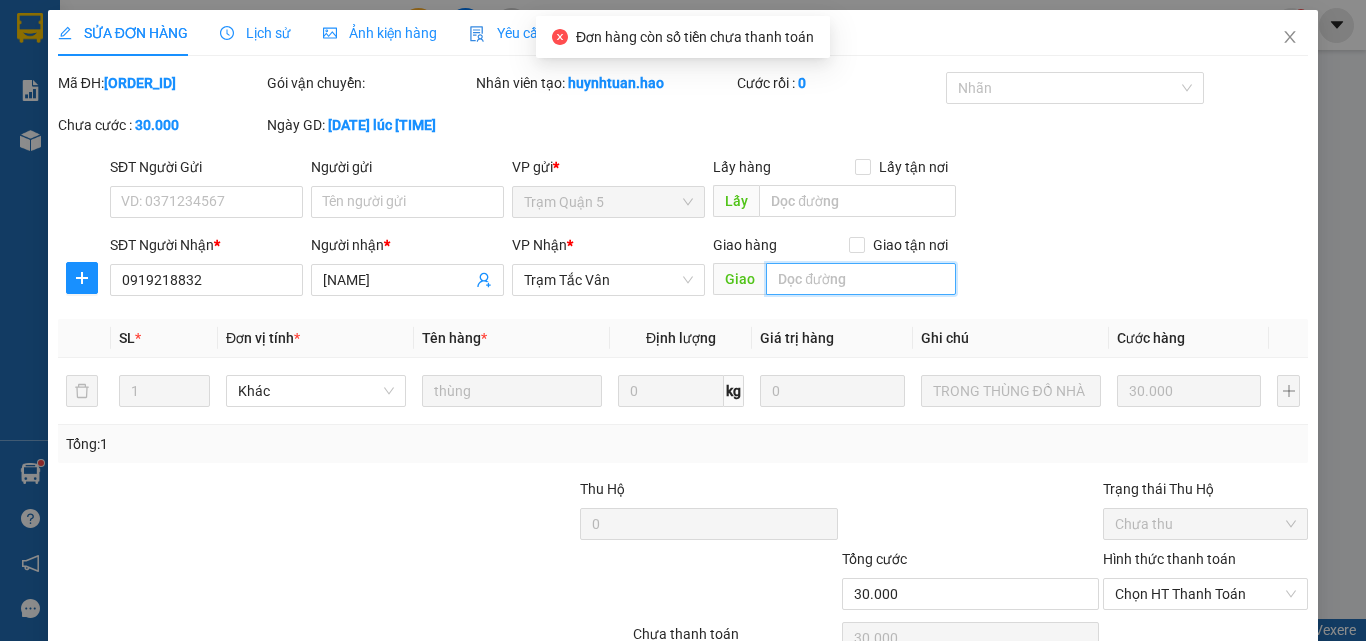 click at bounding box center (861, 279) 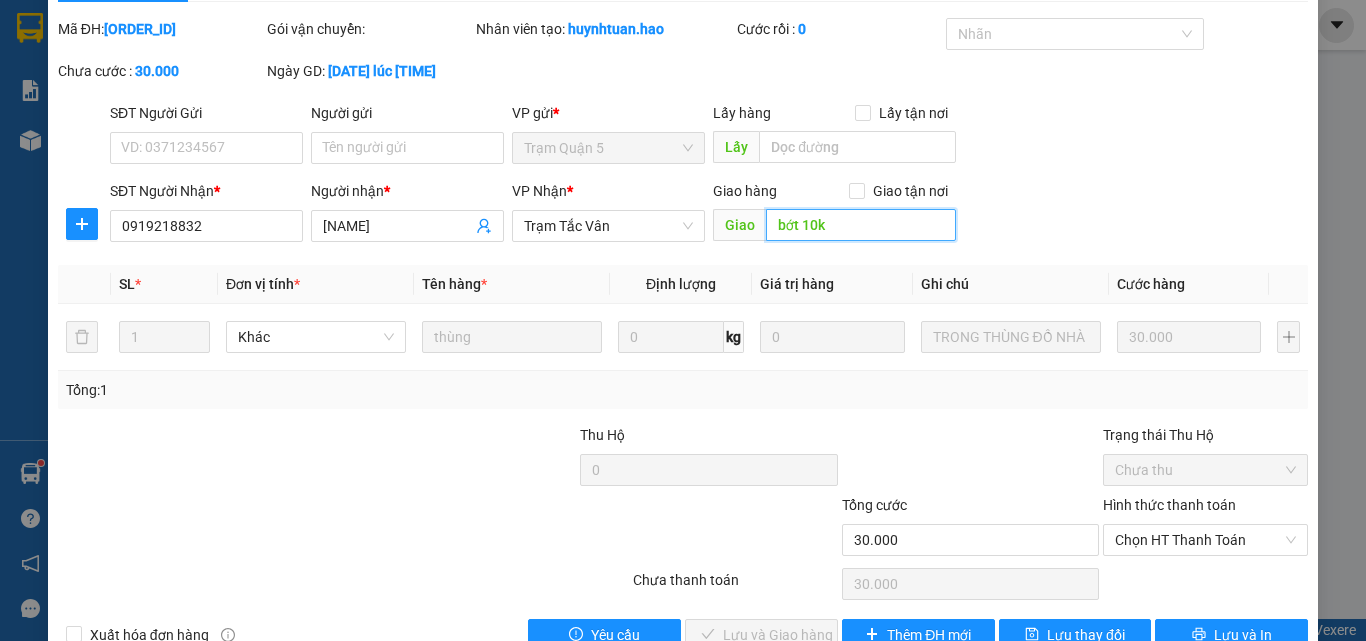 scroll, scrollTop: 103, scrollLeft: 0, axis: vertical 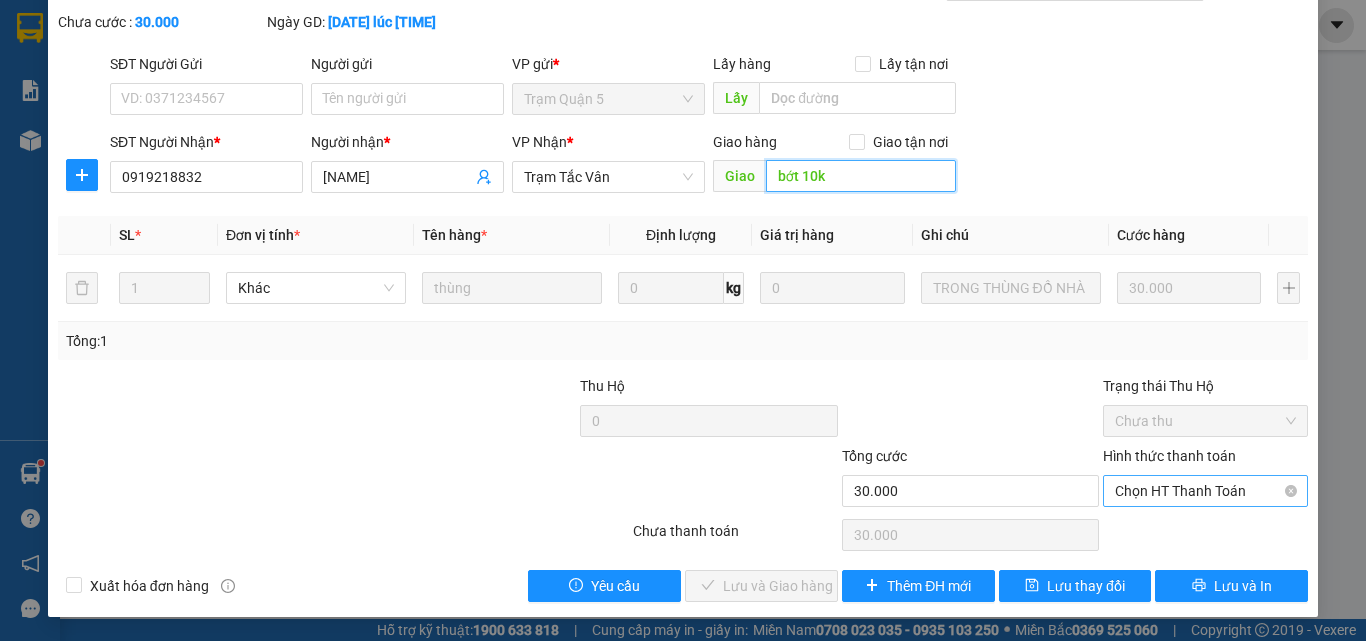 drag, startPoint x: 1151, startPoint y: 479, endPoint x: 1151, endPoint y: 490, distance: 11 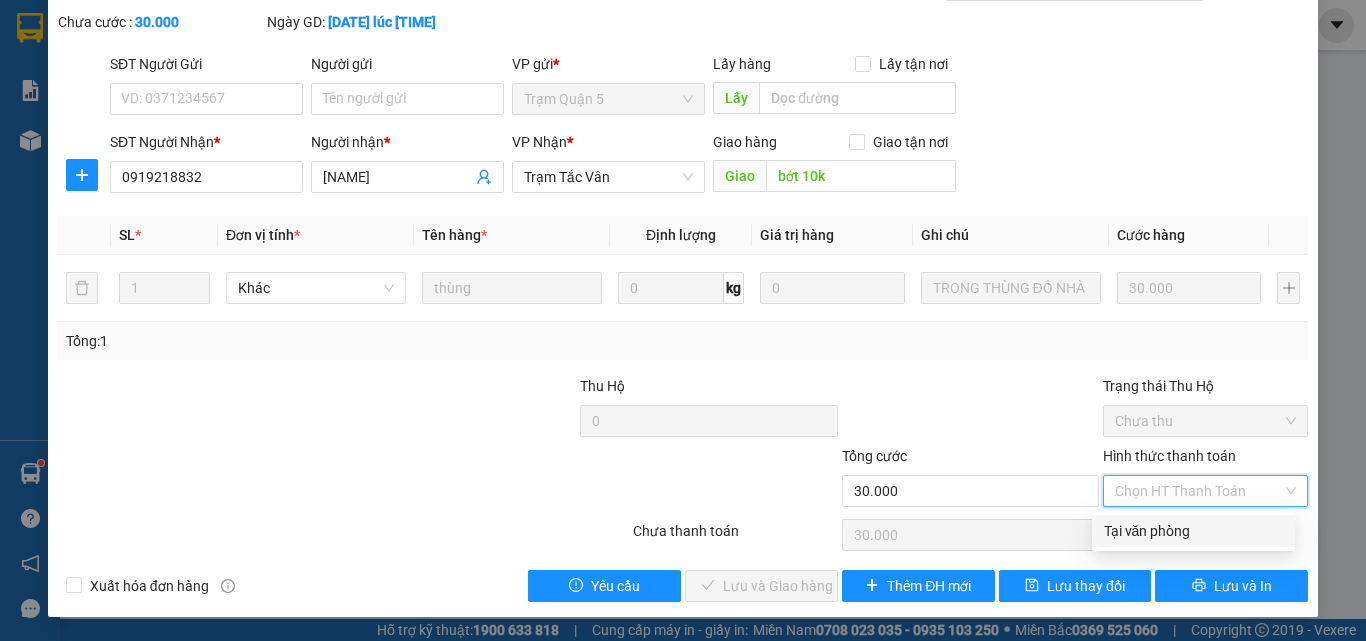 drag, startPoint x: 1141, startPoint y: 529, endPoint x: 1097, endPoint y: 530, distance: 44.011364 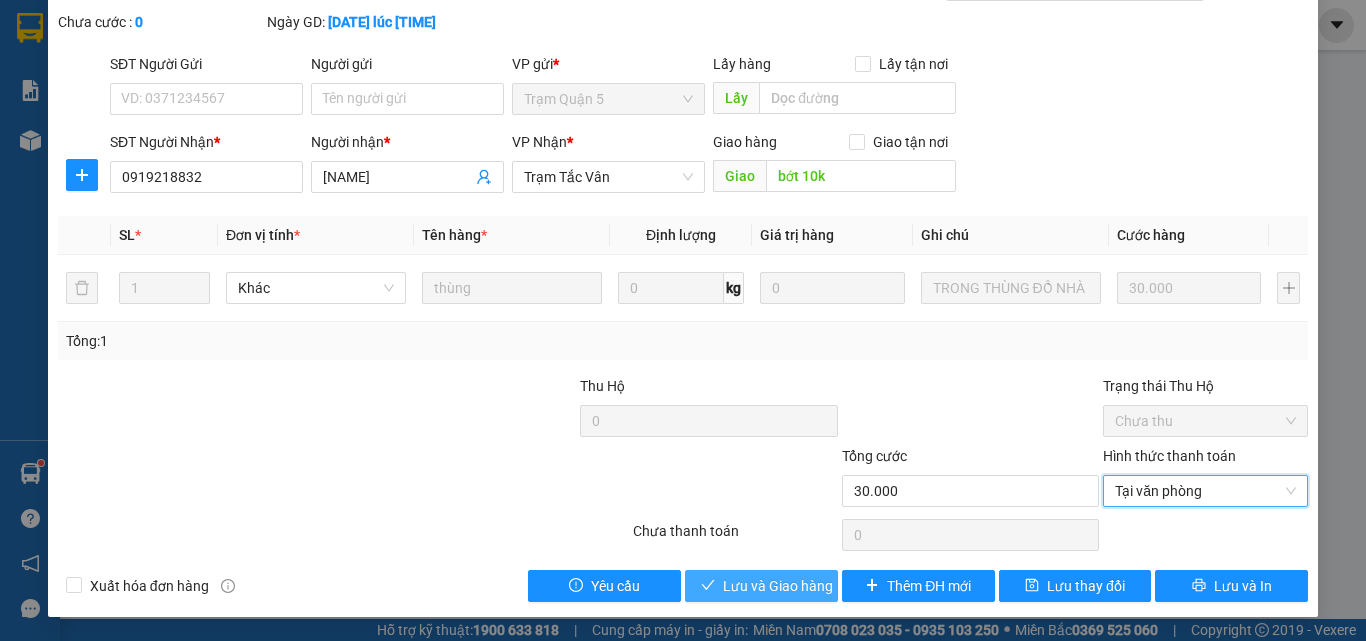 click on "Lưu và Giao hàng" at bounding box center [761, 586] 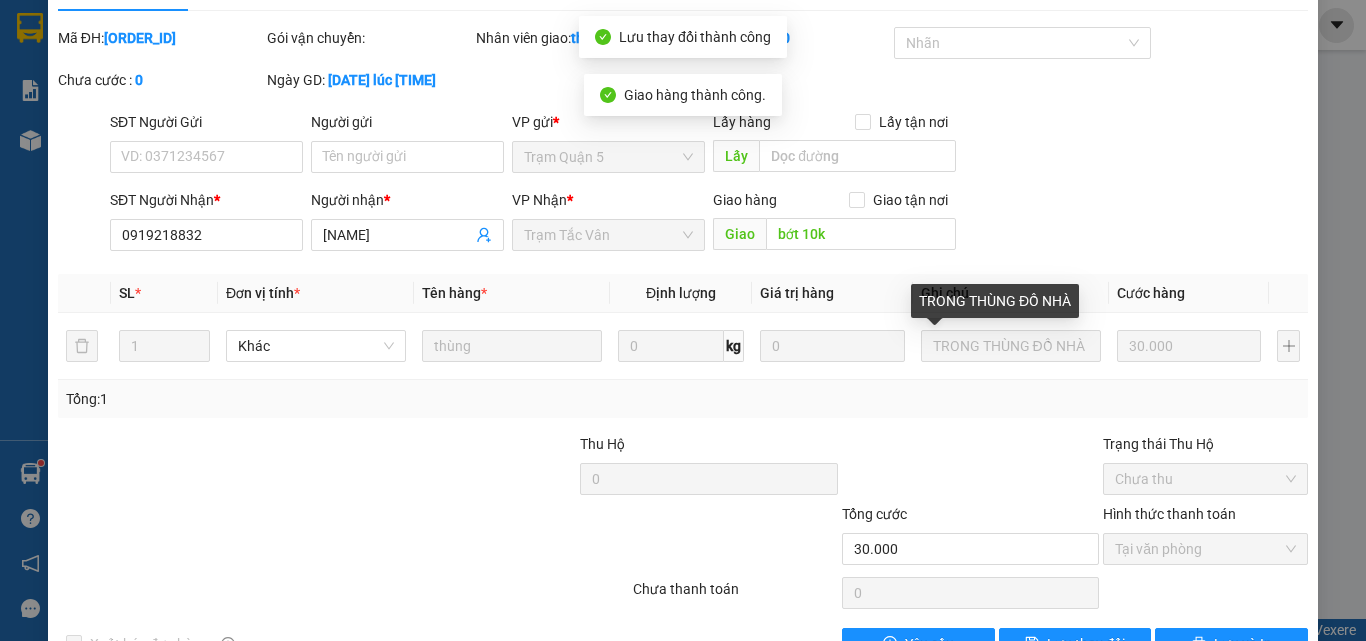 scroll, scrollTop: 0, scrollLeft: 0, axis: both 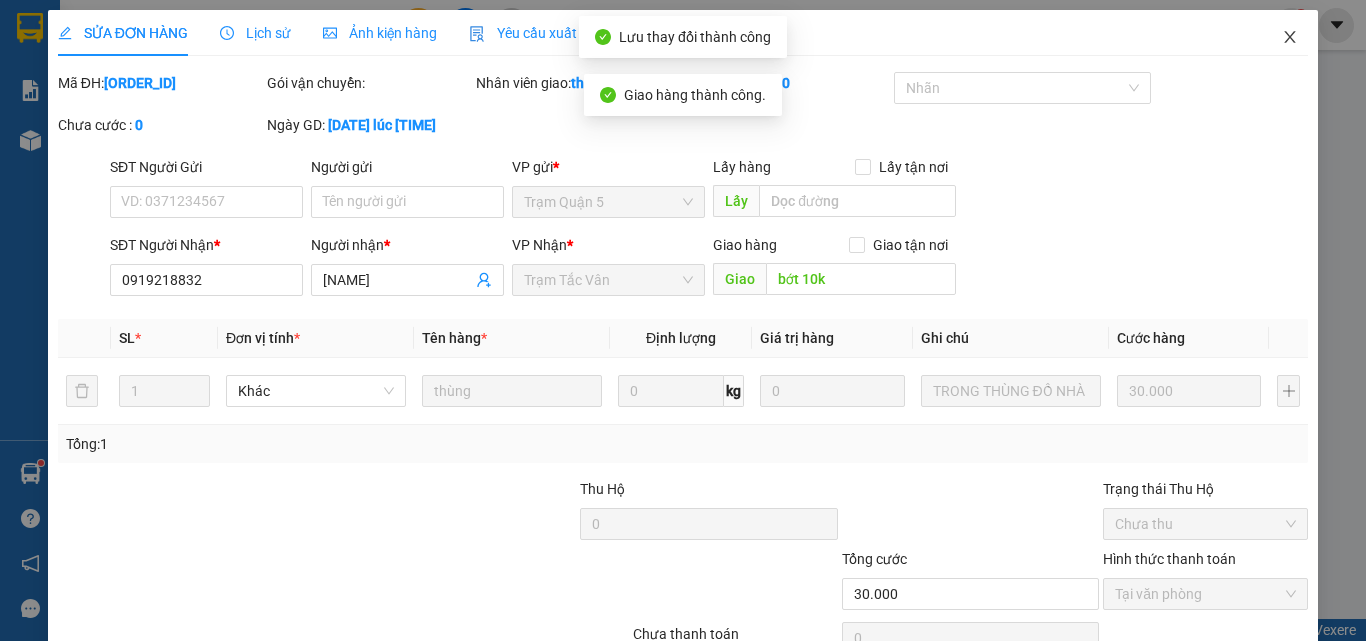 click 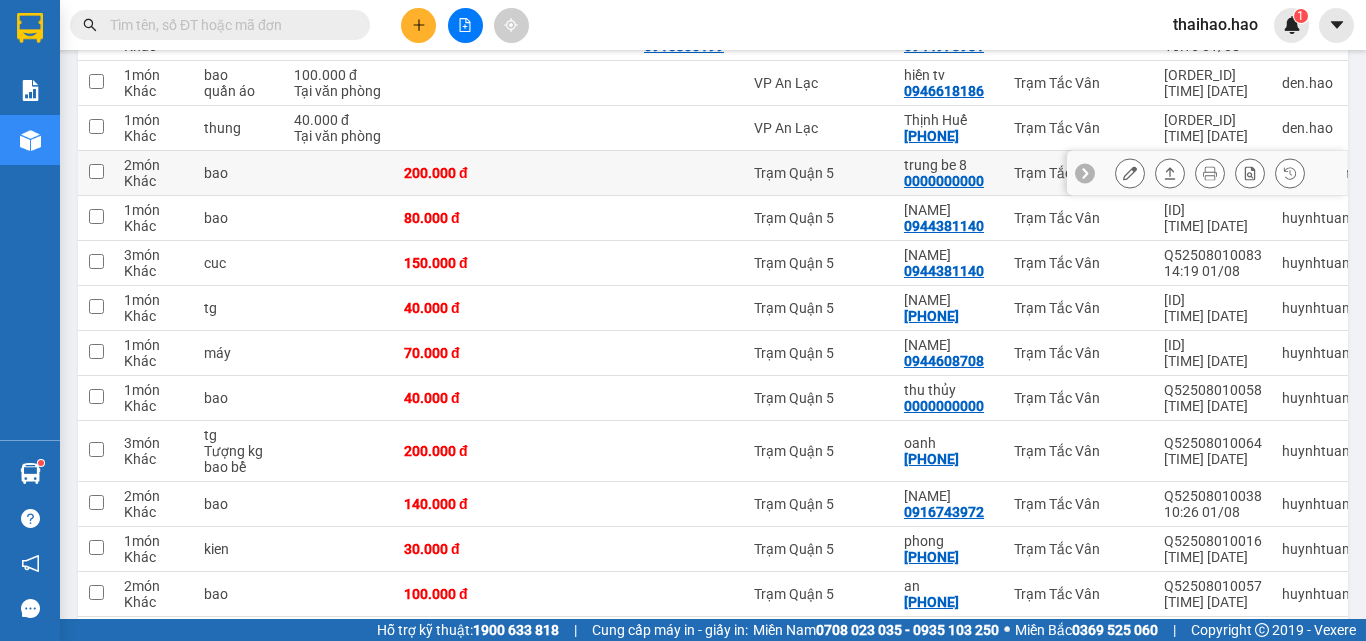 scroll, scrollTop: 800, scrollLeft: 0, axis: vertical 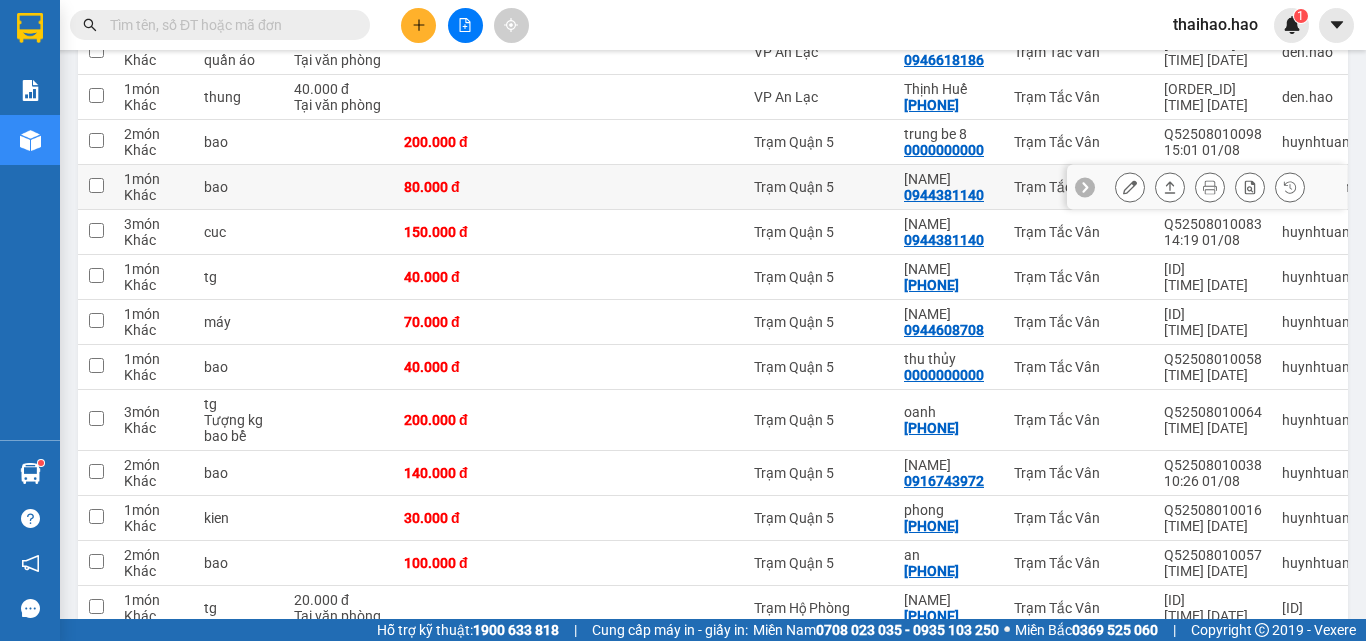 click 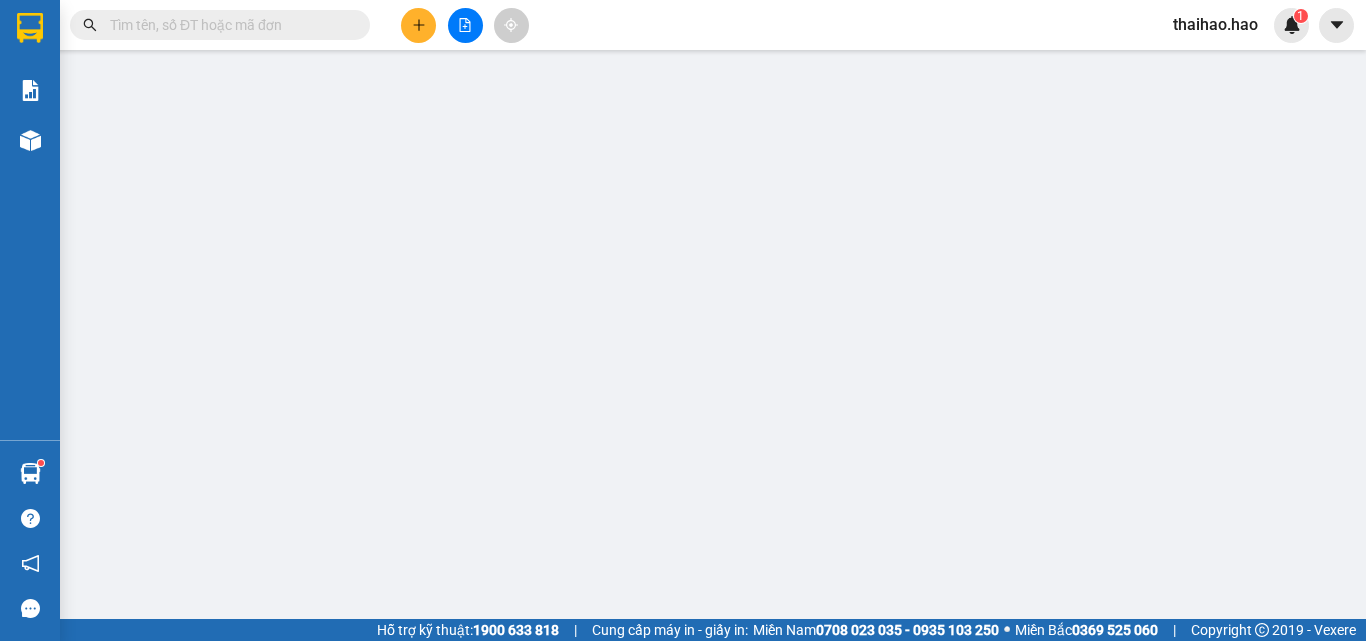 scroll, scrollTop: 0, scrollLeft: 0, axis: both 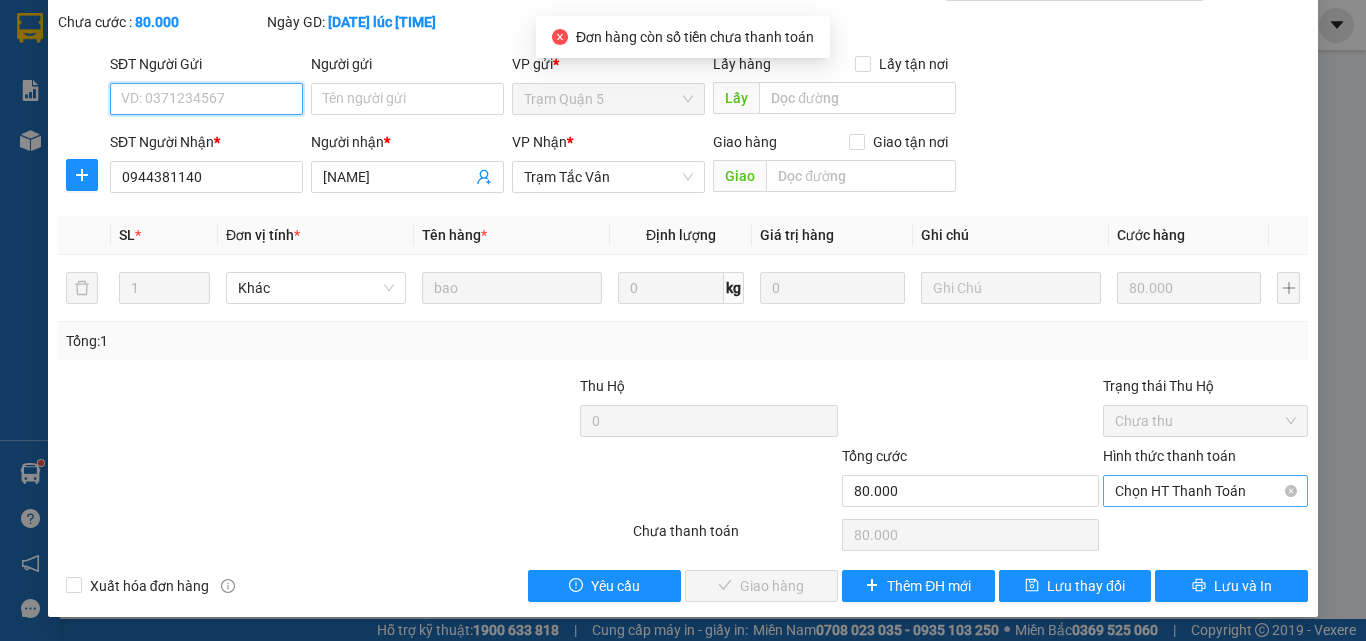click on "Chọn HT Thanh Toán" at bounding box center [1205, 491] 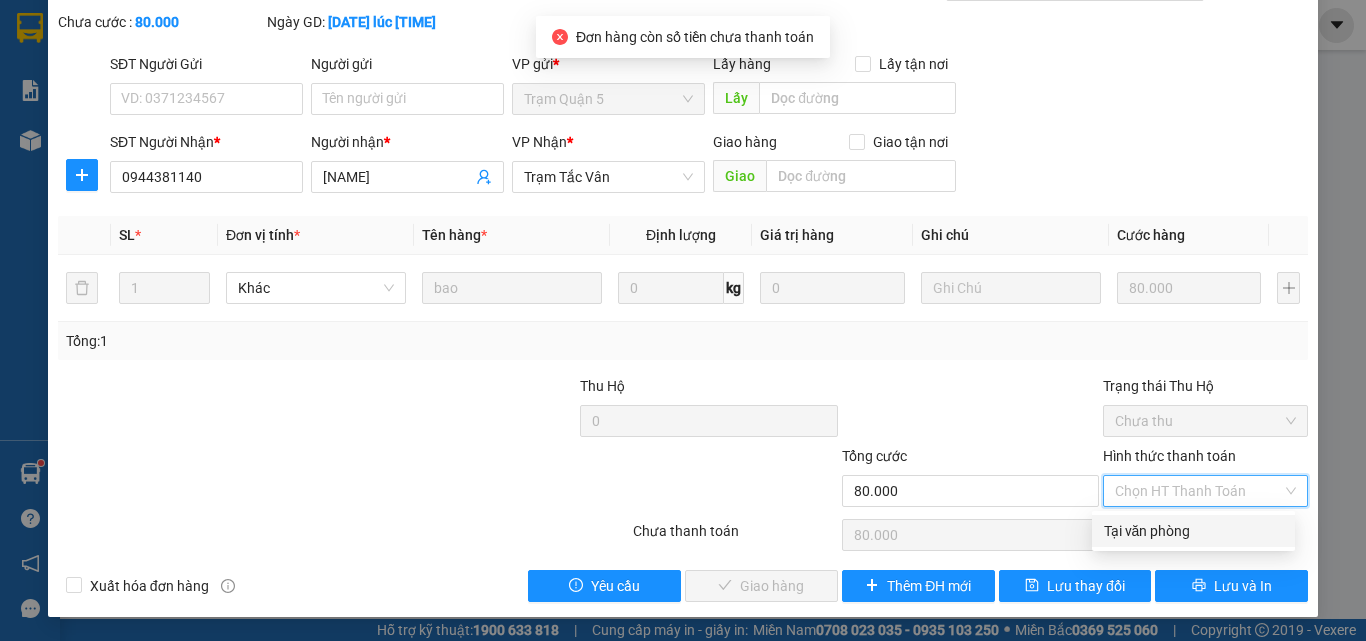 drag, startPoint x: 1142, startPoint y: 534, endPoint x: 1110, endPoint y: 529, distance: 32.38827 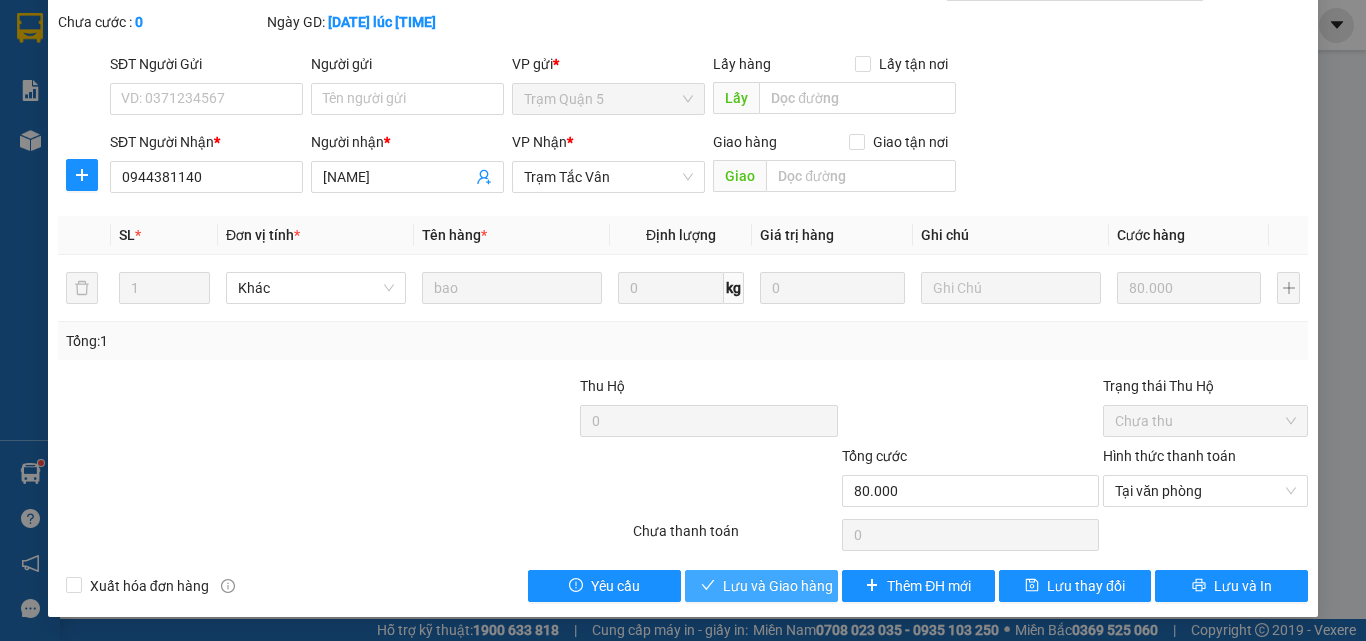 drag, startPoint x: 791, startPoint y: 575, endPoint x: 797, endPoint y: 560, distance: 16.155495 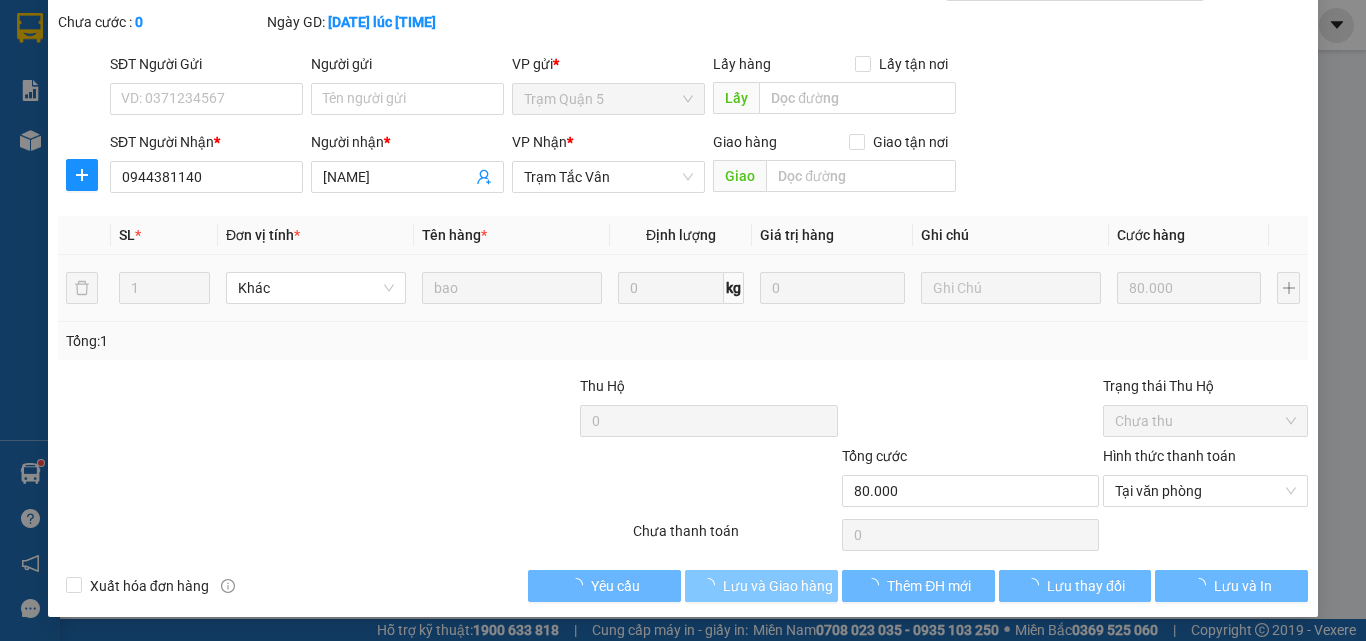 scroll, scrollTop: 0, scrollLeft: 0, axis: both 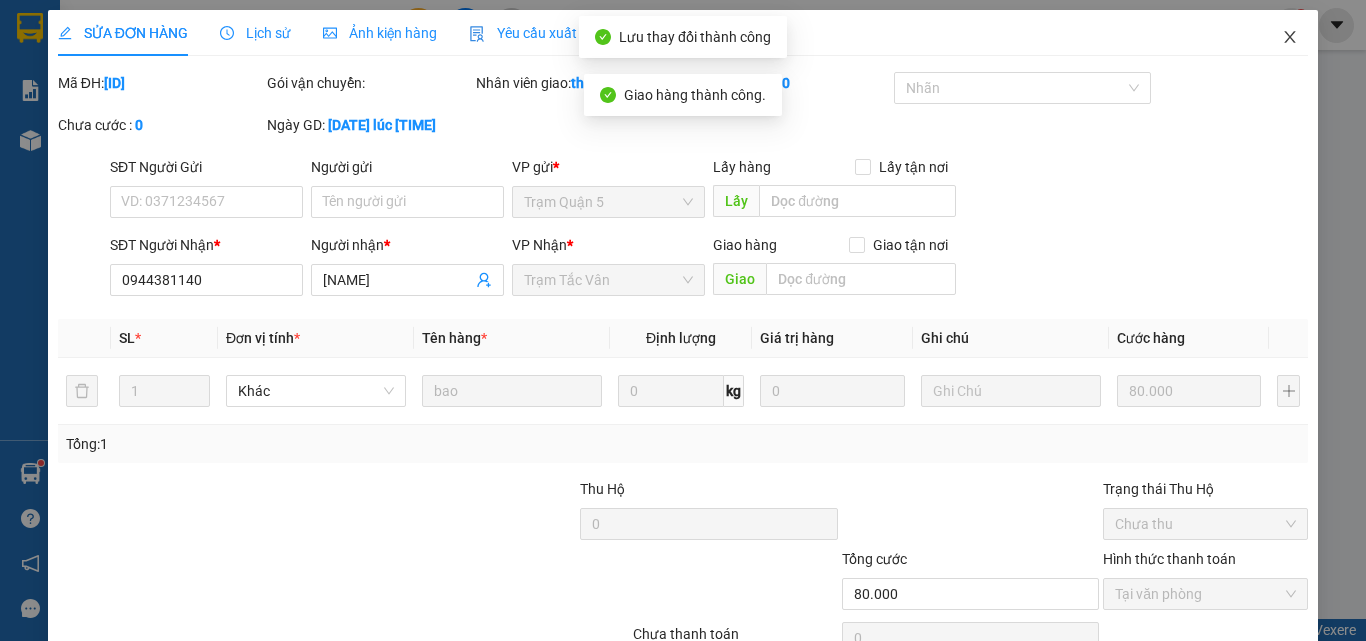click at bounding box center (1290, 38) 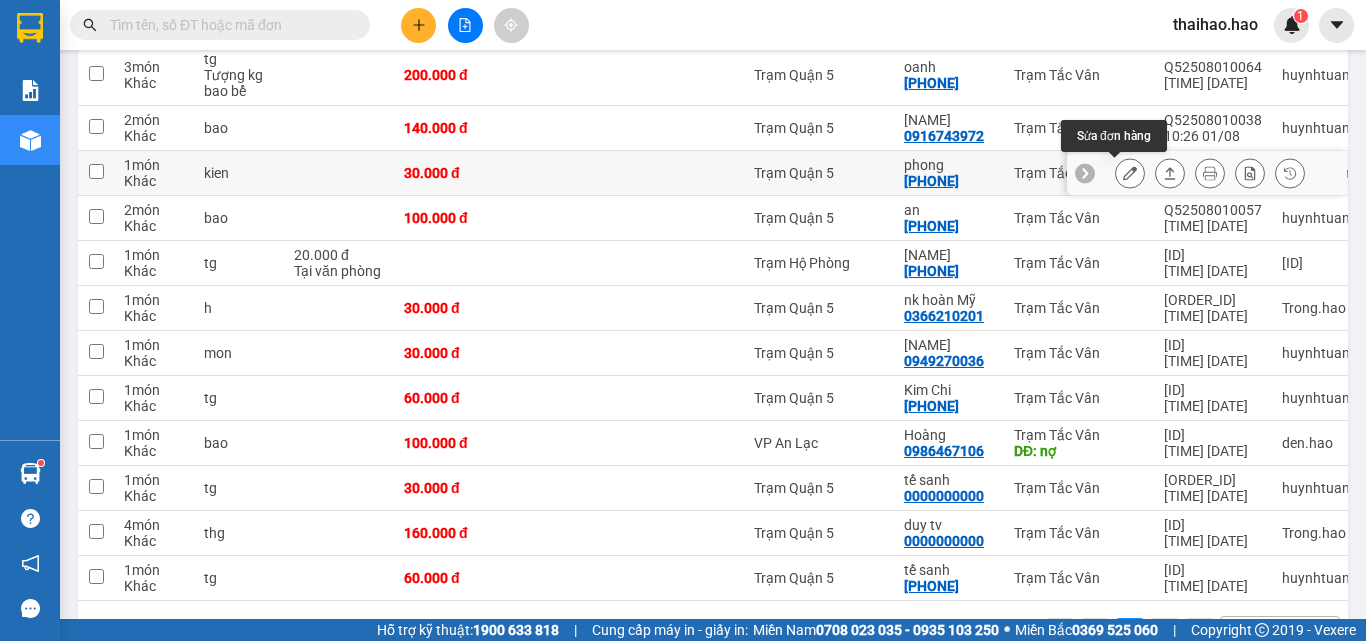 scroll, scrollTop: 1172, scrollLeft: 0, axis: vertical 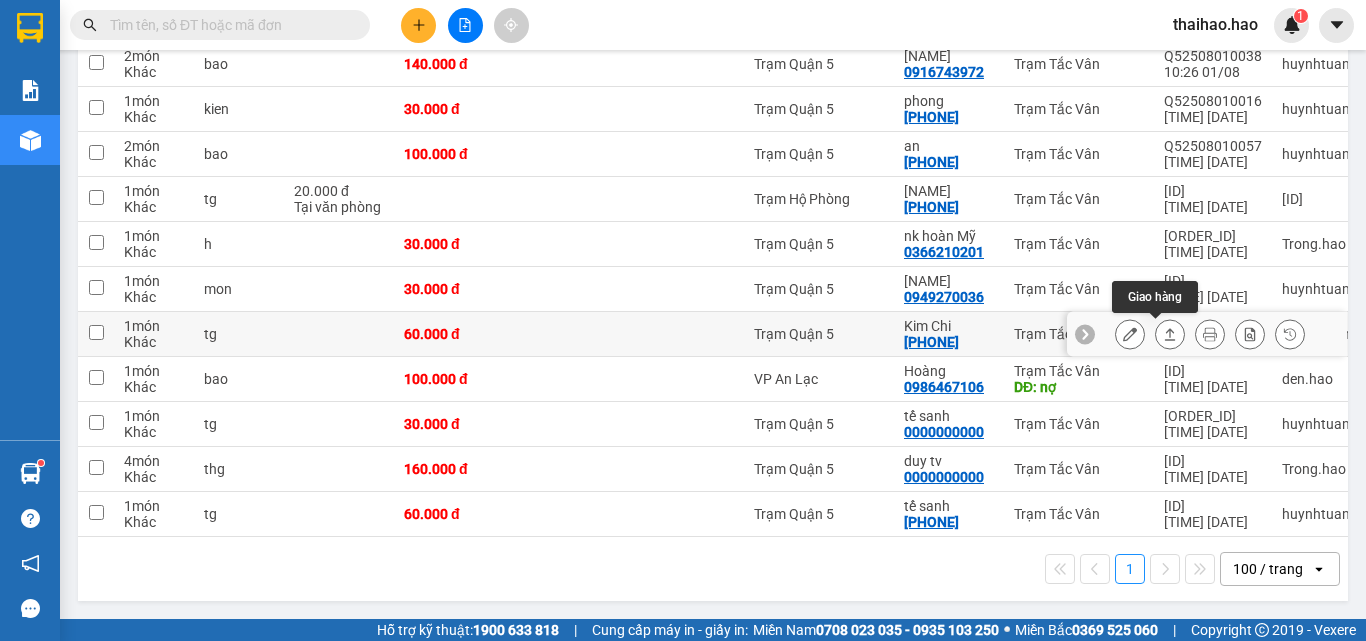 click 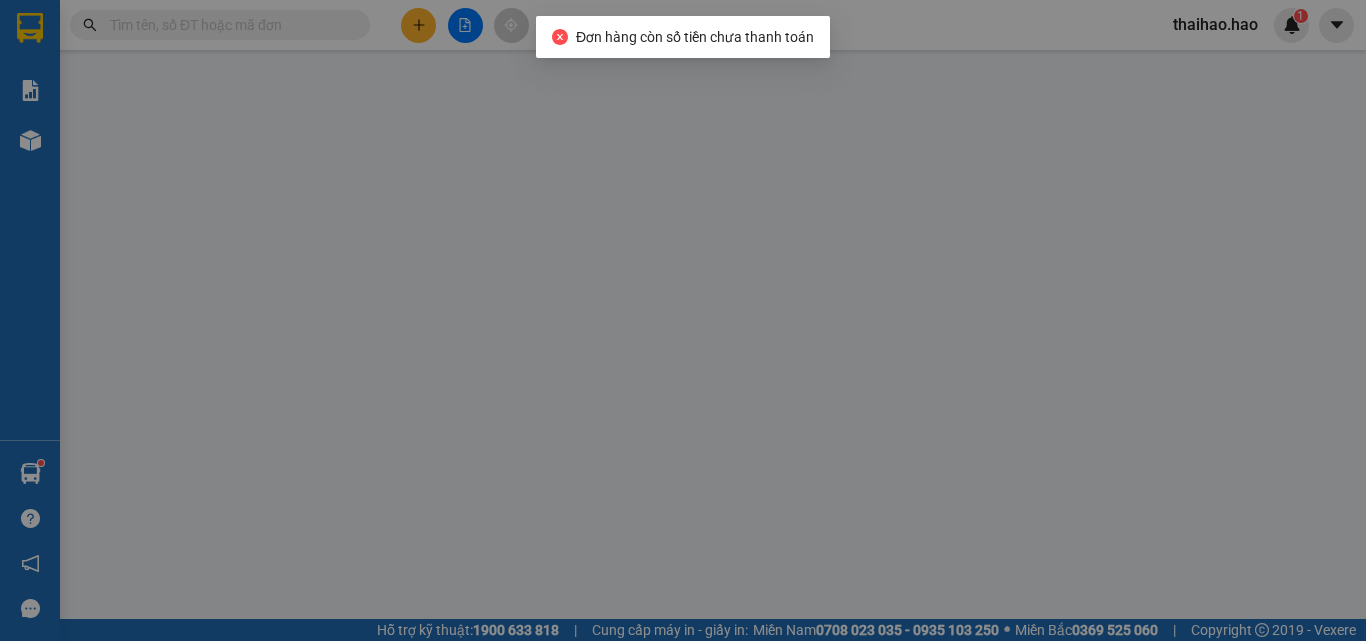 type on "[PHONE]" 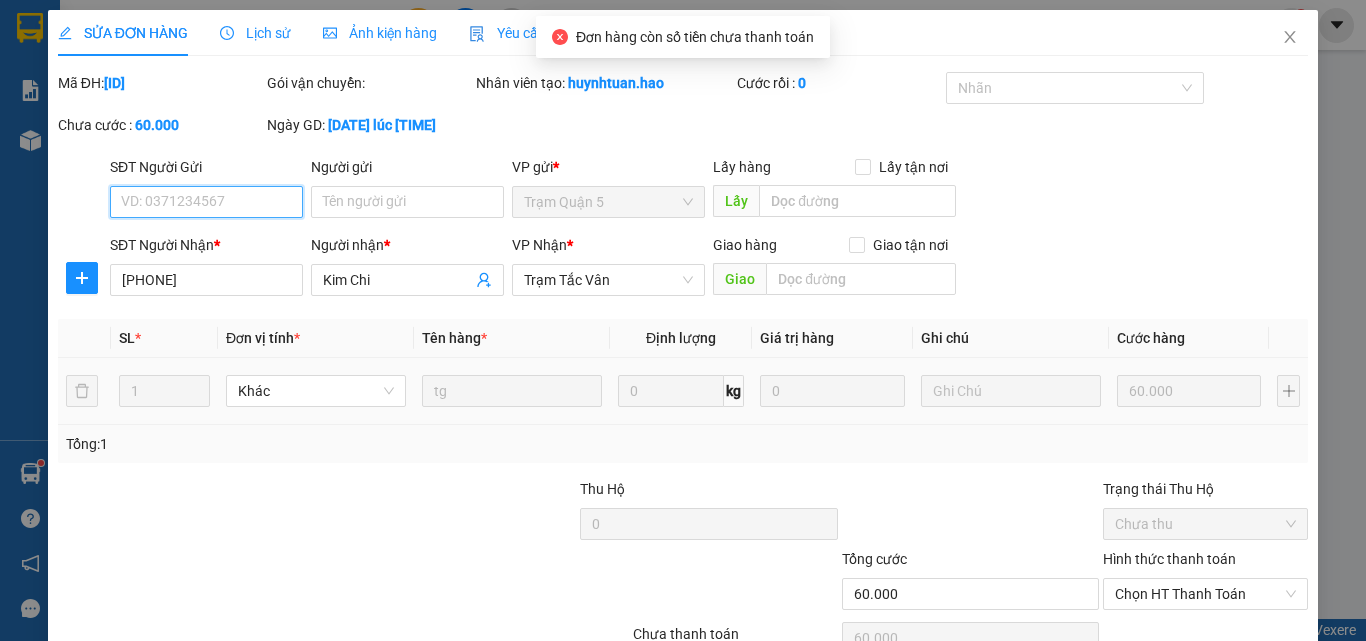 scroll, scrollTop: 0, scrollLeft: 0, axis: both 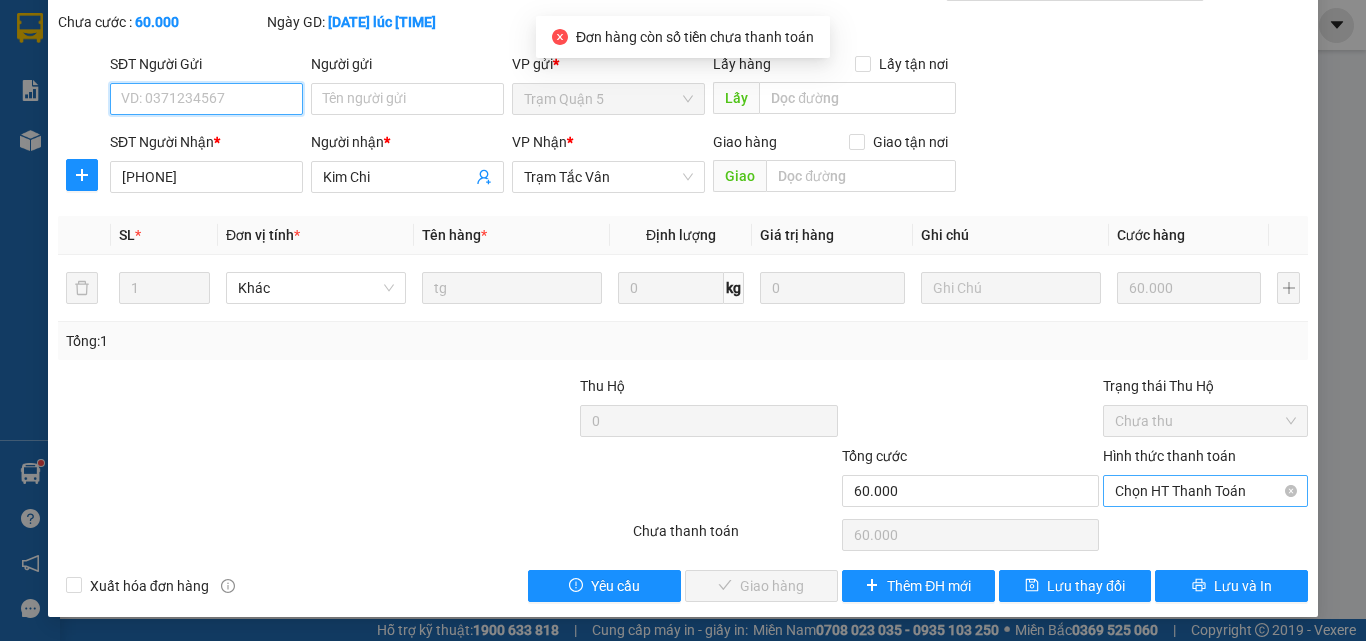 click on "Chọn HT Thanh Toán" at bounding box center (1205, 491) 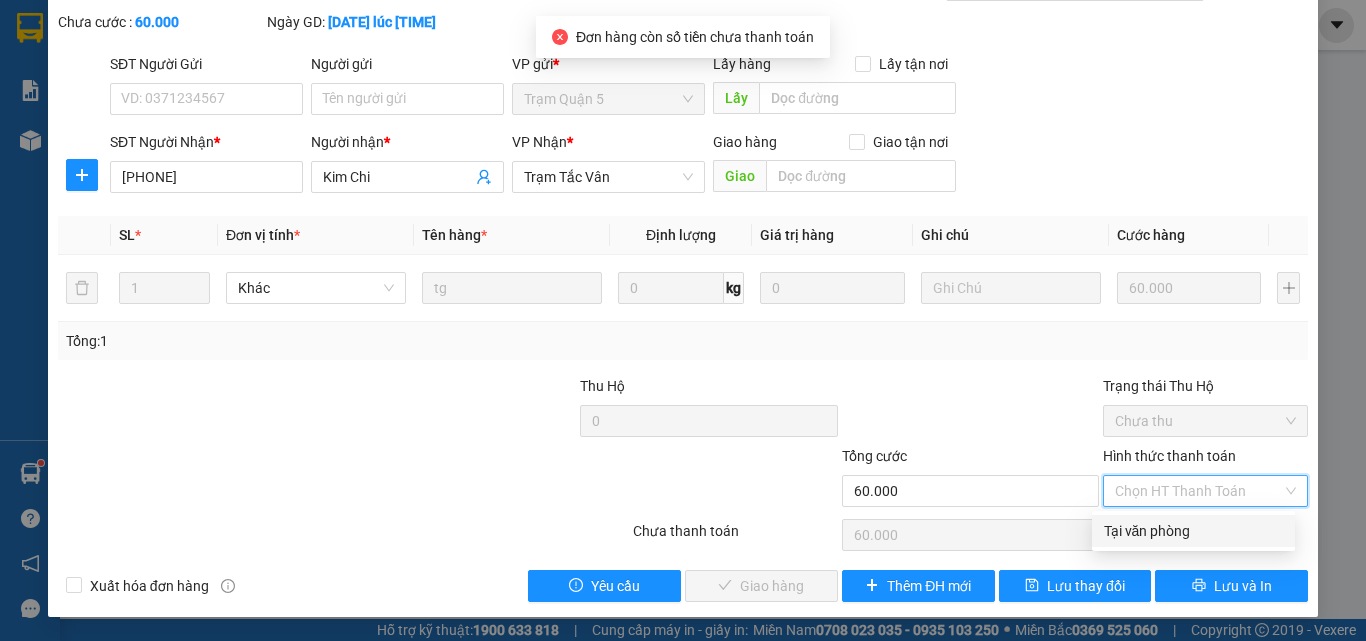 drag, startPoint x: 1133, startPoint y: 523, endPoint x: 1075, endPoint y: 533, distance: 58.855755 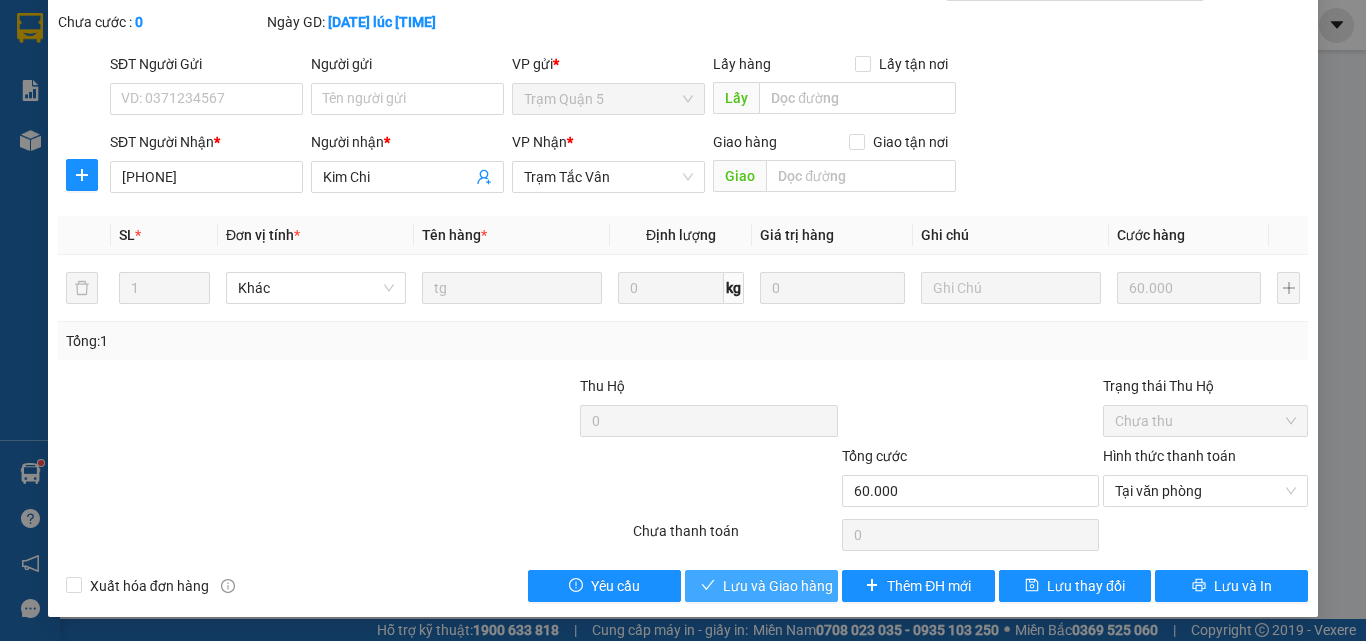 click on "Lưu và Giao hàng" at bounding box center [778, 586] 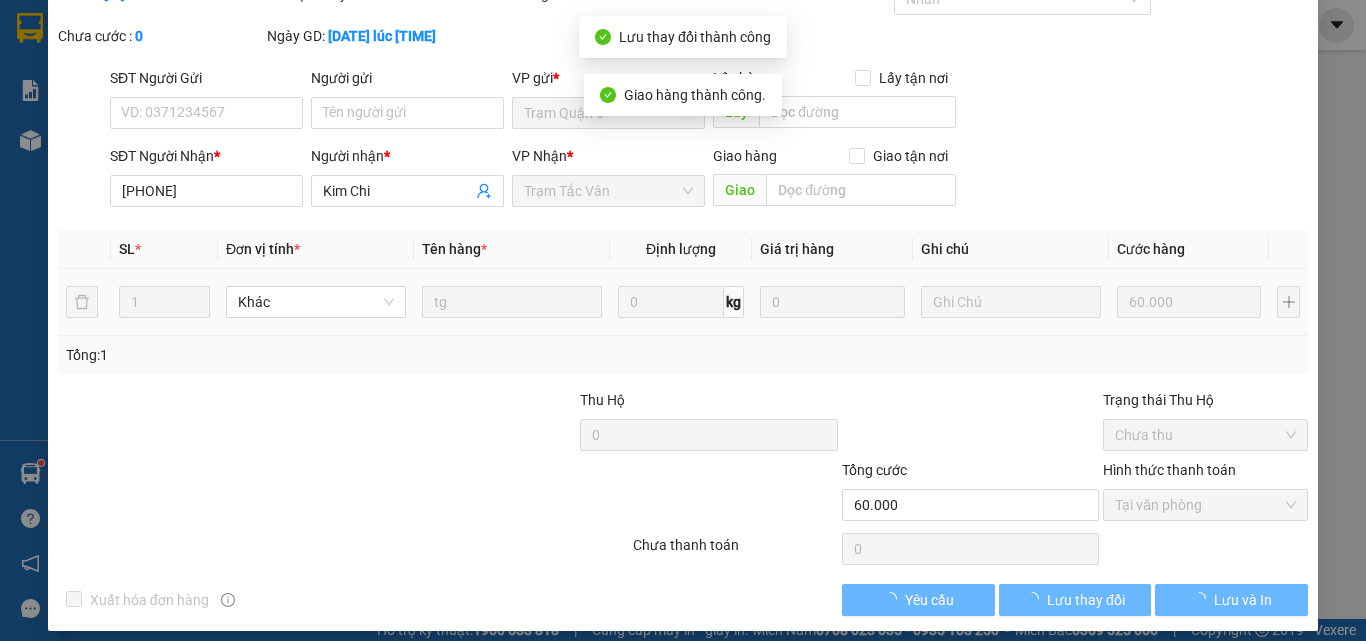 scroll, scrollTop: 0, scrollLeft: 0, axis: both 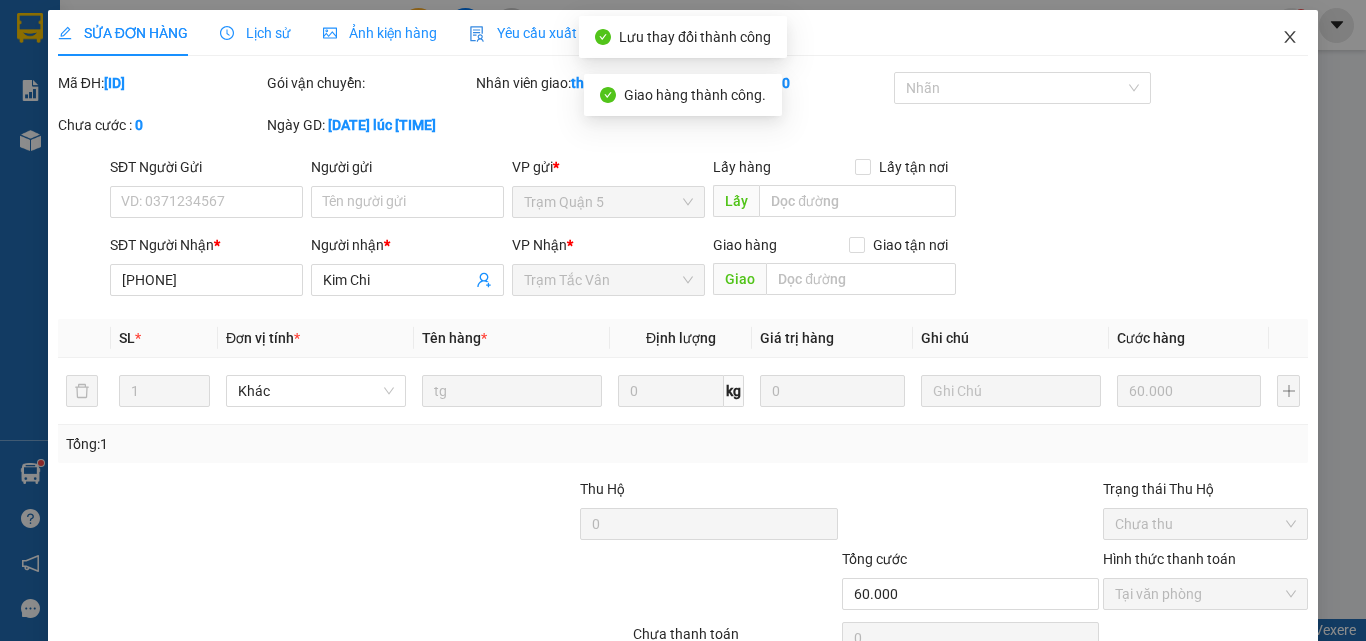 click 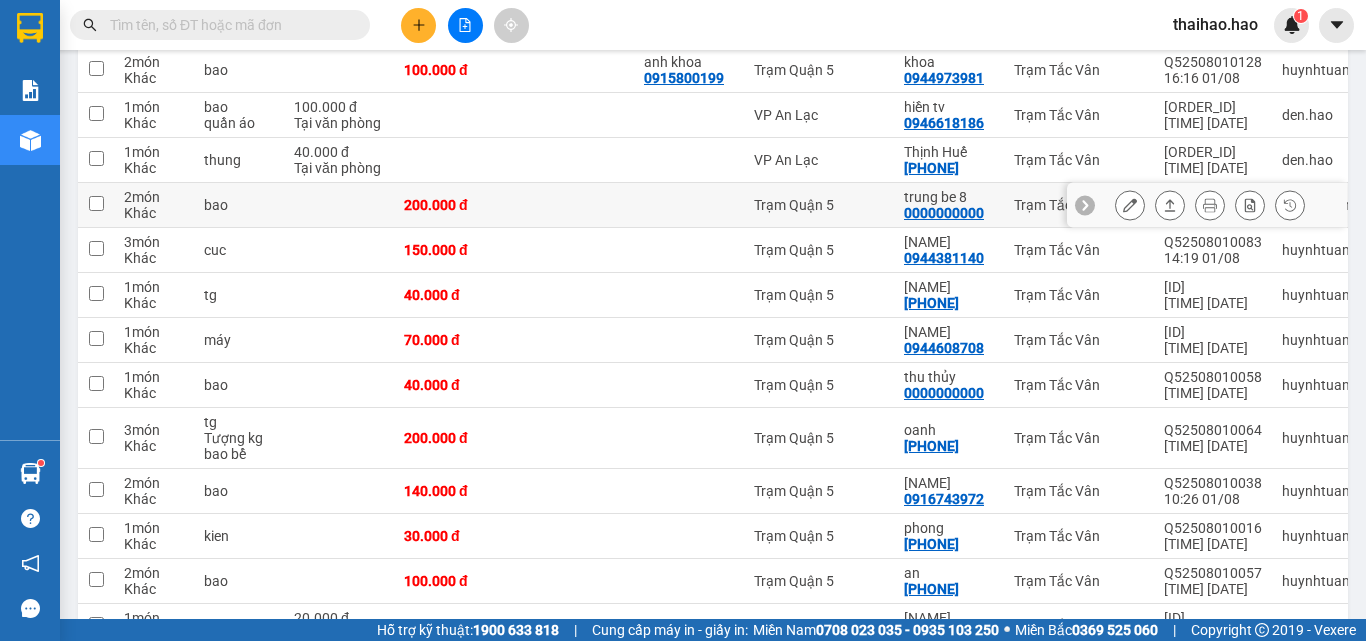 scroll, scrollTop: 900, scrollLeft: 0, axis: vertical 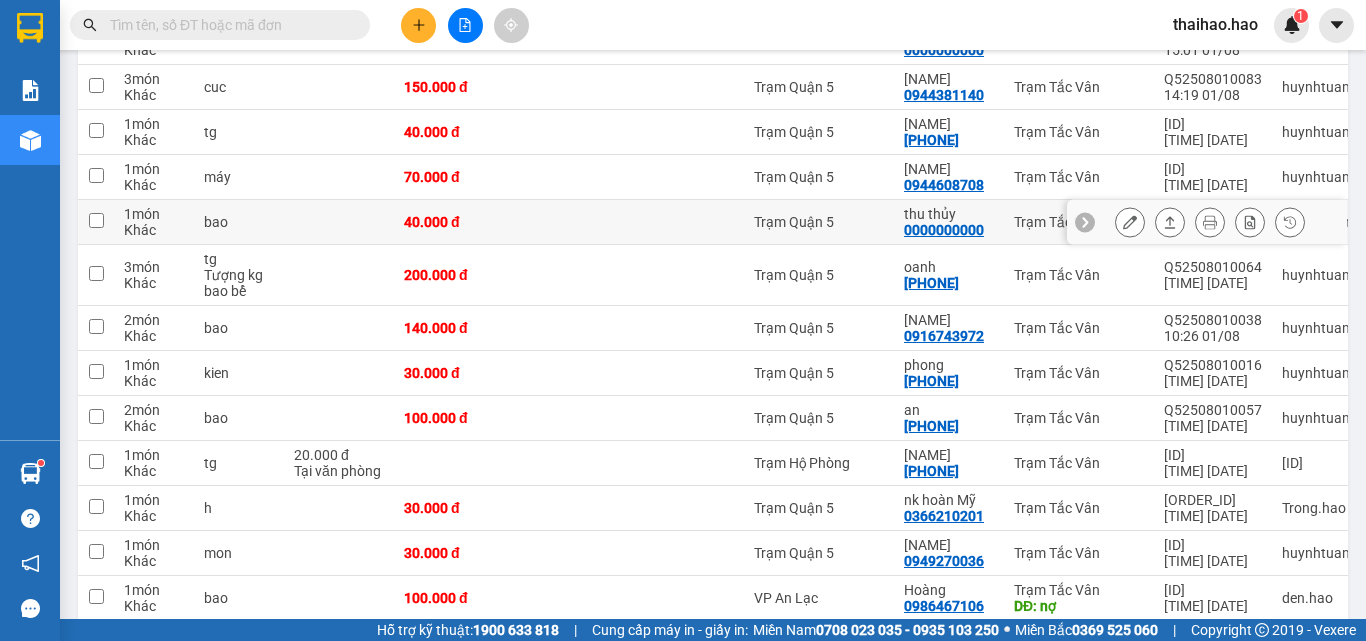 click 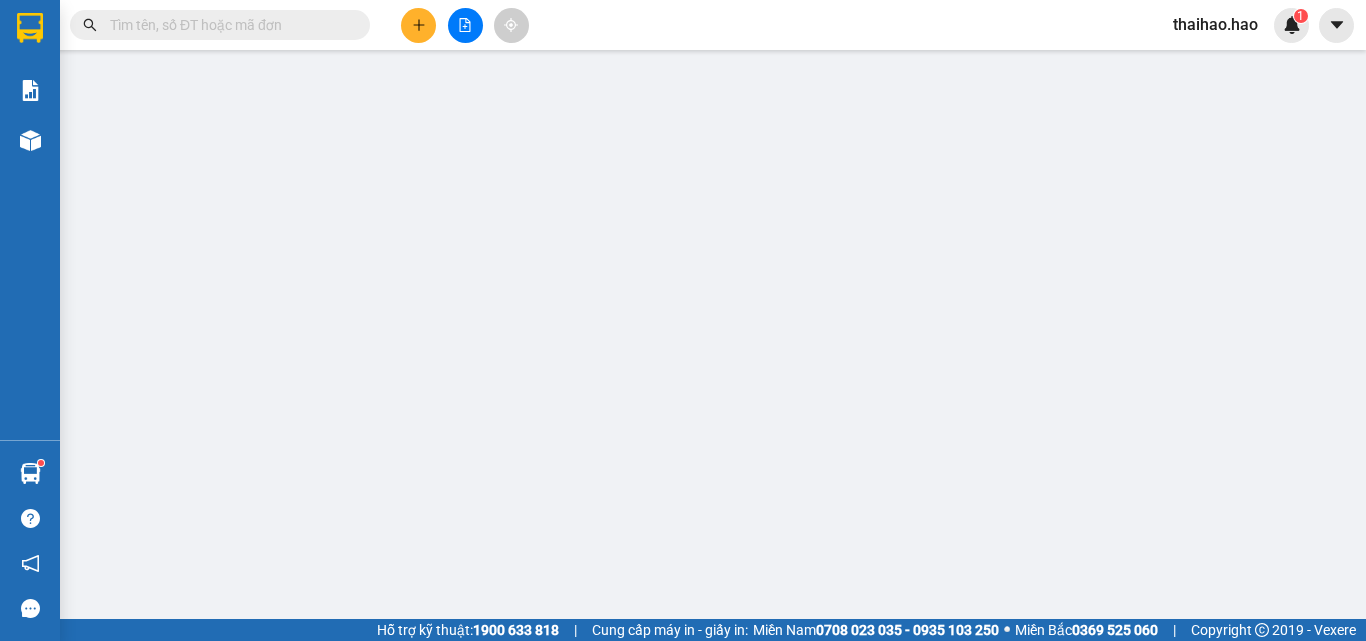 type on "0000000000" 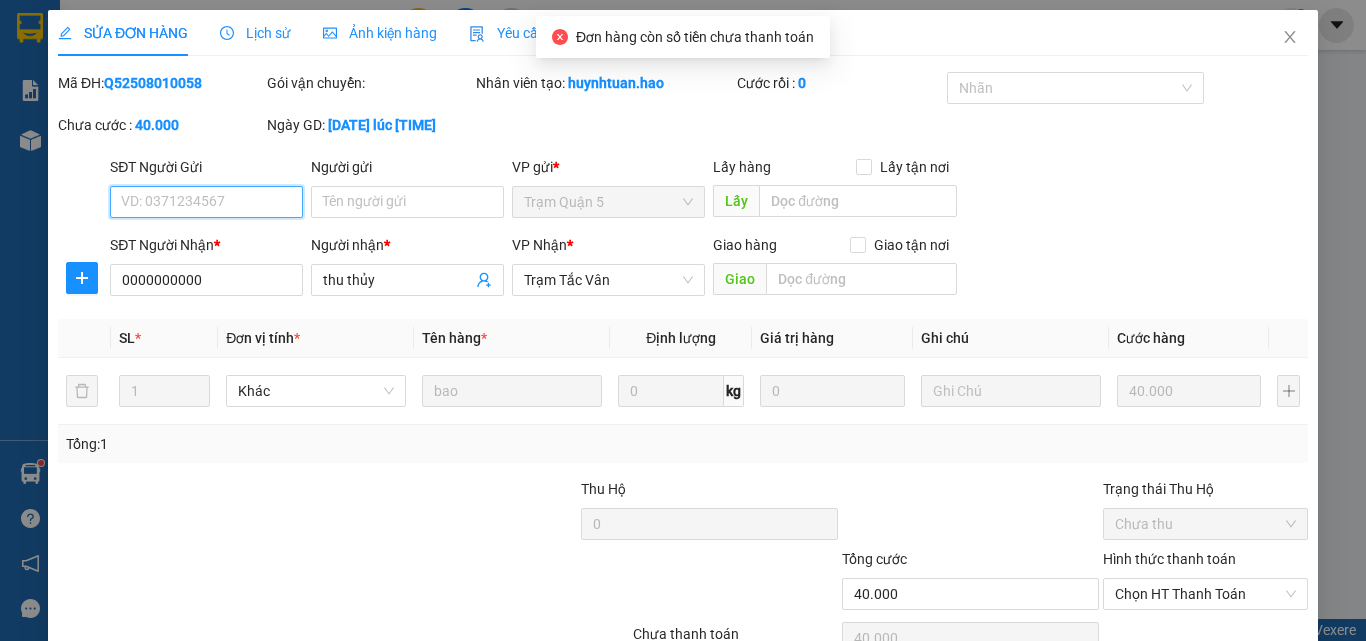 scroll, scrollTop: 0, scrollLeft: 0, axis: both 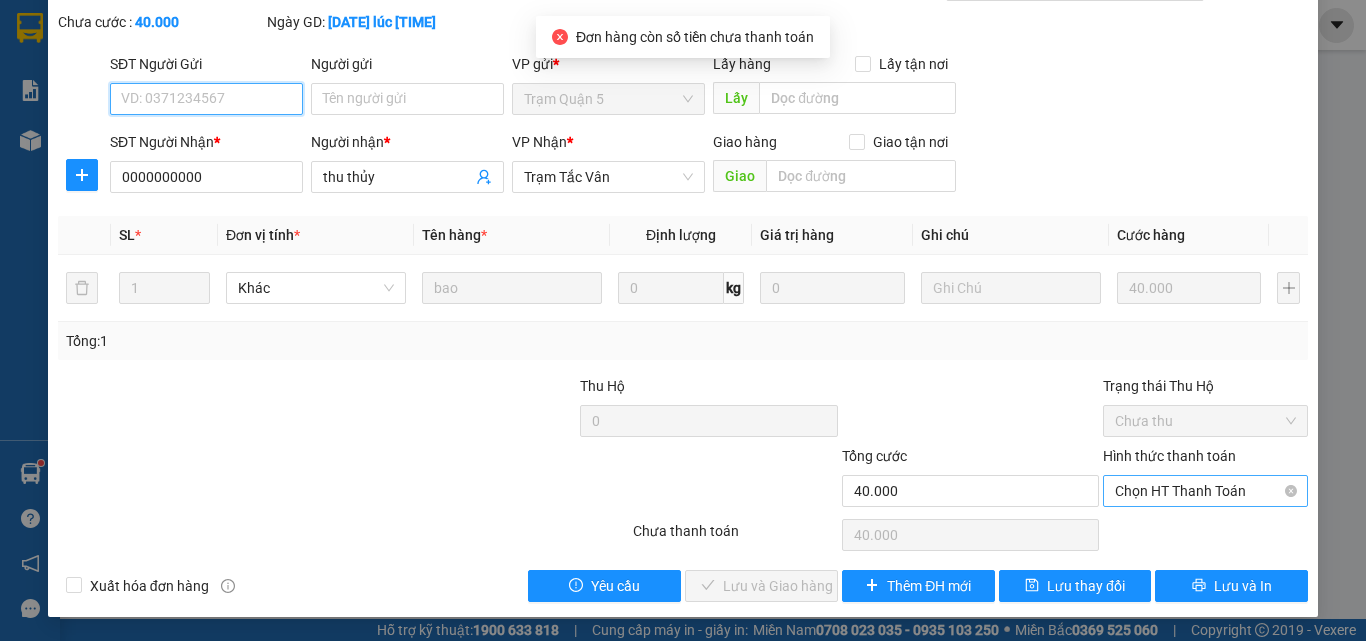 click on "Chọn HT Thanh Toán" at bounding box center (1205, 491) 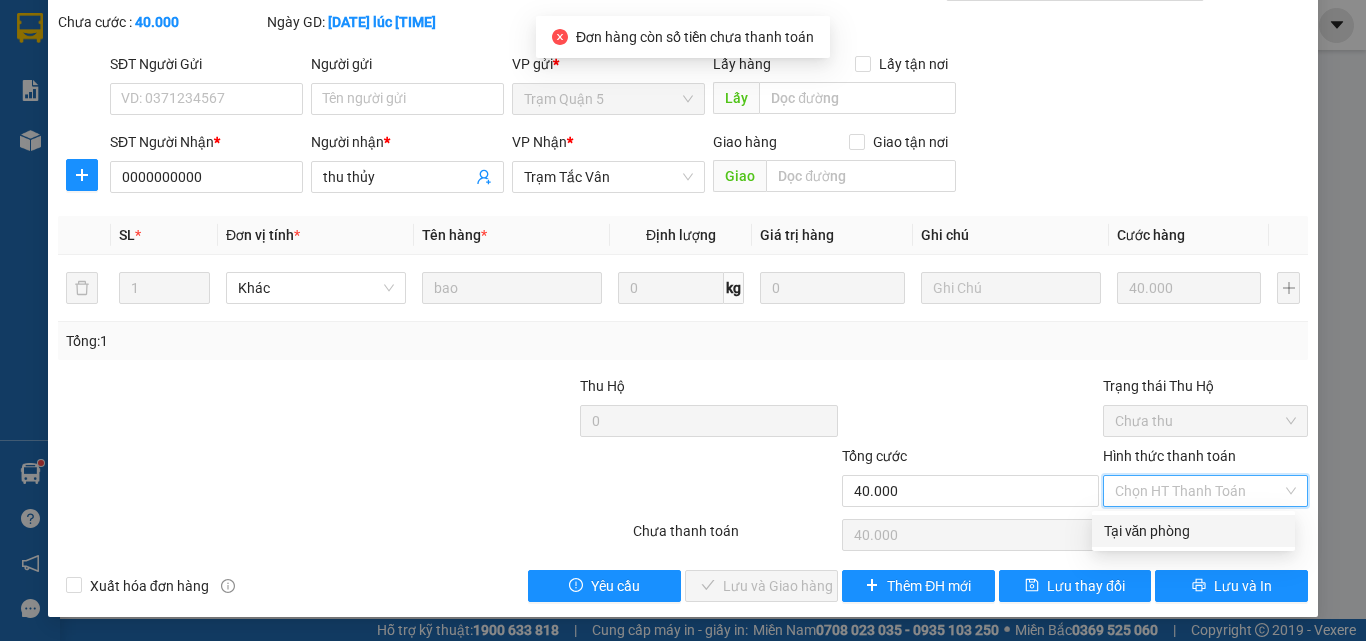 drag, startPoint x: 1130, startPoint y: 533, endPoint x: 990, endPoint y: 545, distance: 140.51335 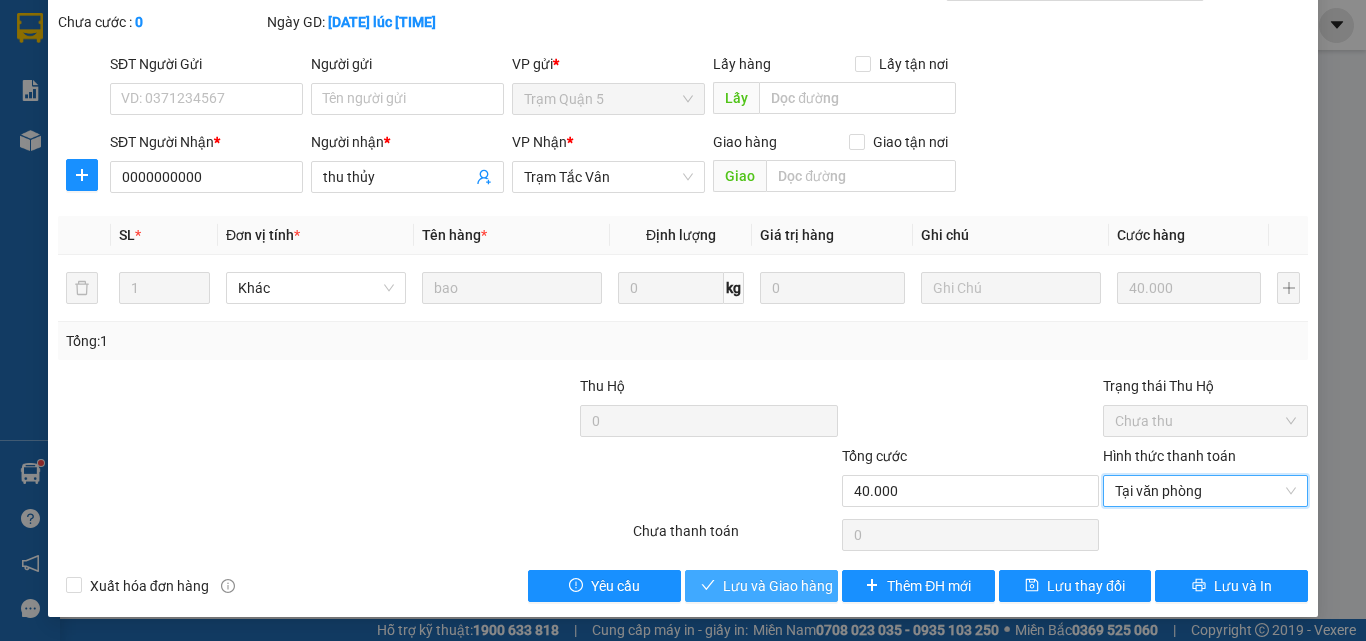 click on "Lưu và Giao hàng" at bounding box center [778, 586] 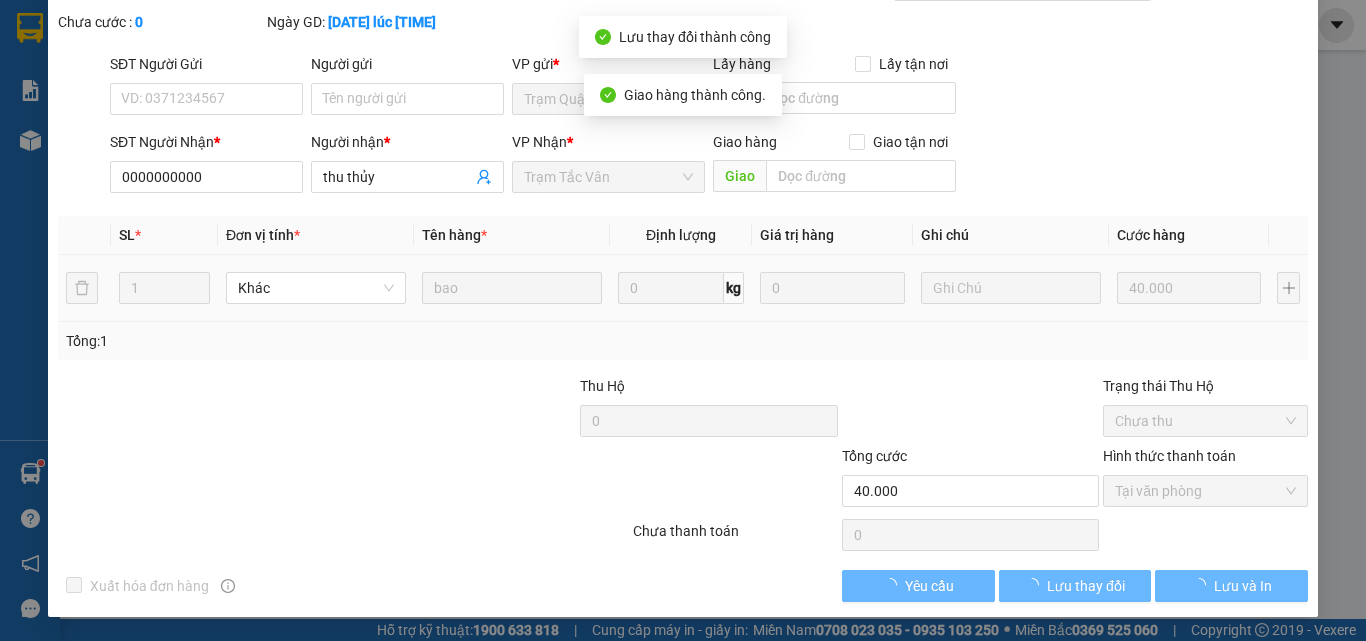 scroll, scrollTop: 0, scrollLeft: 0, axis: both 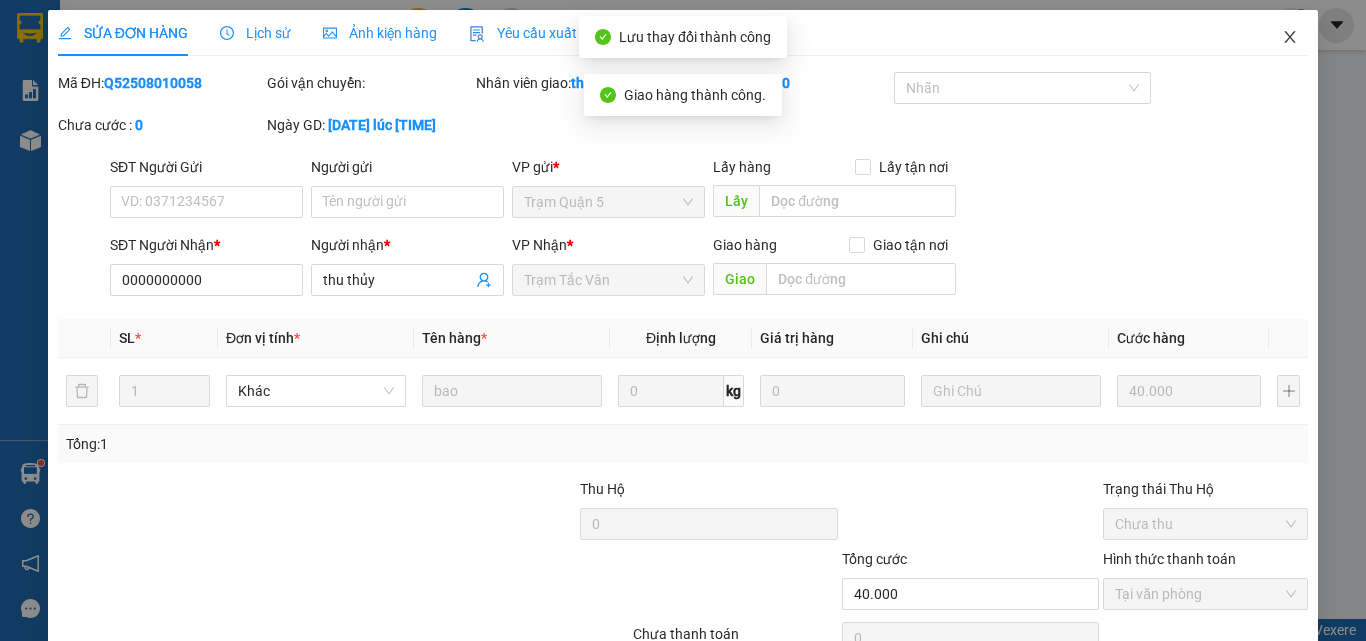 click 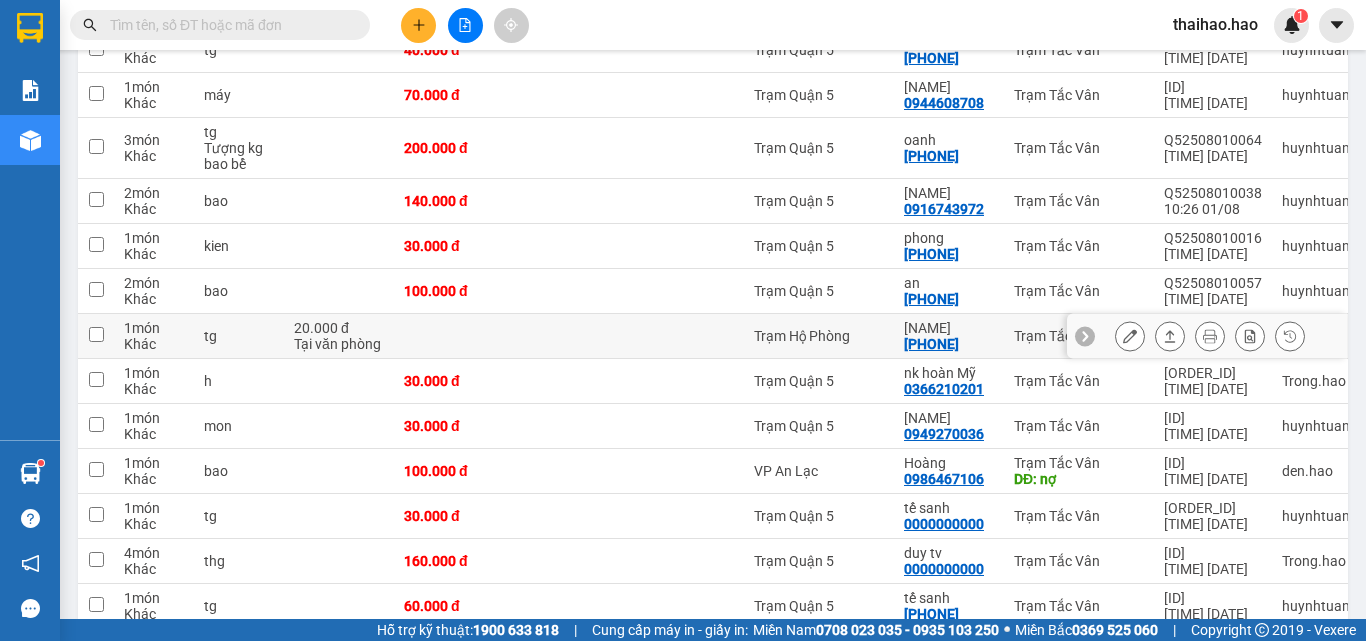 scroll, scrollTop: 882, scrollLeft: 0, axis: vertical 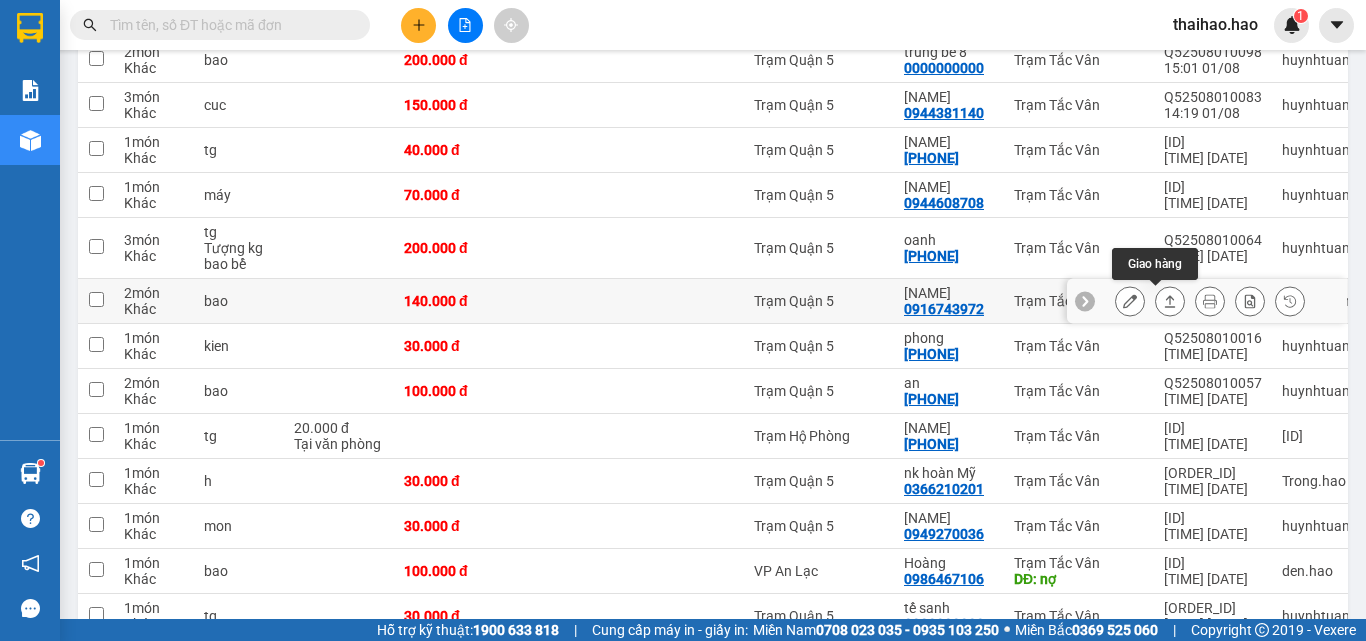click 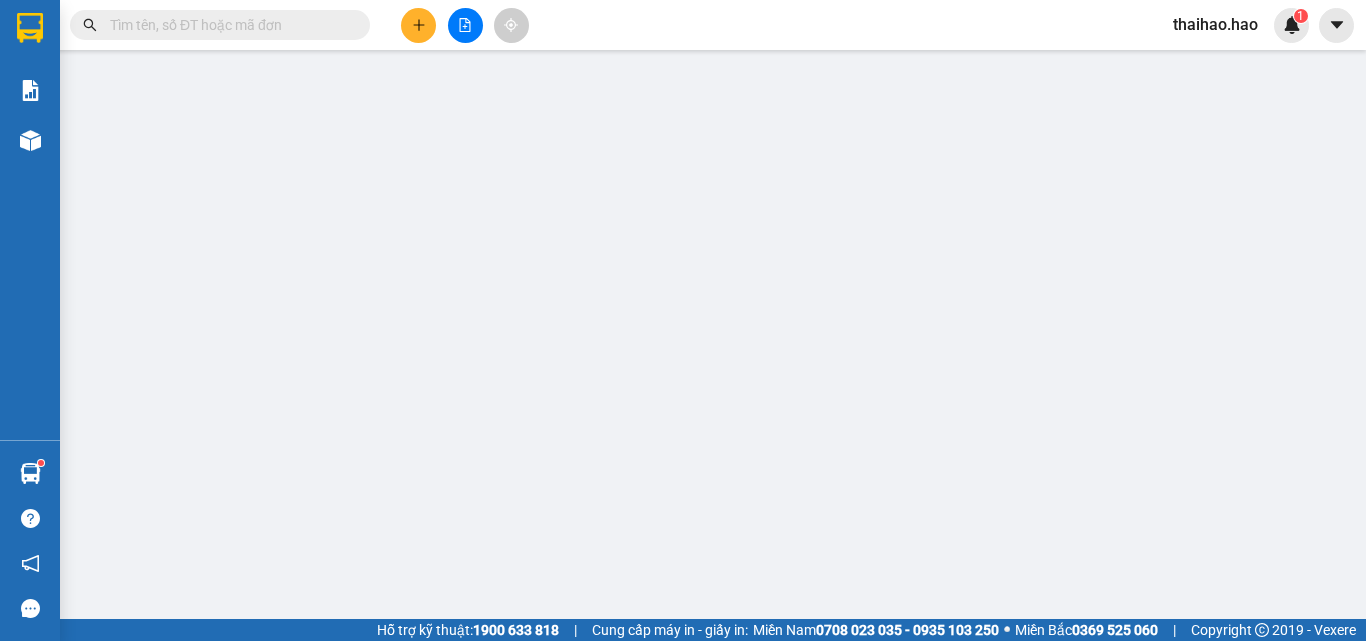 type on "0916743972" 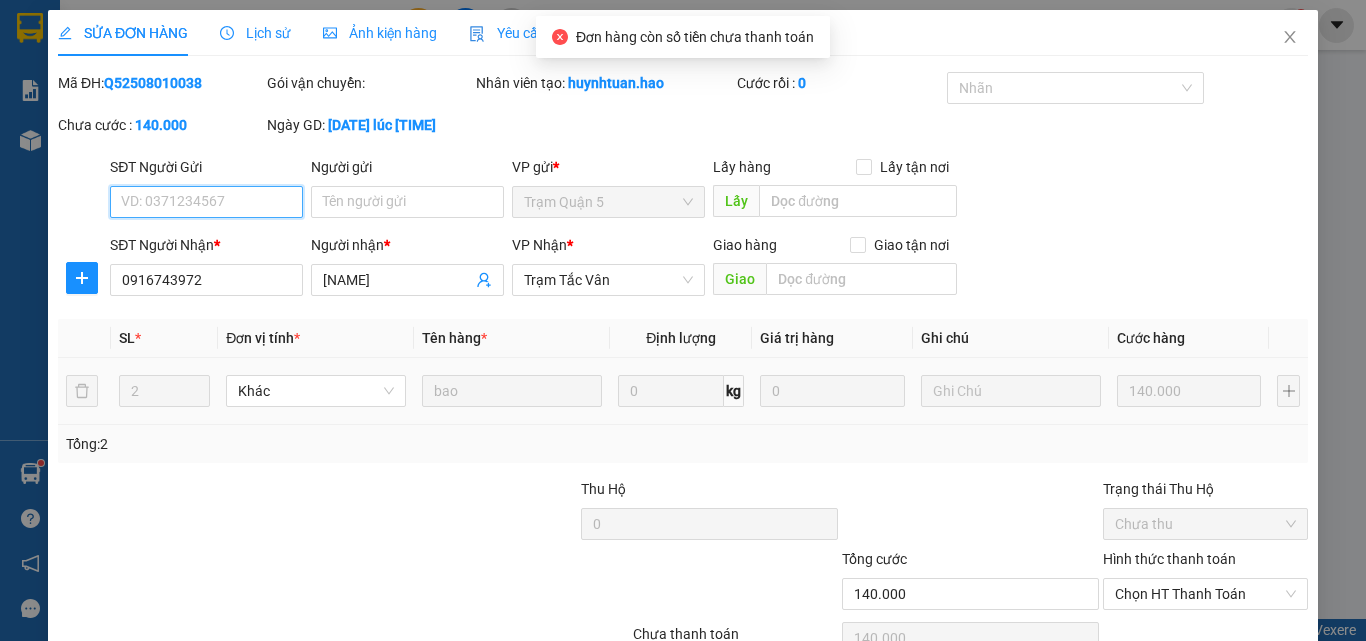 scroll, scrollTop: 0, scrollLeft: 0, axis: both 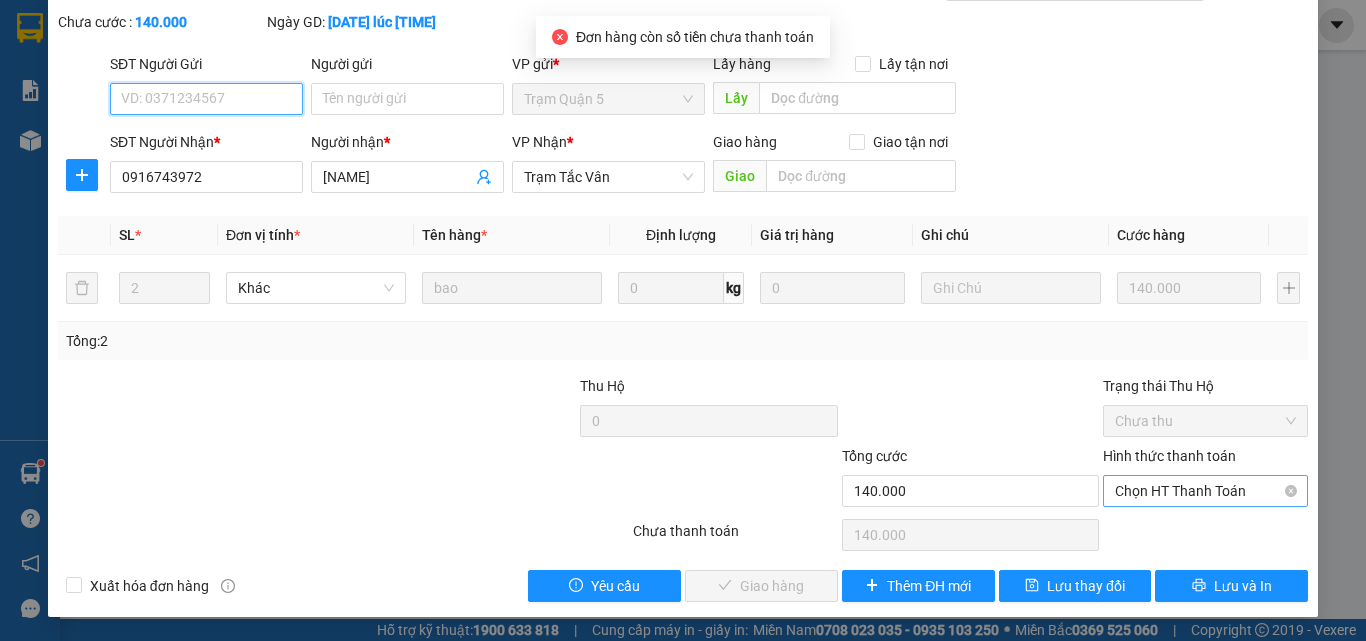 click on "Chọn HT Thanh Toán" at bounding box center (1205, 491) 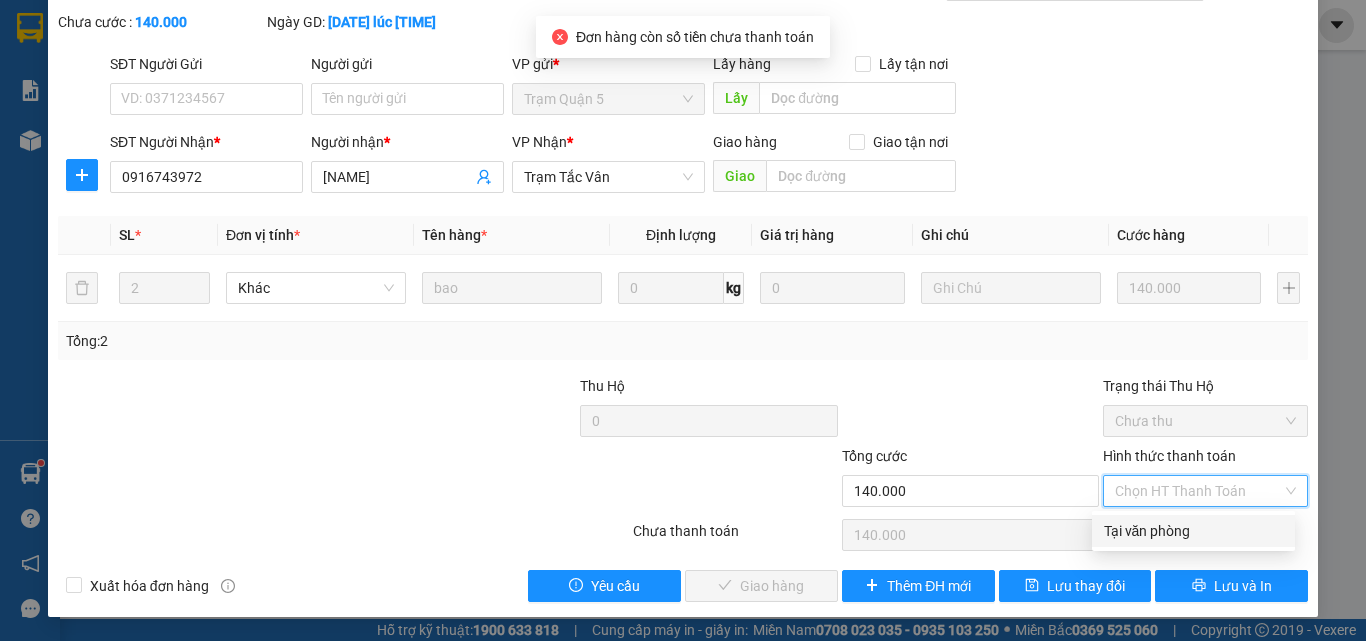 click on "Tại văn phòng" at bounding box center [1193, 531] 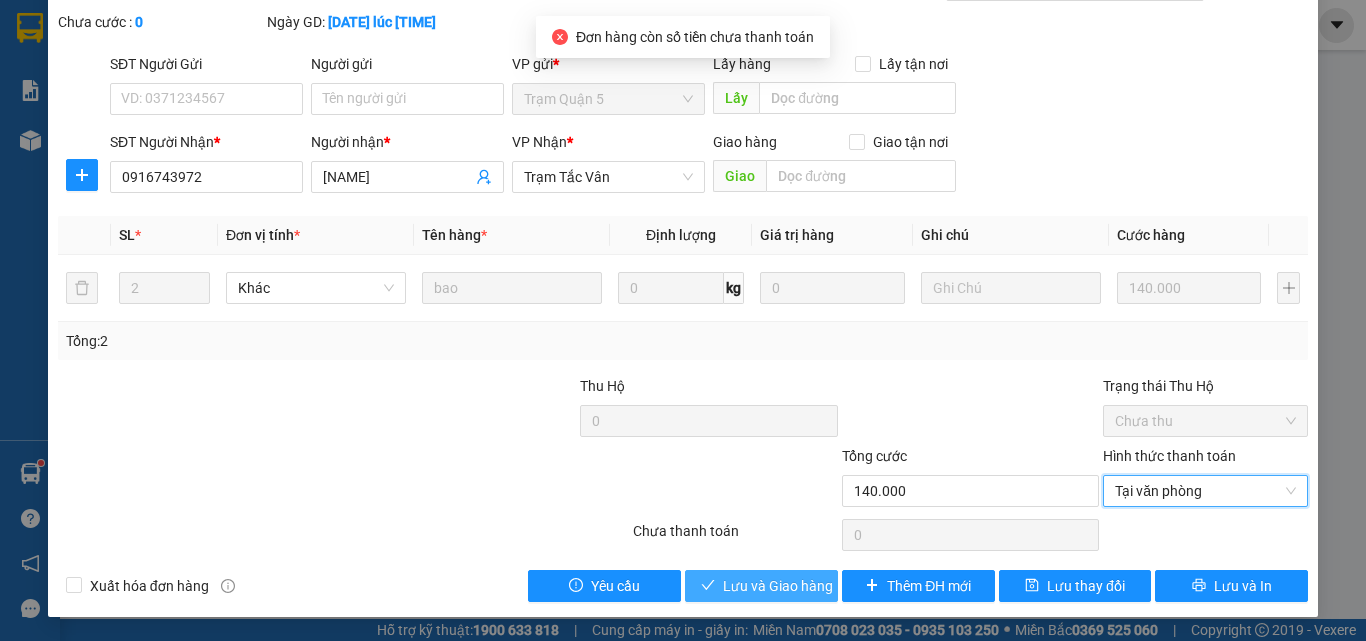 drag, startPoint x: 768, startPoint y: 589, endPoint x: 779, endPoint y: 577, distance: 16.27882 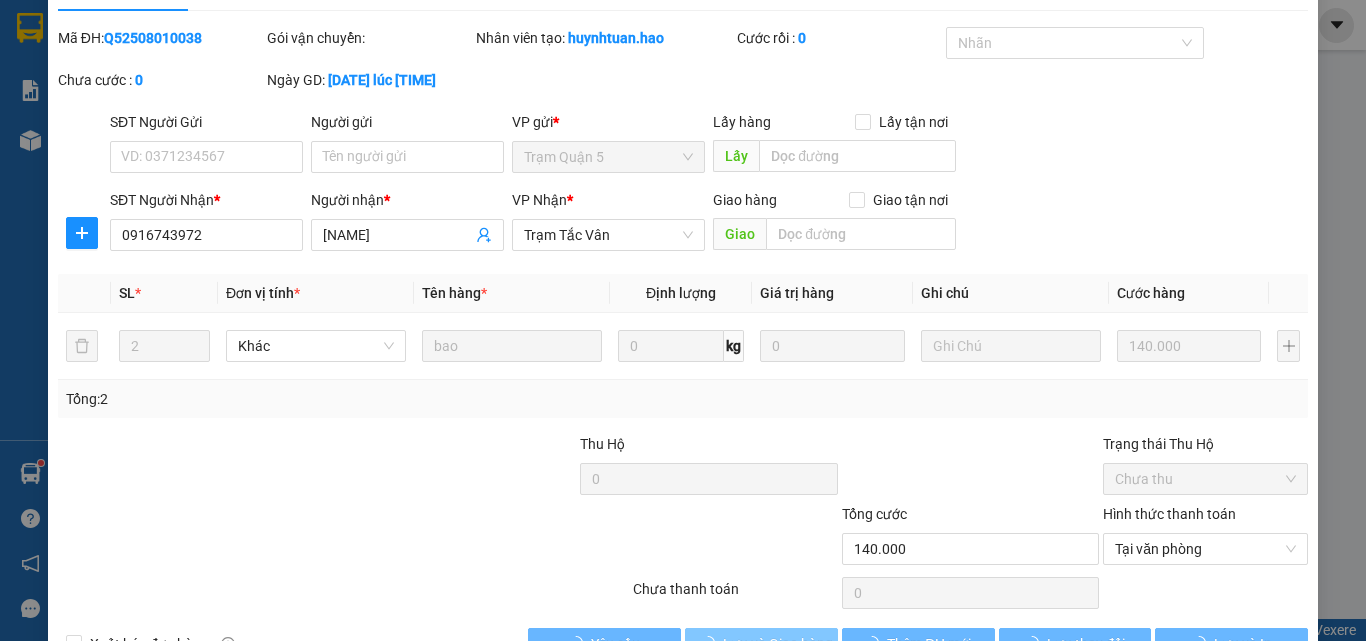 scroll, scrollTop: 0, scrollLeft: 0, axis: both 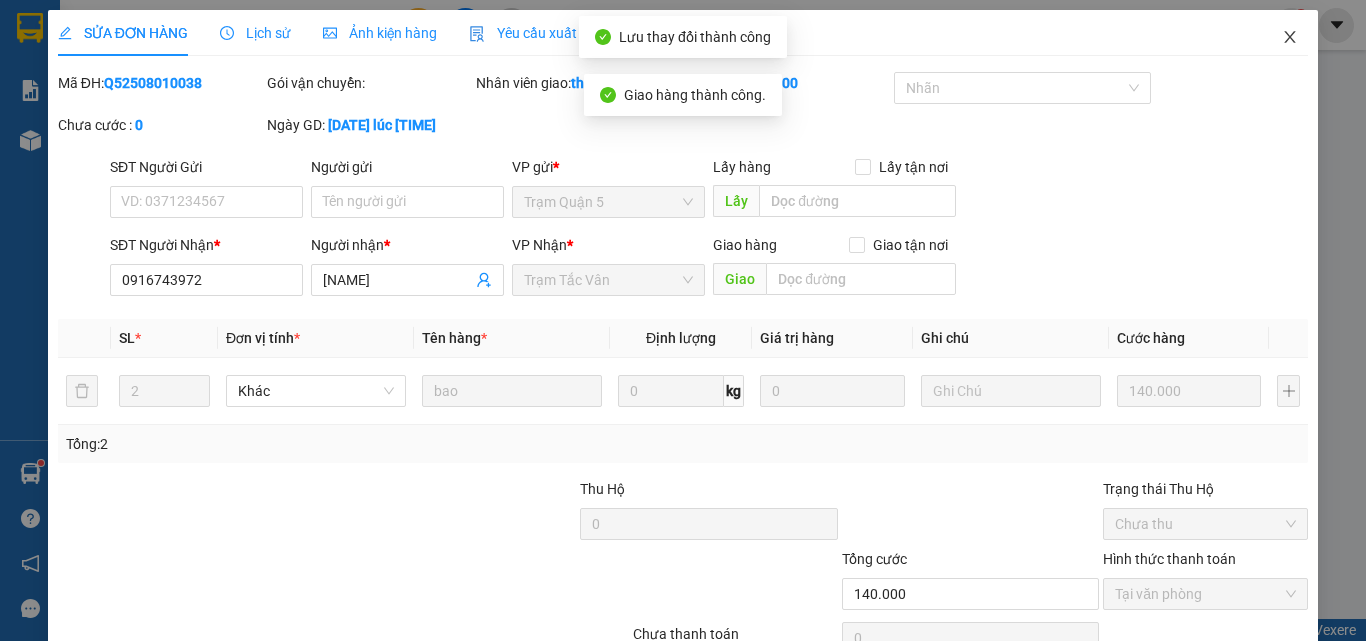 click 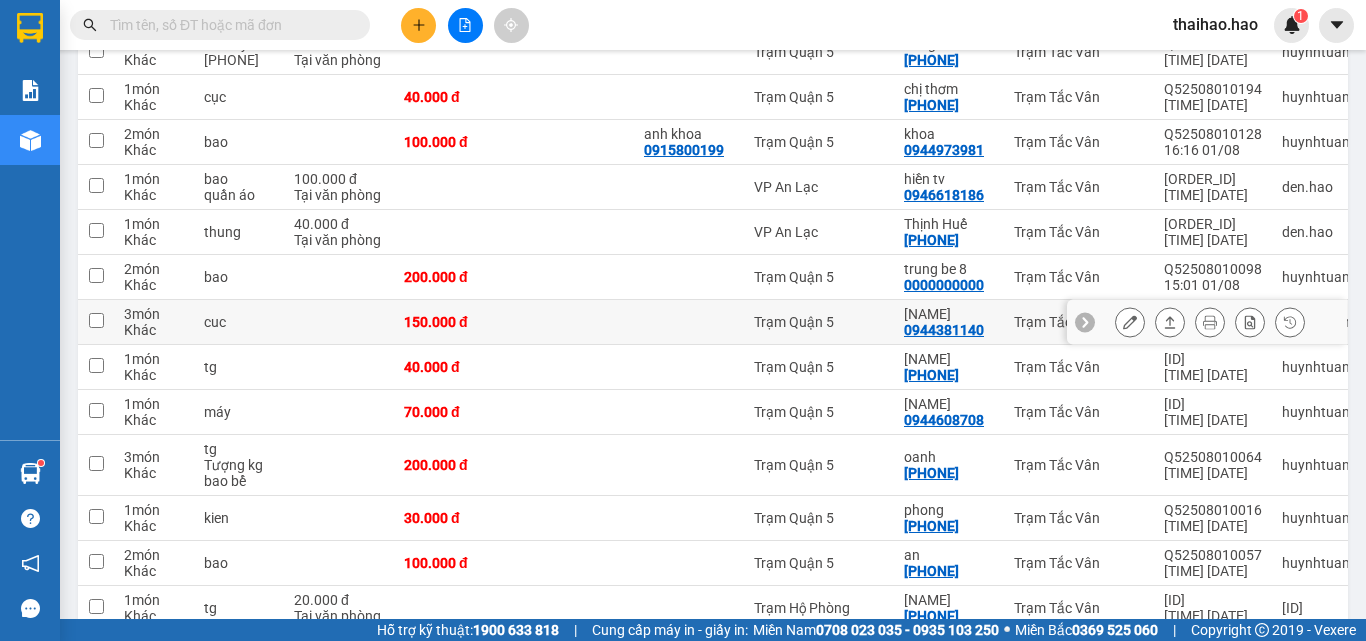 scroll, scrollTop: 700, scrollLeft: 0, axis: vertical 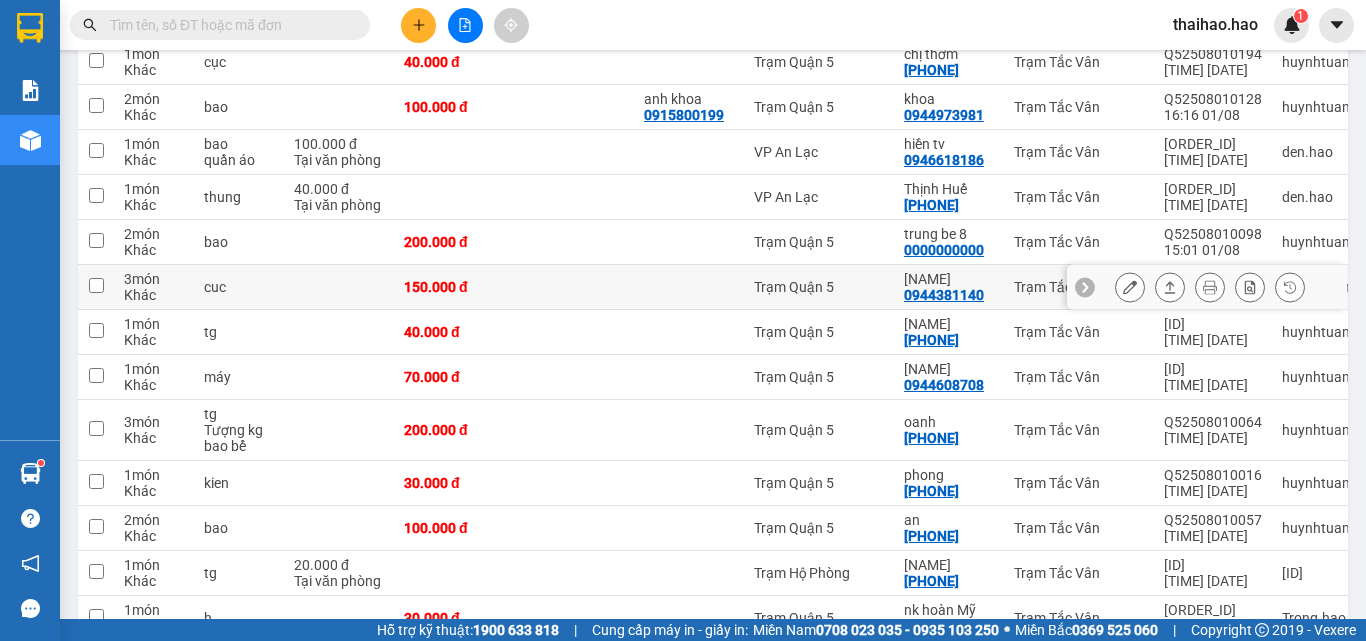 click 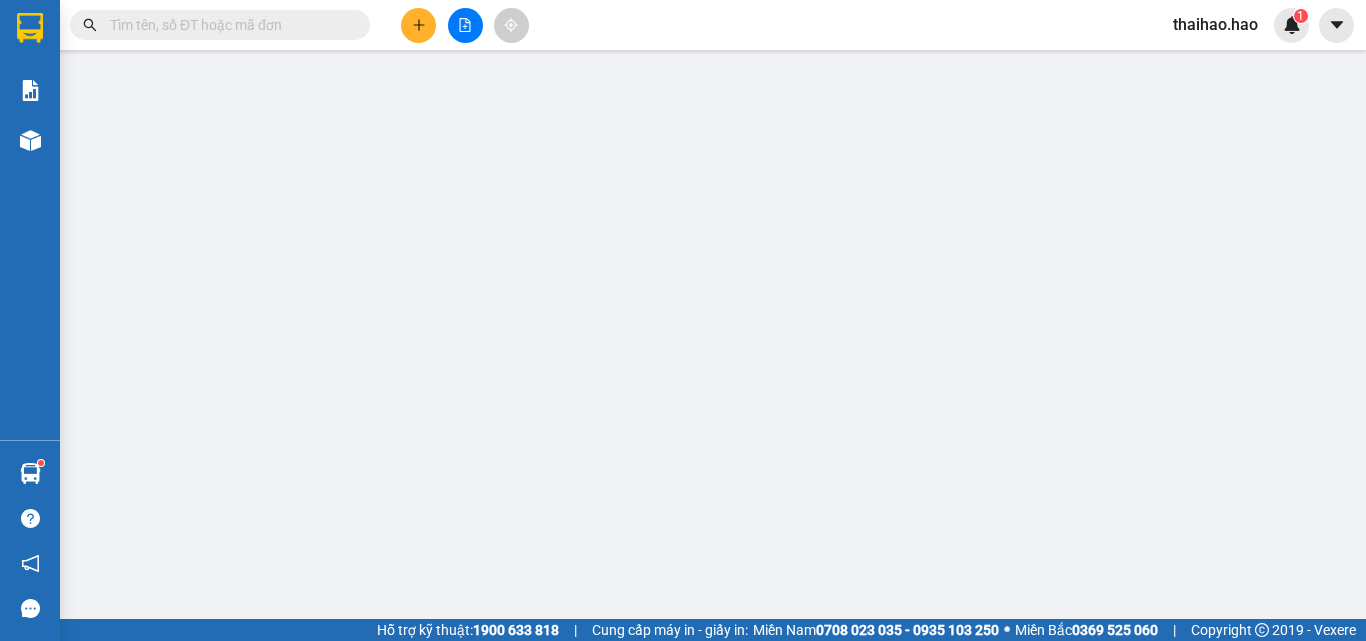 type on "0944381140" 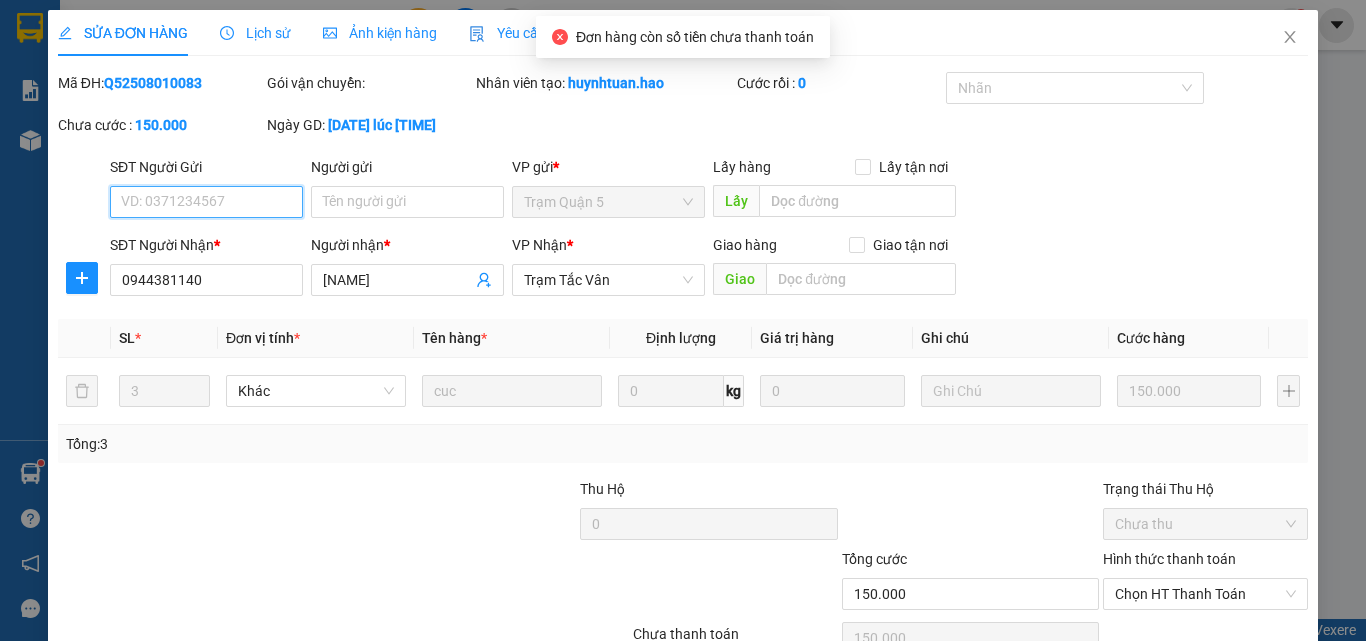 scroll, scrollTop: 103, scrollLeft: 0, axis: vertical 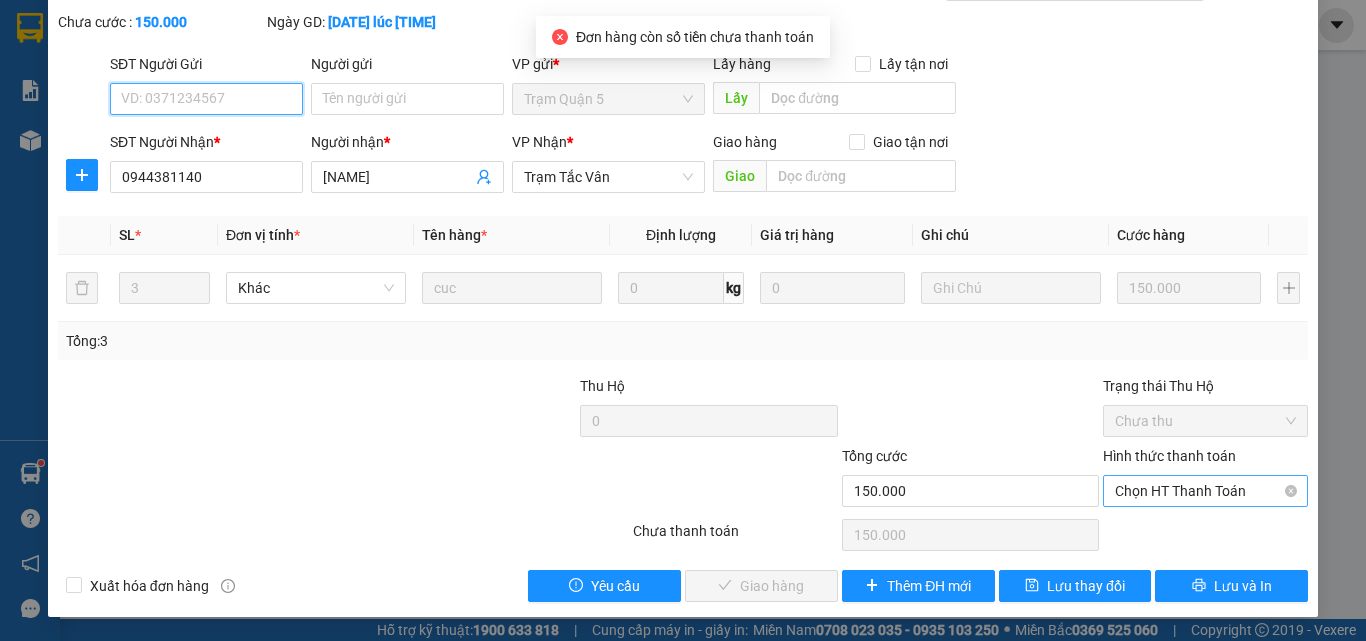 click on "Chọn HT Thanh Toán" at bounding box center [1205, 491] 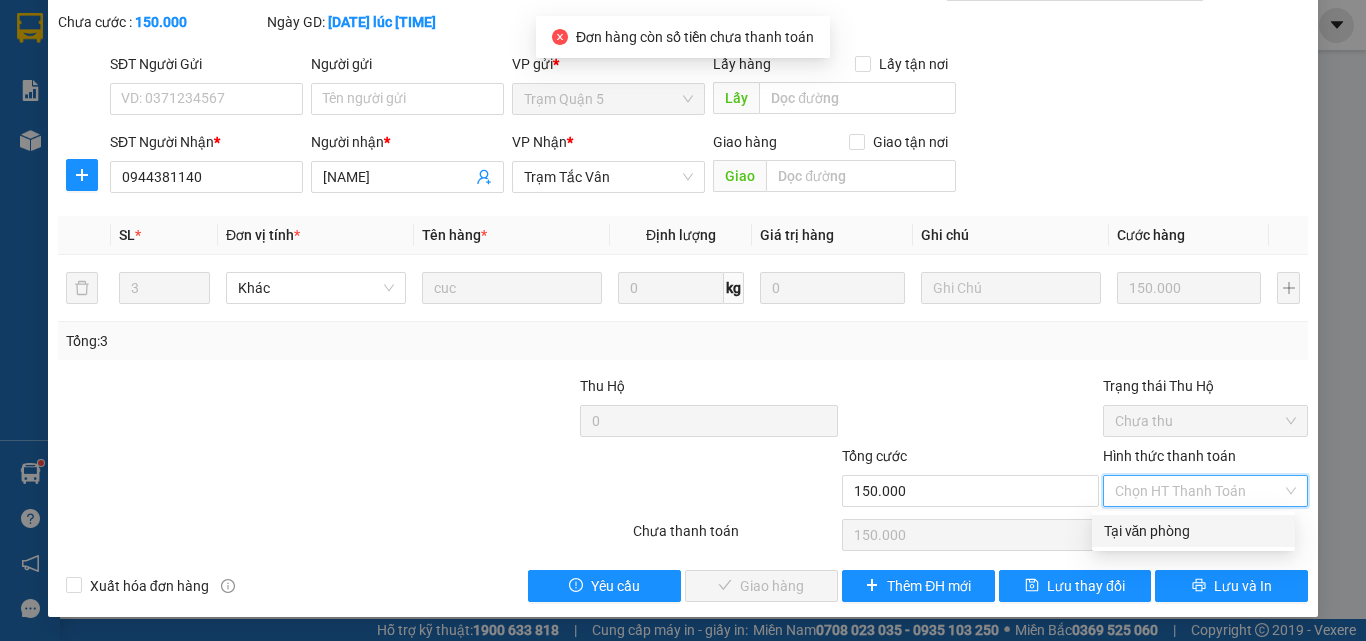 click on "Tại văn phòng" at bounding box center [1193, 531] 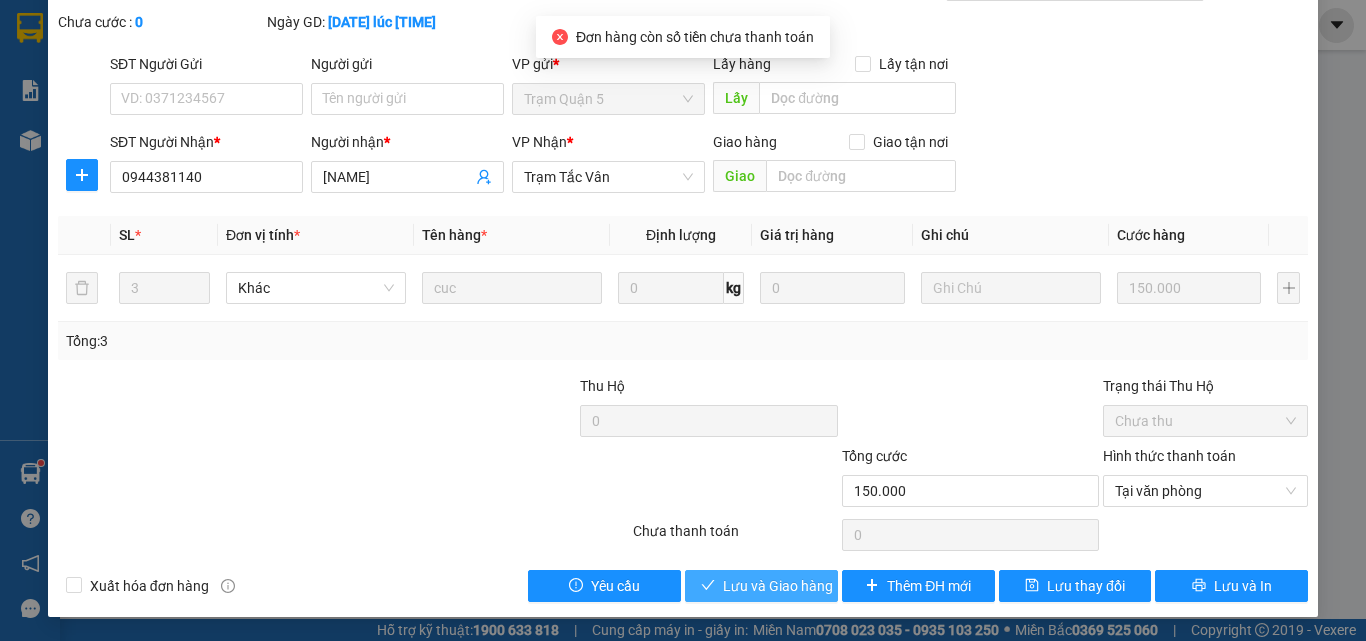 click on "Lưu và Giao hàng" at bounding box center (778, 586) 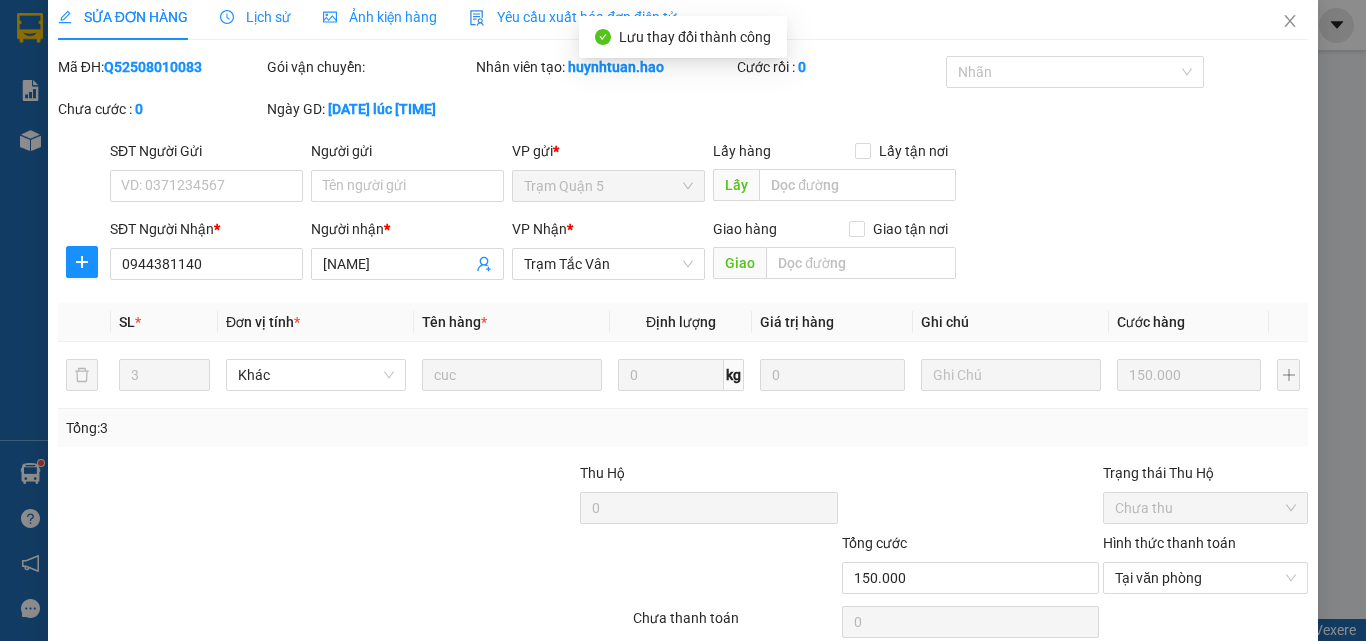 scroll, scrollTop: 0, scrollLeft: 0, axis: both 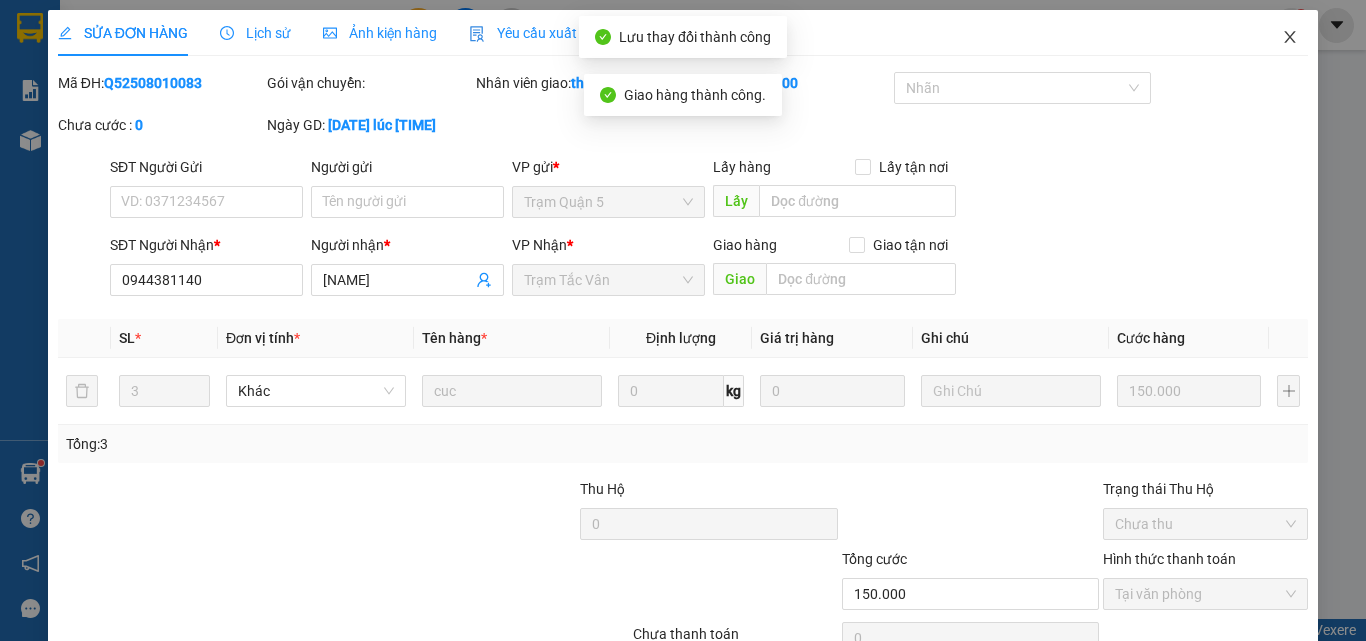 click 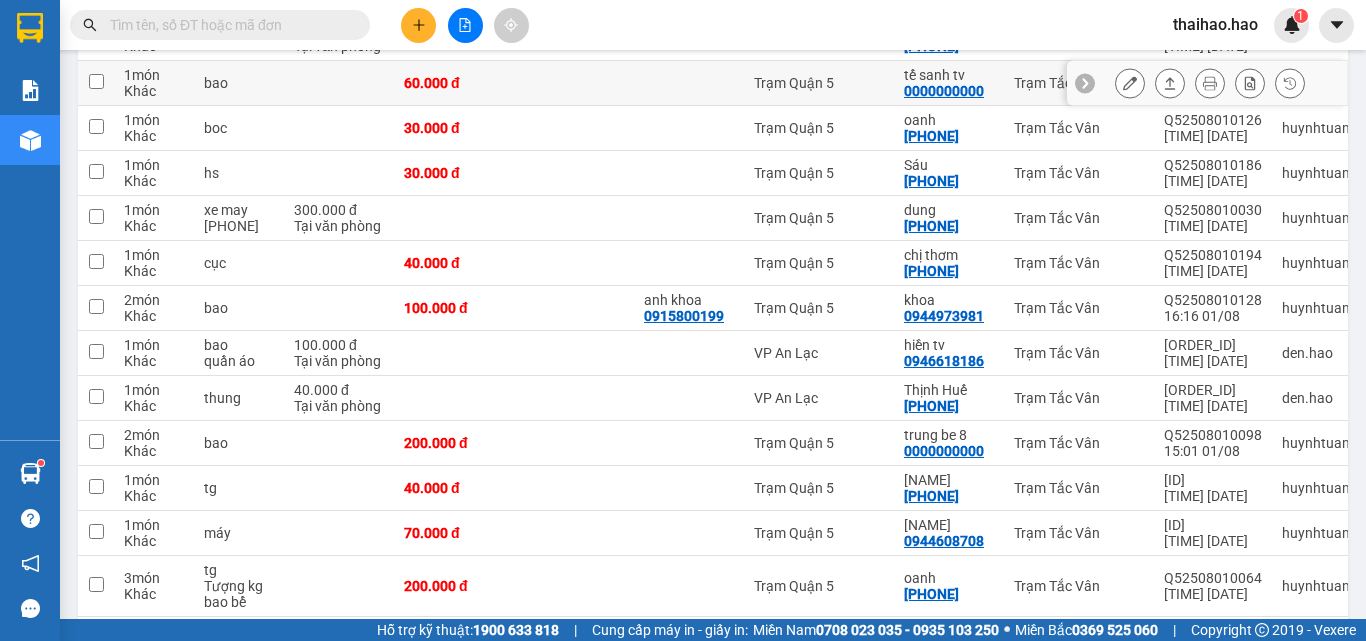 scroll, scrollTop: 500, scrollLeft: 0, axis: vertical 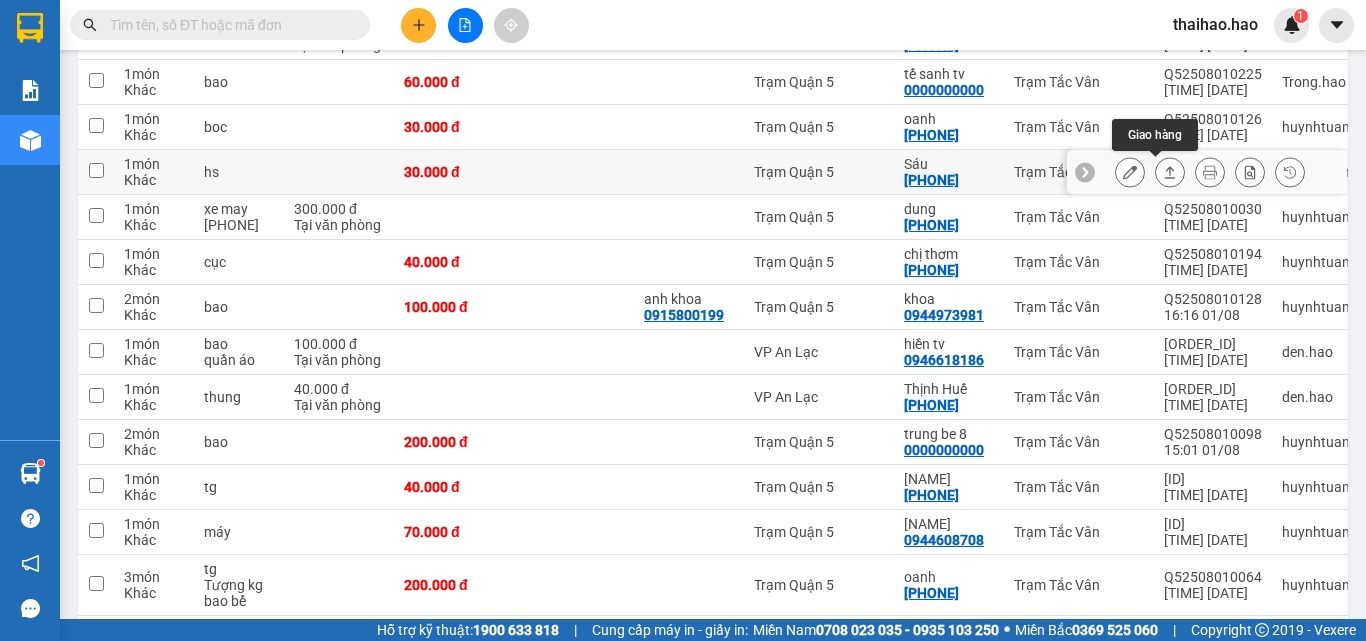 click 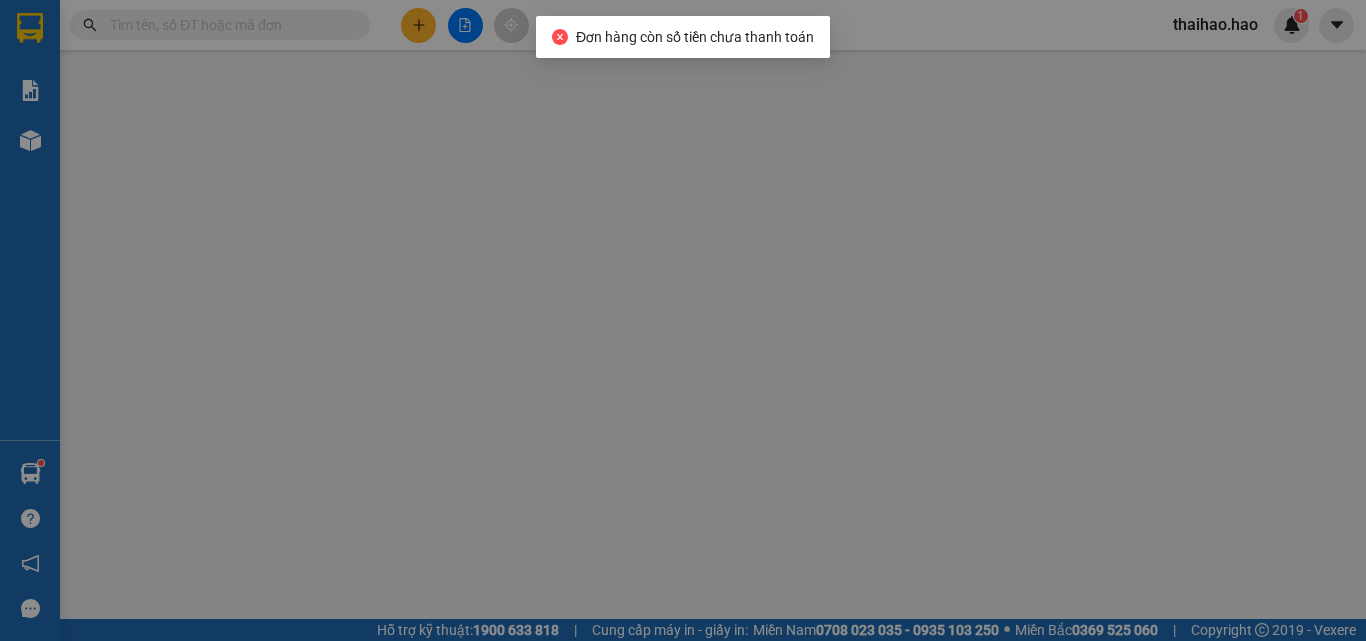 type on "[PHONE]" 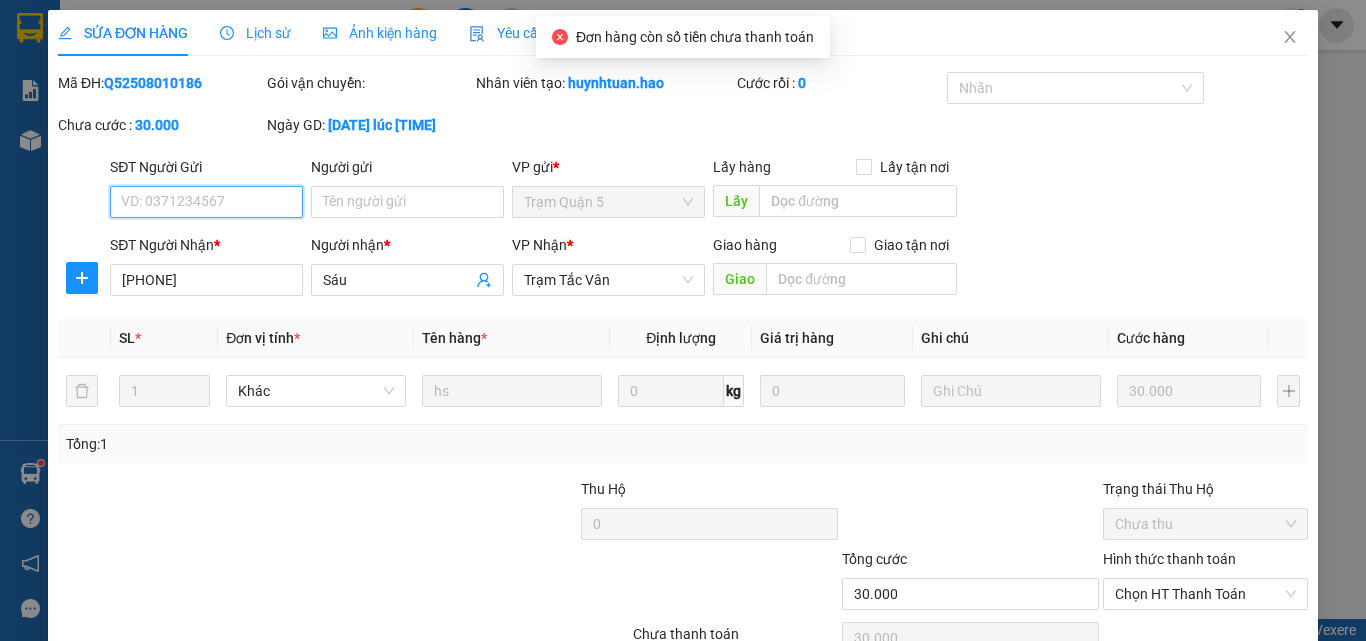 scroll, scrollTop: 0, scrollLeft: 0, axis: both 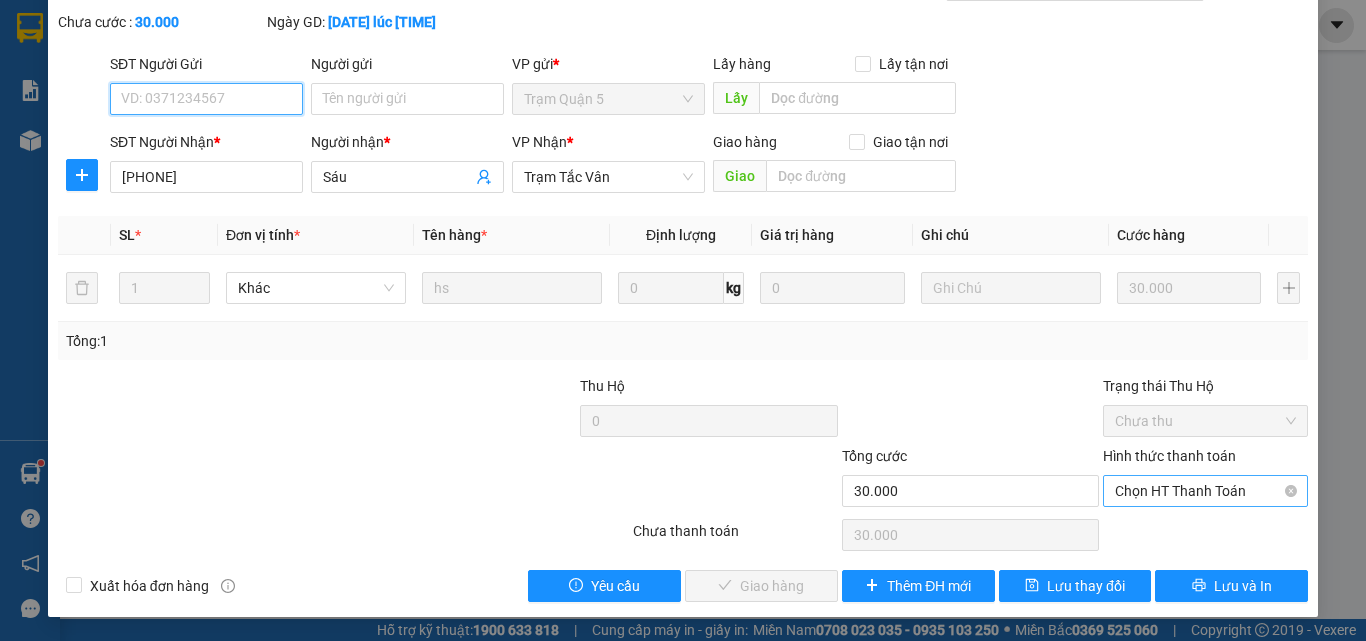 click on "Chọn HT Thanh Toán" at bounding box center (1205, 491) 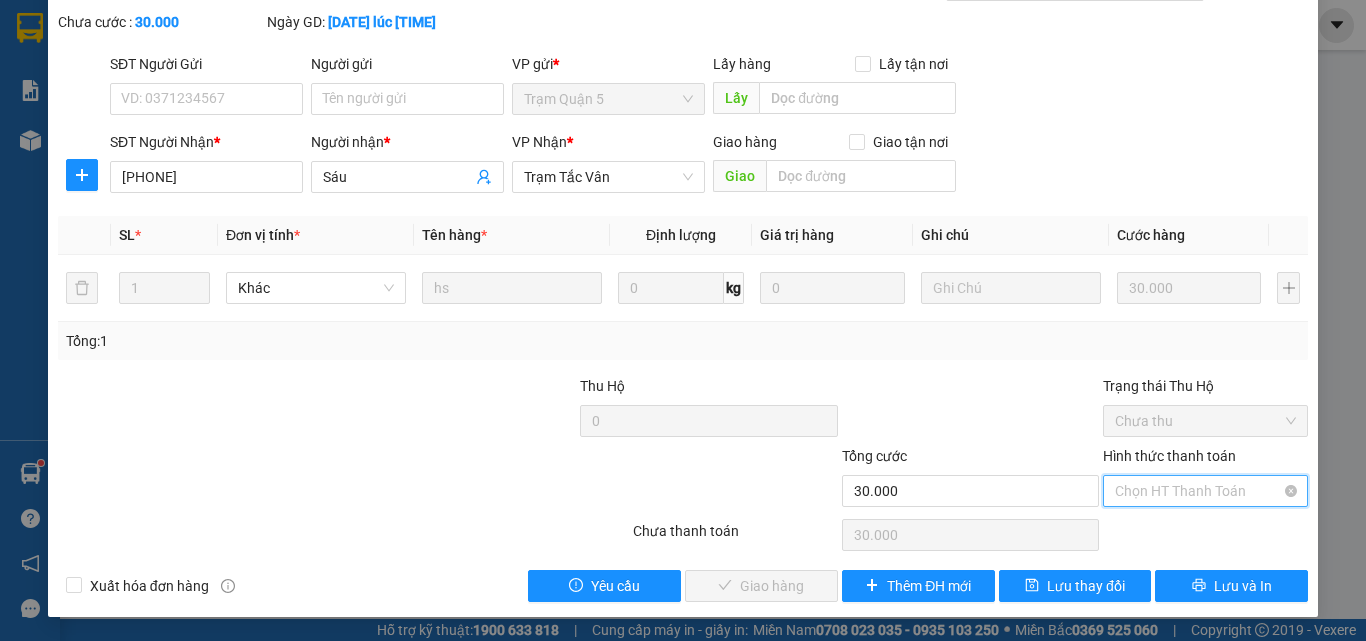 drag, startPoint x: 1132, startPoint y: 488, endPoint x: 1109, endPoint y: 501, distance: 26.41969 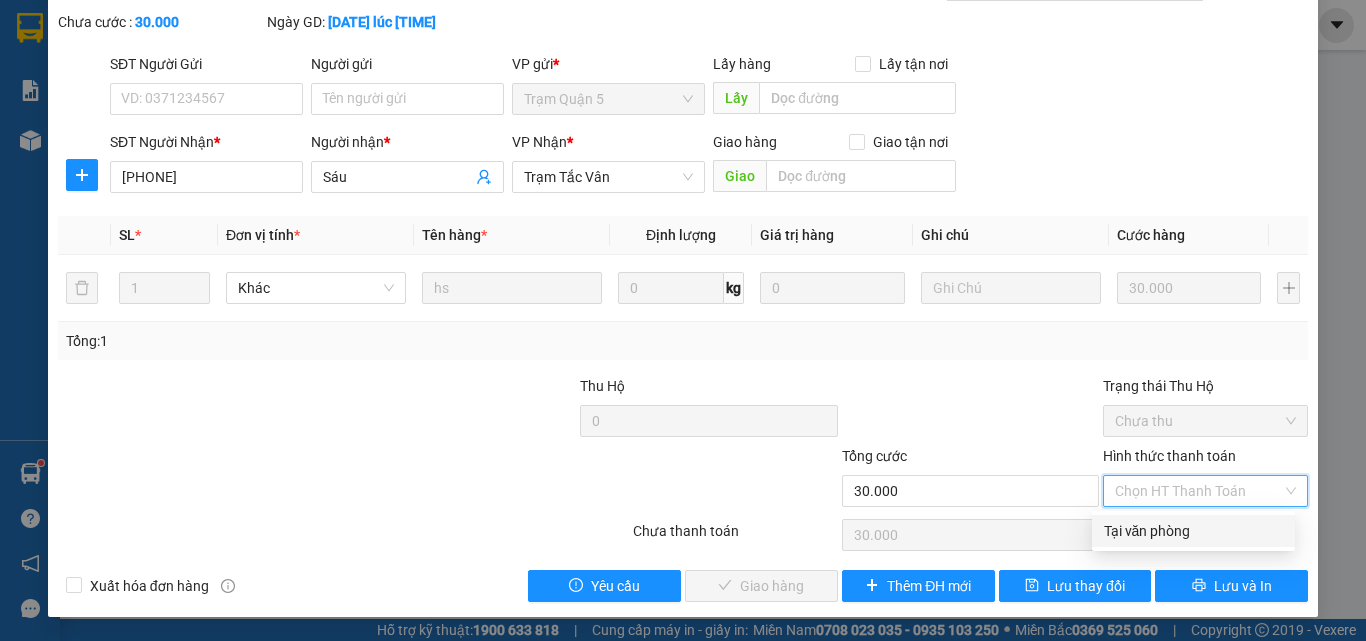 click on "Tại văn phòng" at bounding box center [1193, 531] 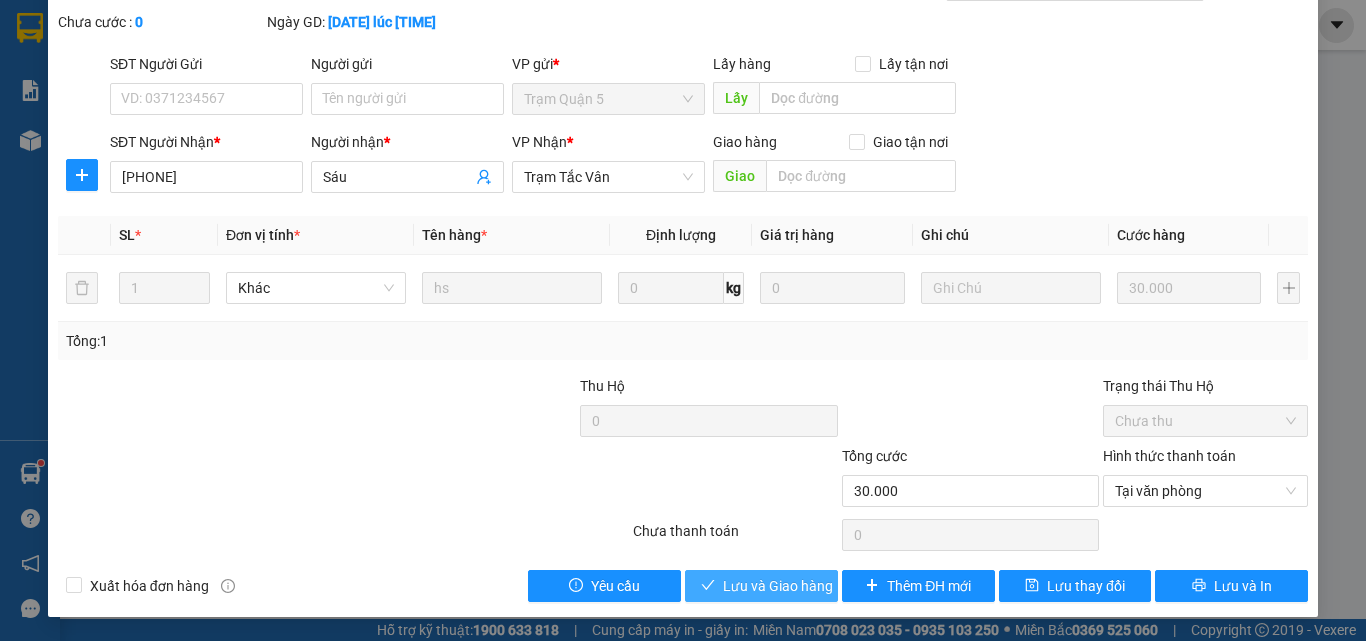 click on "Lưu và Giao hàng" at bounding box center [778, 586] 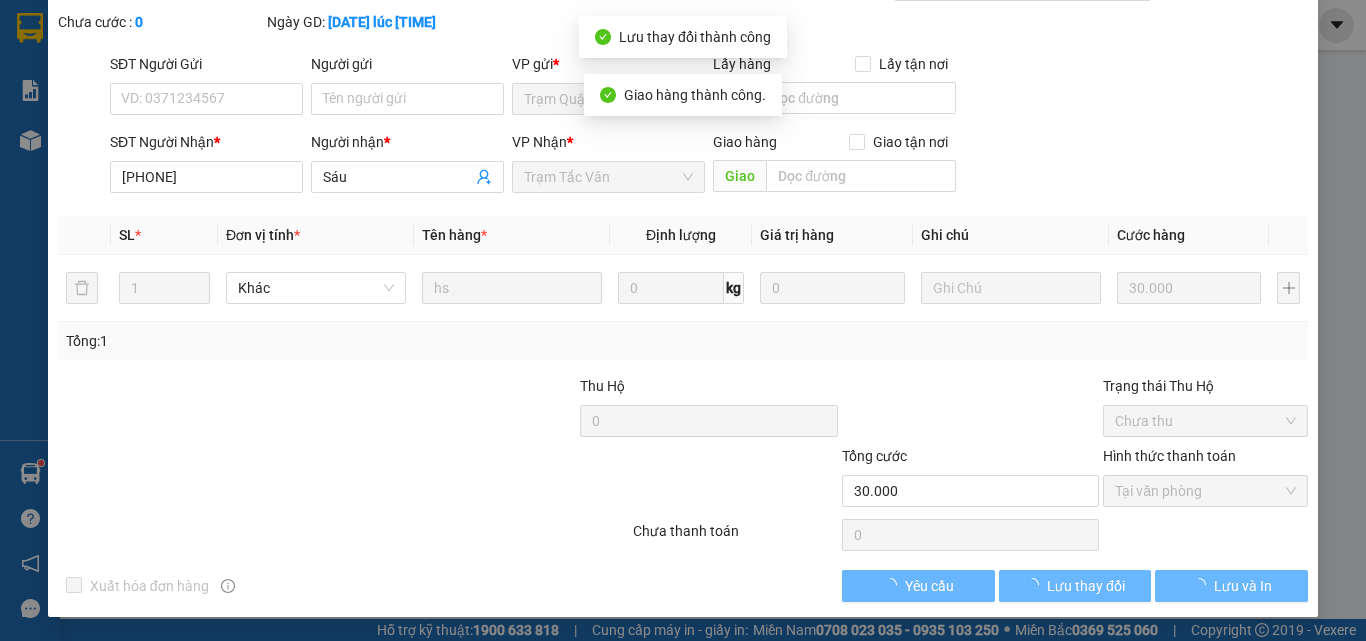 scroll, scrollTop: 0, scrollLeft: 0, axis: both 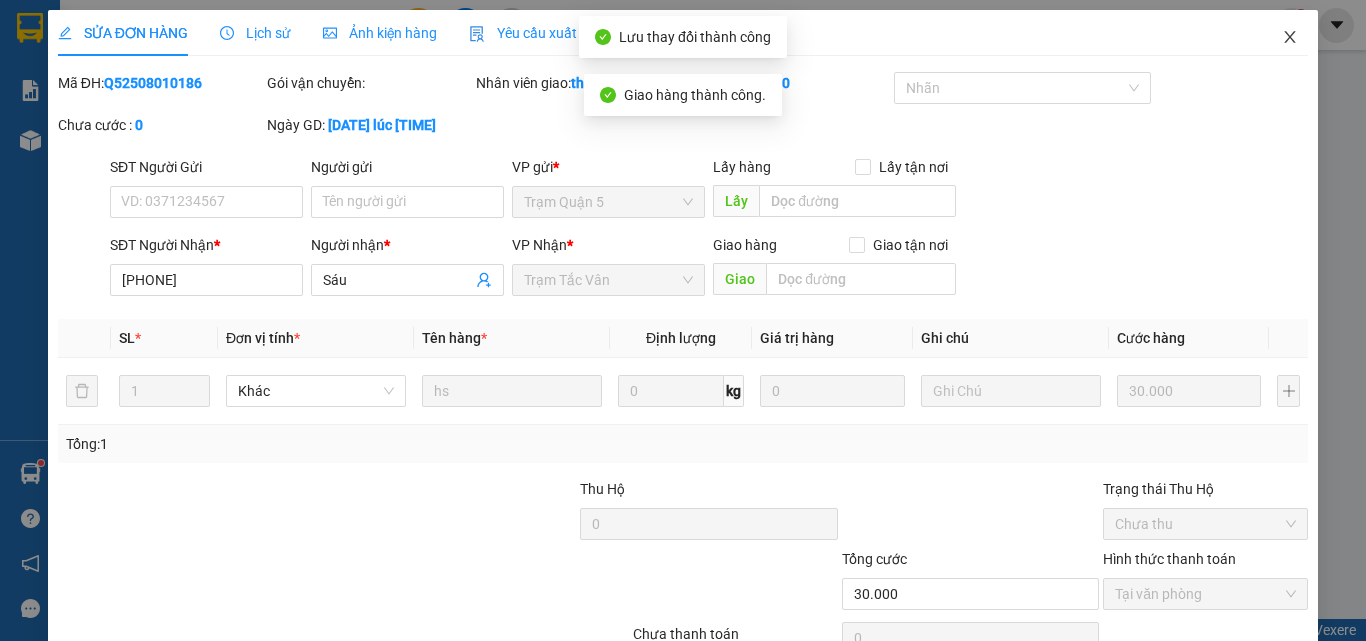 click 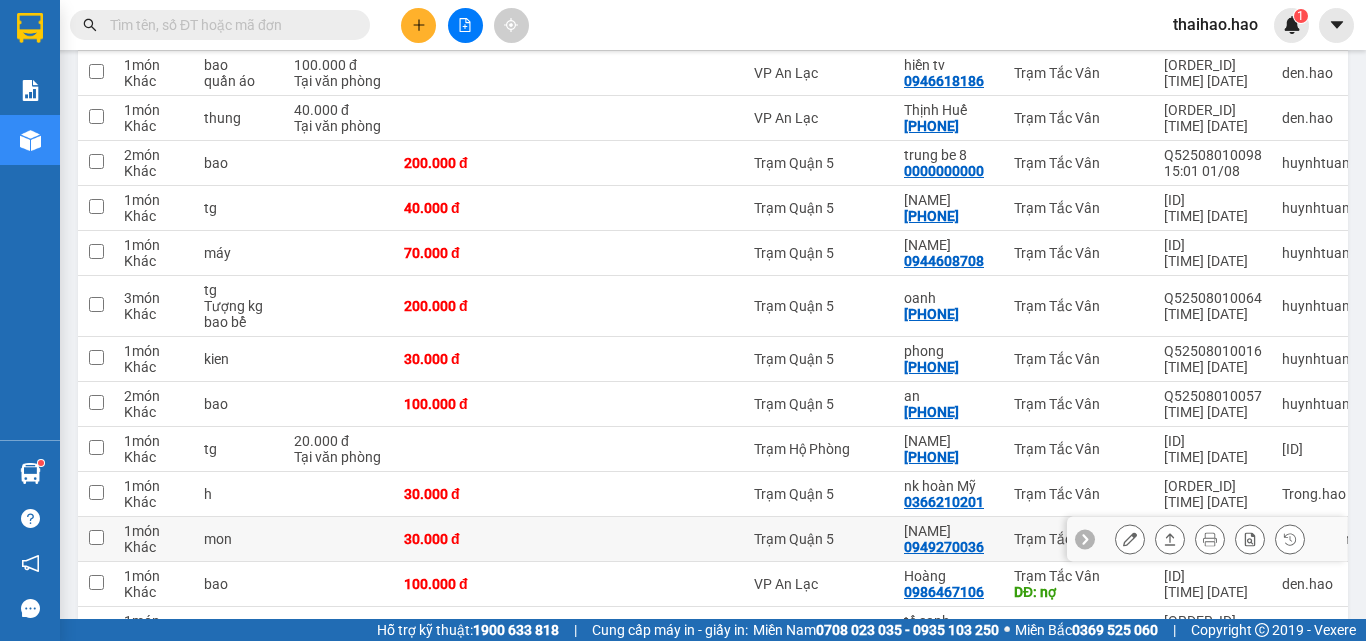 scroll, scrollTop: 700, scrollLeft: 0, axis: vertical 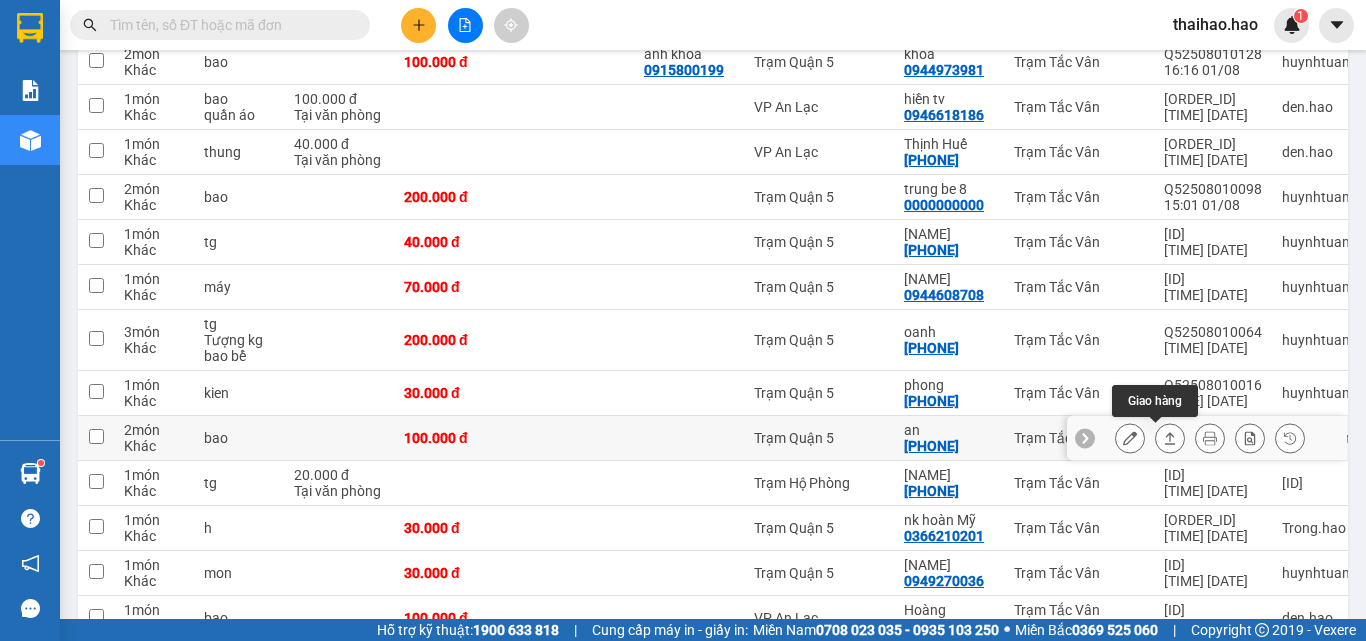 click at bounding box center (1170, 438) 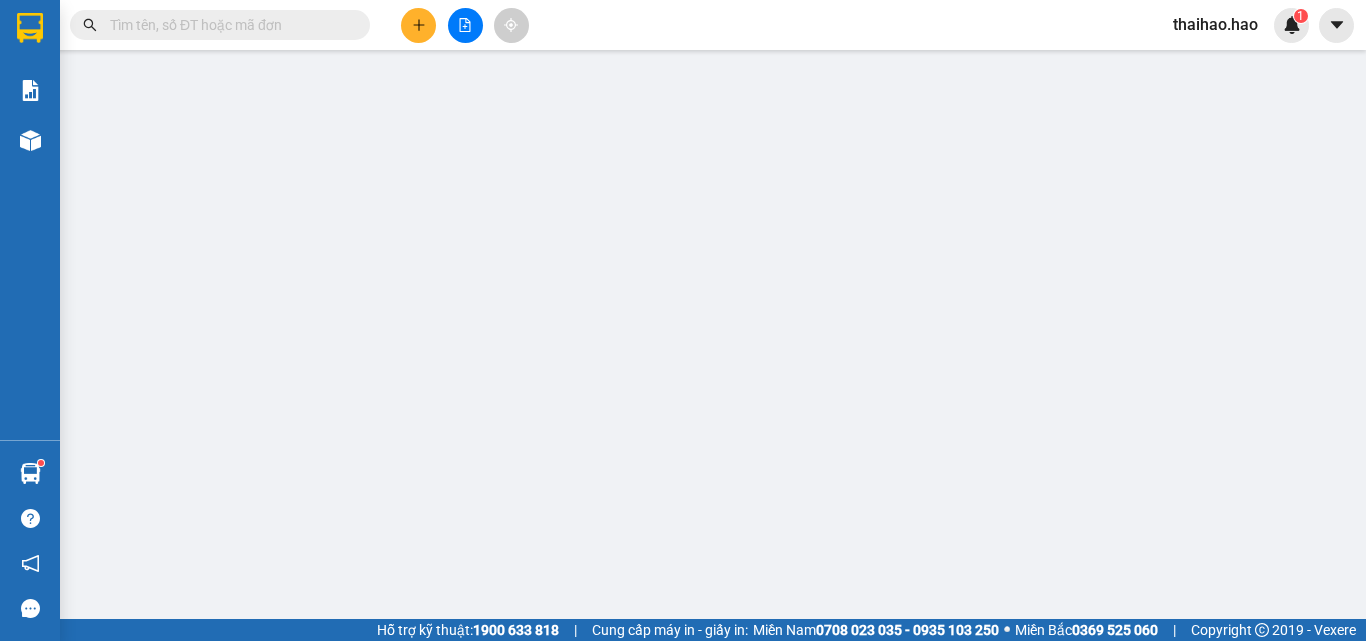 type on "[PHONE]" 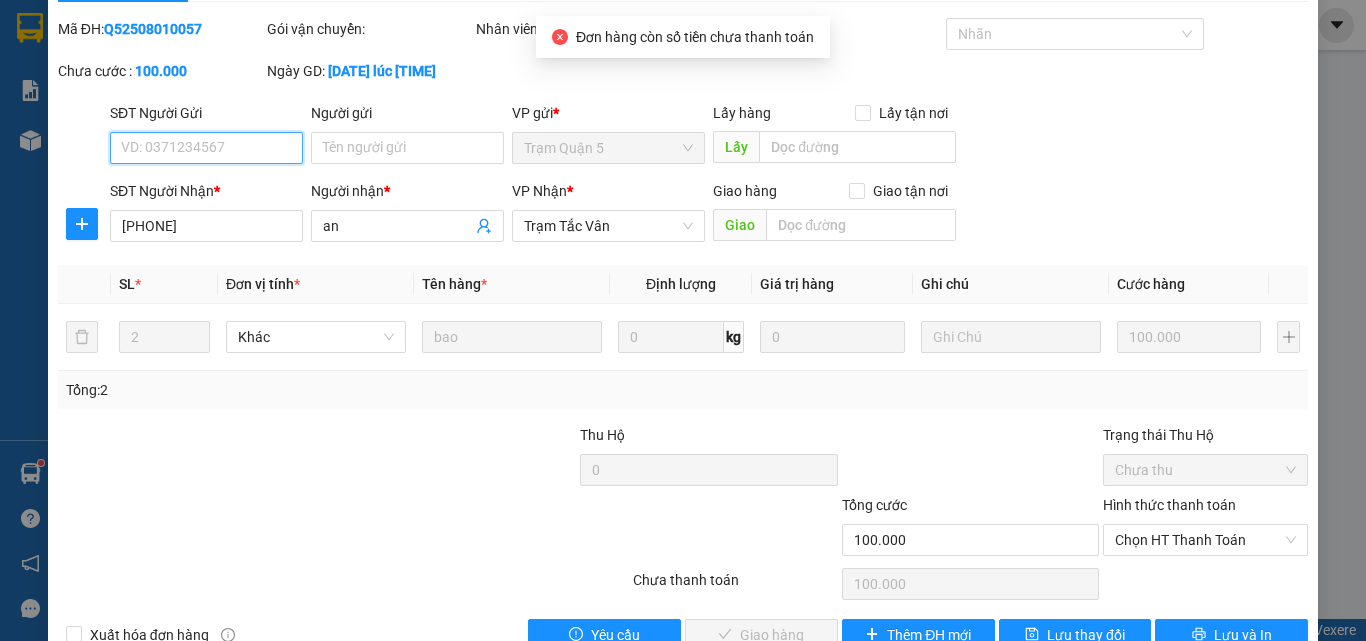 scroll, scrollTop: 103, scrollLeft: 0, axis: vertical 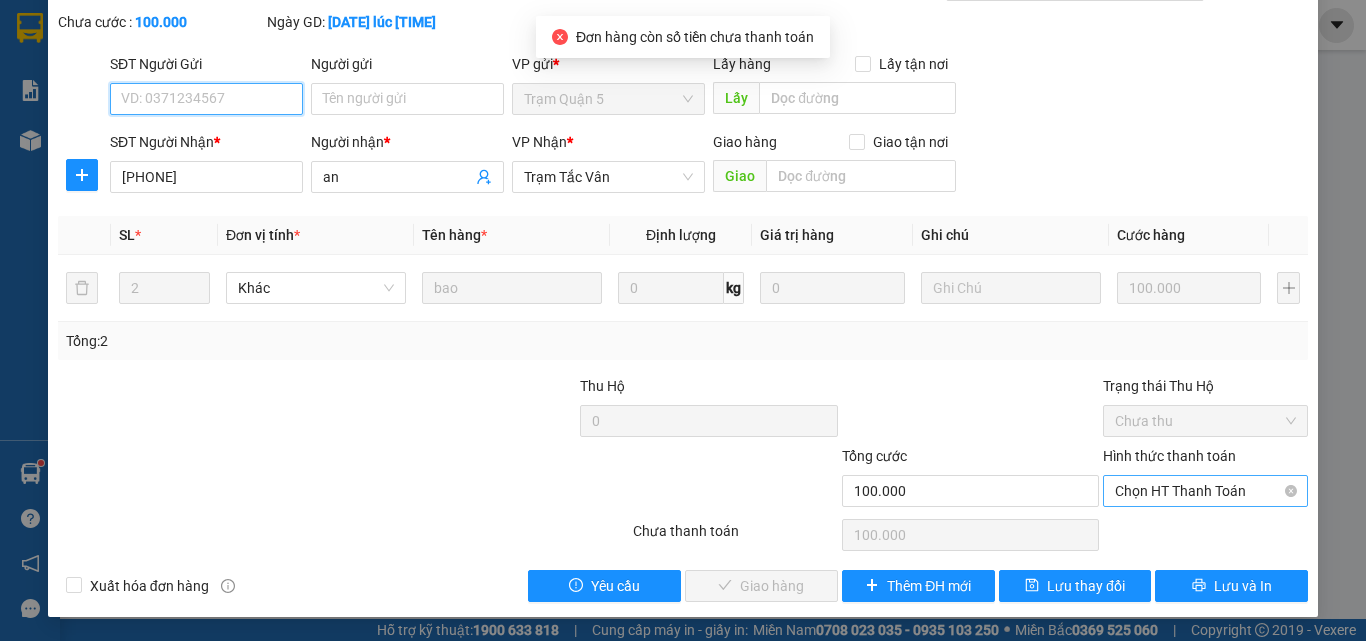 click on "Chọn HT Thanh Toán" at bounding box center [1205, 491] 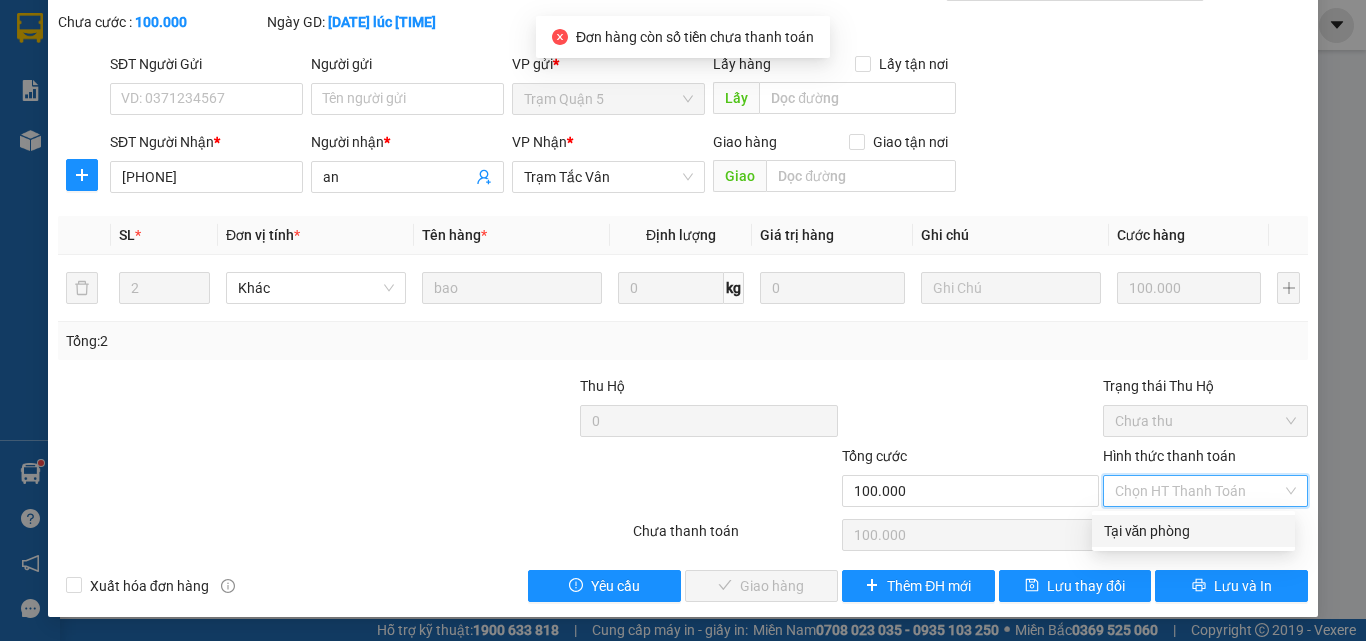 drag, startPoint x: 1147, startPoint y: 518, endPoint x: 1129, endPoint y: 528, distance: 20.59126 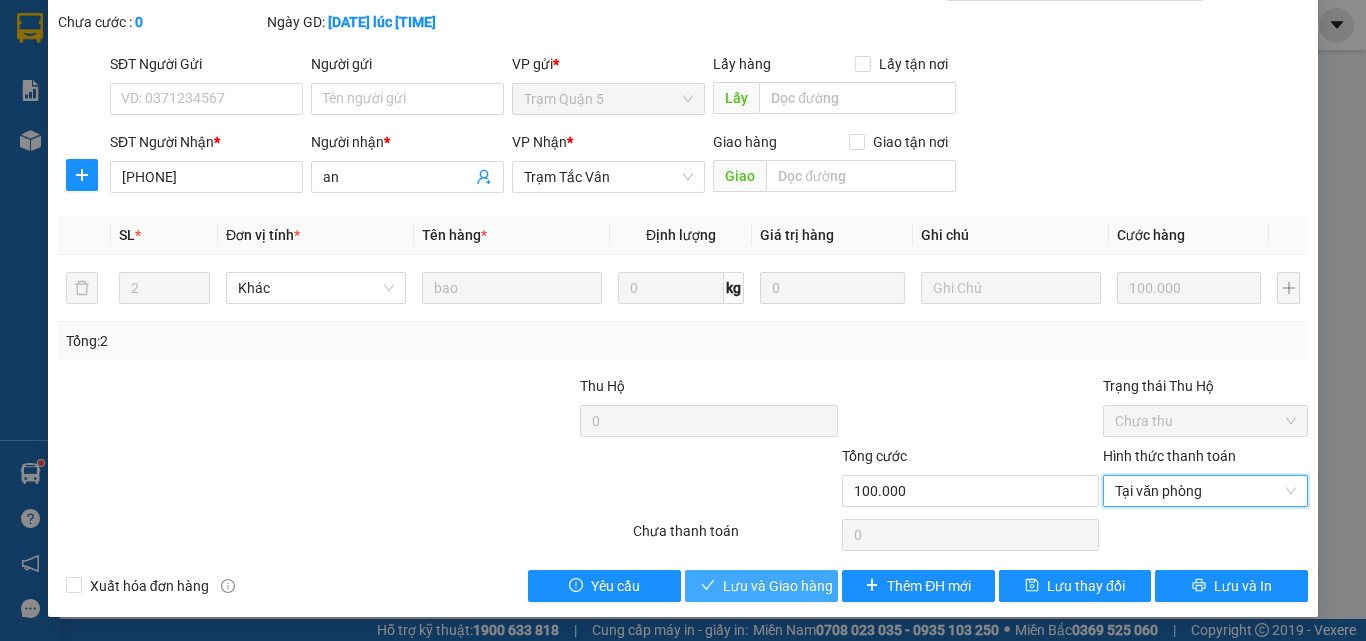 click on "Lưu và Giao hàng" at bounding box center [778, 586] 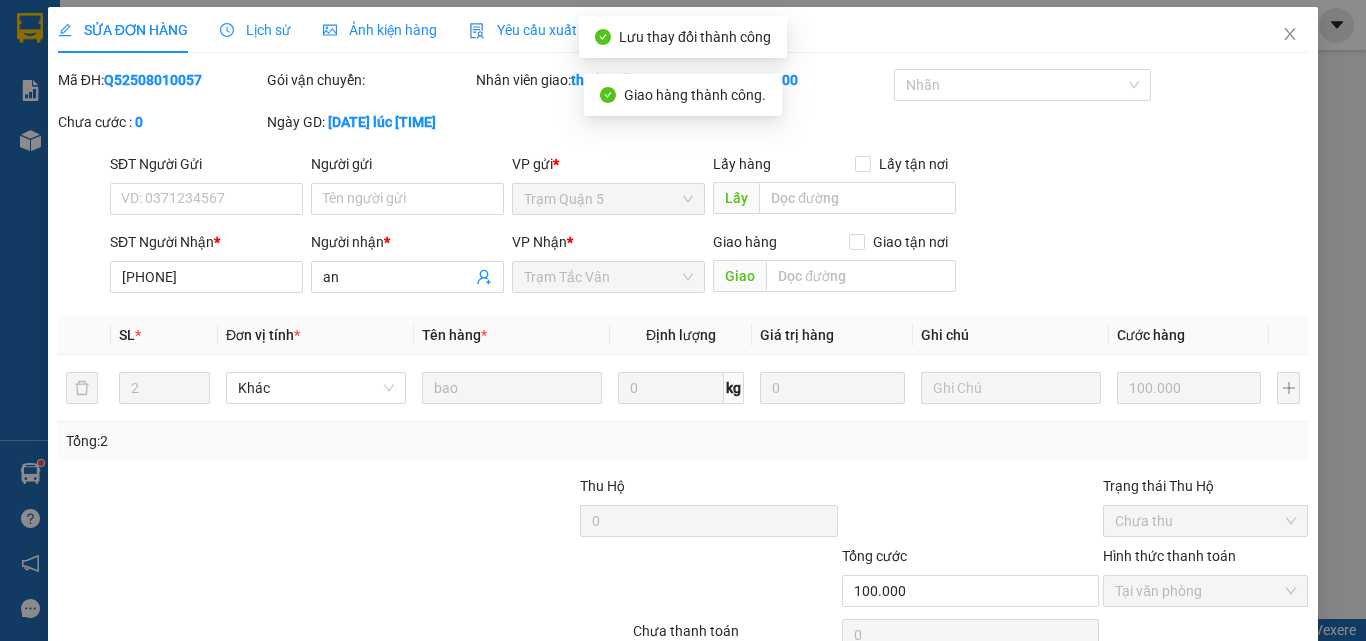 scroll, scrollTop: 0, scrollLeft: 0, axis: both 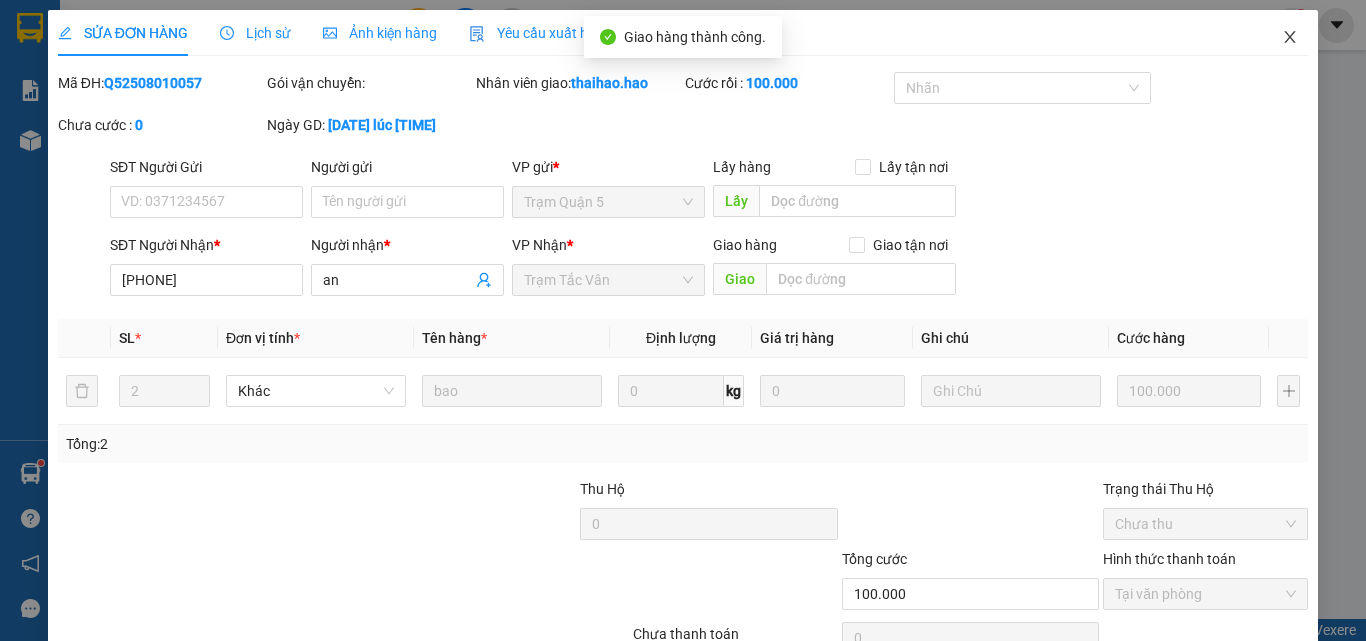 click 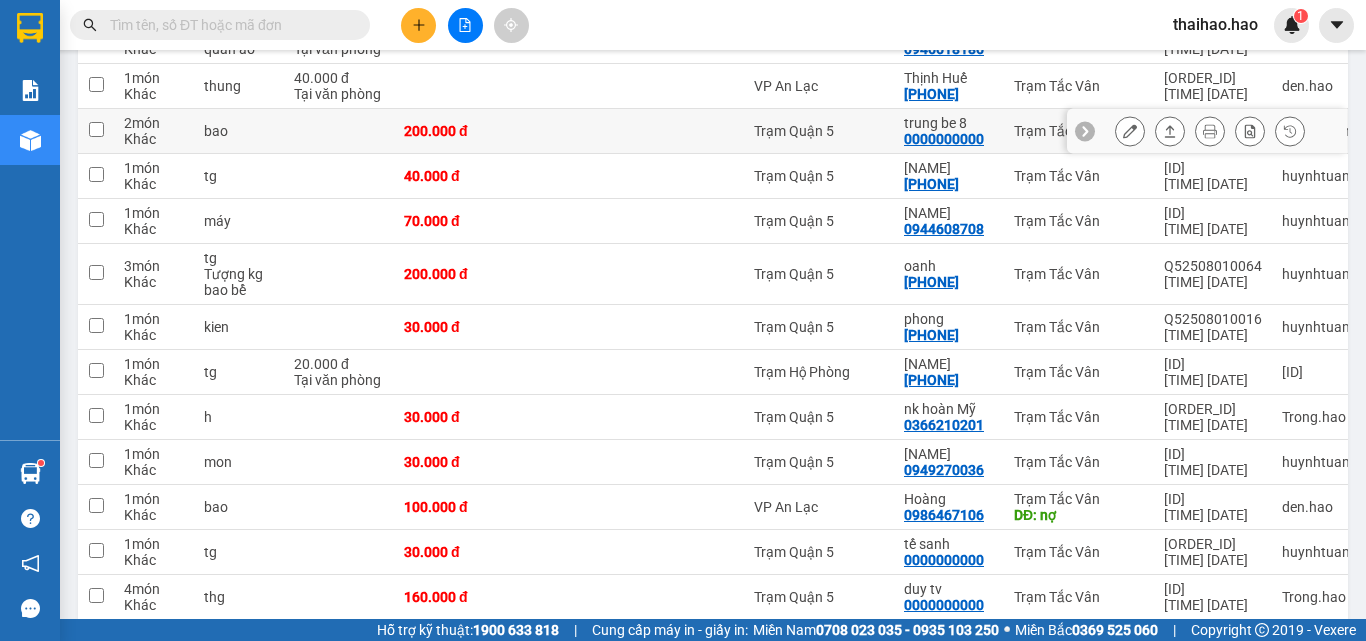 scroll, scrollTop: 800, scrollLeft: 0, axis: vertical 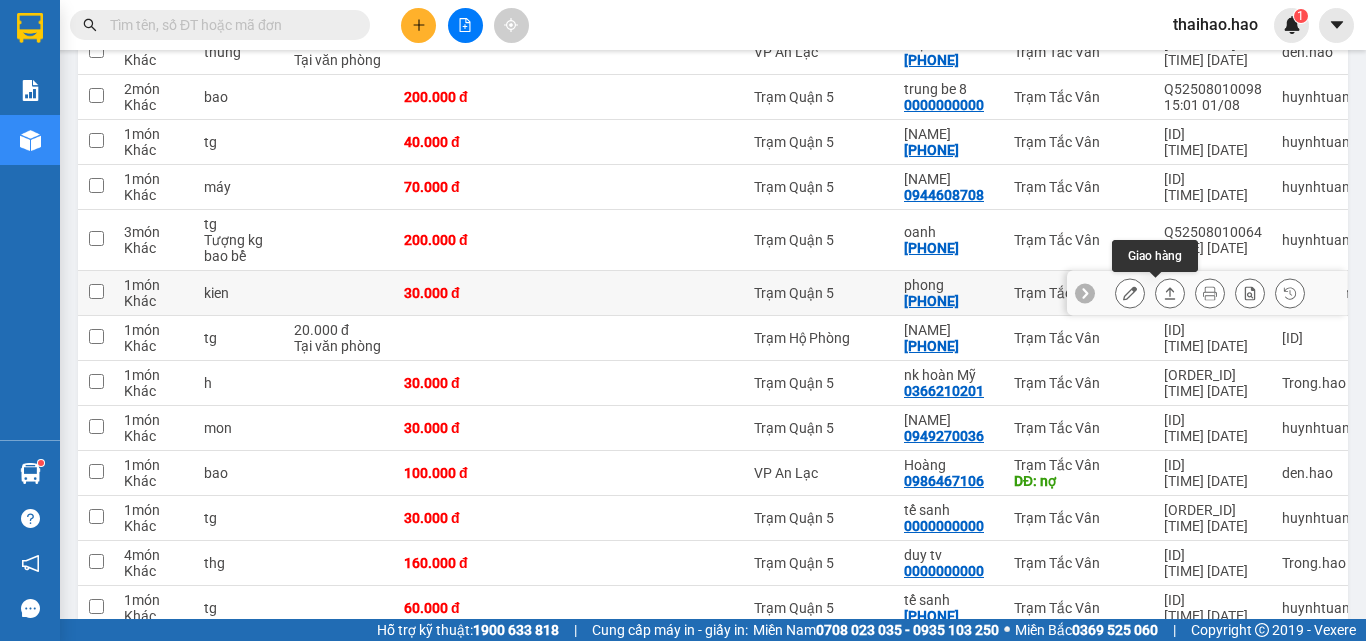 click 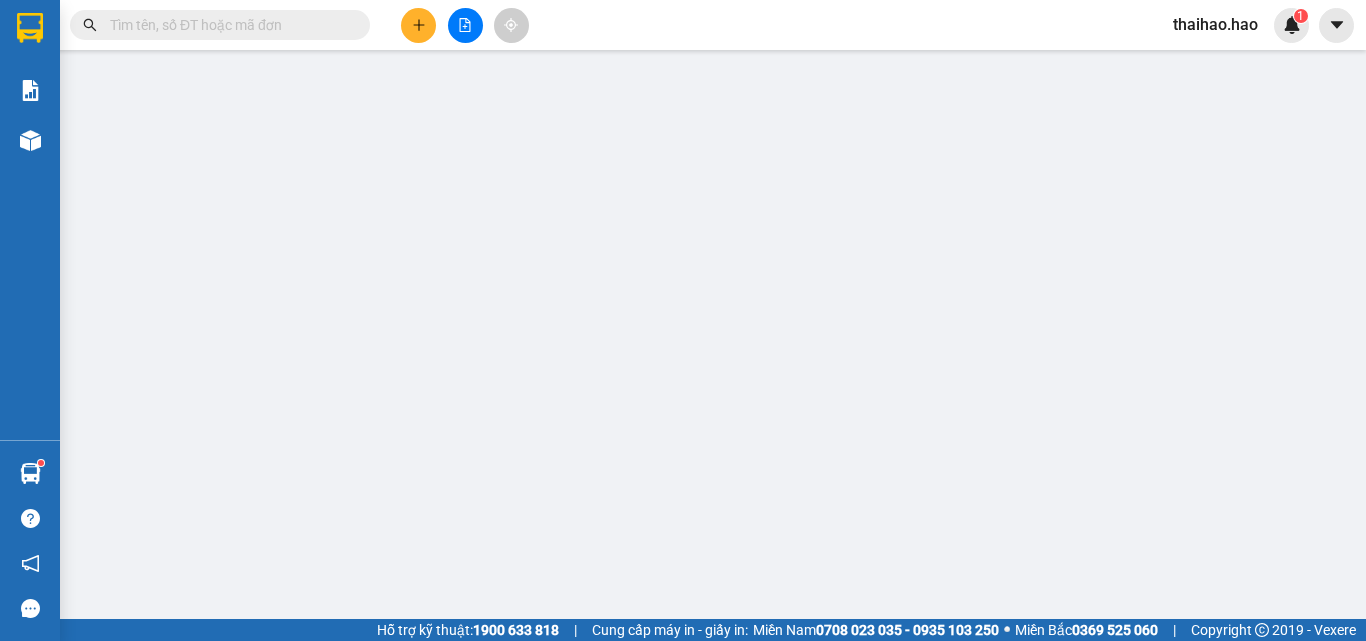 scroll, scrollTop: 0, scrollLeft: 0, axis: both 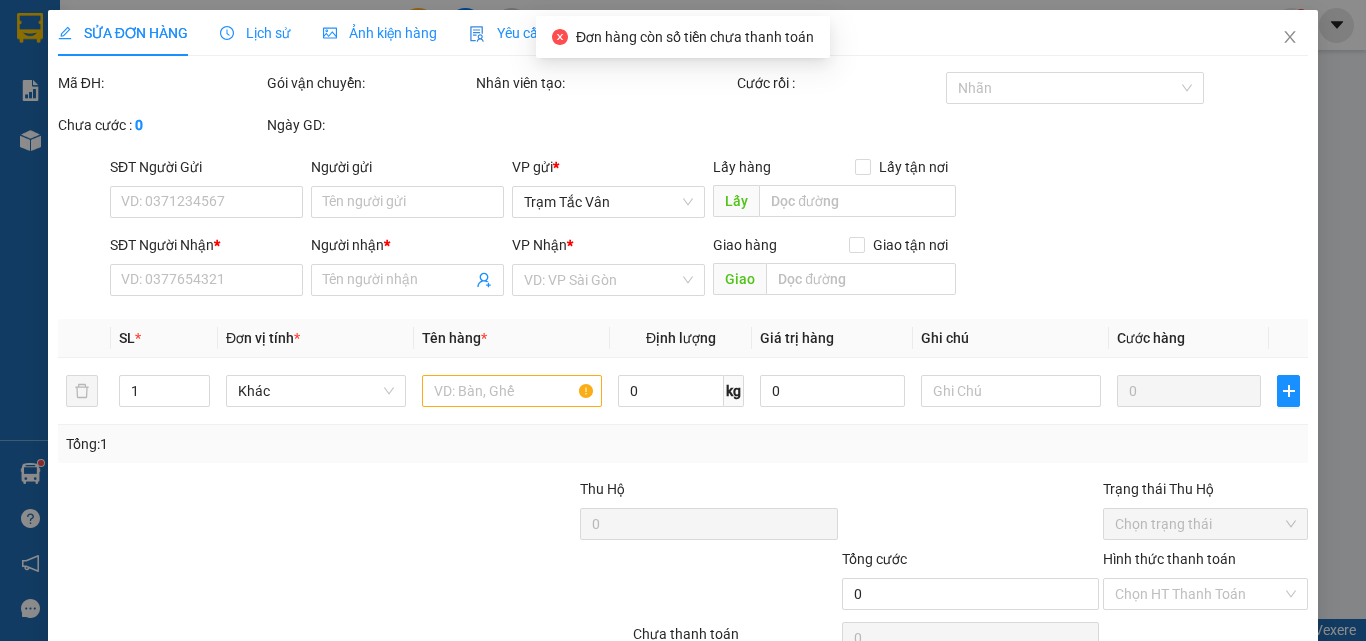 click on "Ảnh kiện hàng" at bounding box center [380, 33] 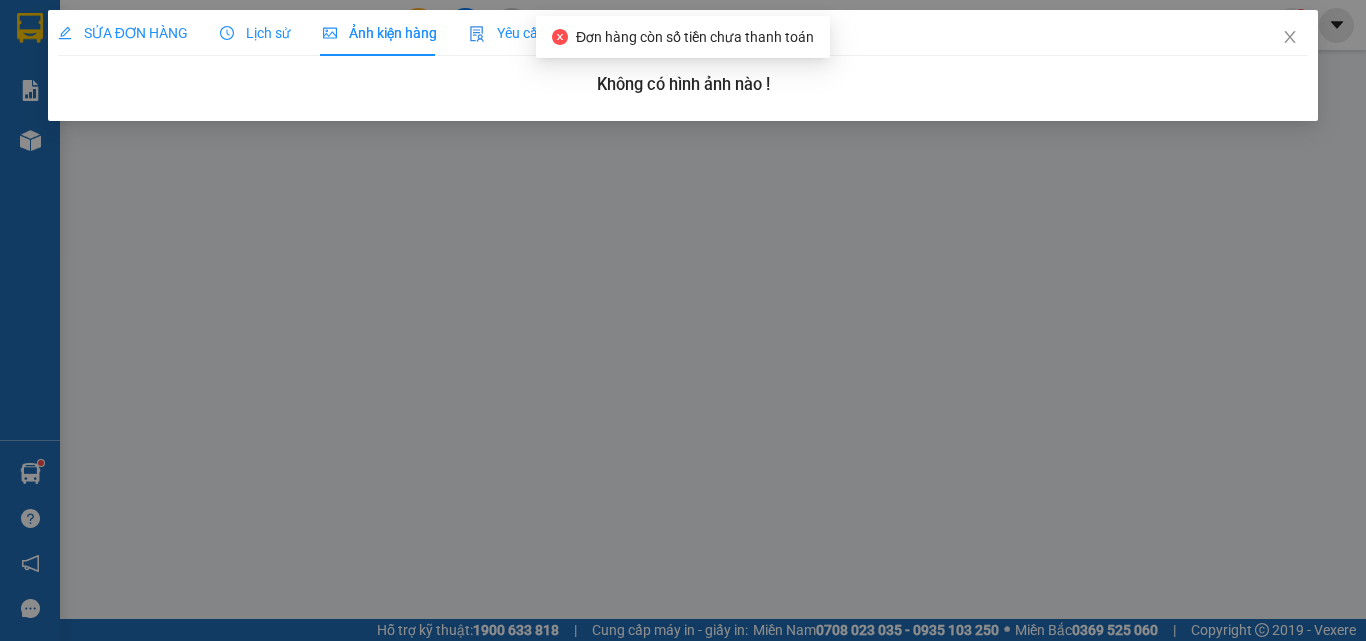 click on "SỬA ĐƠN HÀNG" at bounding box center (123, 33) 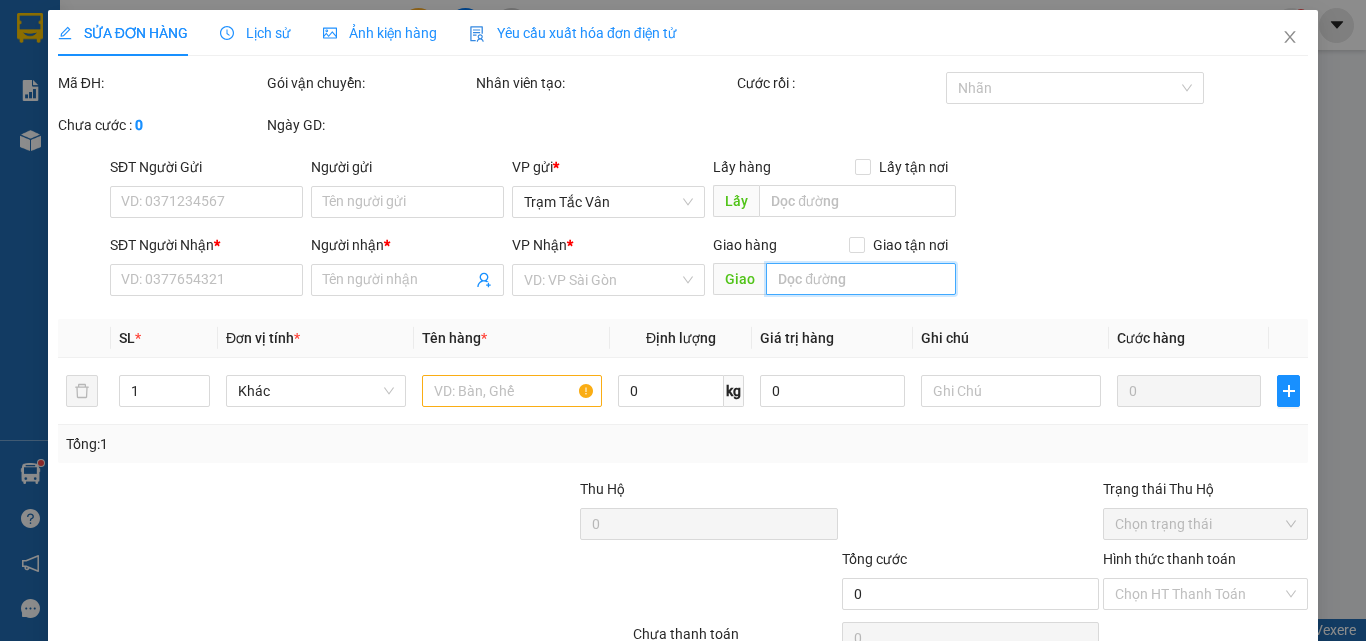 click at bounding box center [861, 279] 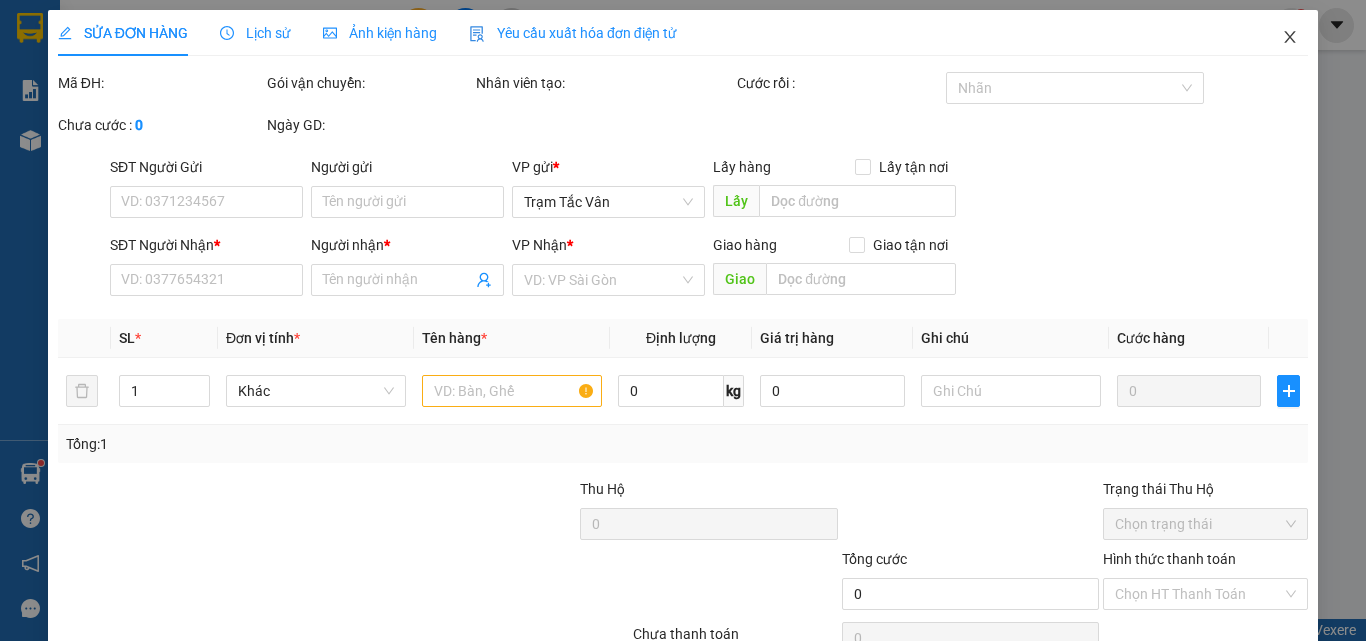 click 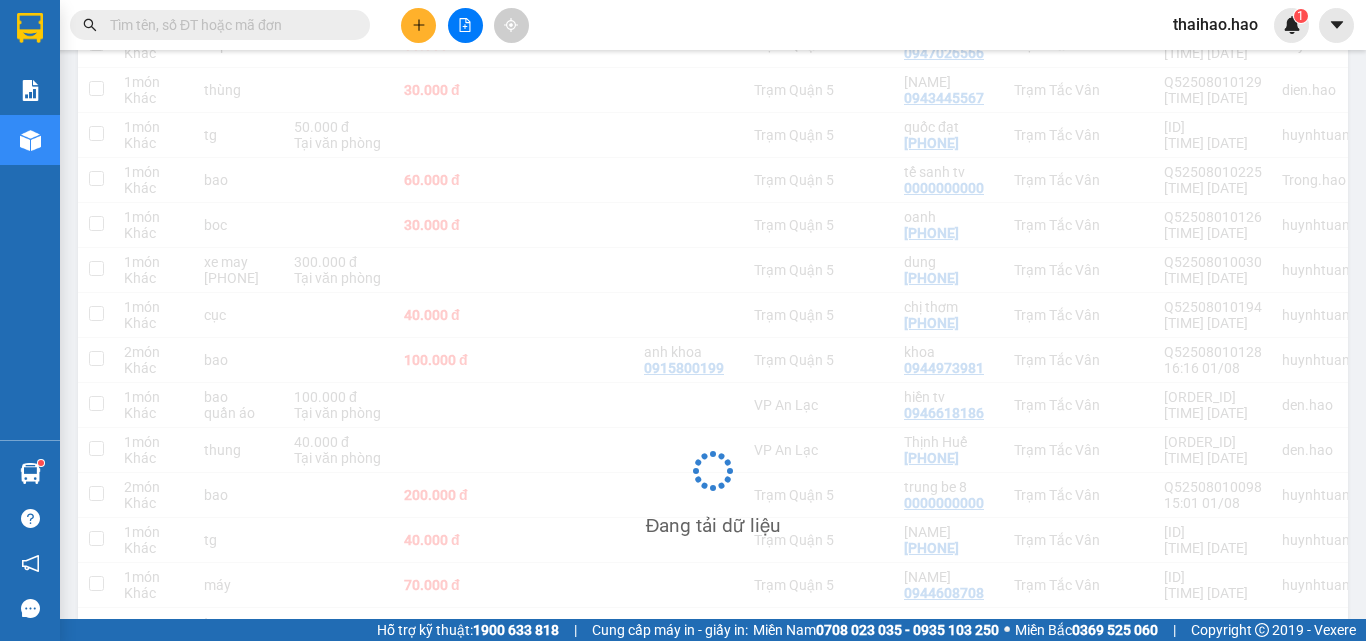 scroll, scrollTop: 0, scrollLeft: 0, axis: both 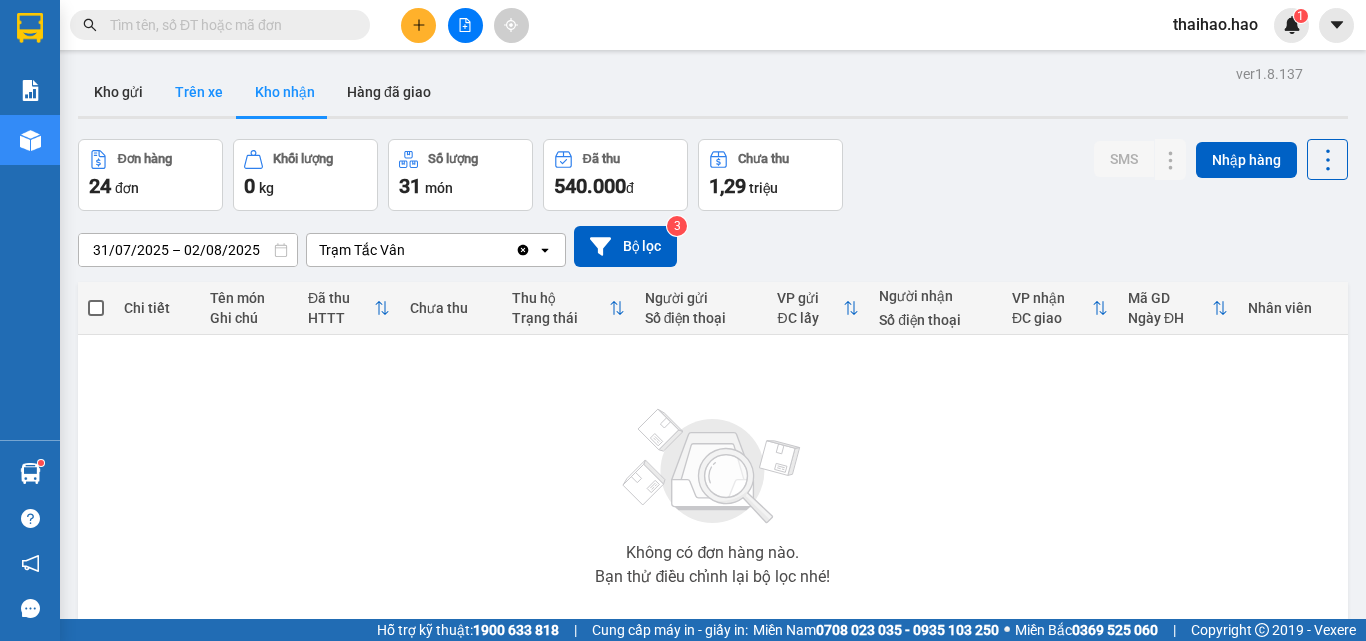 click on "Trên xe" at bounding box center [199, 92] 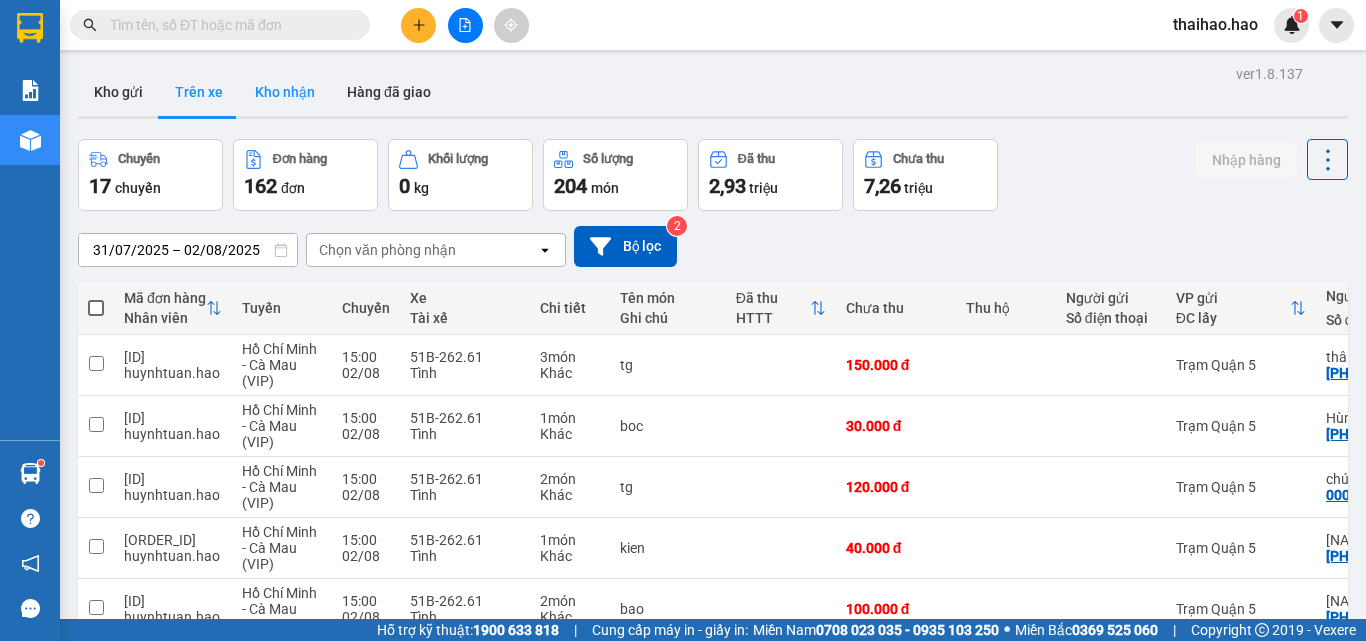 click on "Kho nhận" at bounding box center (285, 92) 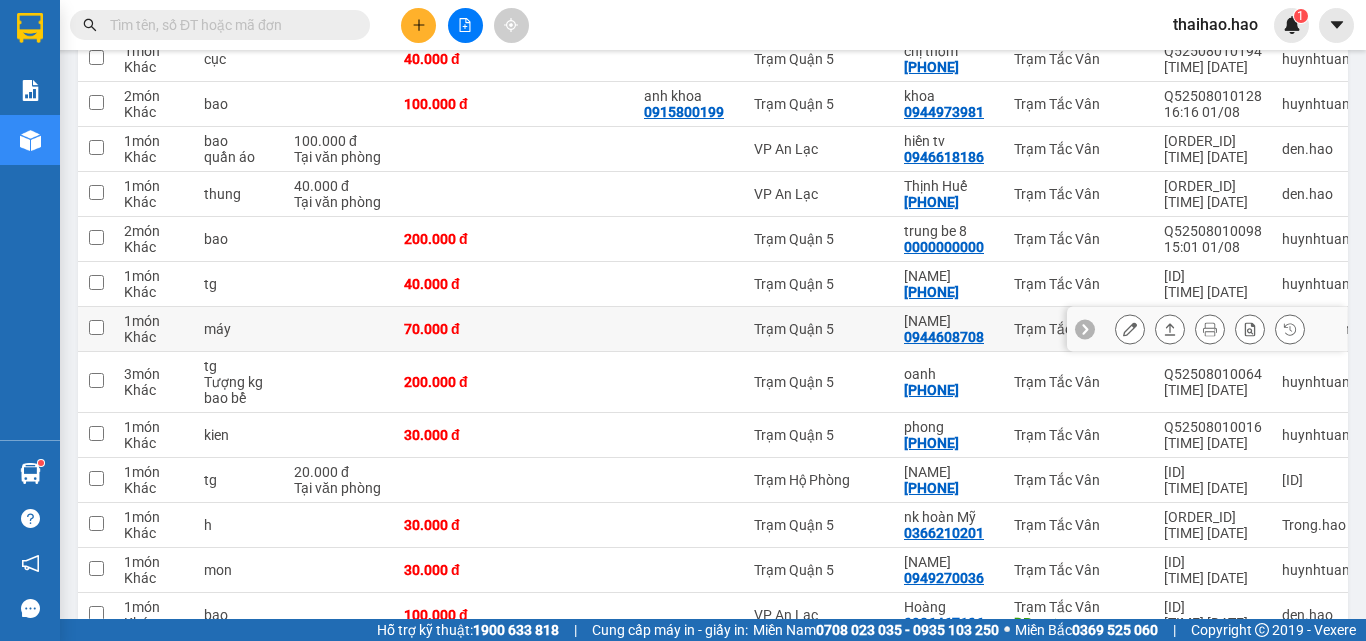 scroll, scrollTop: 700, scrollLeft: 0, axis: vertical 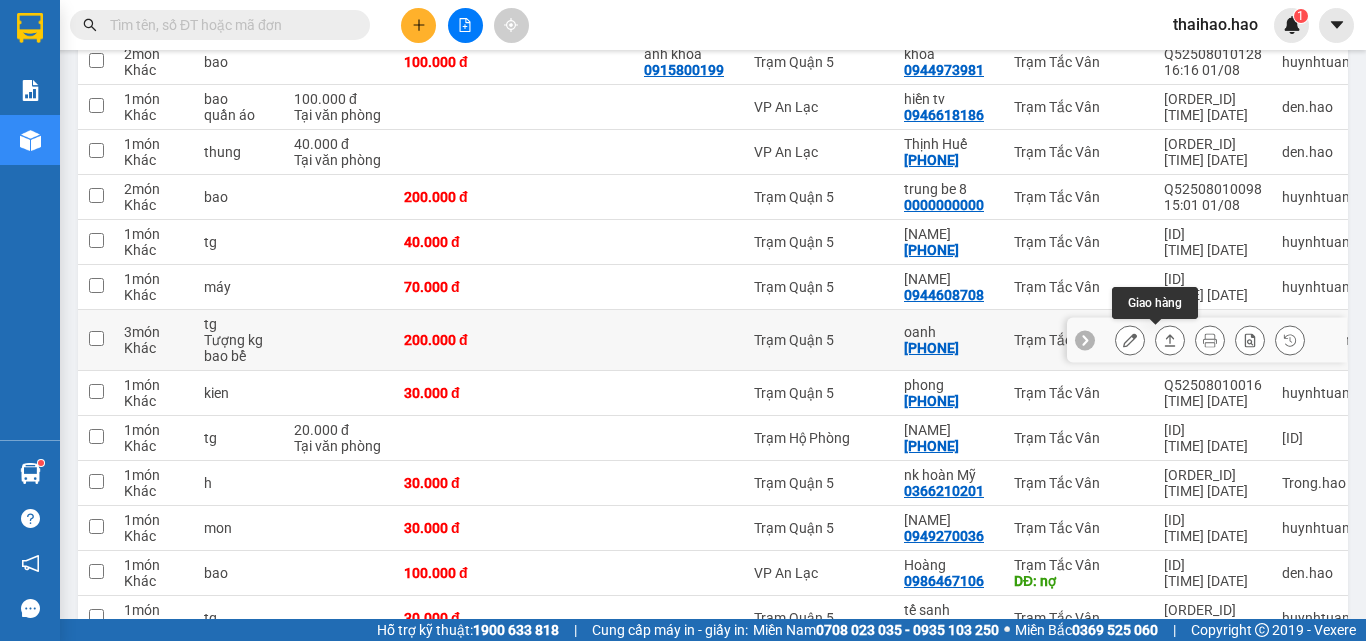 click 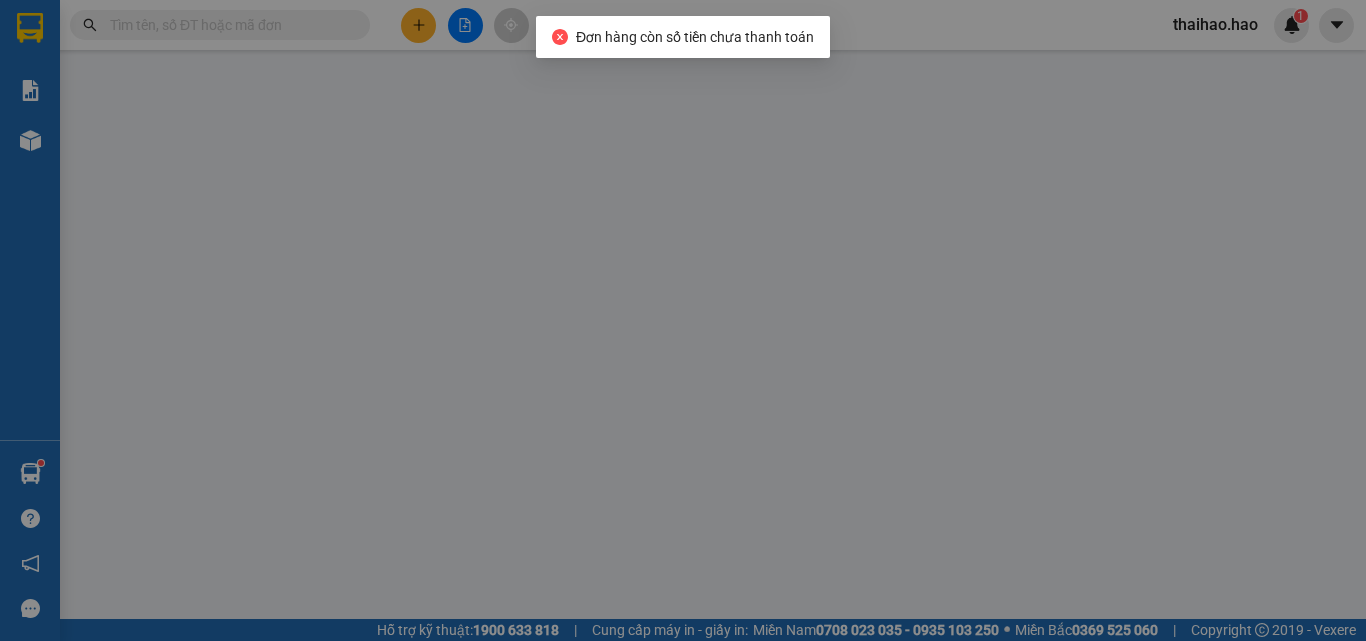 scroll, scrollTop: 0, scrollLeft: 0, axis: both 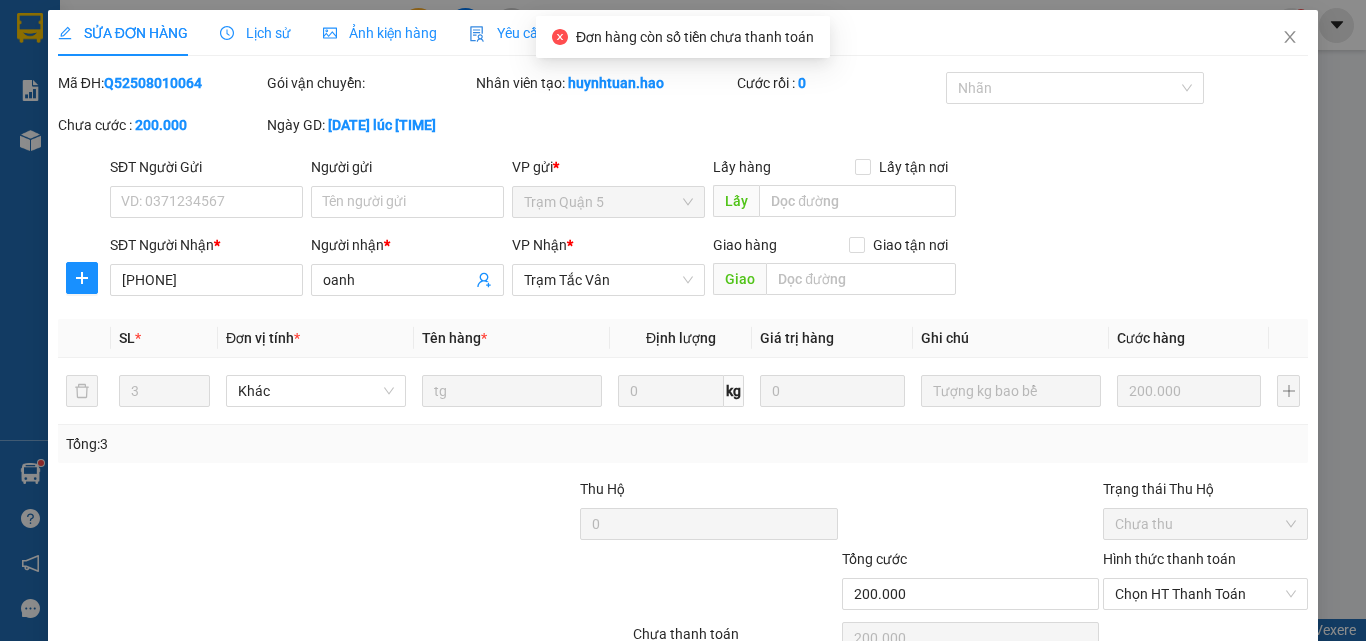 type on "[PHONE]" 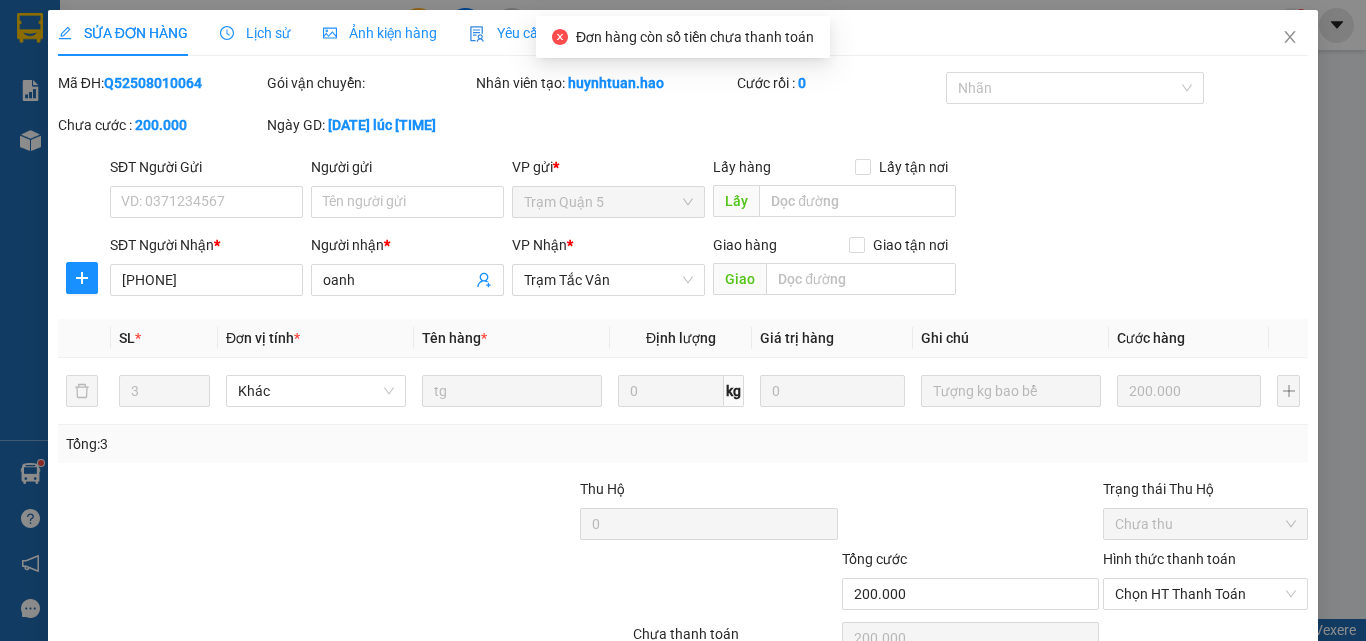 type on "oanh" 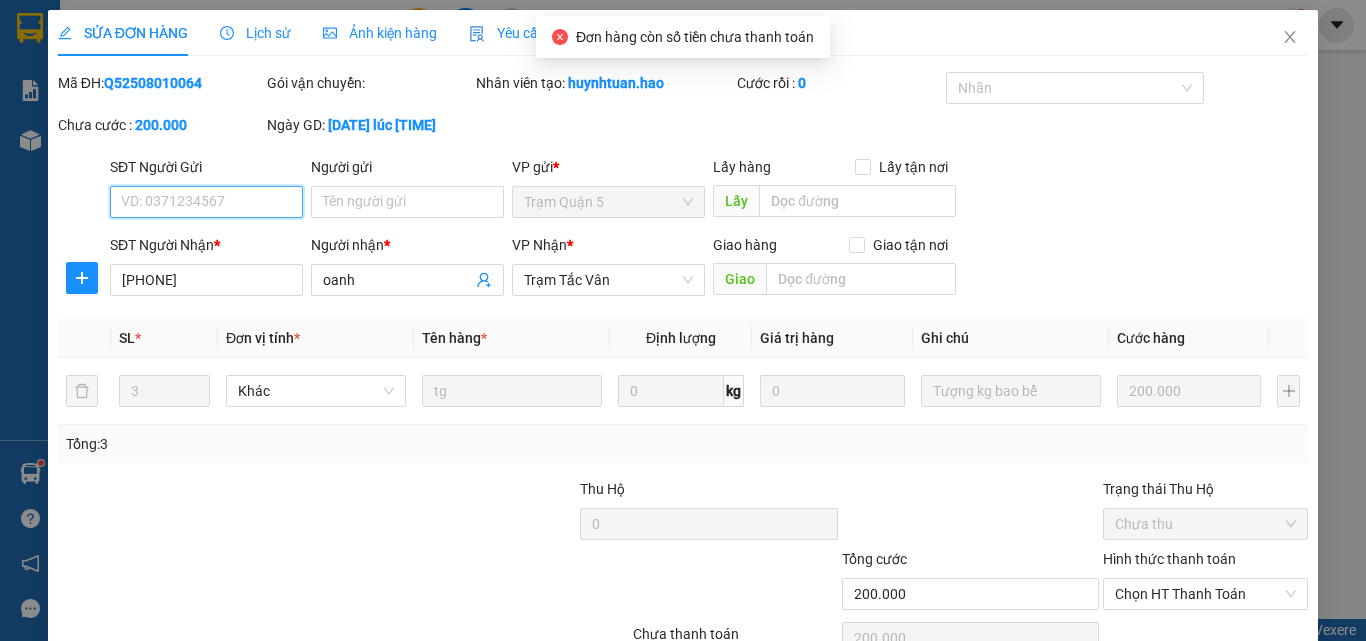 scroll, scrollTop: 93, scrollLeft: 0, axis: vertical 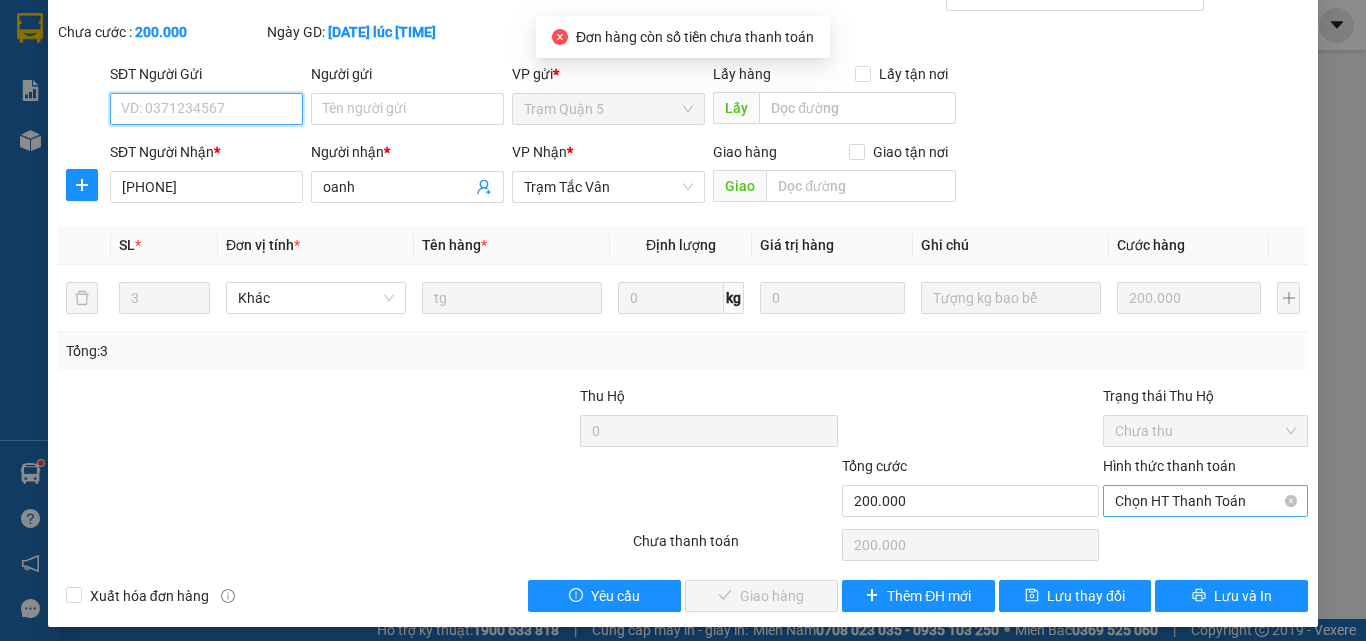 click on "Chọn HT Thanh Toán" at bounding box center (1205, 501) 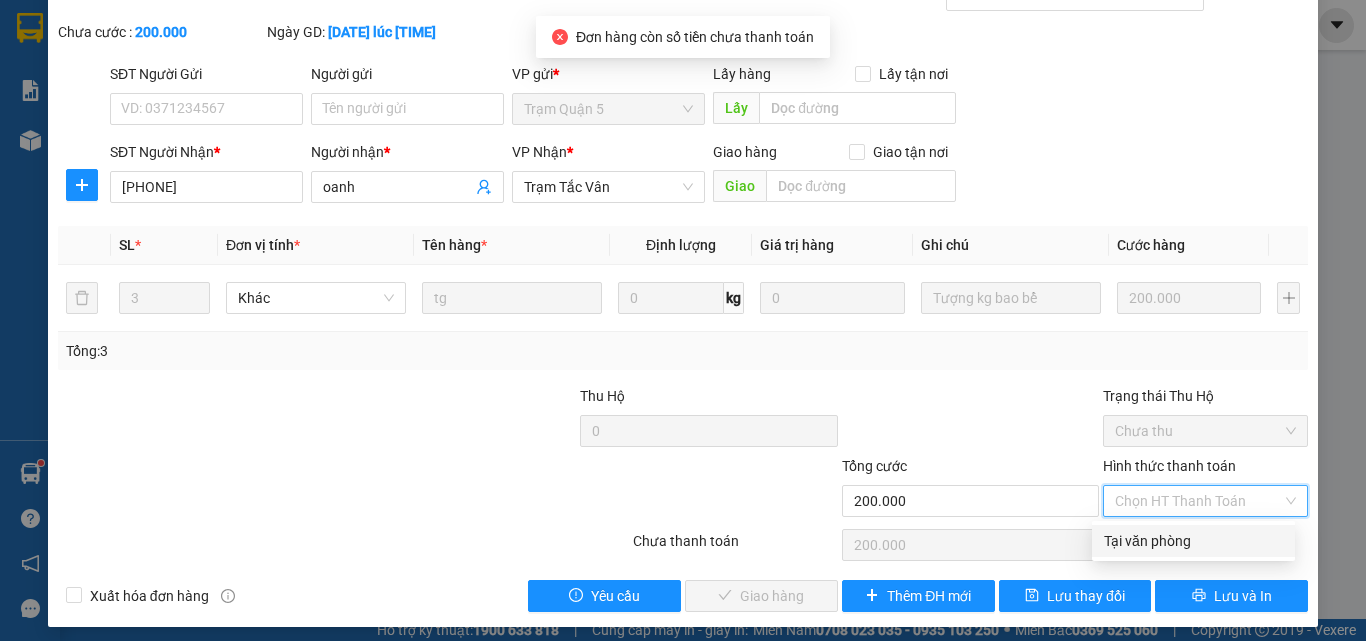drag, startPoint x: 1114, startPoint y: 534, endPoint x: 1096, endPoint y: 540, distance: 18.973665 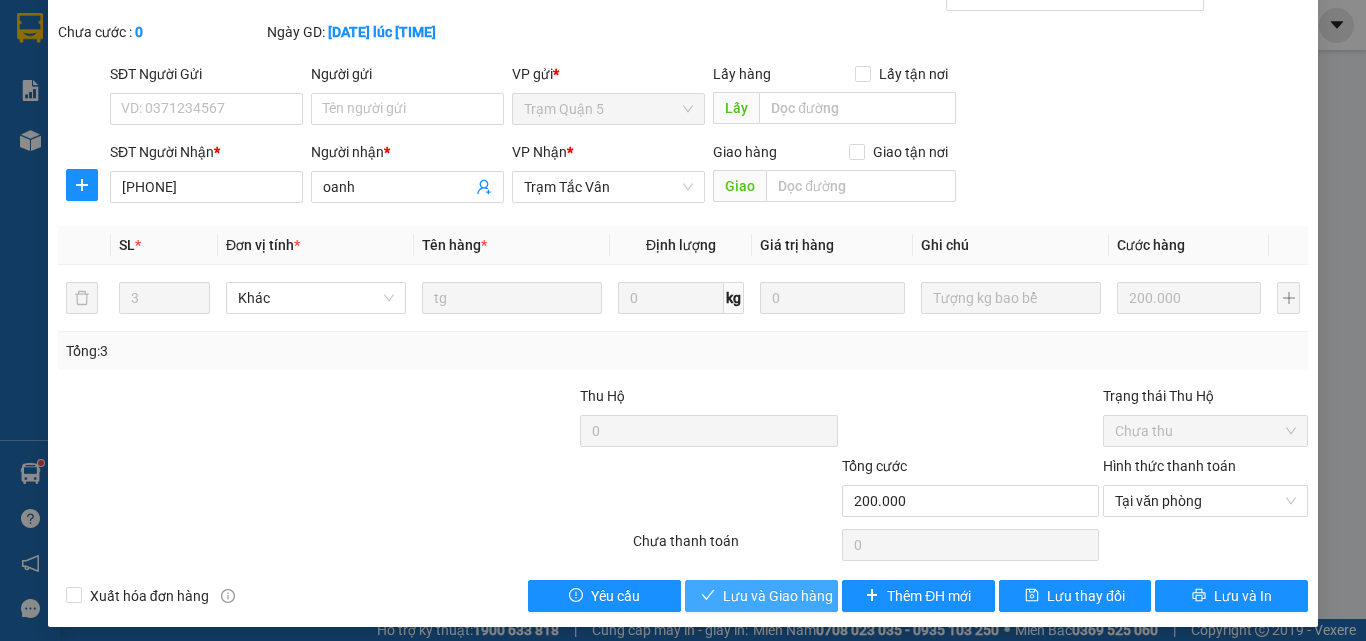 click on "Lưu và Giao hàng" at bounding box center [778, 596] 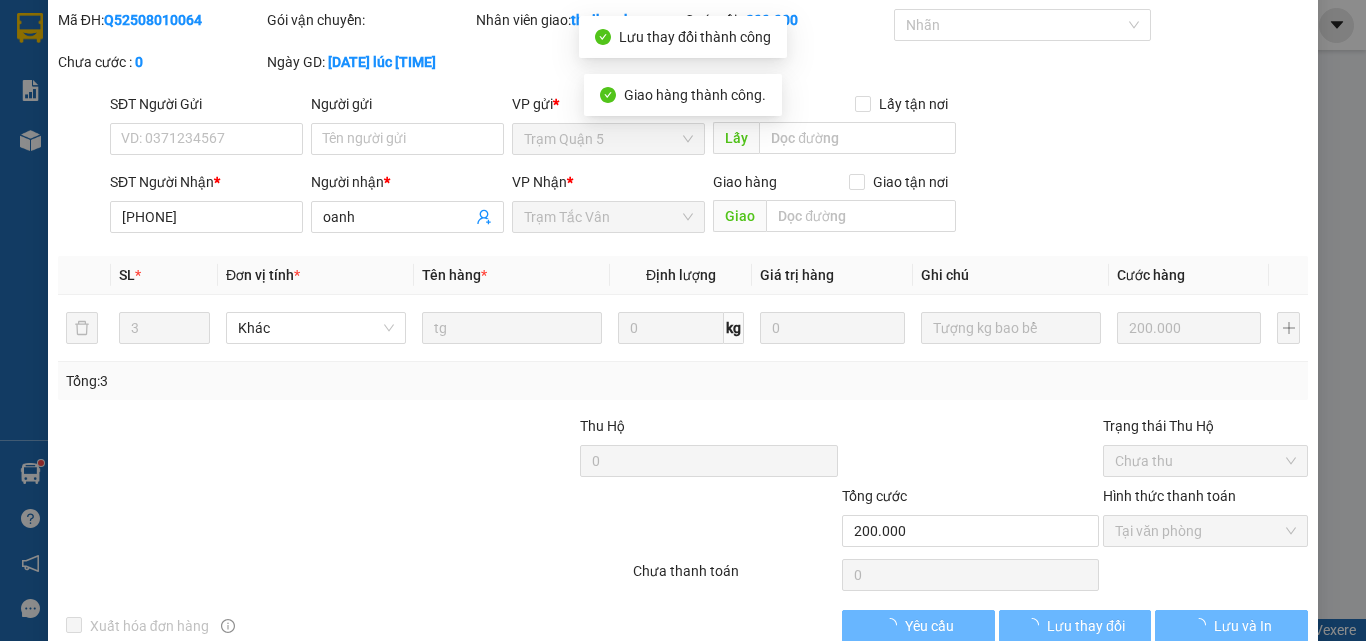scroll, scrollTop: 0, scrollLeft: 0, axis: both 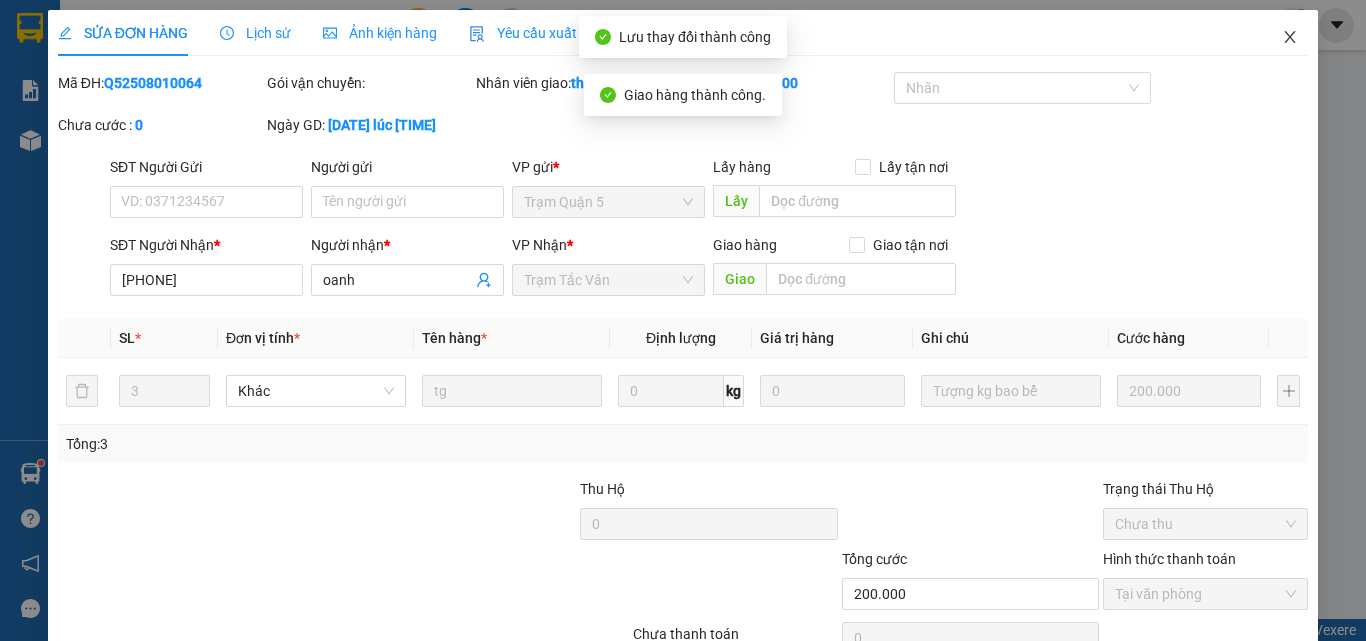 click 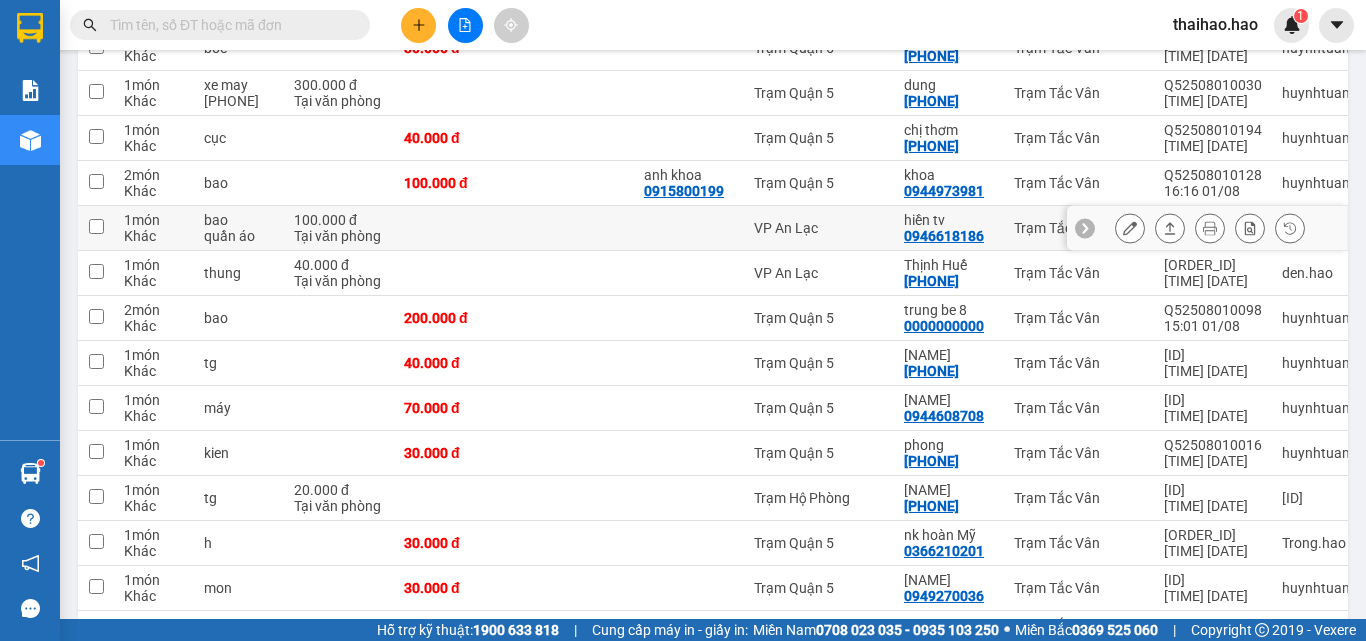 scroll, scrollTop: 400, scrollLeft: 0, axis: vertical 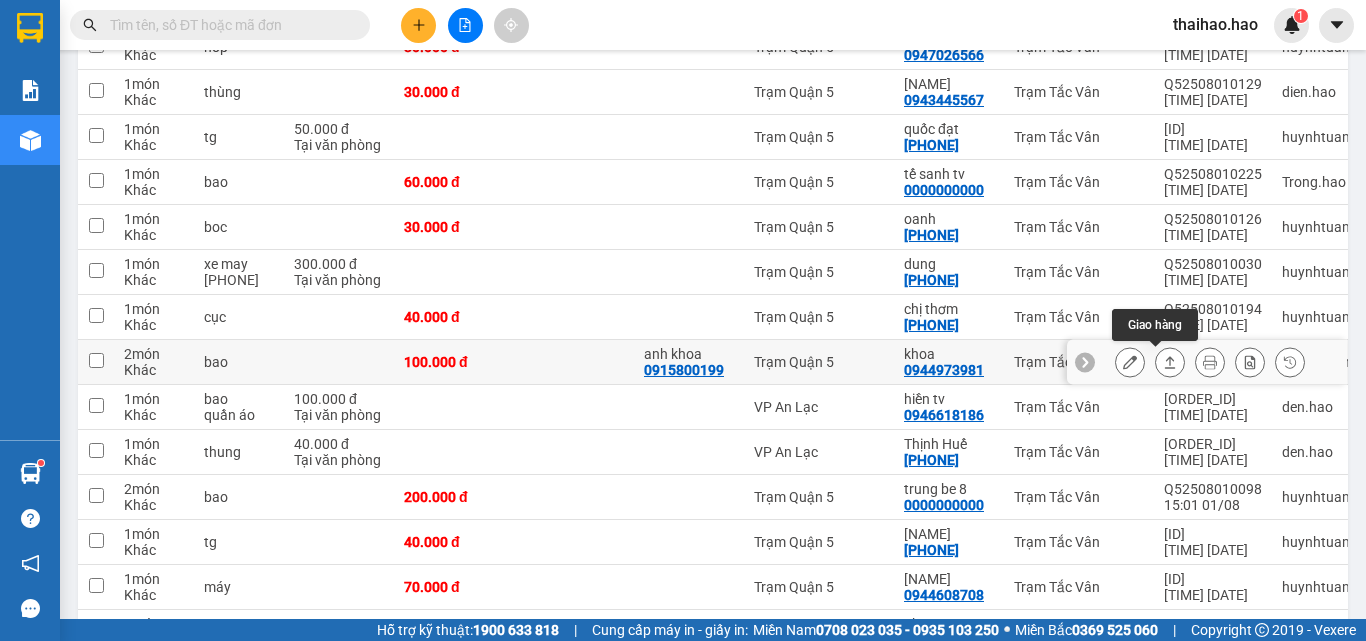 click 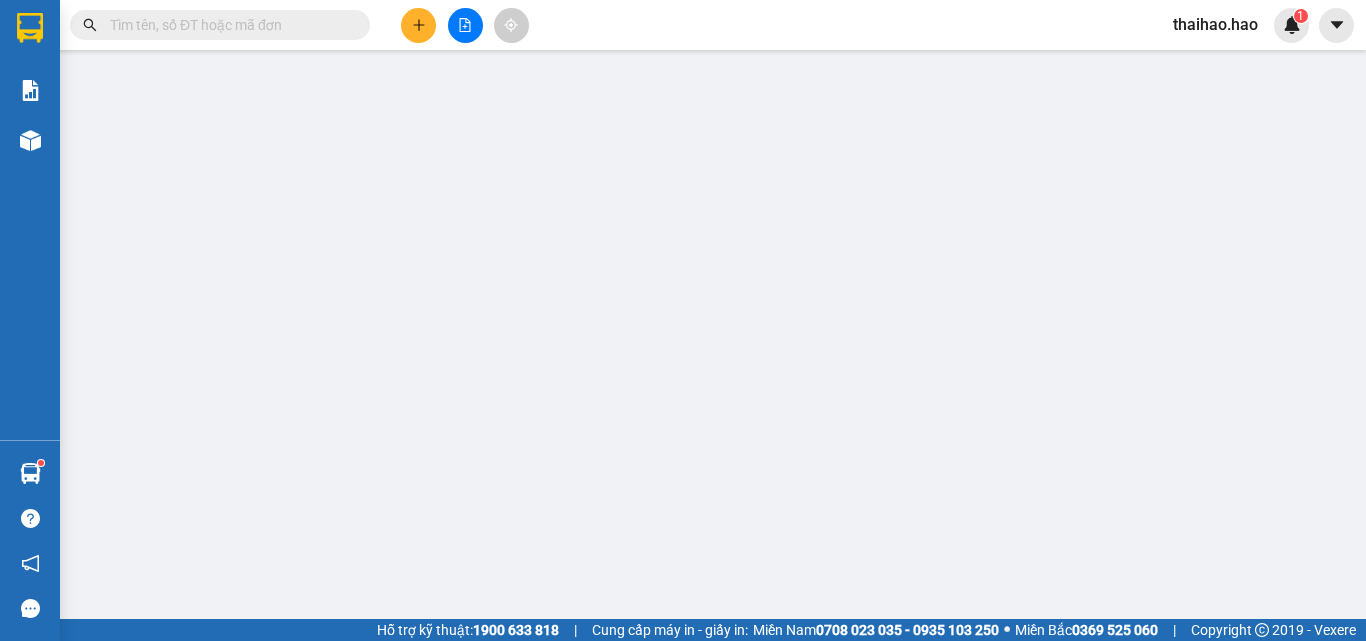 type on "0915800199" 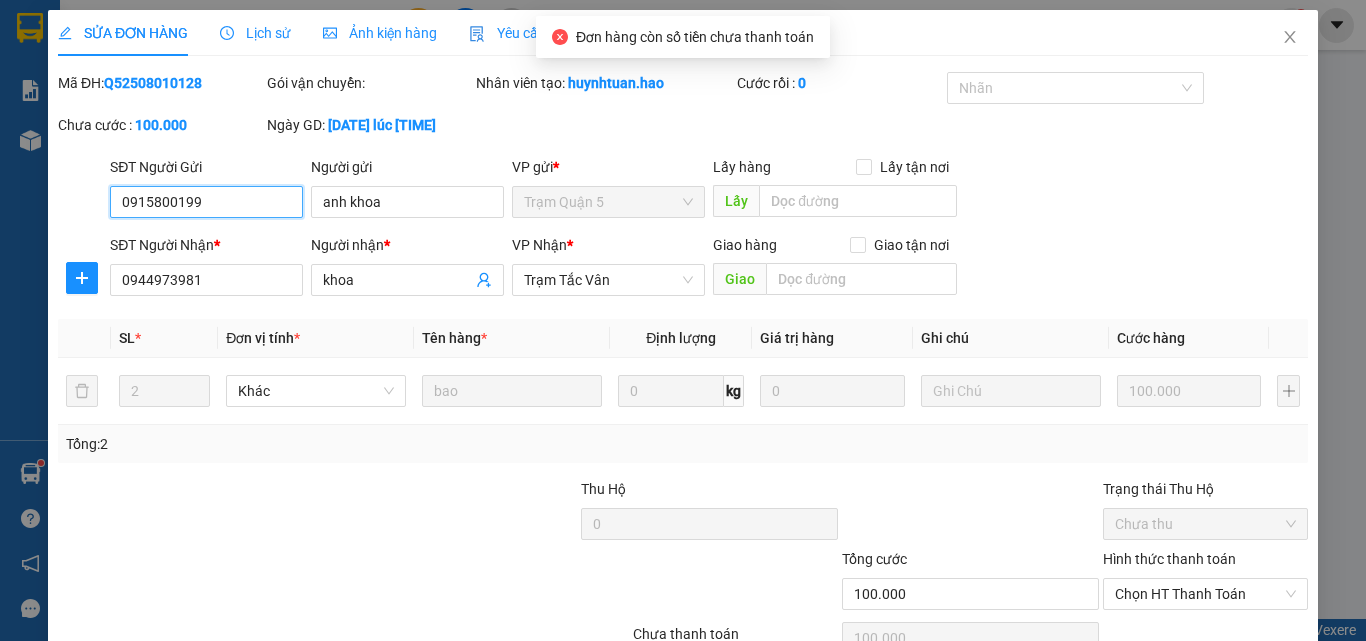scroll, scrollTop: 0, scrollLeft: 0, axis: both 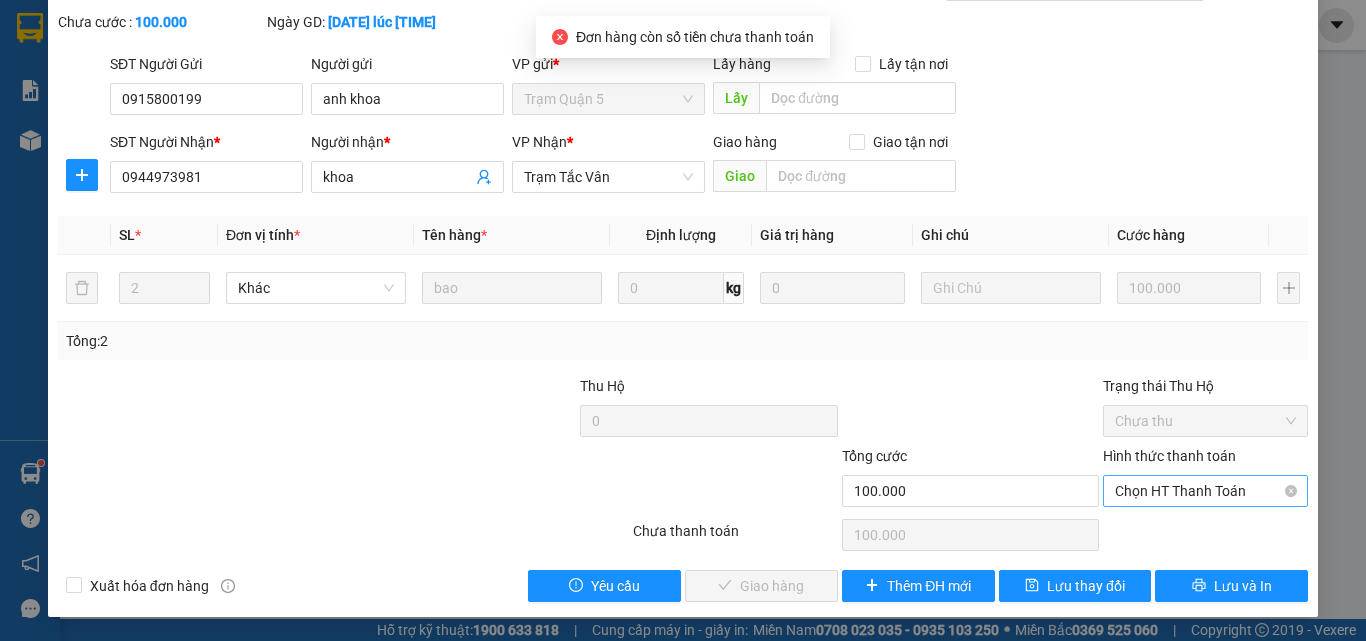 click on "Hình thức thanh toán Chọn HT Thanh Toán" at bounding box center [1205, 480] 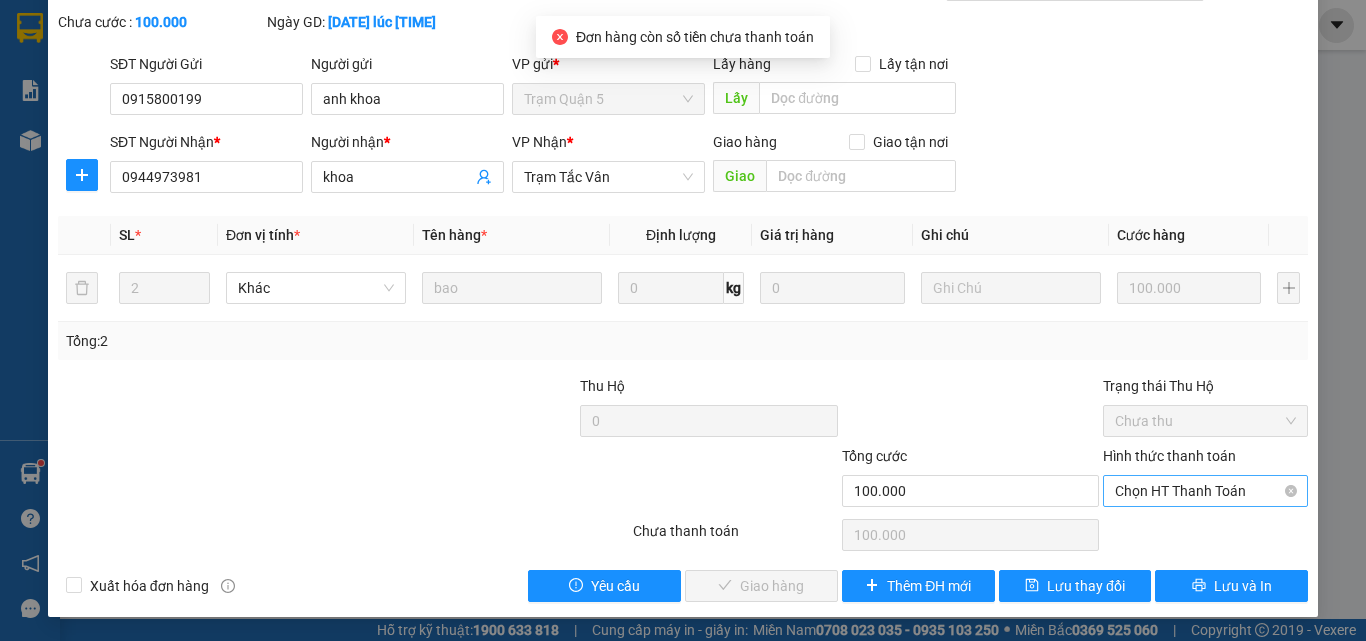 click on "Chọn HT Thanh Toán" at bounding box center [1205, 491] 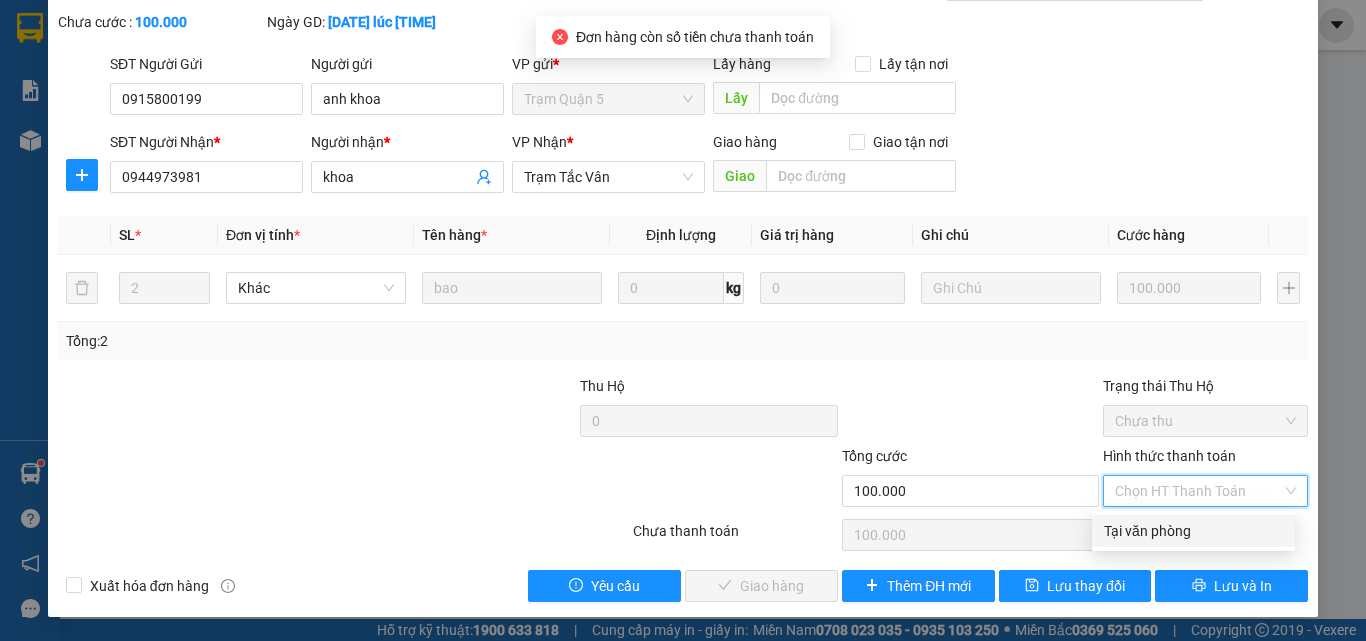 drag, startPoint x: 1127, startPoint y: 523, endPoint x: 1099, endPoint y: 525, distance: 28.071337 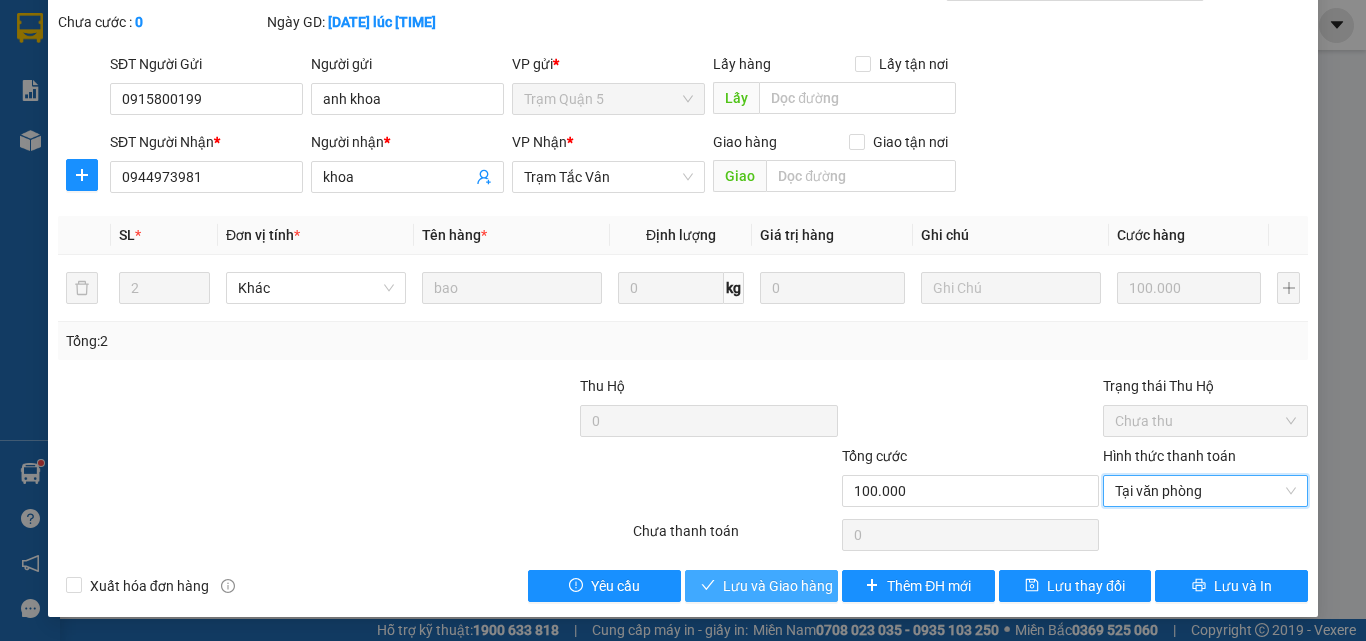 click on "Lưu và Giao hàng" at bounding box center (778, 586) 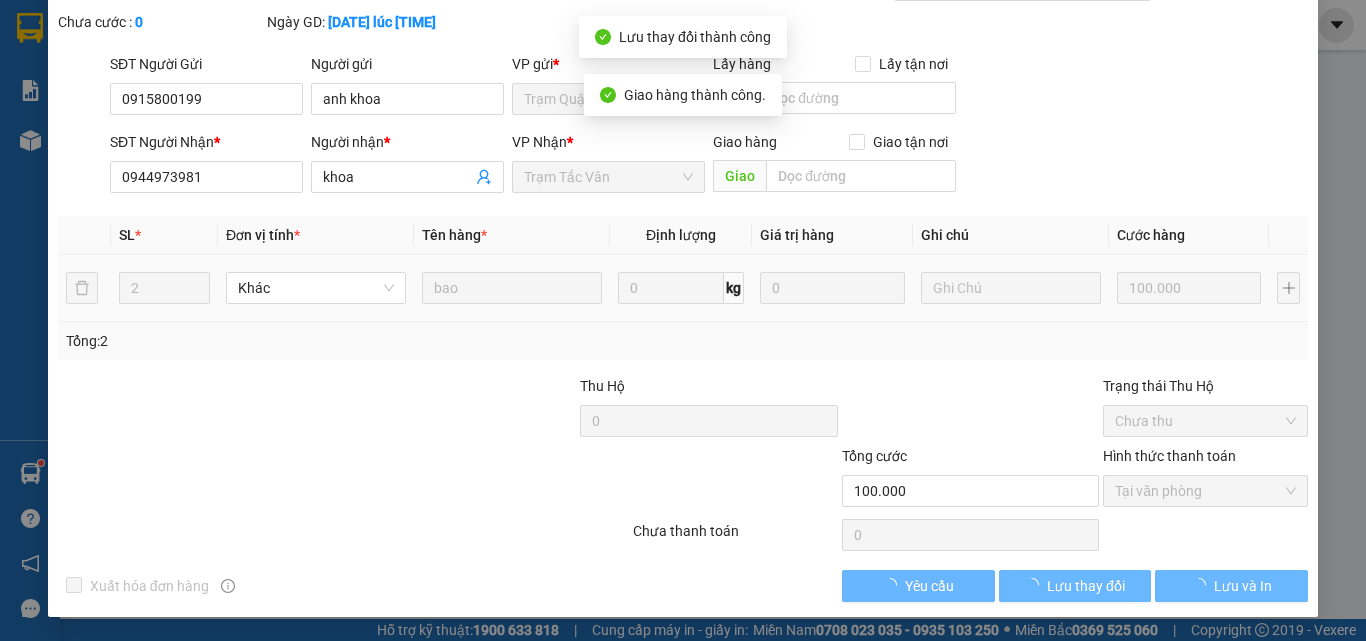 scroll, scrollTop: 0, scrollLeft: 0, axis: both 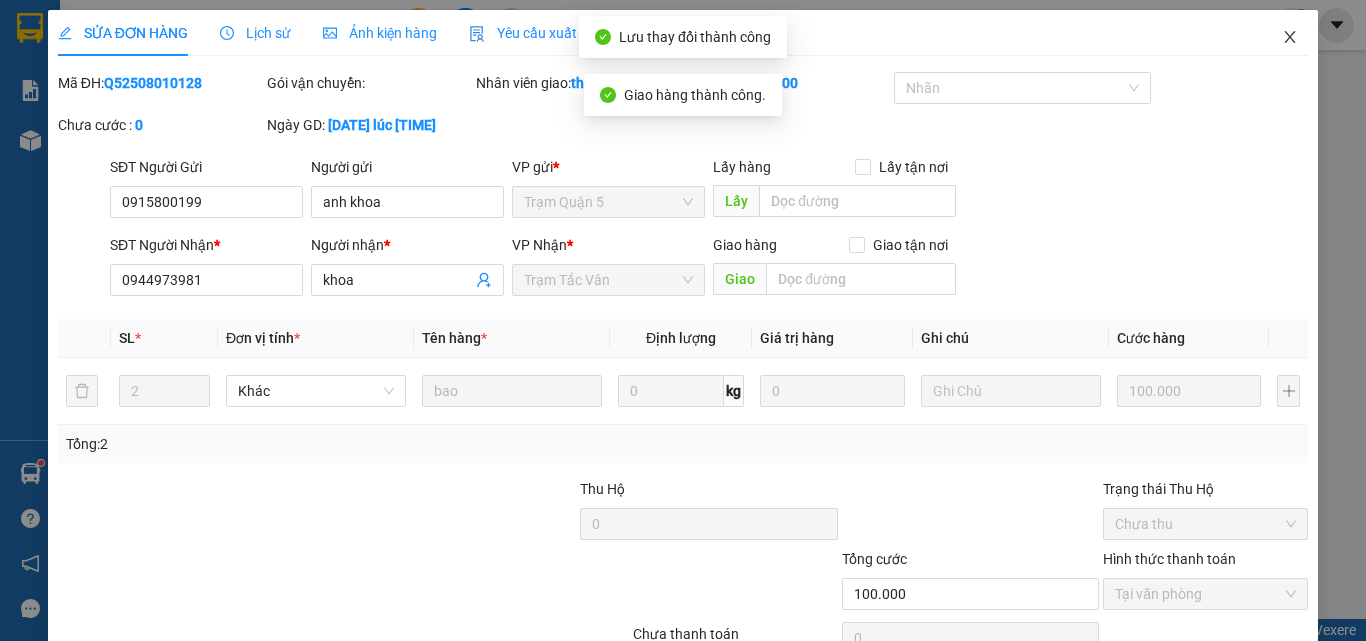 click 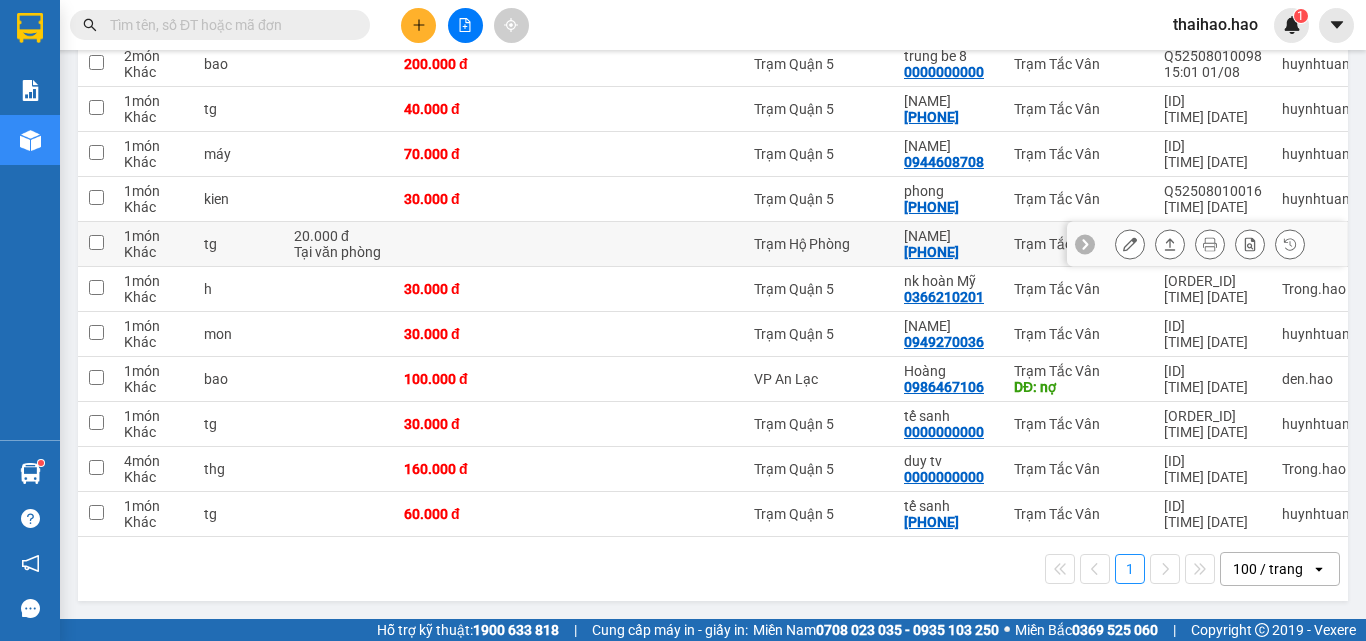 scroll, scrollTop: 696, scrollLeft: 0, axis: vertical 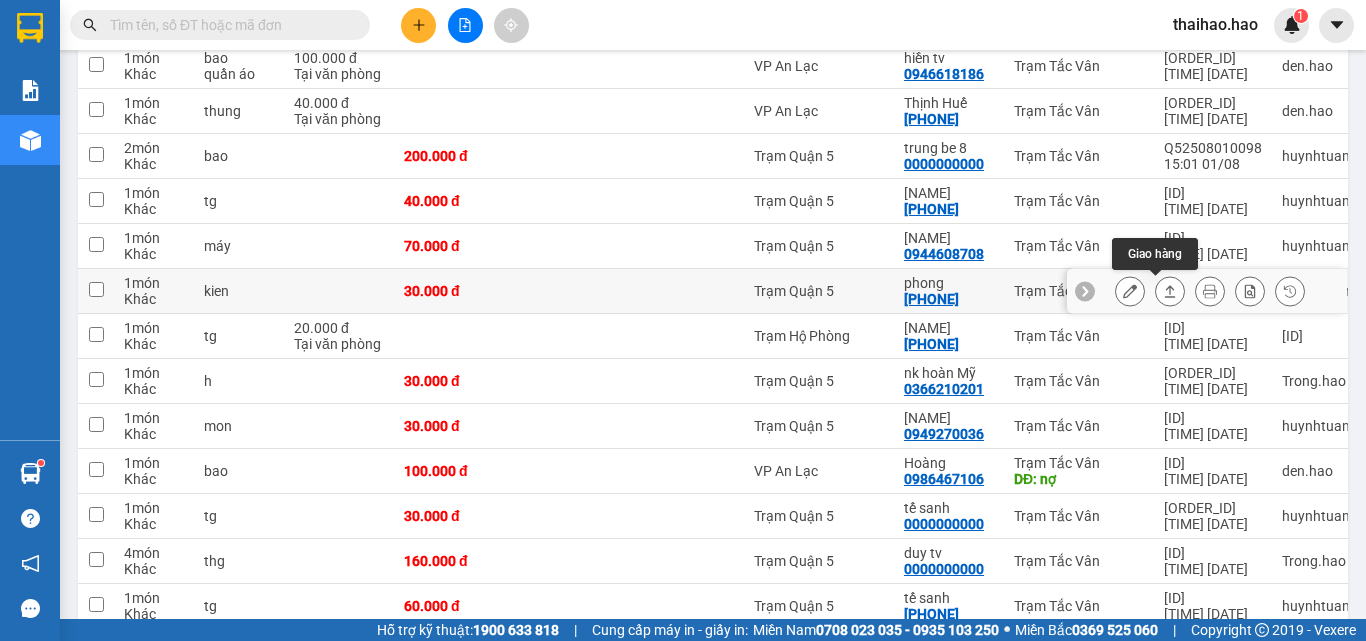 click 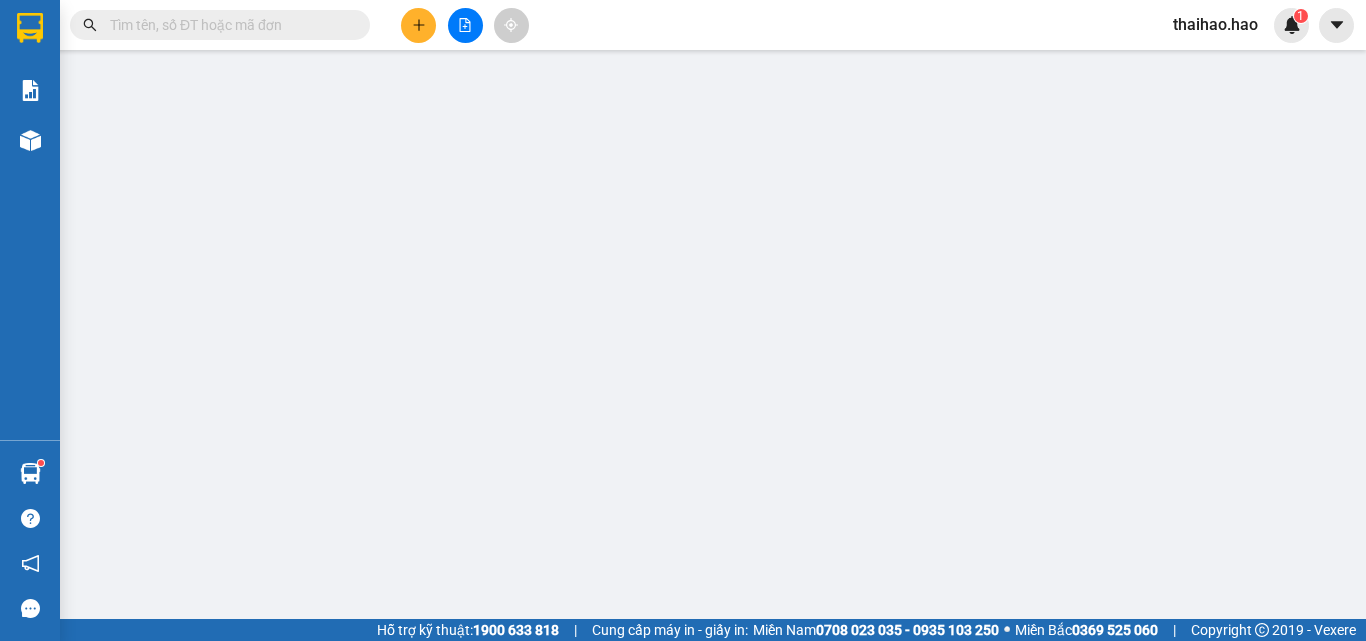 type on "[PHONE]" 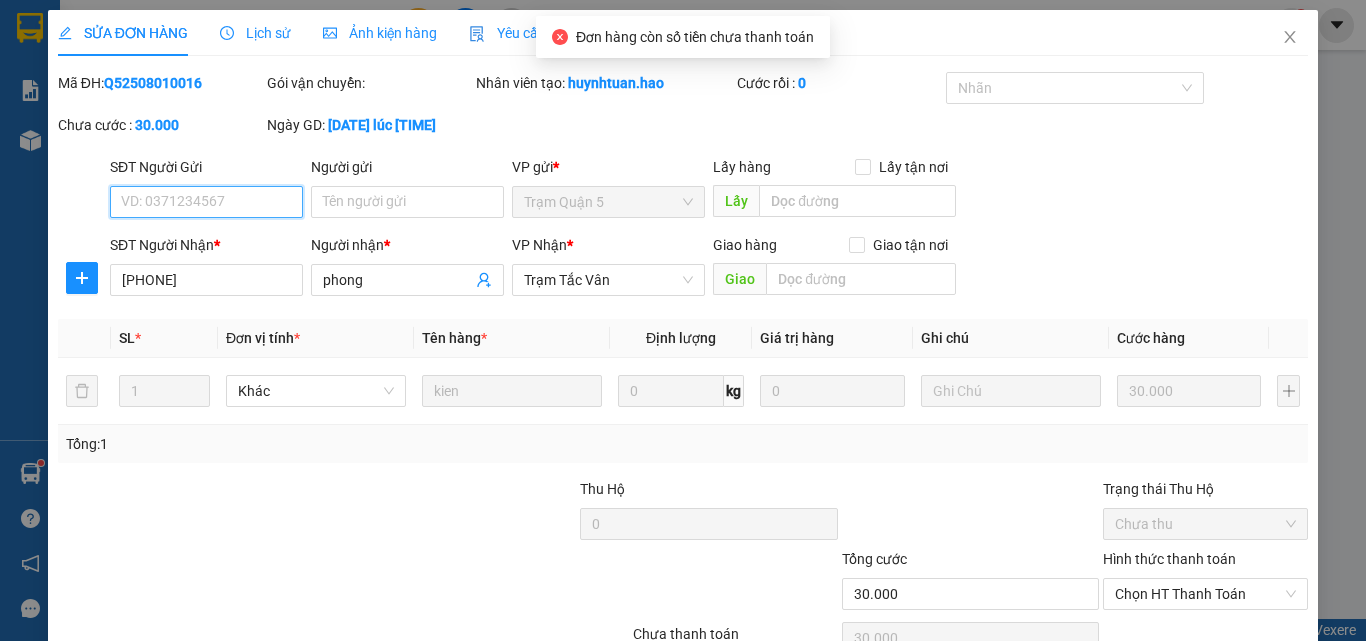 scroll, scrollTop: 0, scrollLeft: 0, axis: both 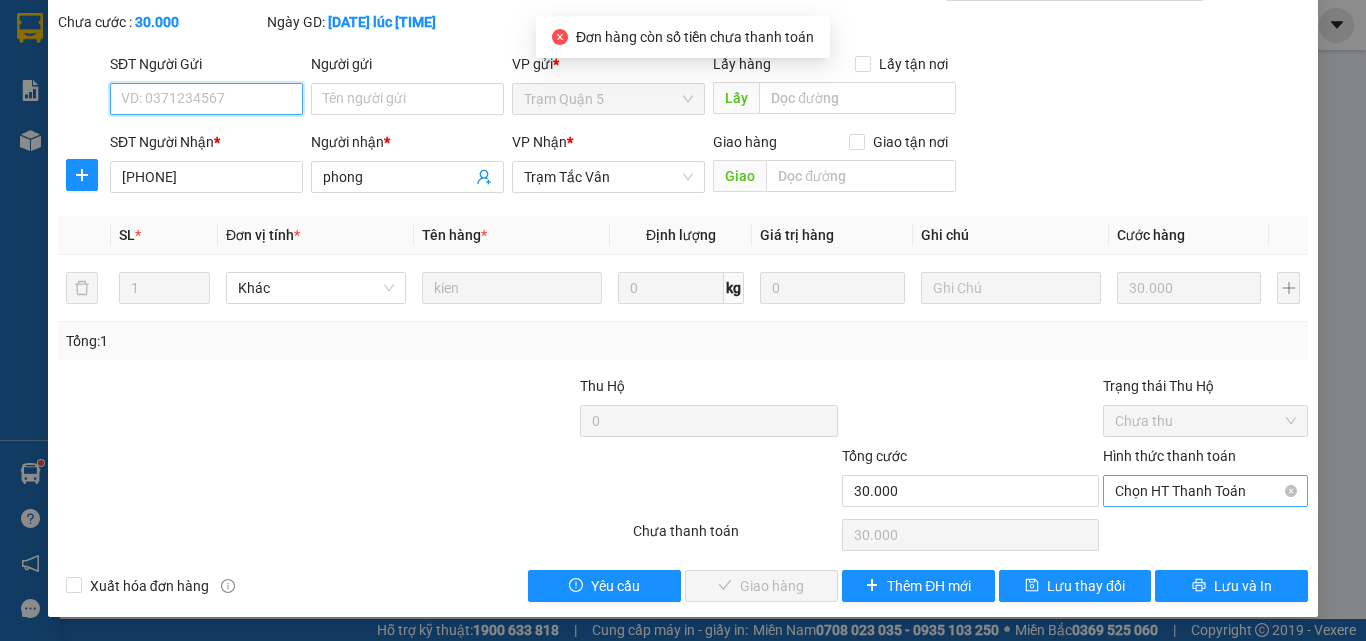 click on "Chọn HT Thanh Toán" at bounding box center (1205, 491) 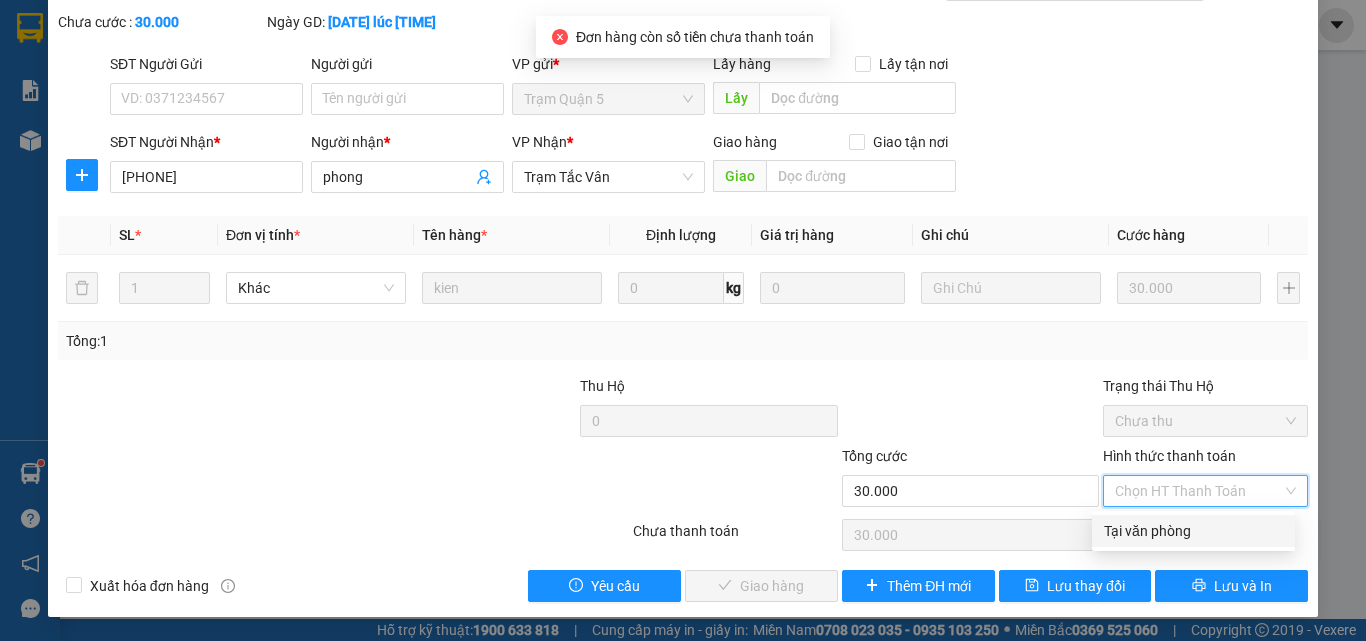 click on "Tại văn phòng" at bounding box center [1193, 531] 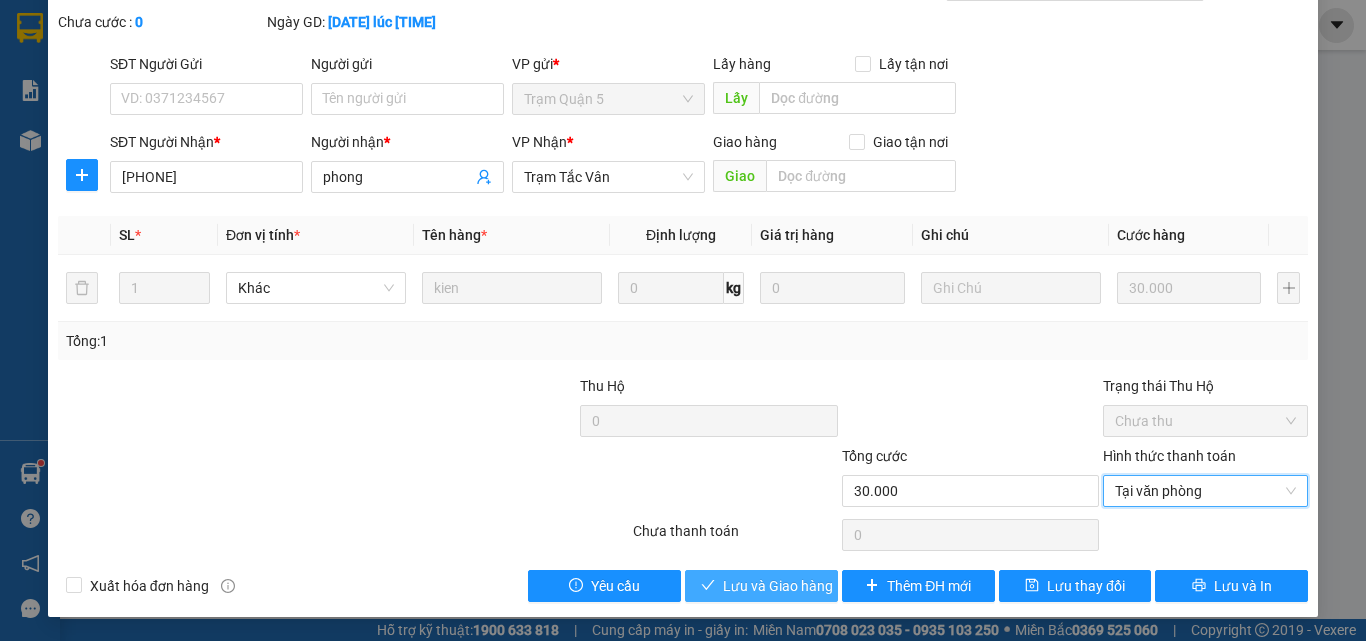 click on "Lưu và Giao hàng" at bounding box center (778, 586) 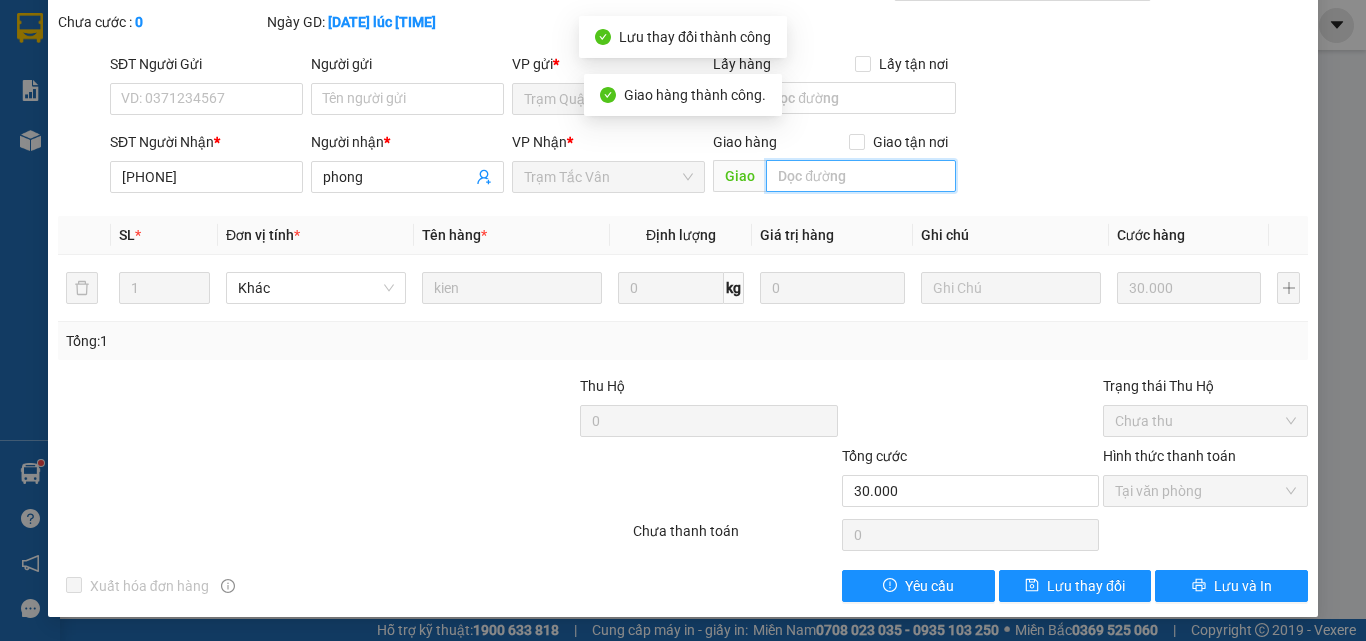 click at bounding box center [861, 176] 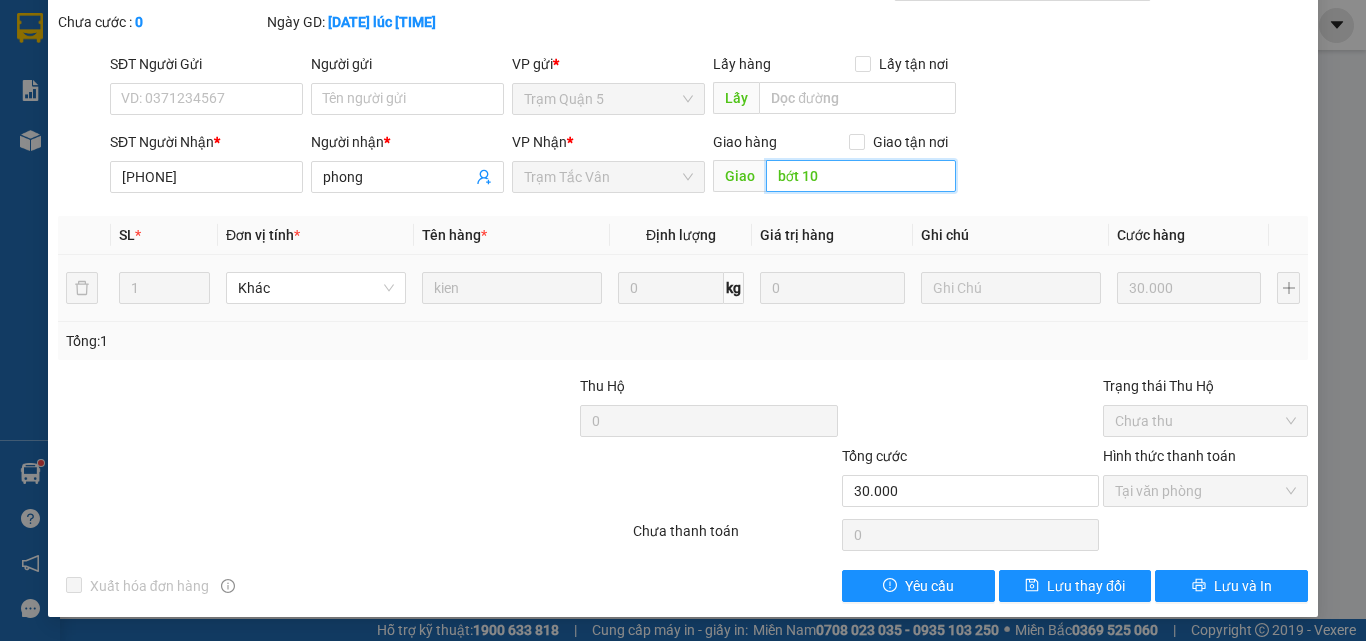 type on "bớt 10" 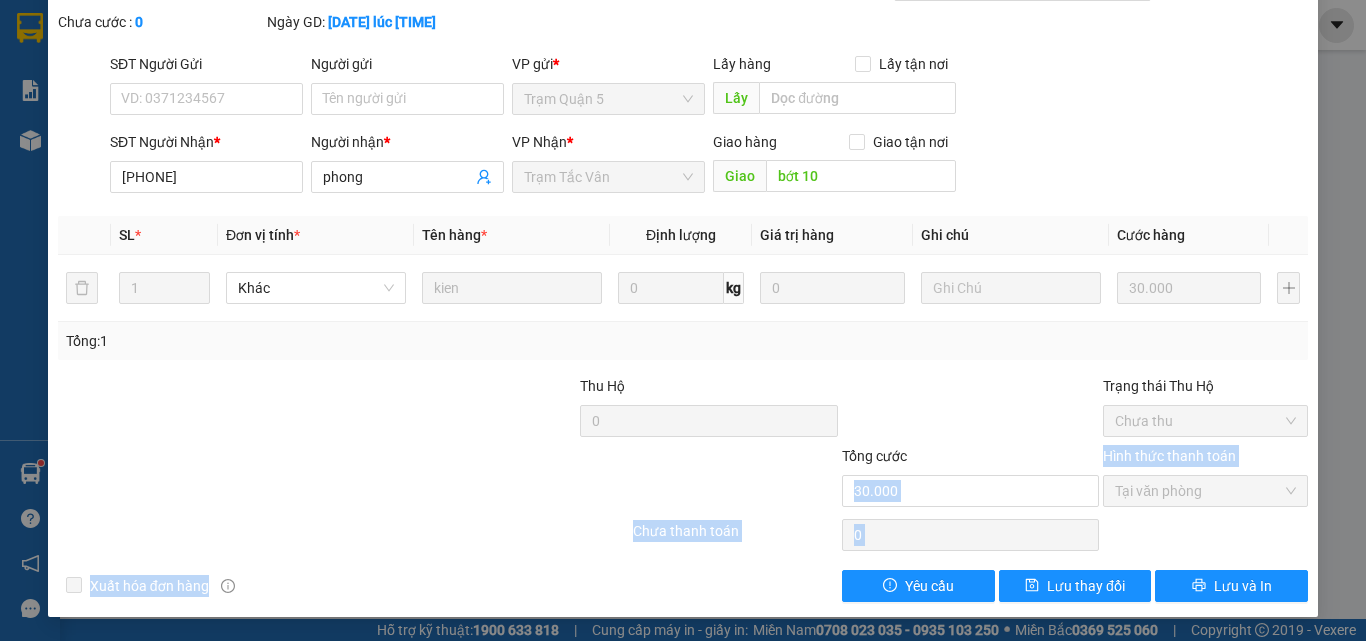 drag, startPoint x: 1036, startPoint y: 535, endPoint x: 1049, endPoint y: 567, distance: 34.539833 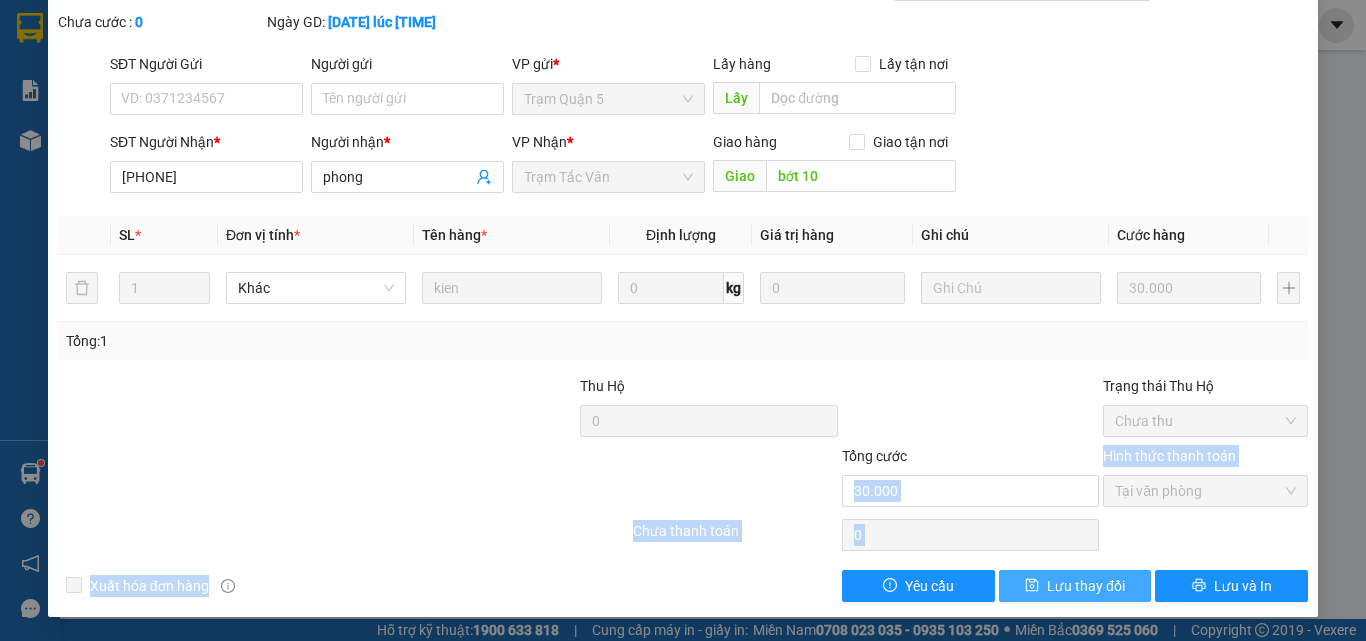 click on "Lưu thay đổi" at bounding box center [1086, 586] 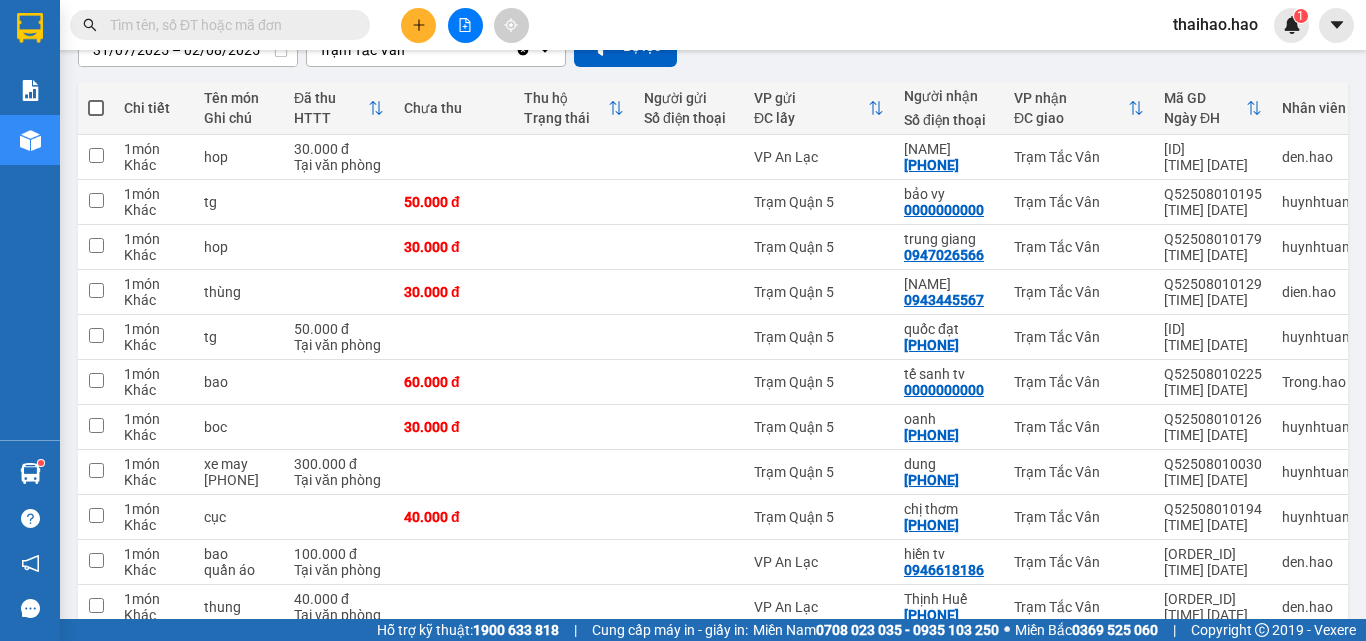 scroll, scrollTop: 0, scrollLeft: 0, axis: both 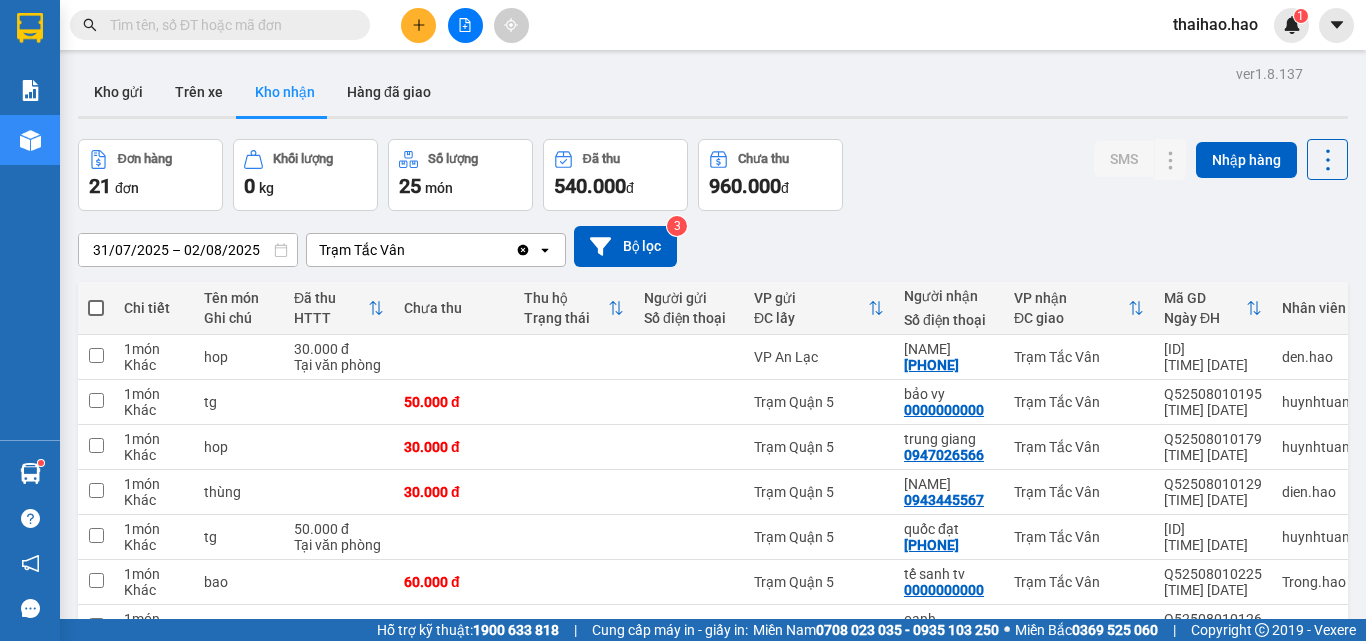 click on "31/07/2025 – 02/08/2025" at bounding box center [188, 250] 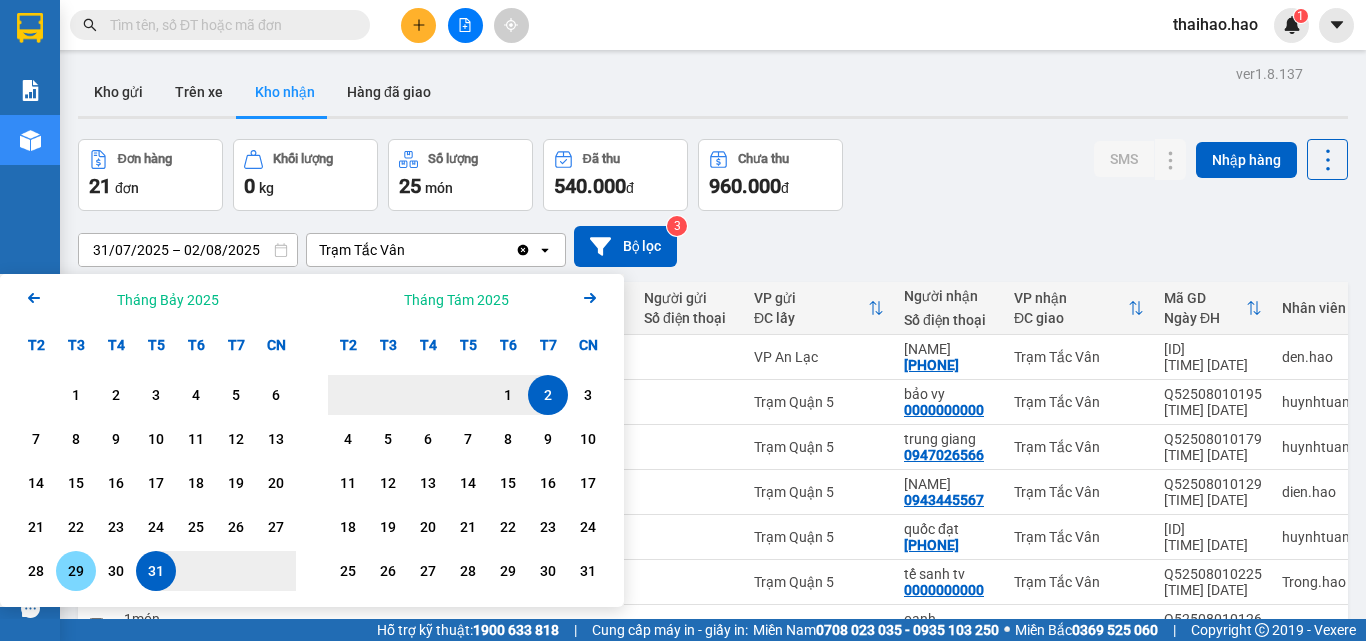 click on "29" at bounding box center (76, 571) 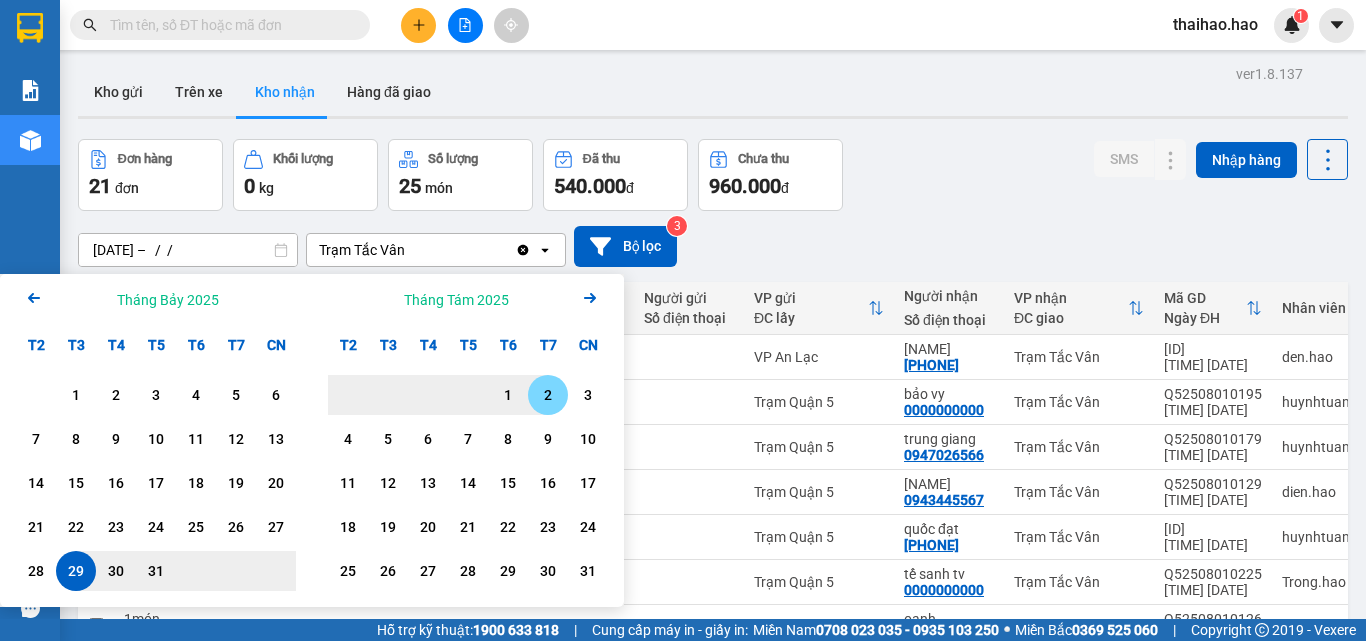 click on "2" at bounding box center (548, 395) 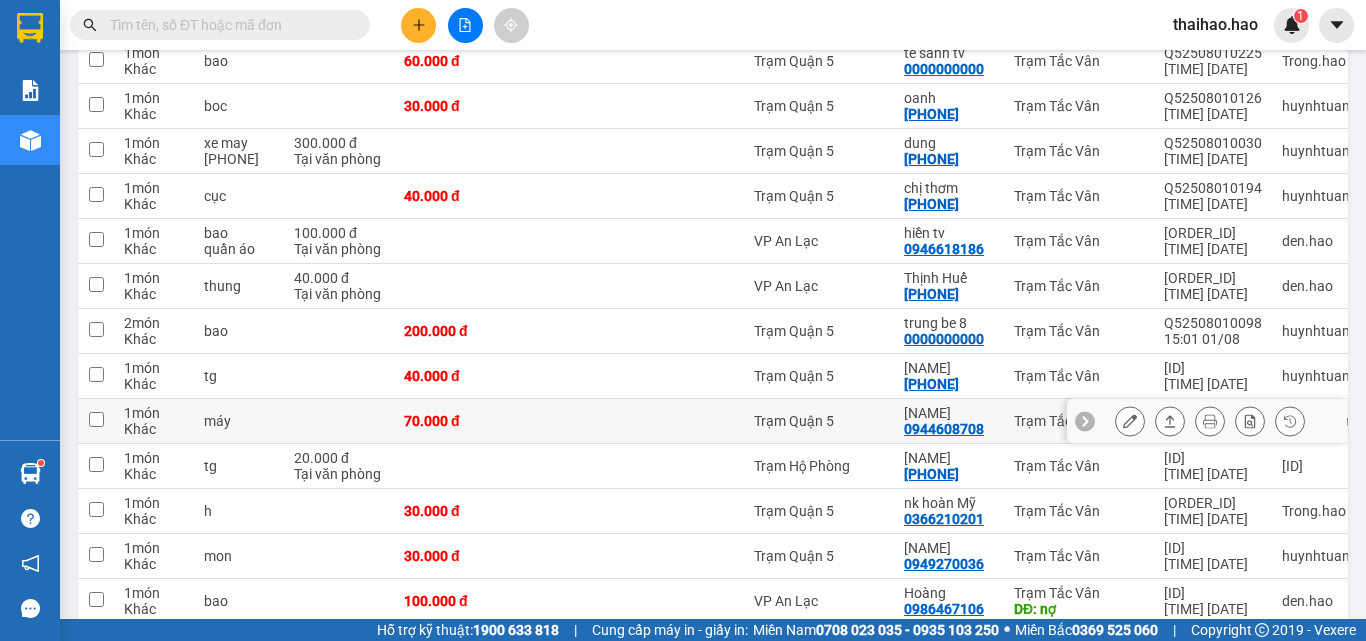 scroll, scrollTop: 421, scrollLeft: 0, axis: vertical 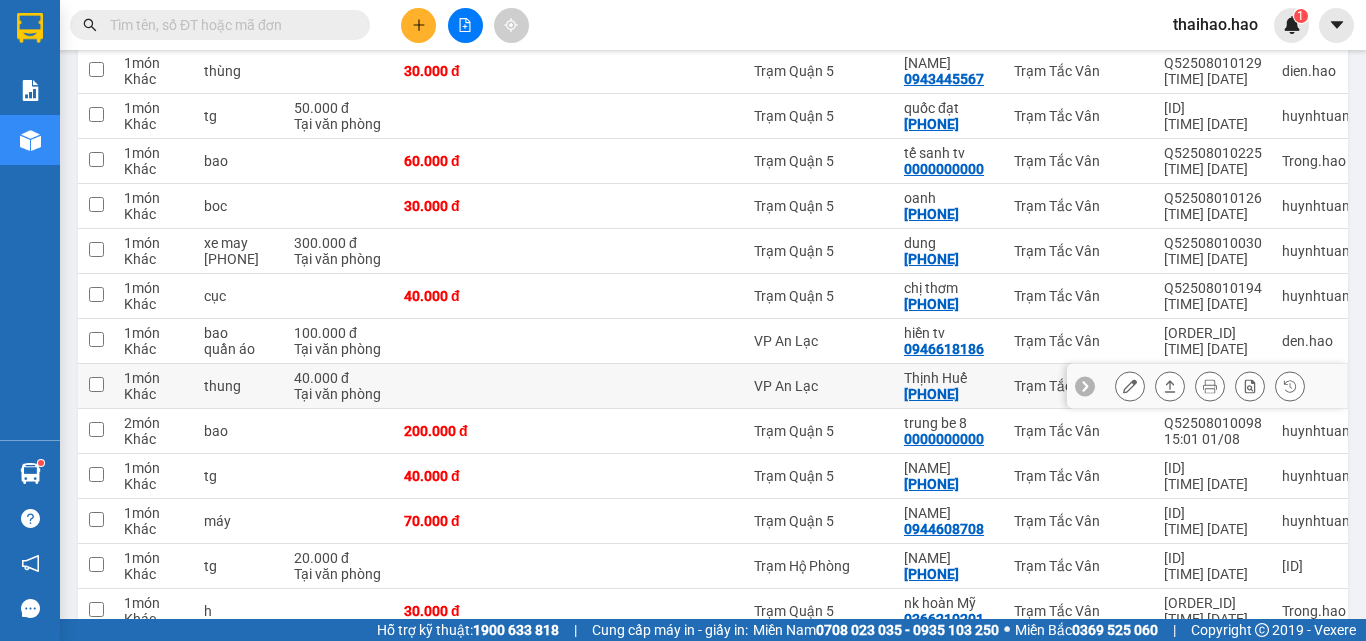 click at bounding box center (1170, 386) 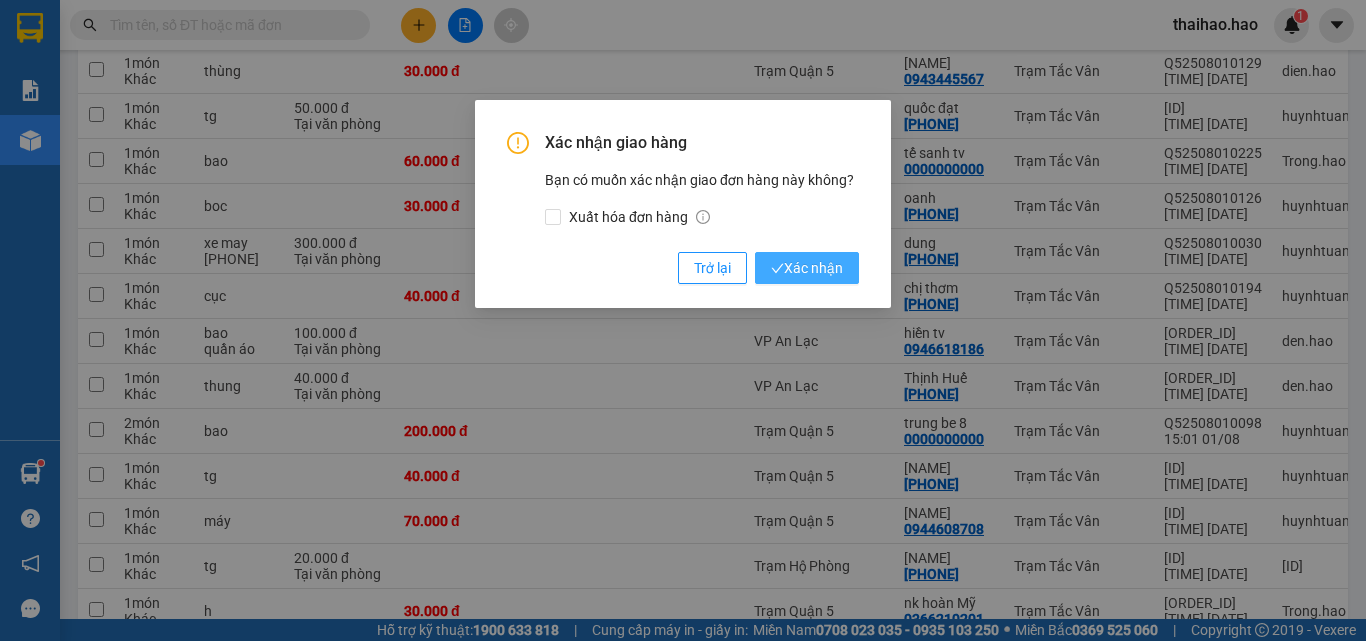 click on "Xác nhận" at bounding box center (807, 268) 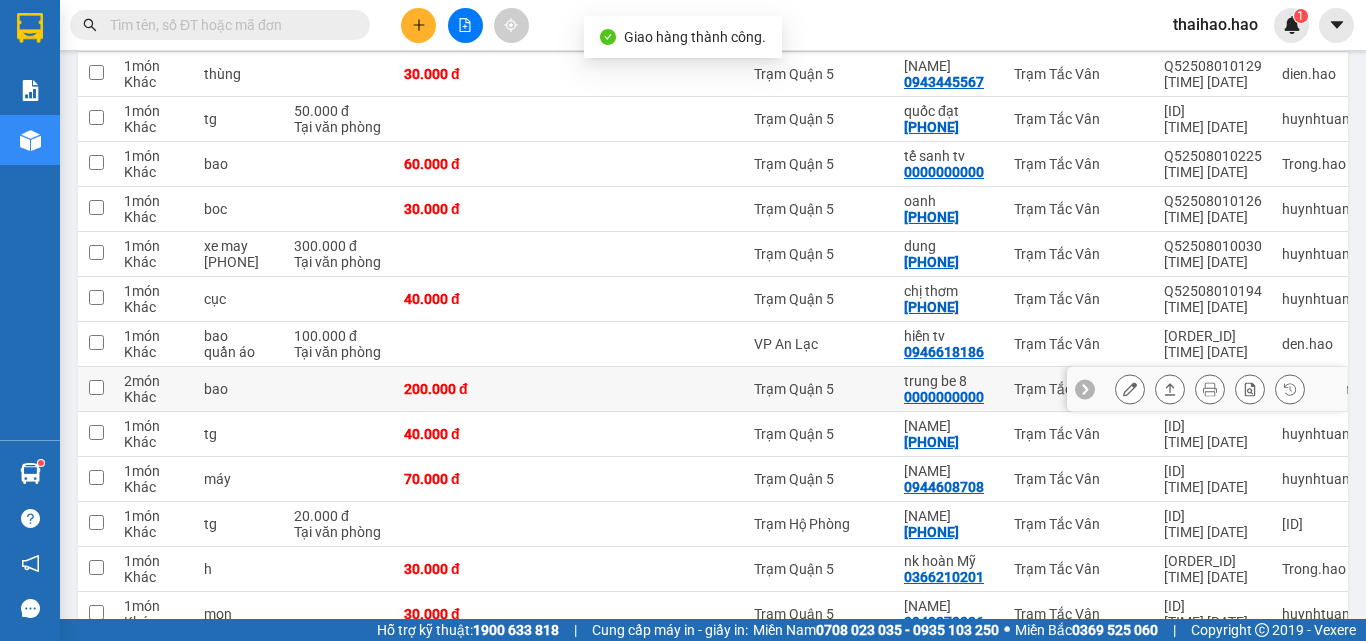 scroll, scrollTop: 421, scrollLeft: 0, axis: vertical 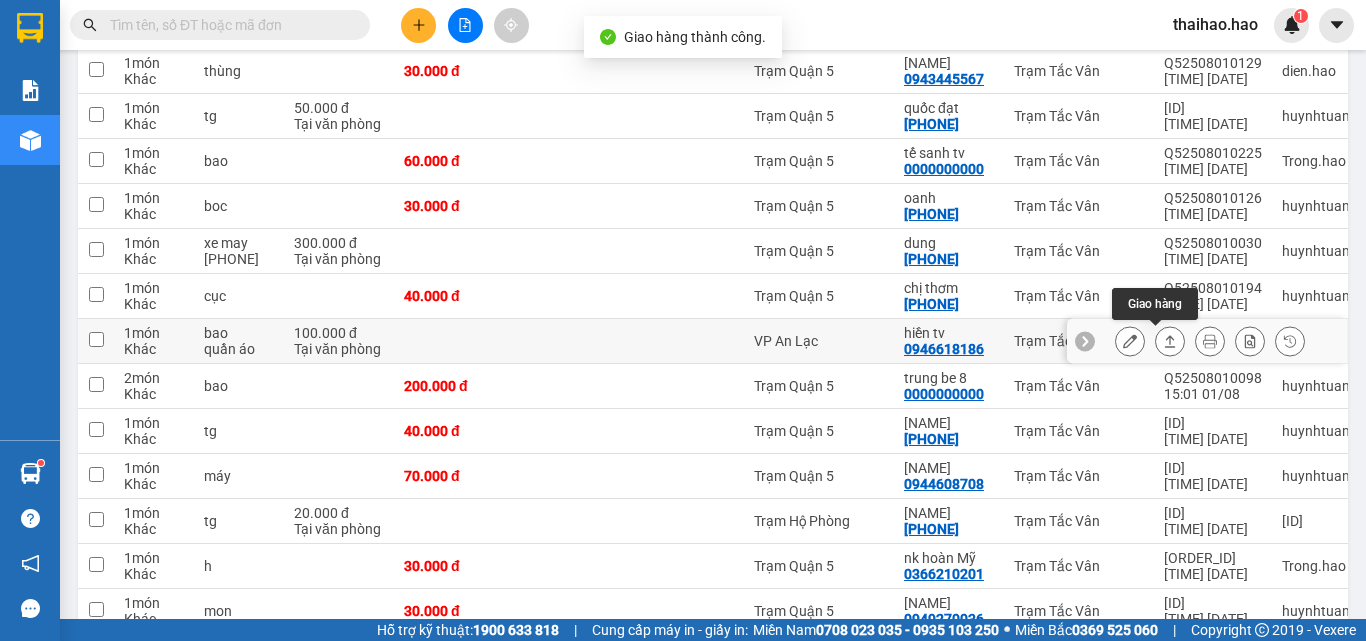 click 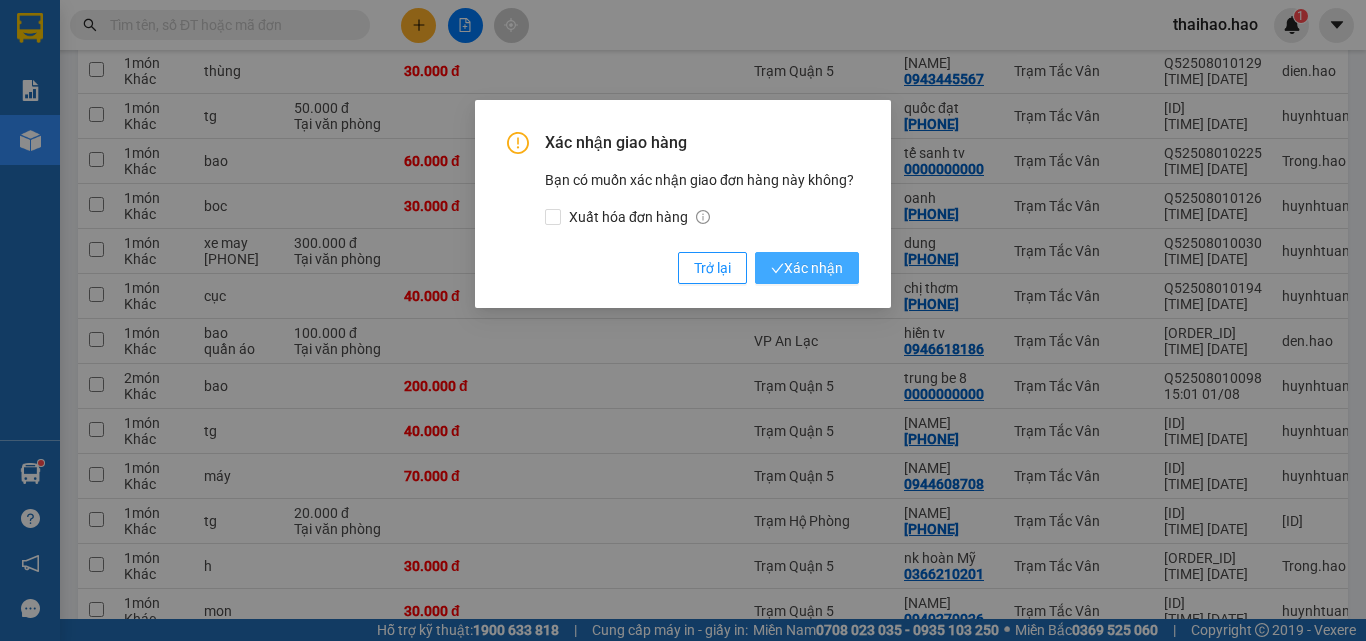 click on "Xác nhận" at bounding box center [807, 268] 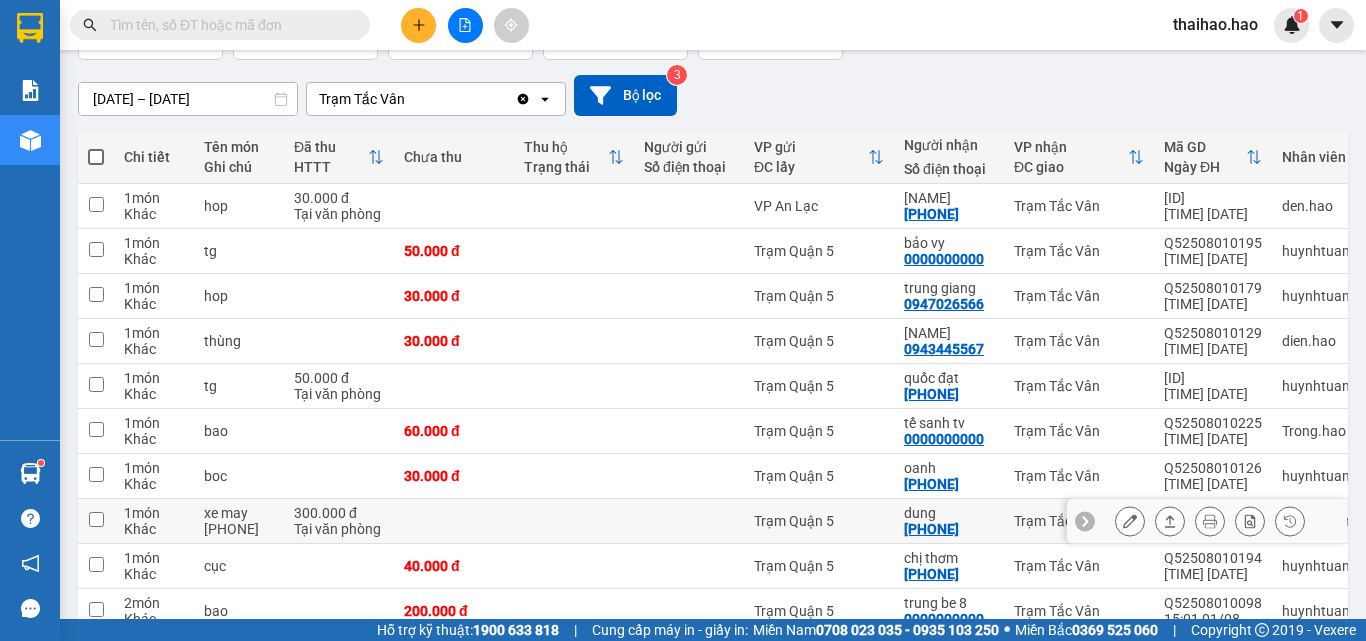 scroll, scrollTop: 121, scrollLeft: 0, axis: vertical 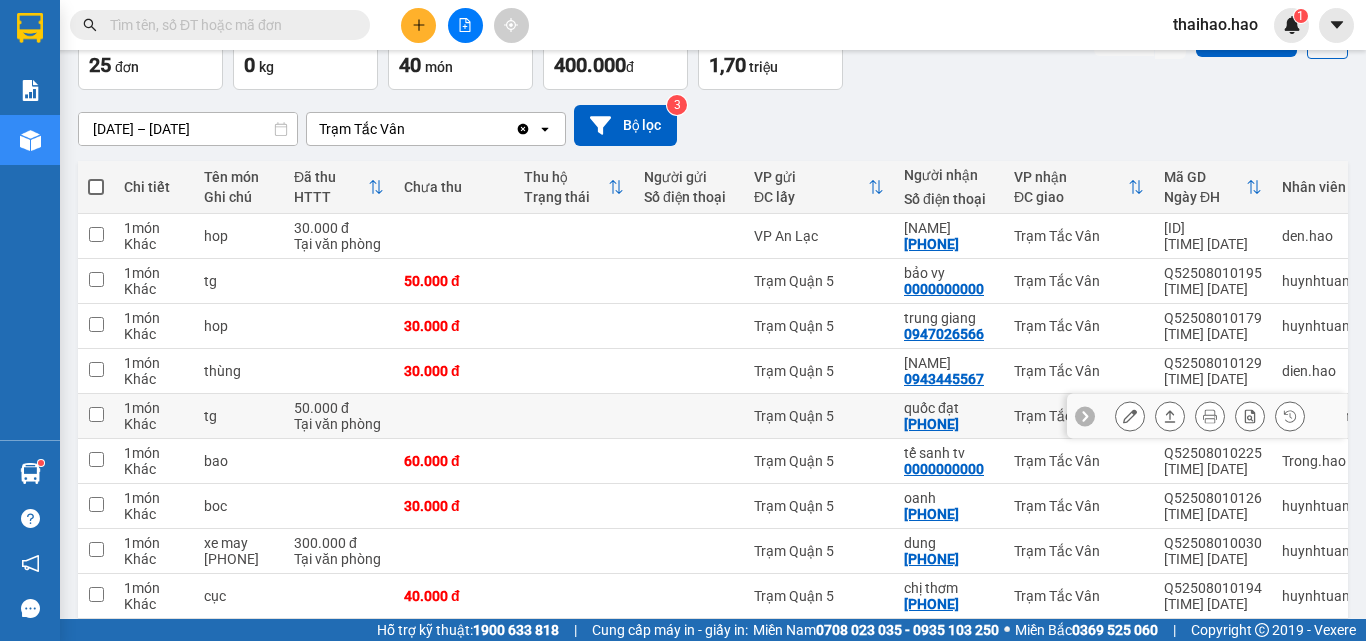 click 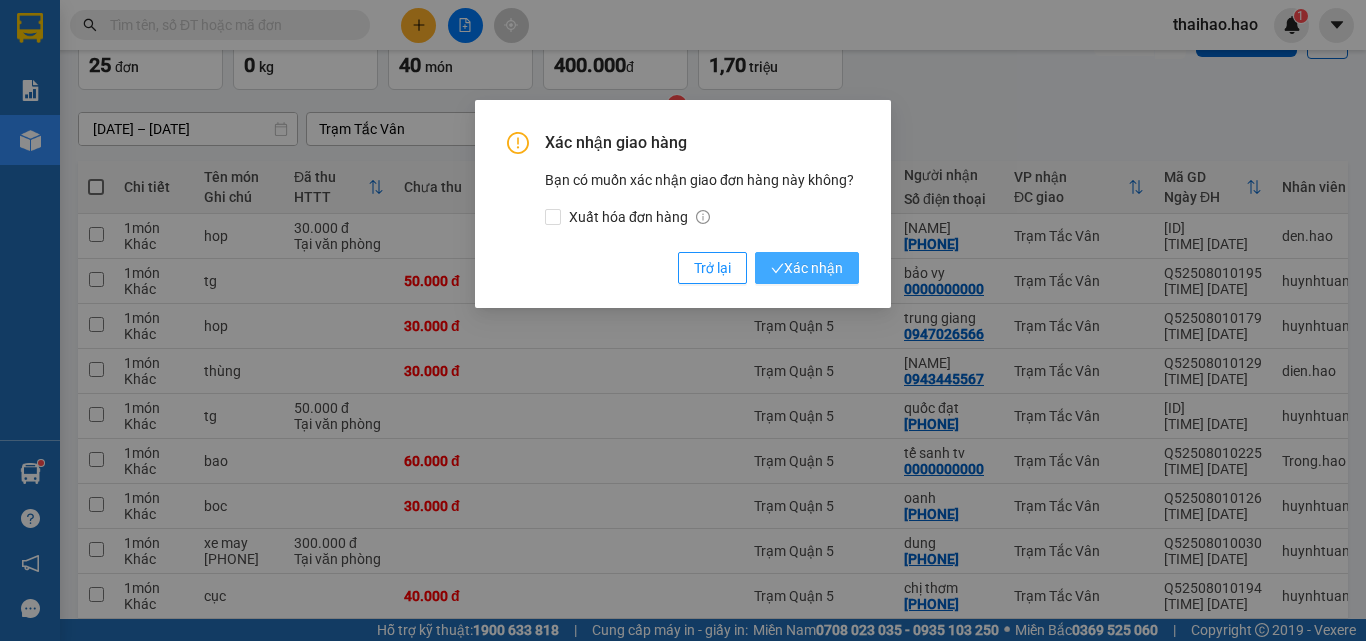 click on "Xác nhận" at bounding box center [807, 268] 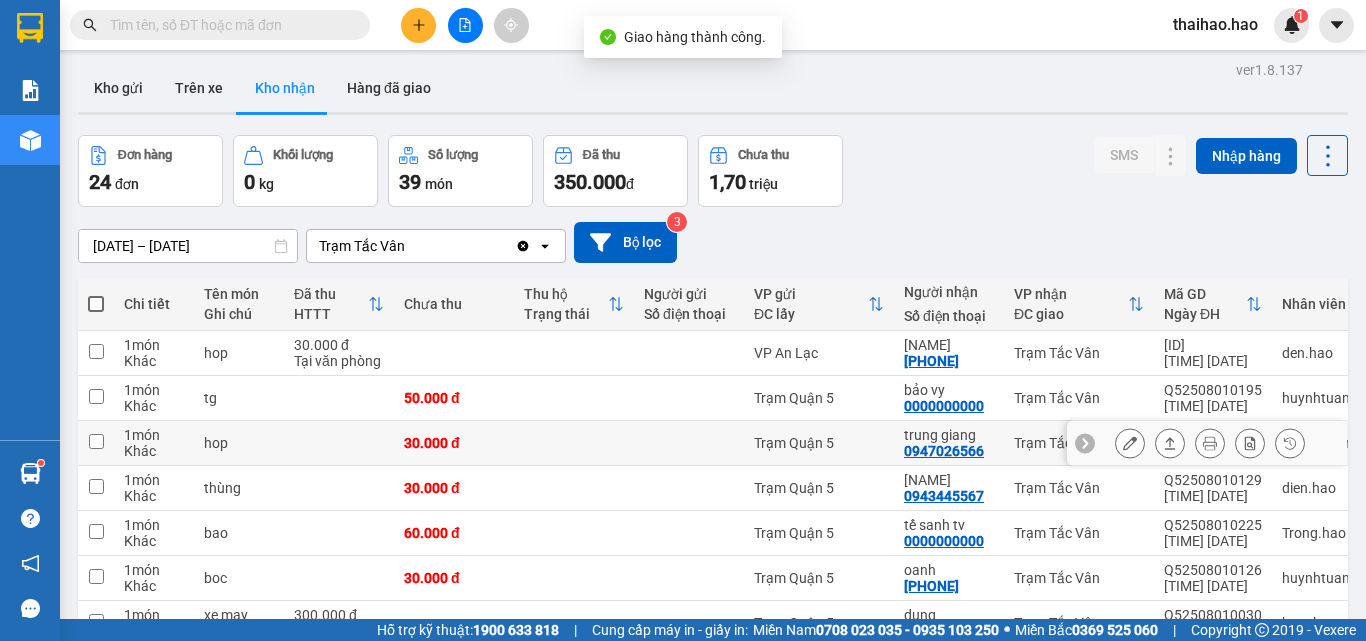 scroll, scrollTop: 0, scrollLeft: 0, axis: both 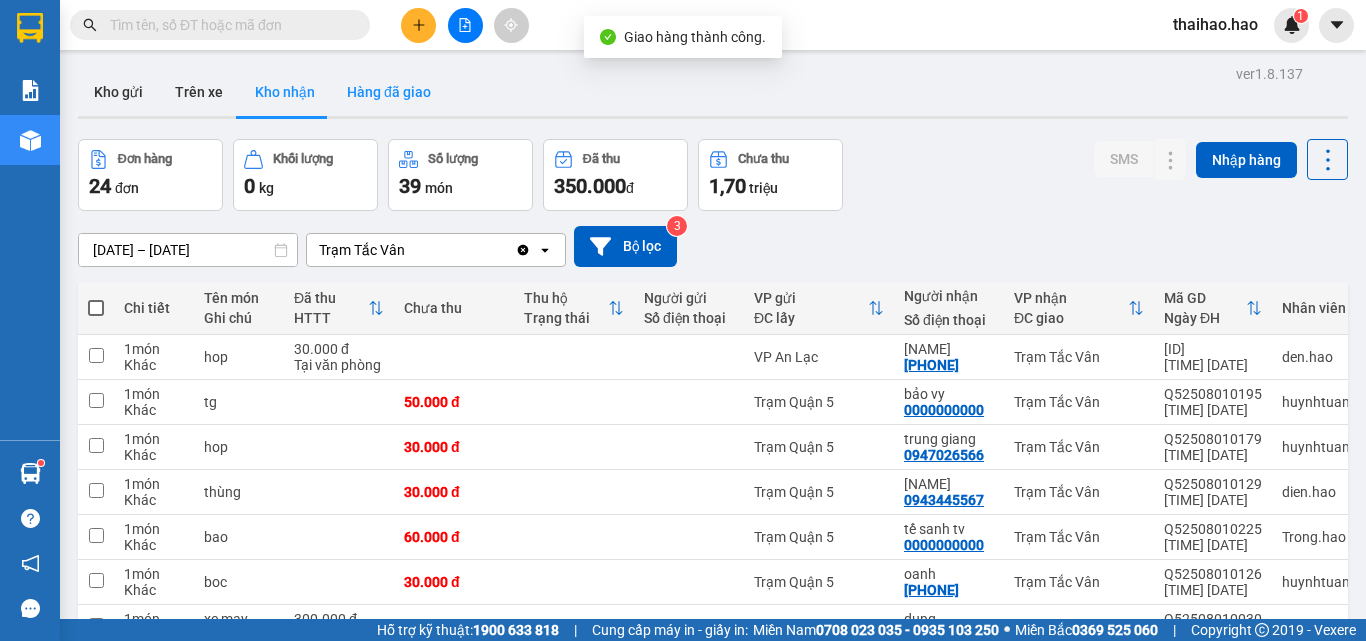 click on "Hàng đã giao" at bounding box center (389, 92) 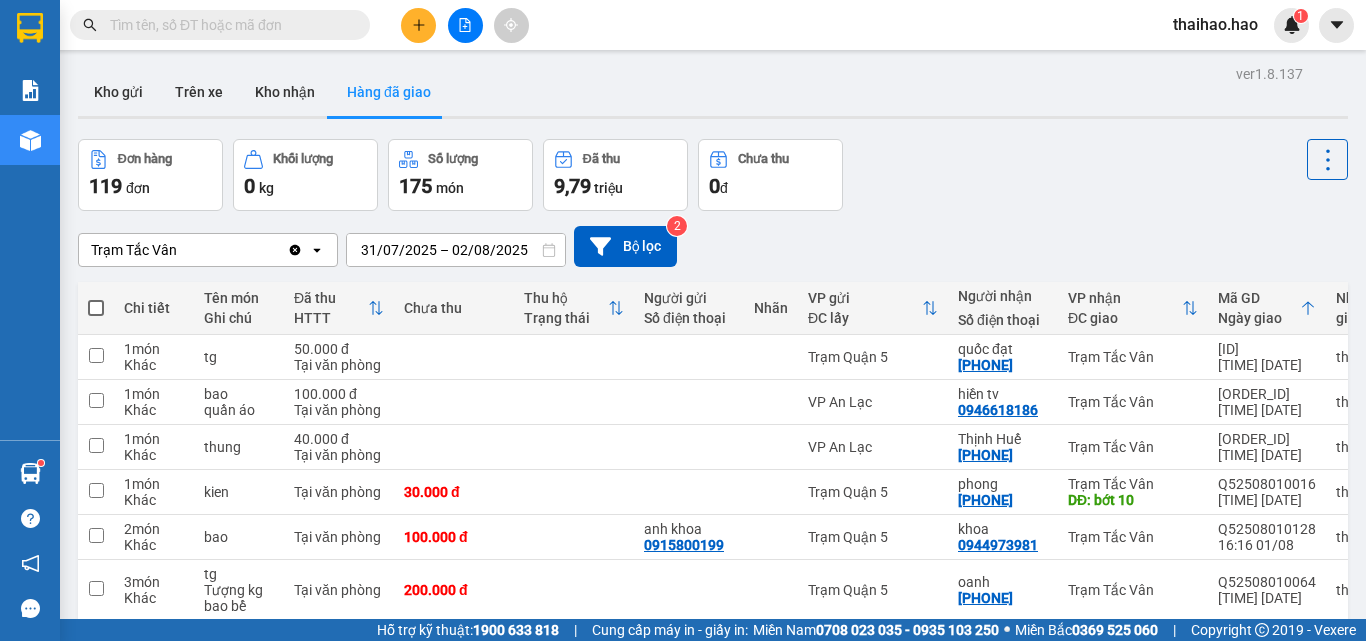 click on "31/07/2025 – 02/08/2025" at bounding box center [456, 250] 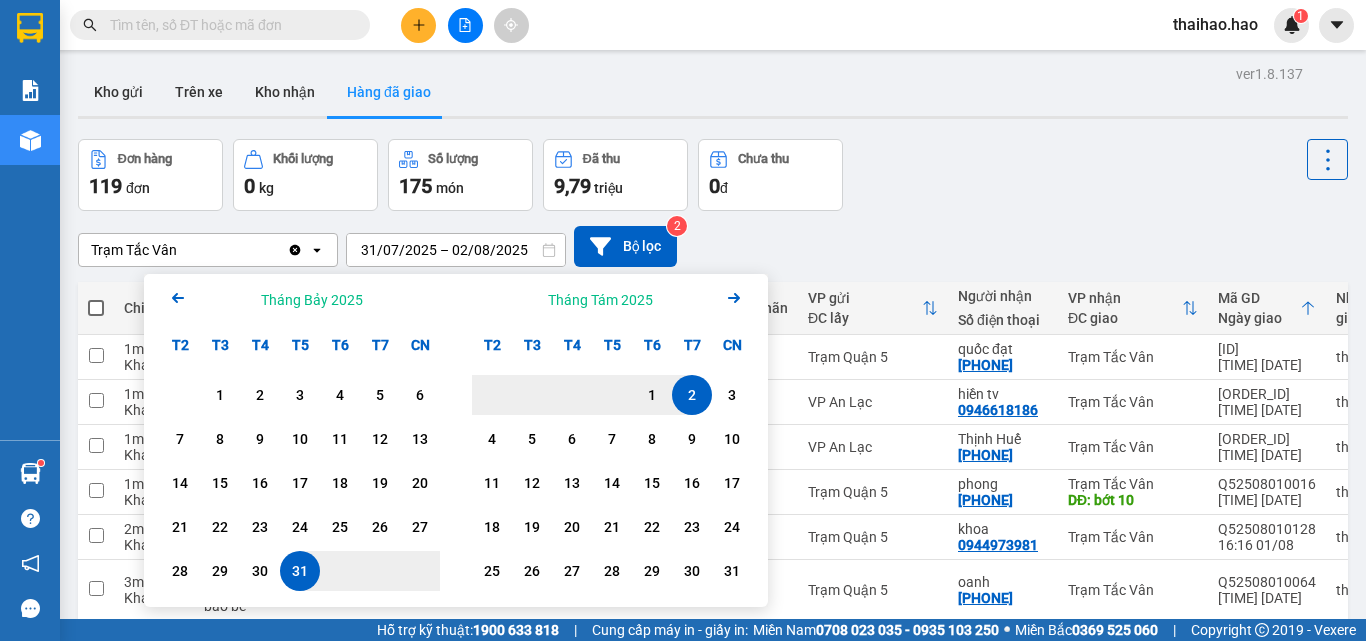click on "31" at bounding box center (300, 571) 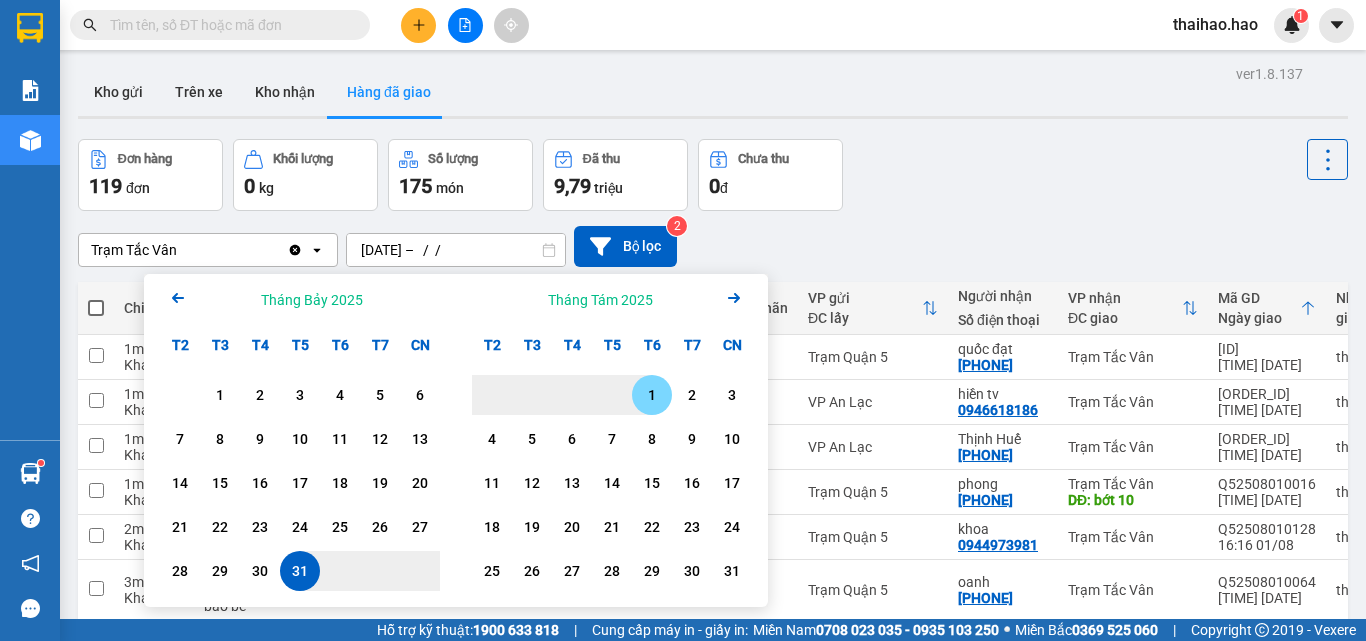 click on "2" at bounding box center [692, 395] 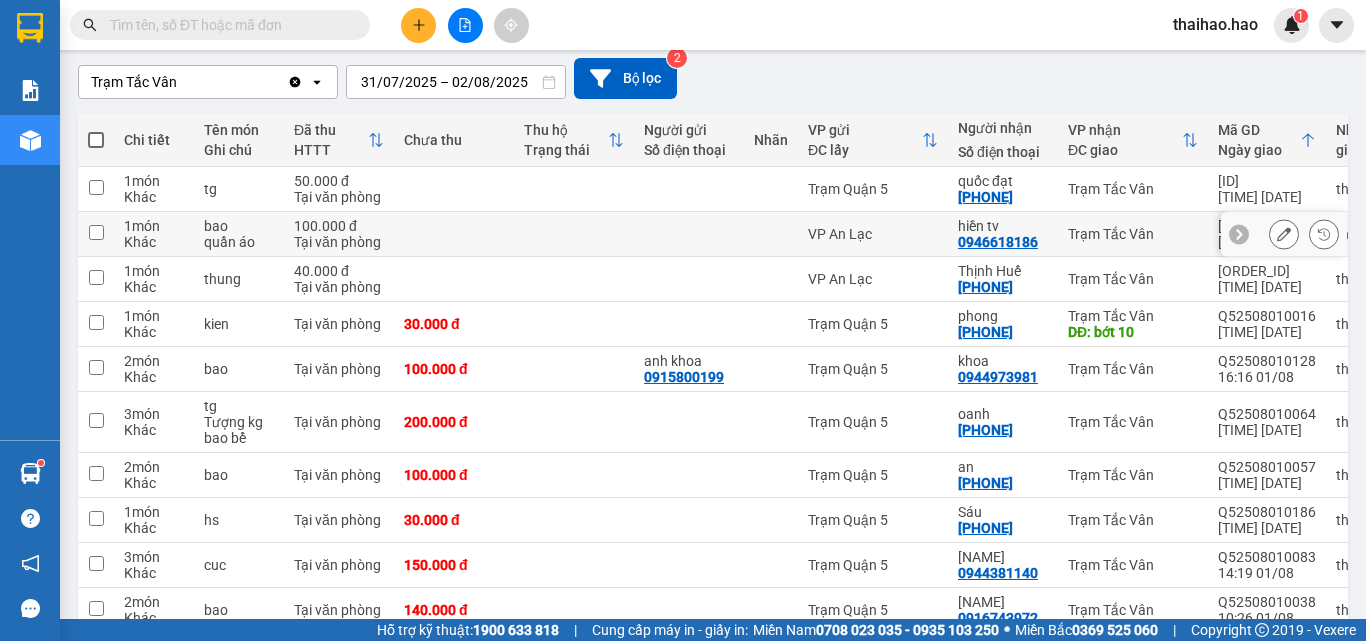 scroll, scrollTop: 272, scrollLeft: 0, axis: vertical 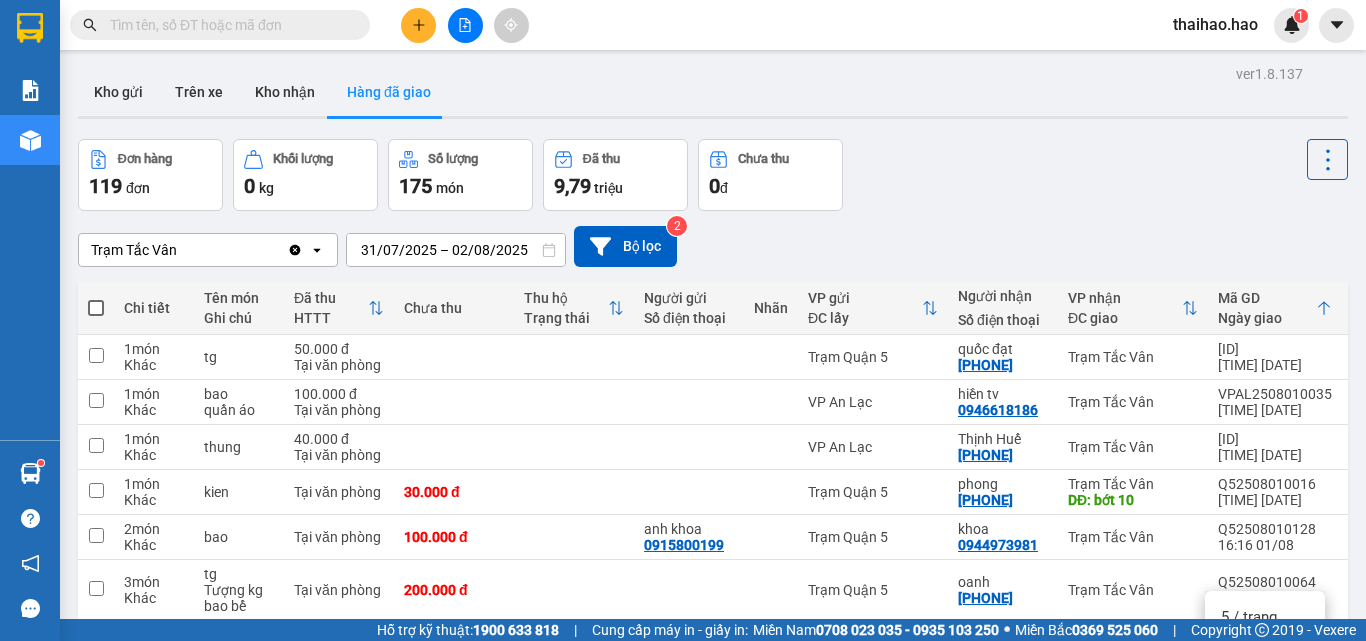 click on "100 / trang" at bounding box center [1265, 797] 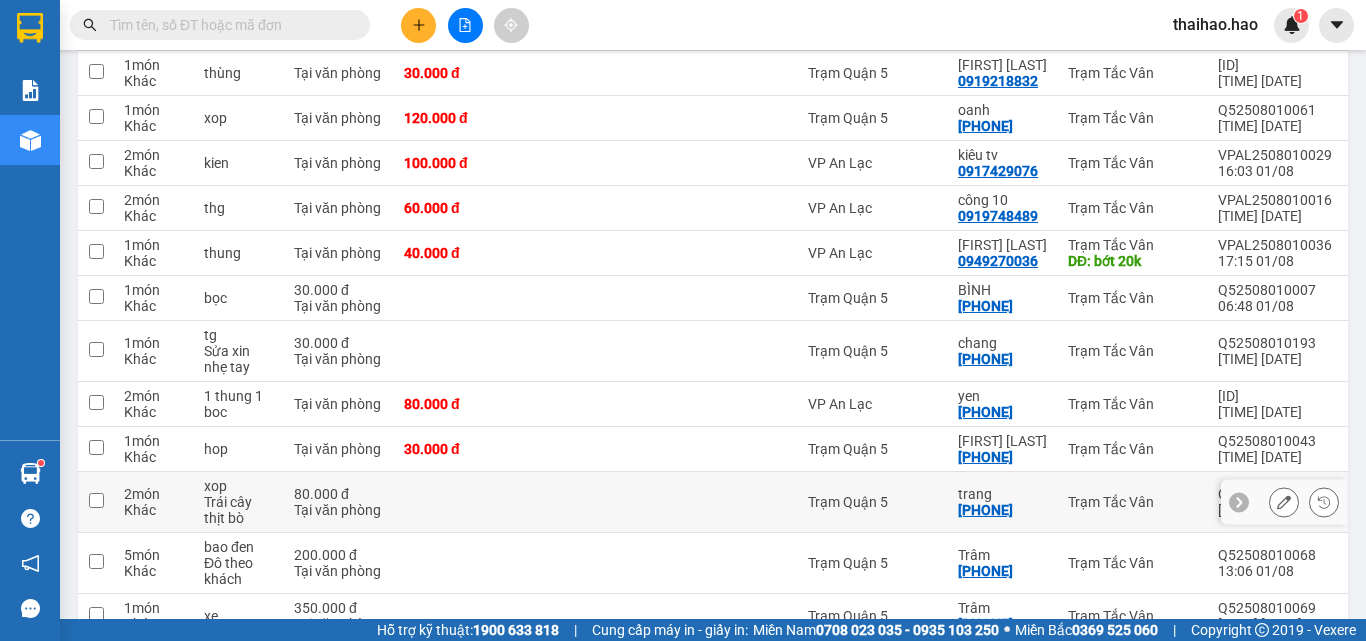 scroll, scrollTop: 1046, scrollLeft: 0, axis: vertical 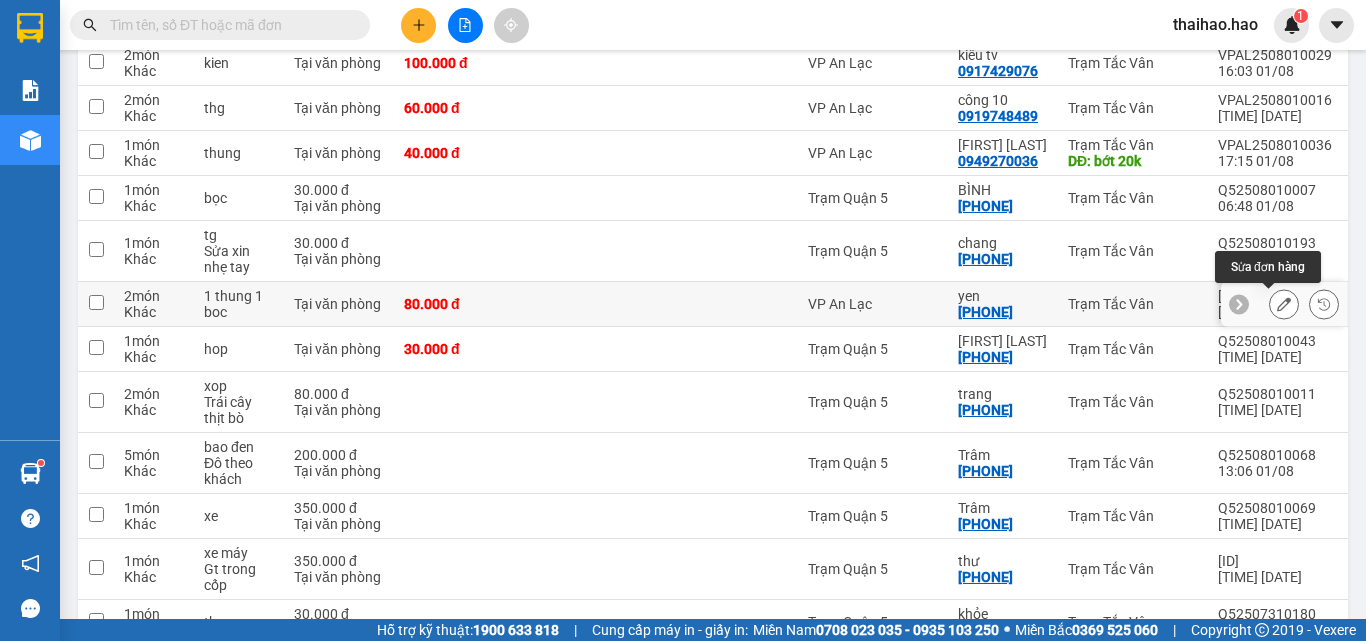 click 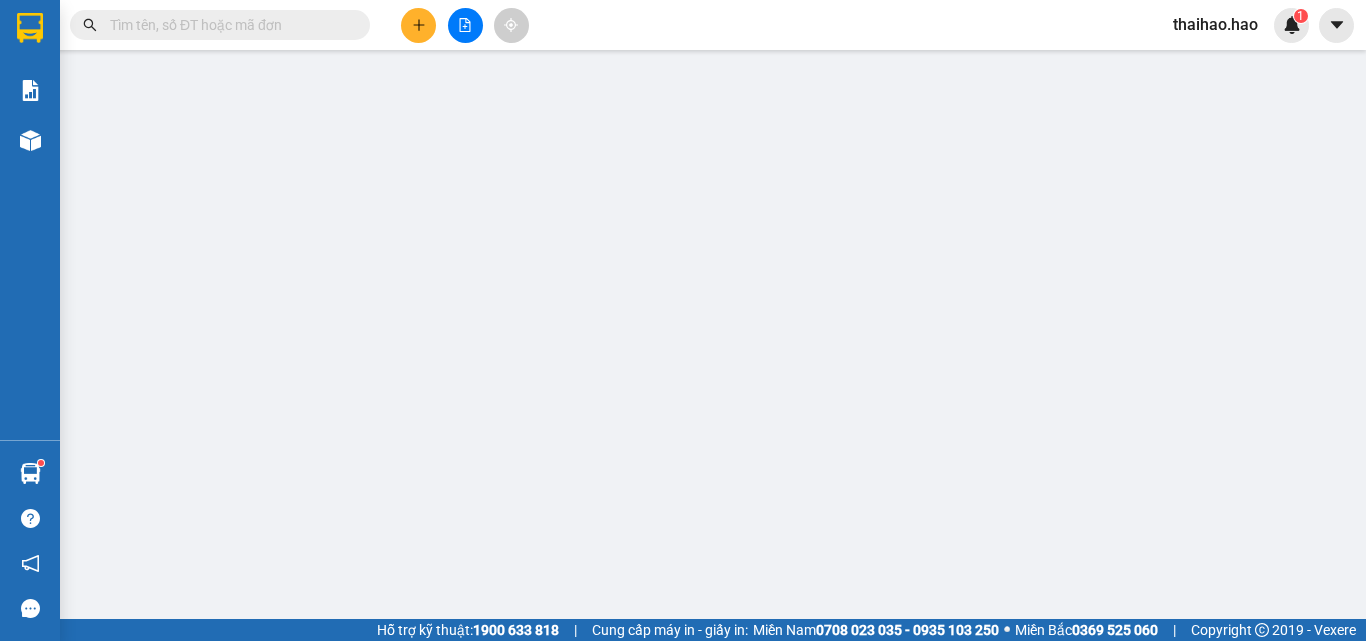 scroll, scrollTop: 0, scrollLeft: 0, axis: both 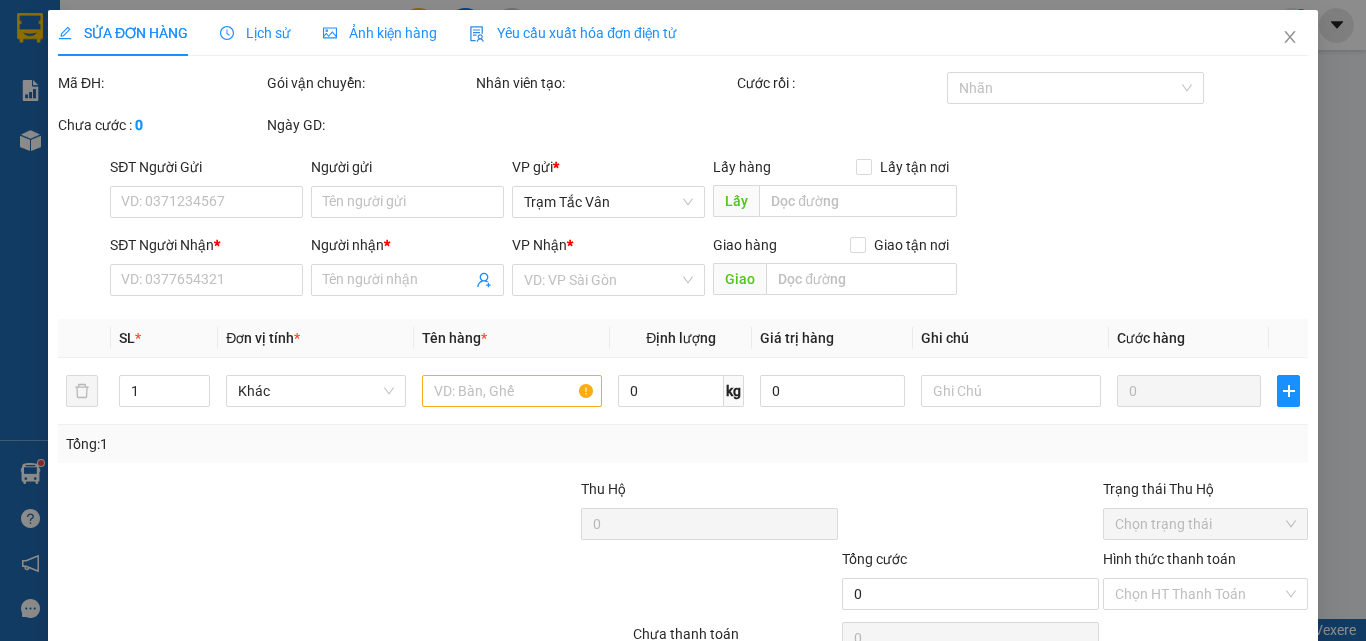 type on "0937426379" 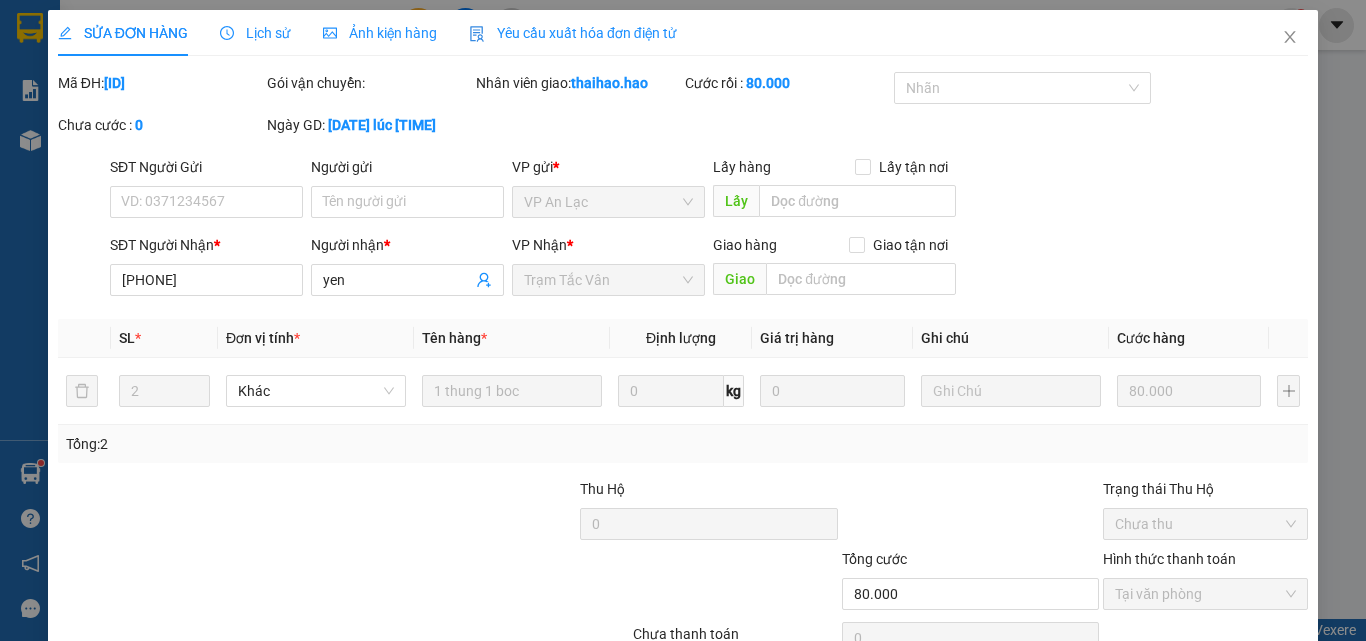 click on "Ảnh kiện hàng" at bounding box center (380, 33) 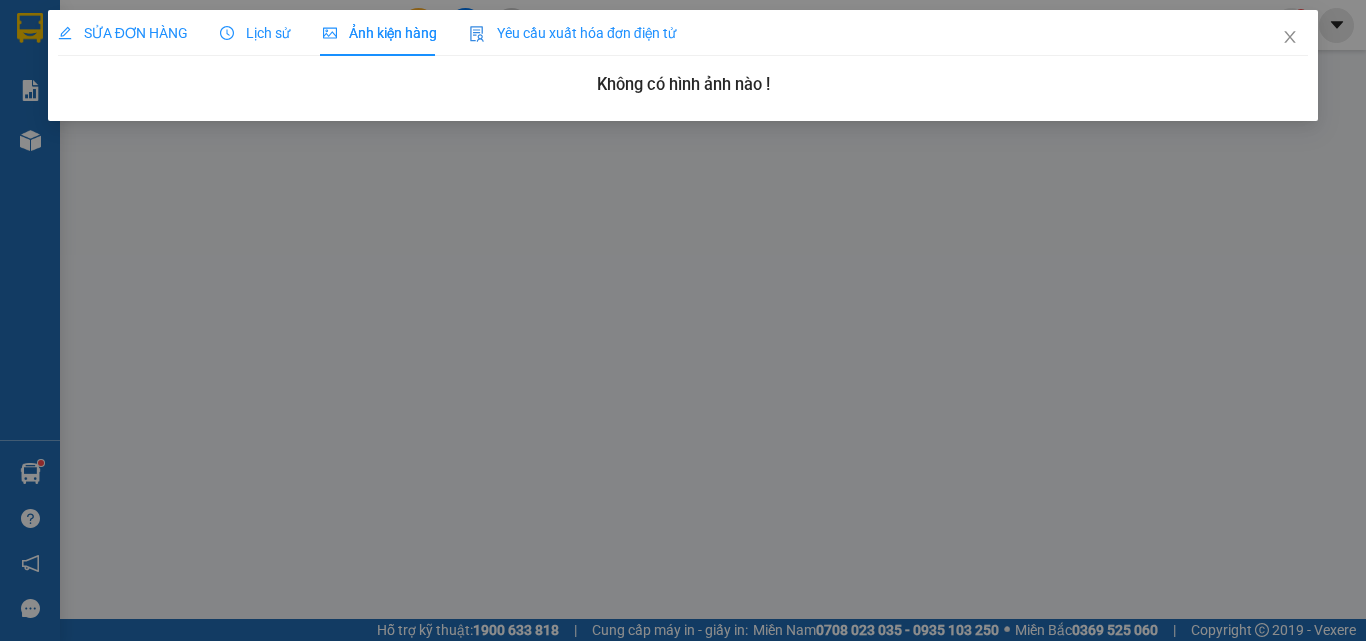 click on "SỬA ĐƠN HÀNG" at bounding box center (123, 33) 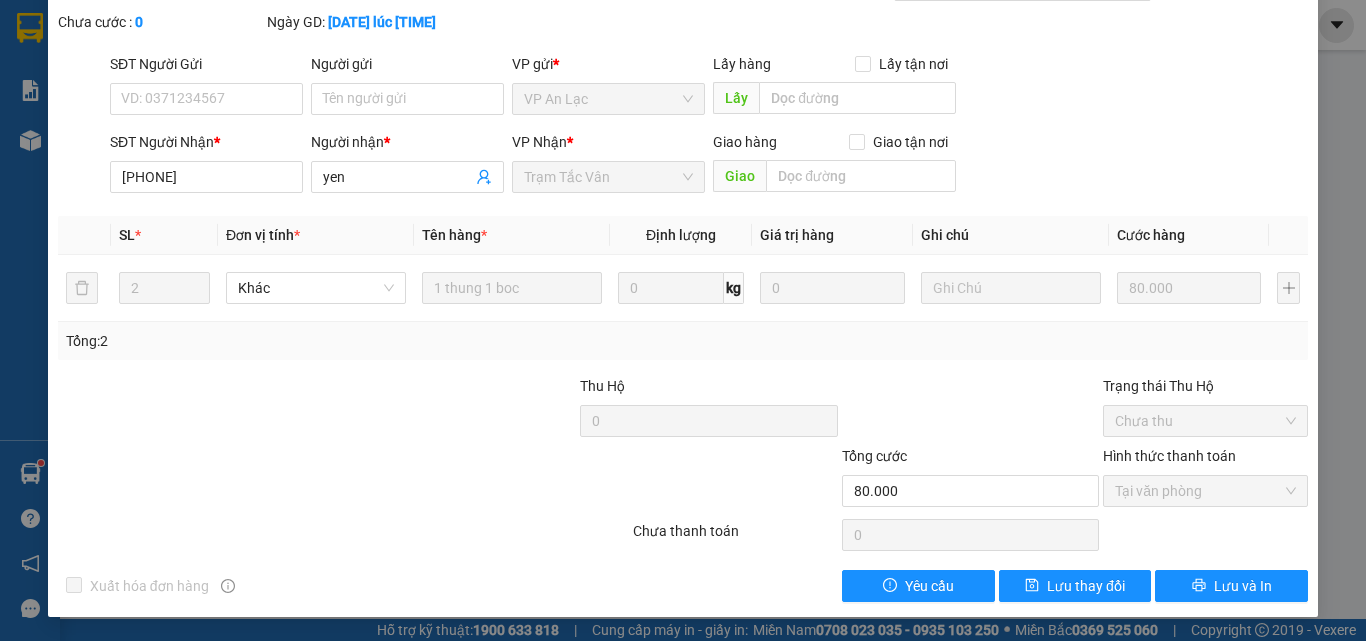 scroll, scrollTop: 0, scrollLeft: 0, axis: both 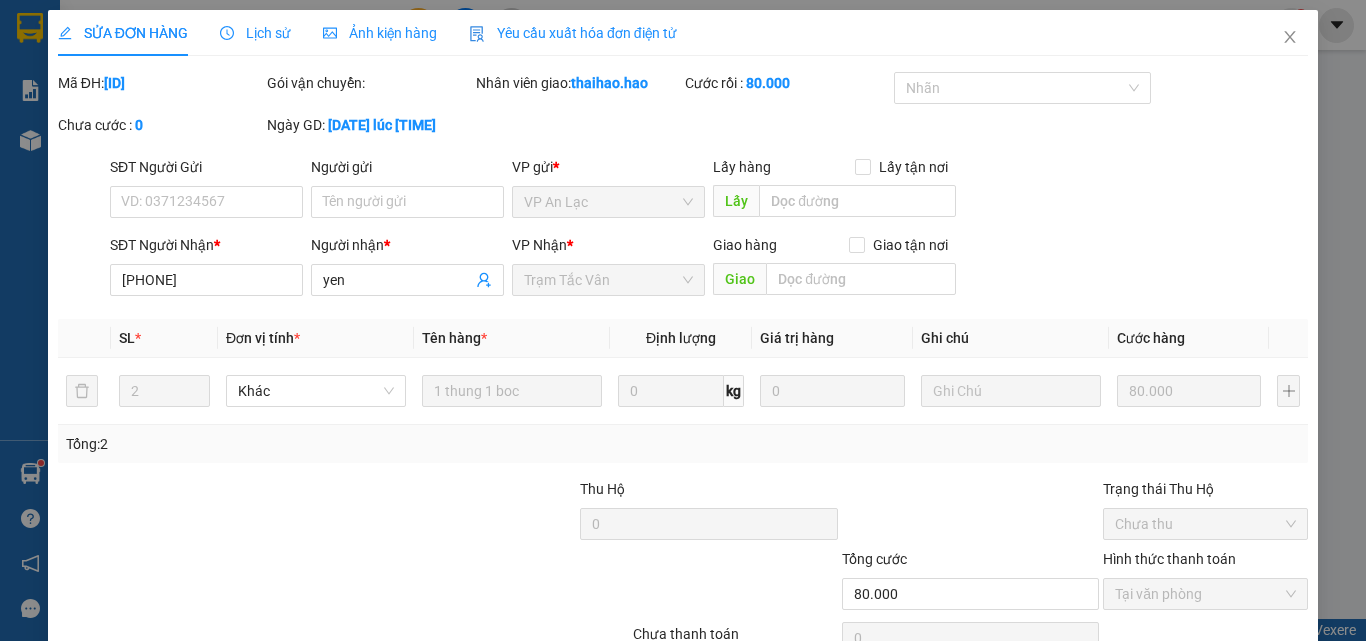 click on "Lịch sử" at bounding box center (255, 33) 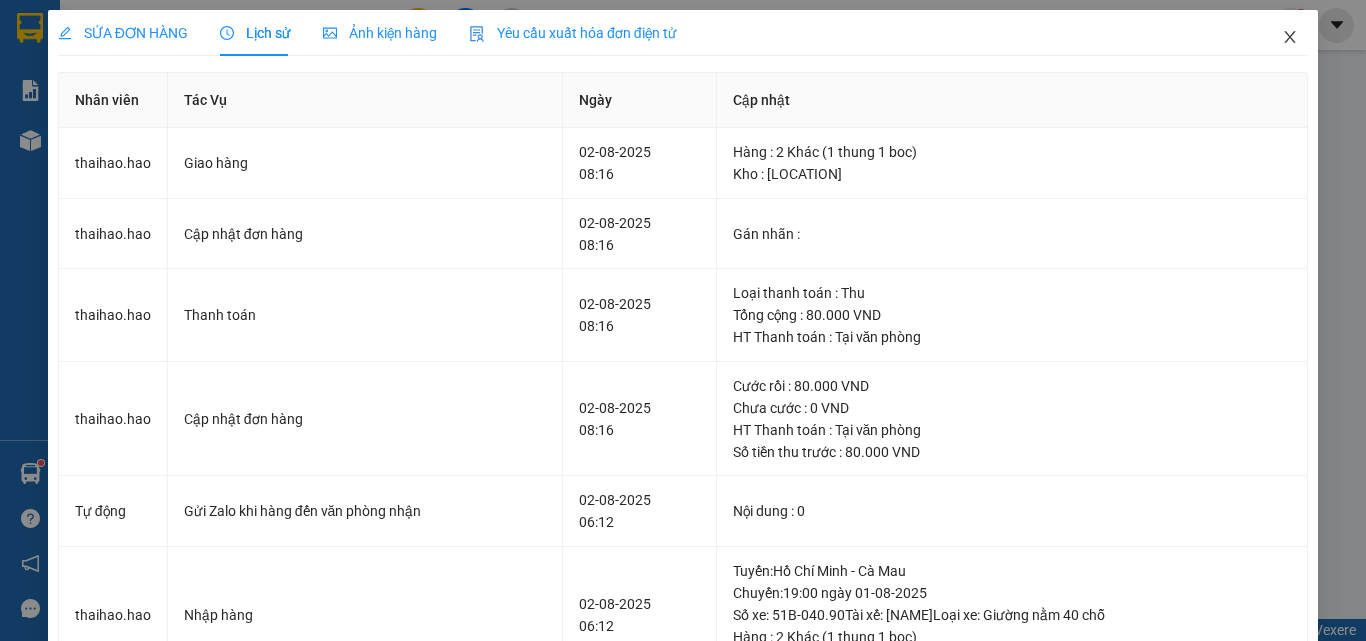 click 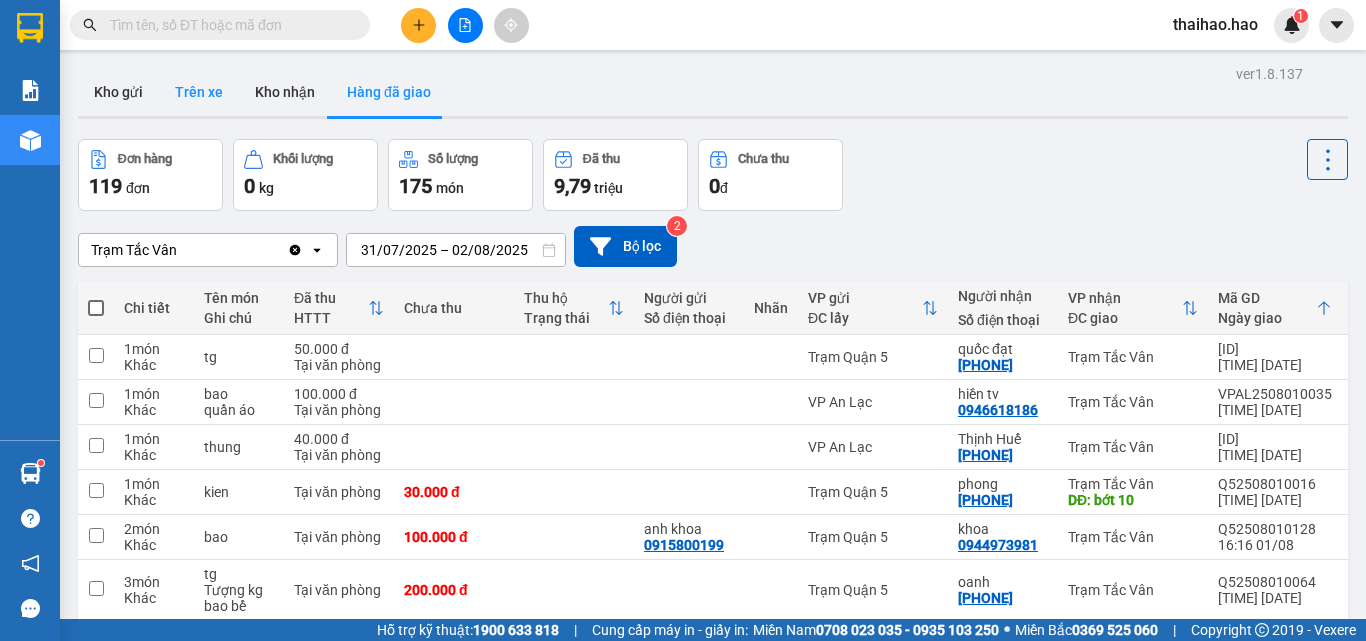 click on "Trên xe" at bounding box center [199, 92] 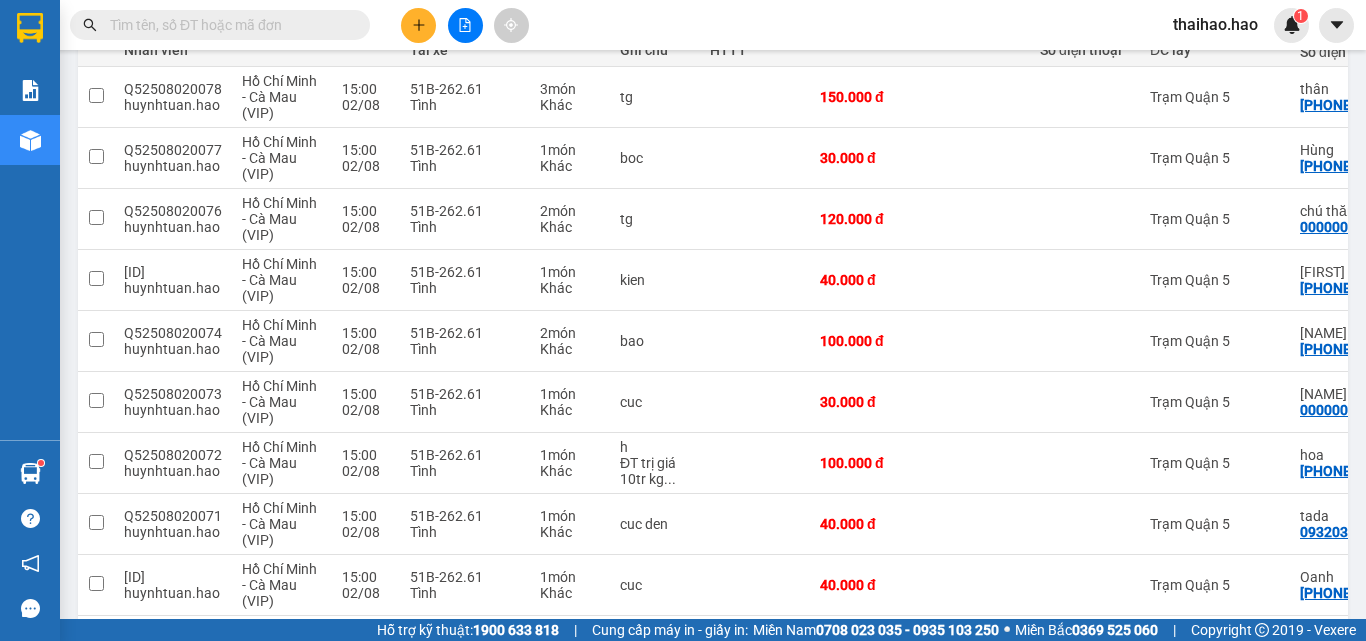 scroll, scrollTop: 416, scrollLeft: 0, axis: vertical 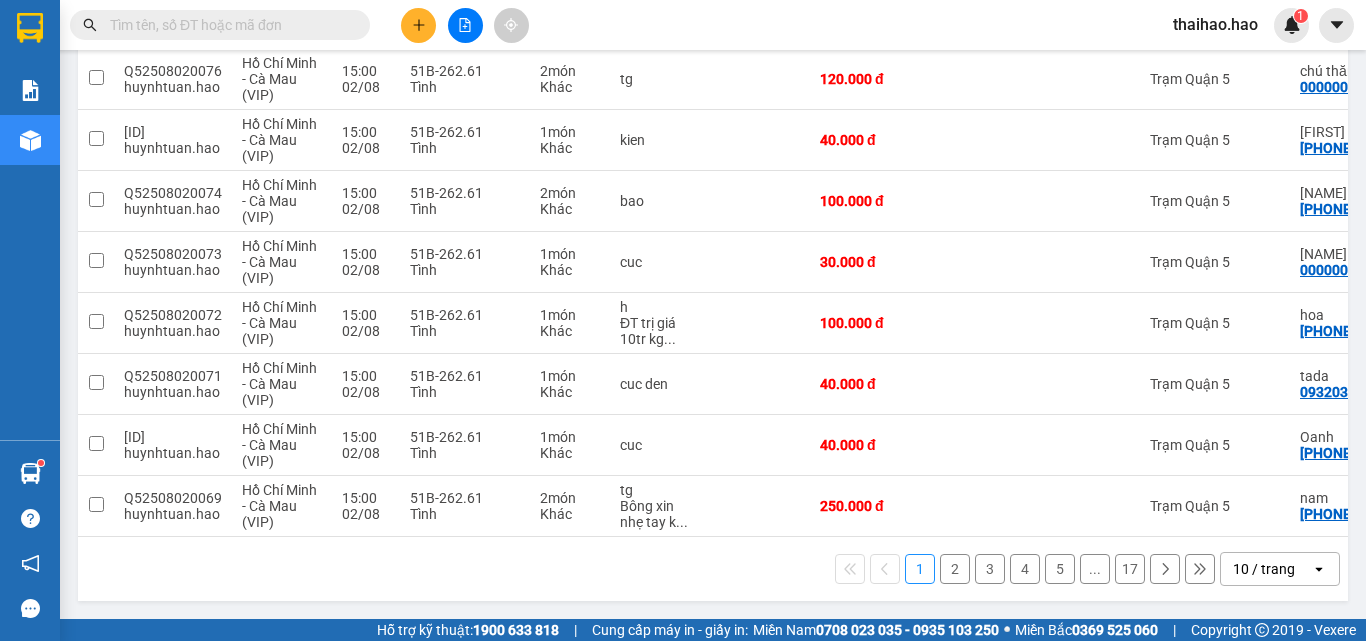 click on "10 / trang" at bounding box center (1264, 569) 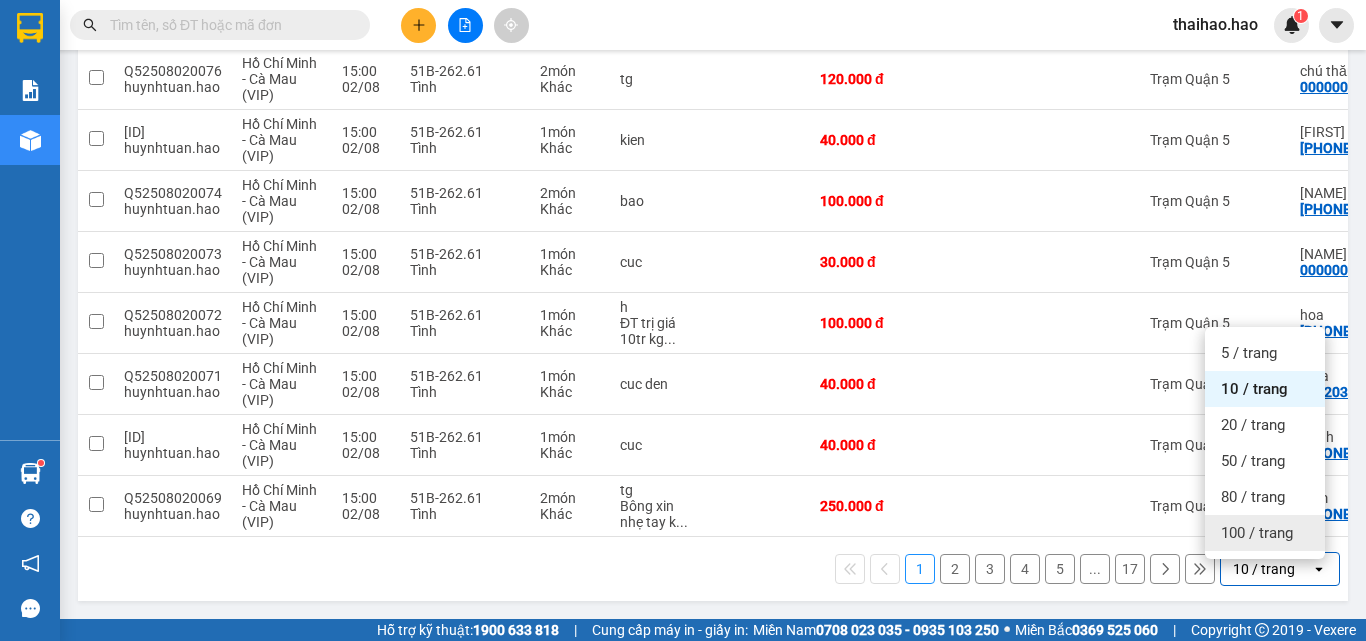 click on "100 / trang" at bounding box center (1257, 533) 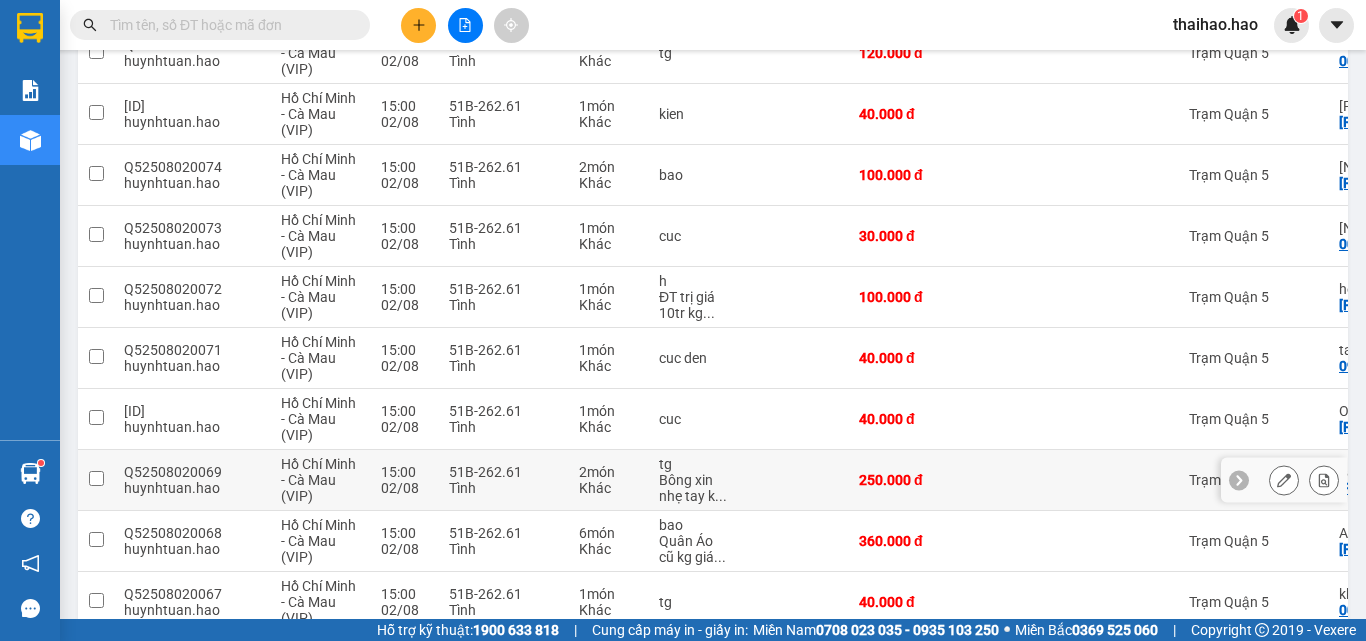 scroll, scrollTop: 0, scrollLeft: 0, axis: both 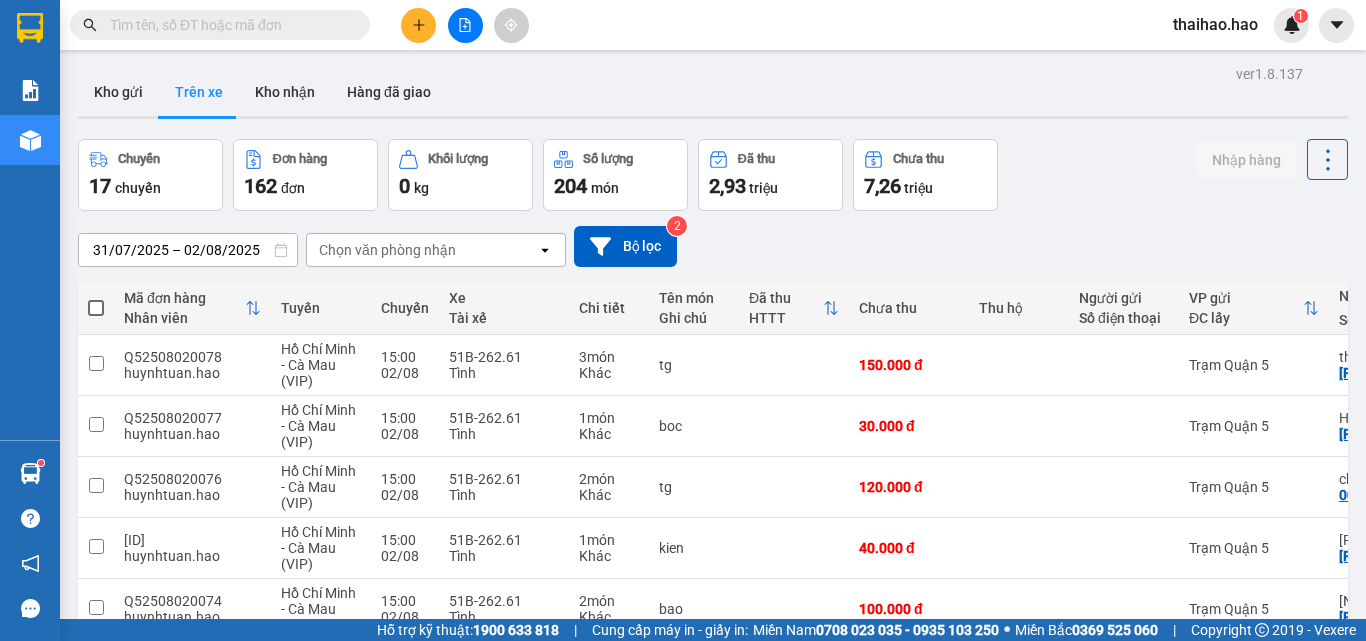 drag, startPoint x: 457, startPoint y: 243, endPoint x: 454, endPoint y: 265, distance: 22.203604 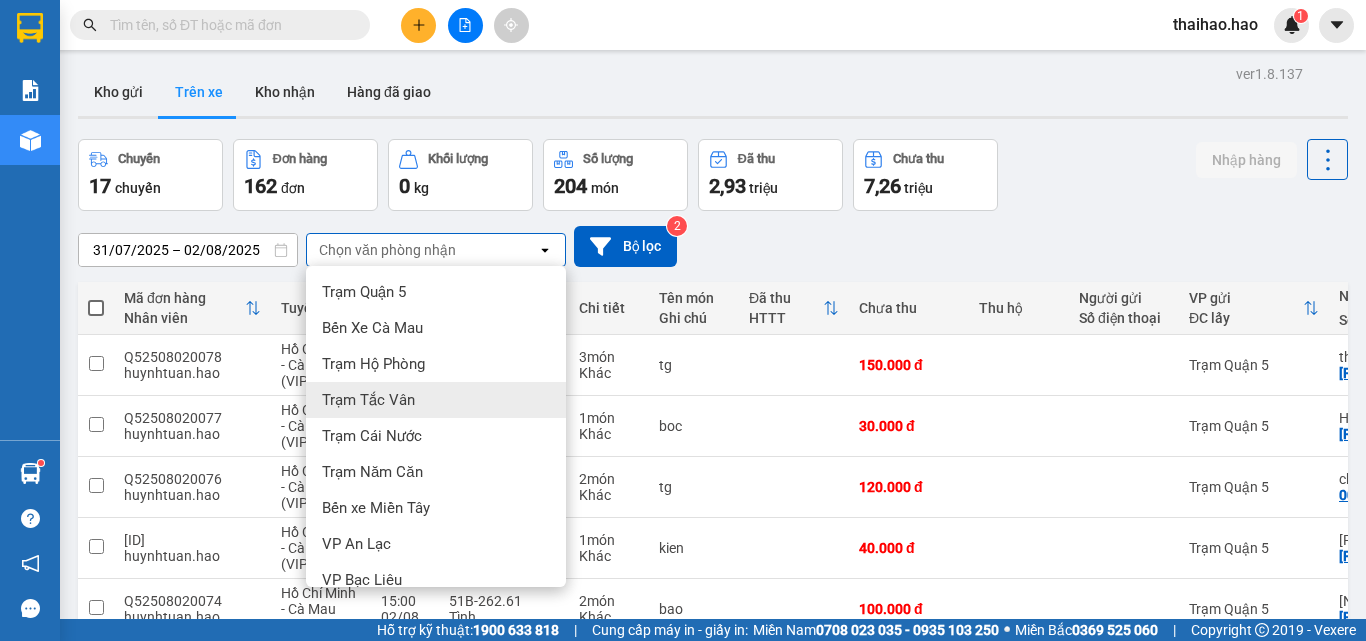 click on "Trạm Tắc Vân" at bounding box center (436, 400) 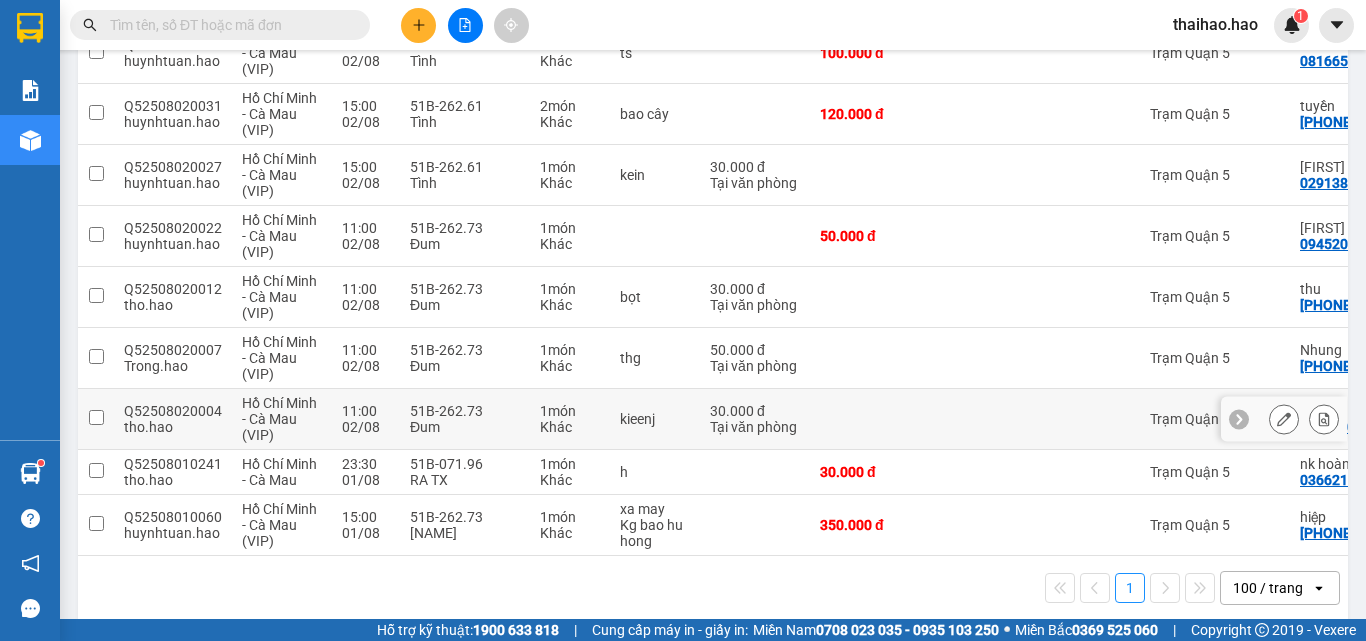 scroll, scrollTop: 827, scrollLeft: 0, axis: vertical 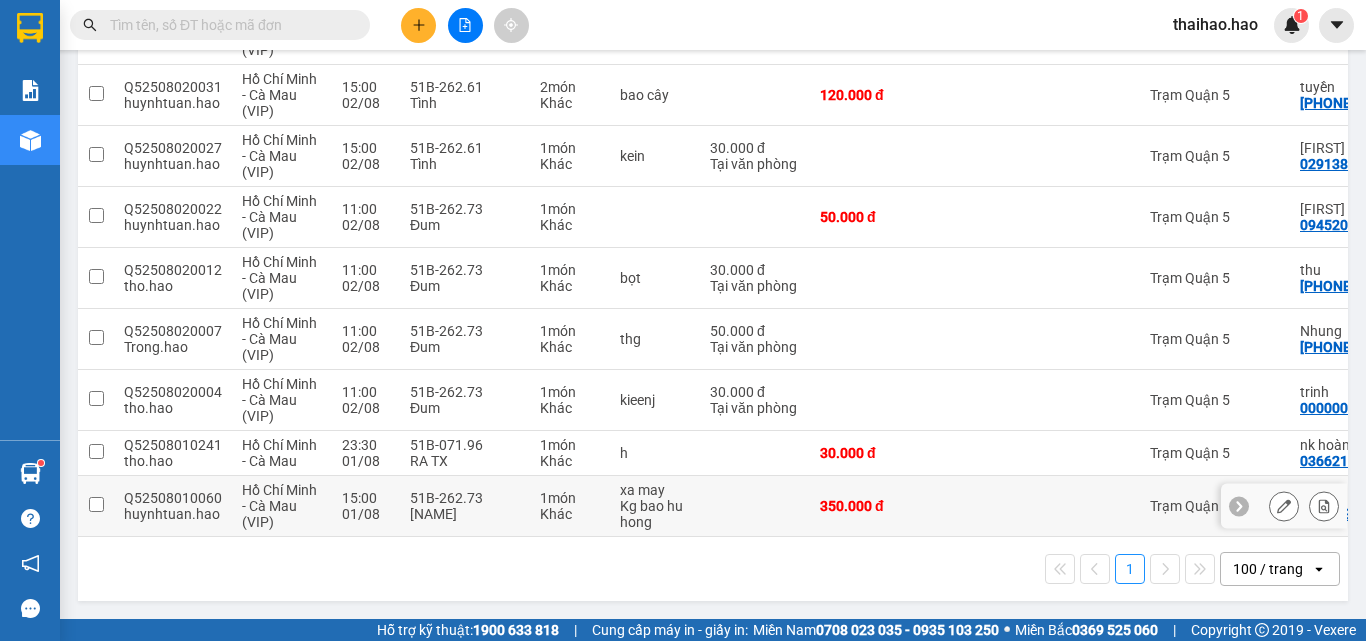click at bounding box center (980, 506) 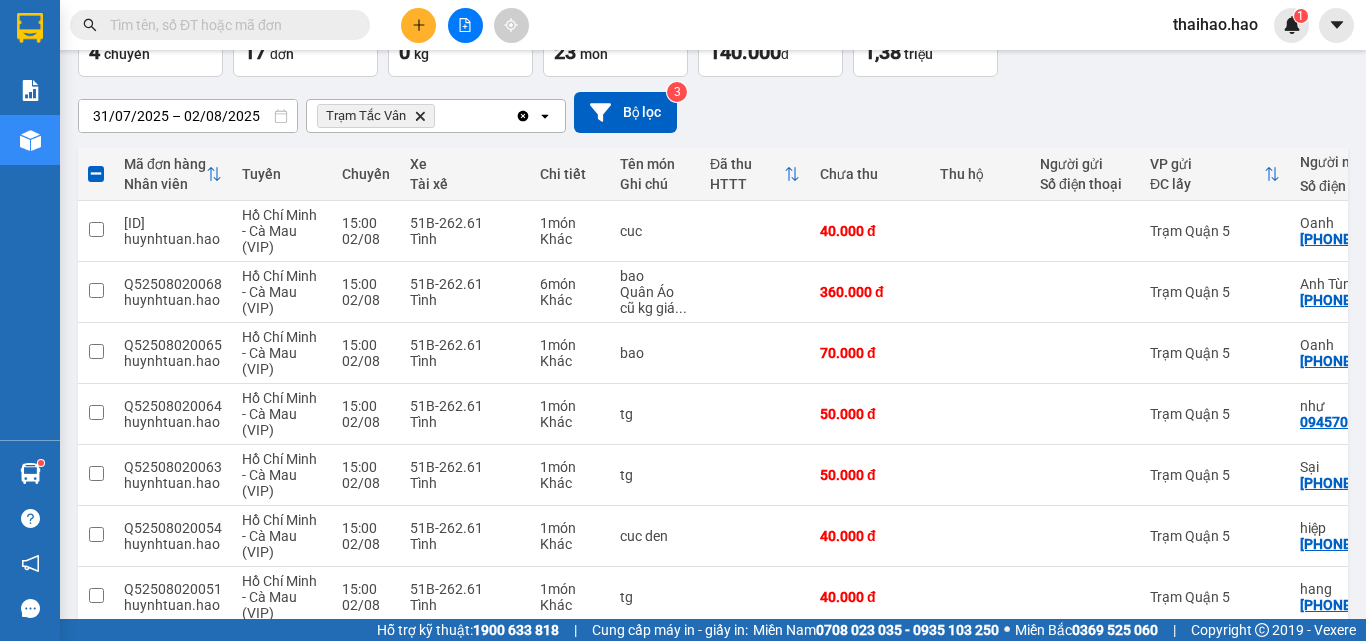 scroll, scrollTop: 0, scrollLeft: 0, axis: both 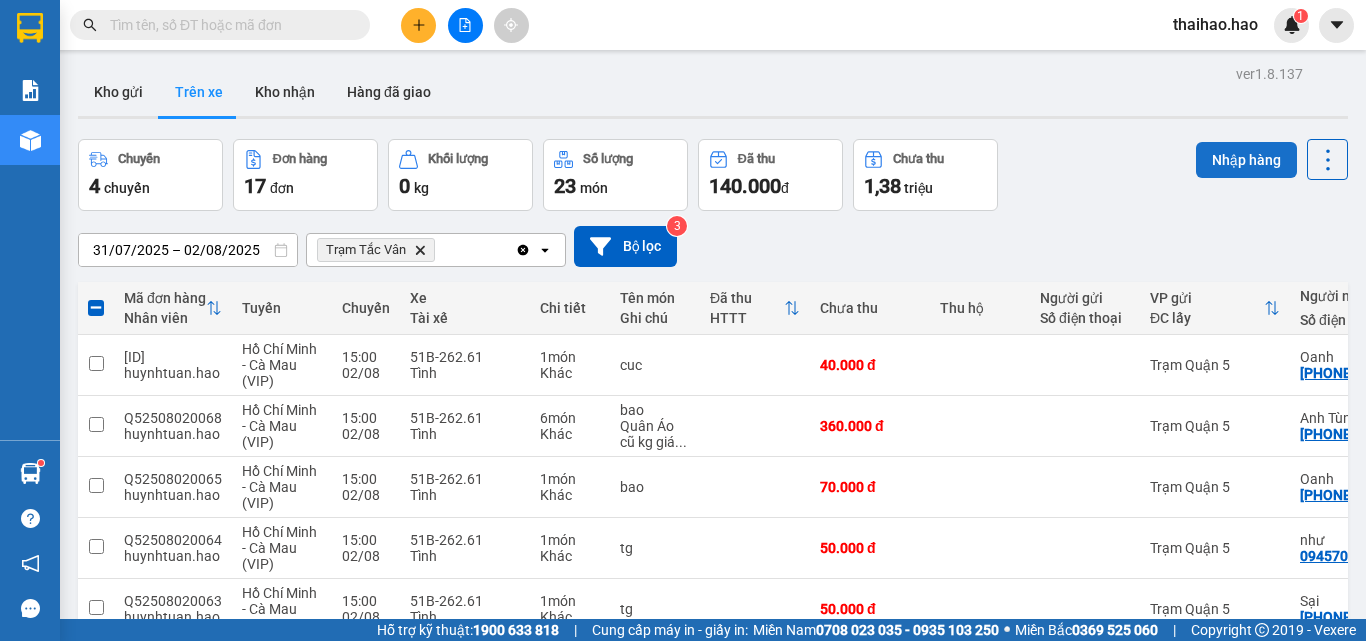 click on "Nhập hàng" at bounding box center (1246, 160) 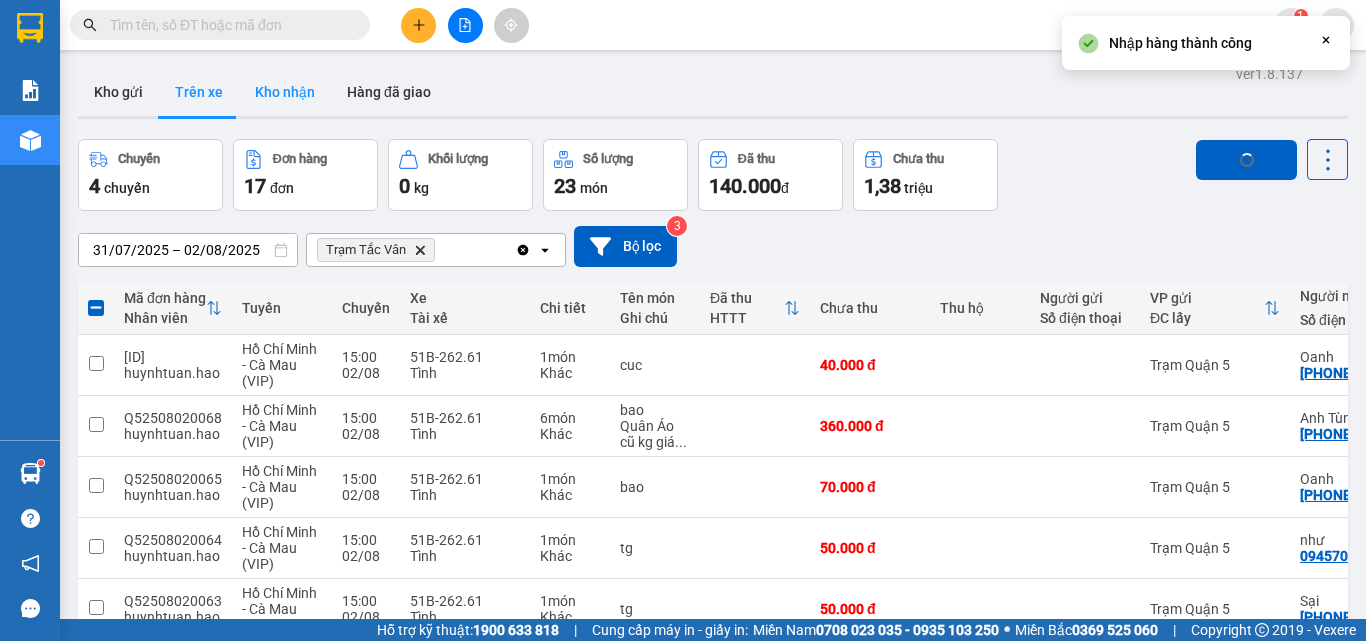 checkbox on "false" 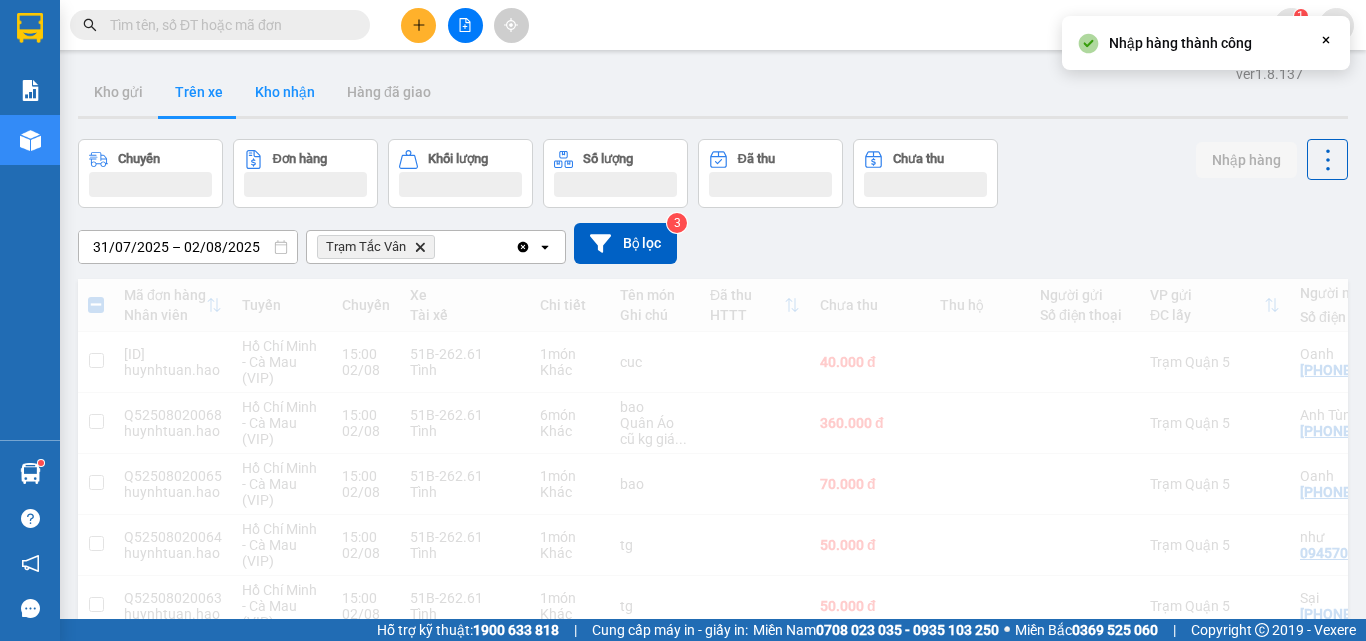 click on "Kho nhận" at bounding box center [285, 92] 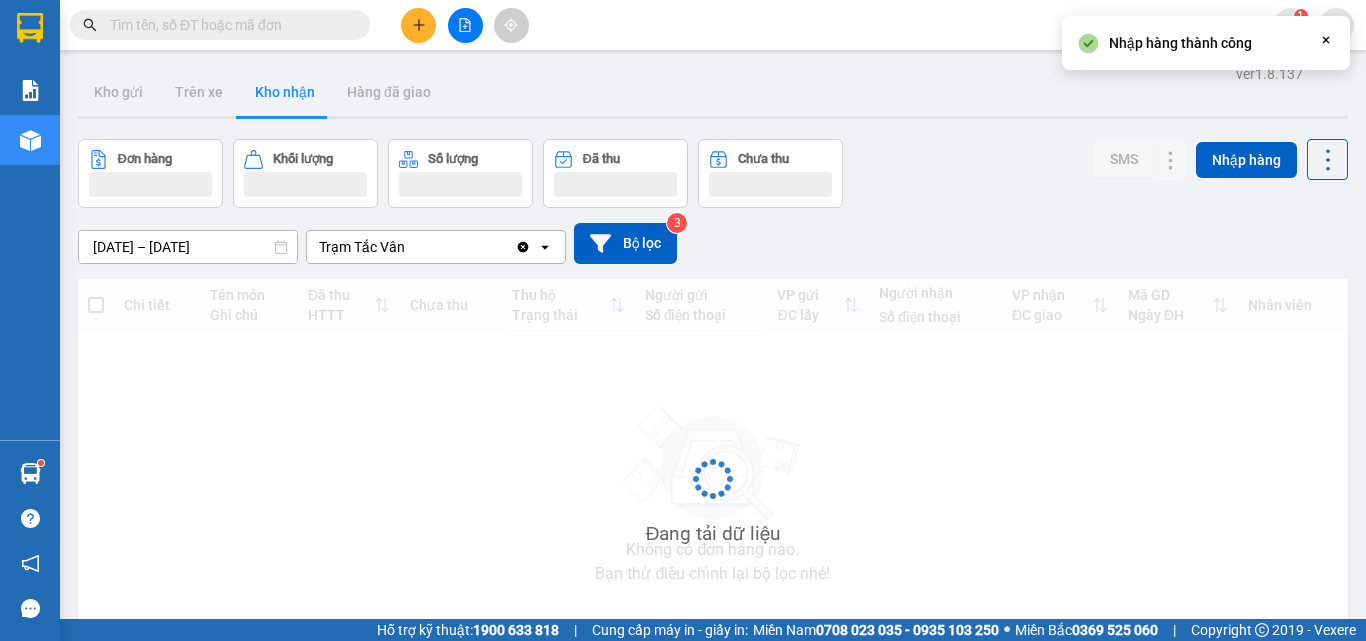 type on "[DATE] – [DATE]" 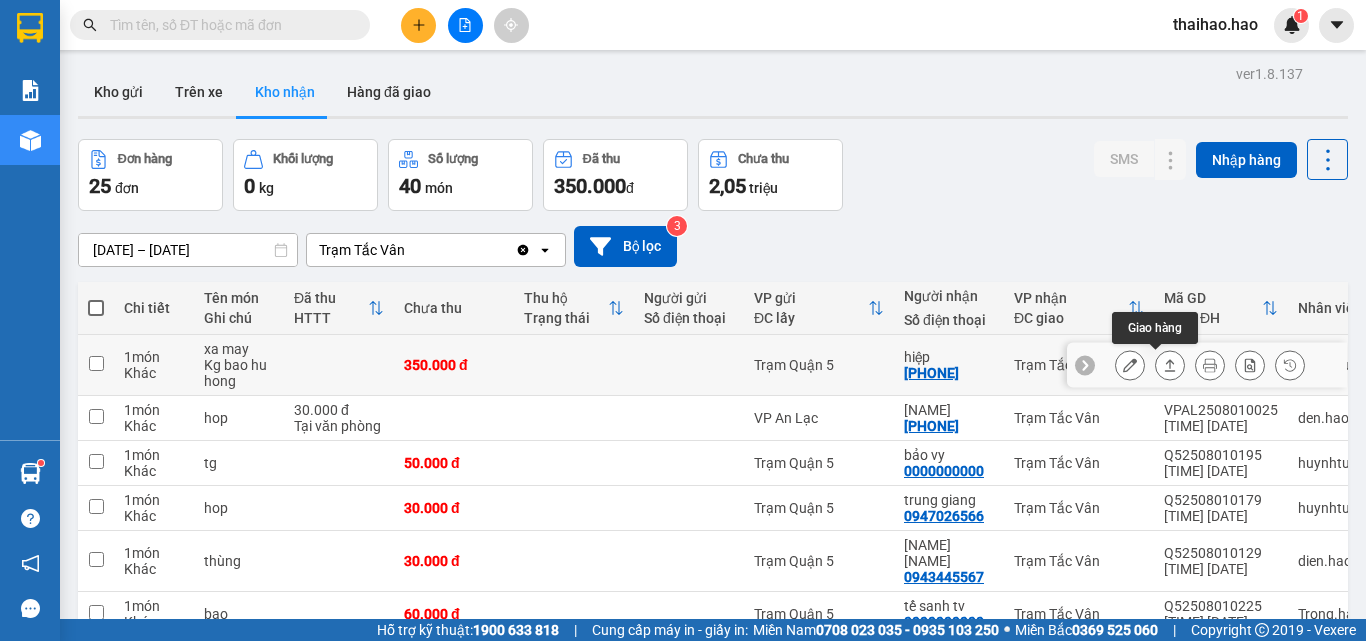 click 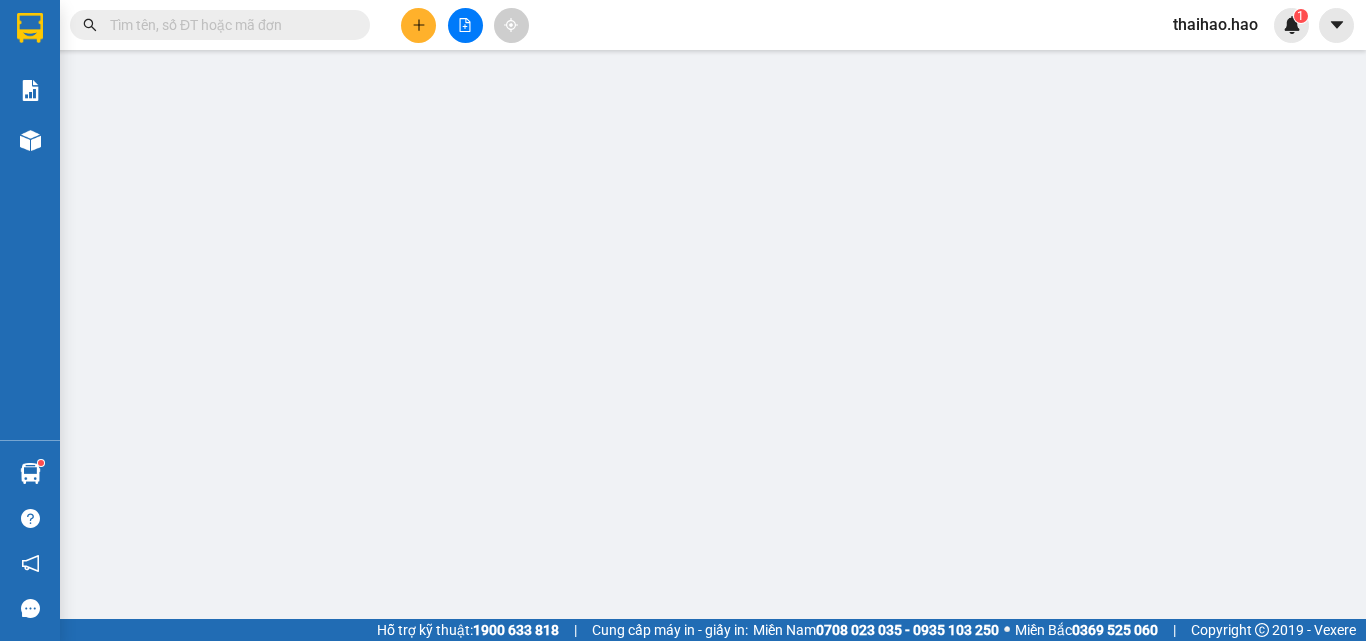 type on "0919764764" 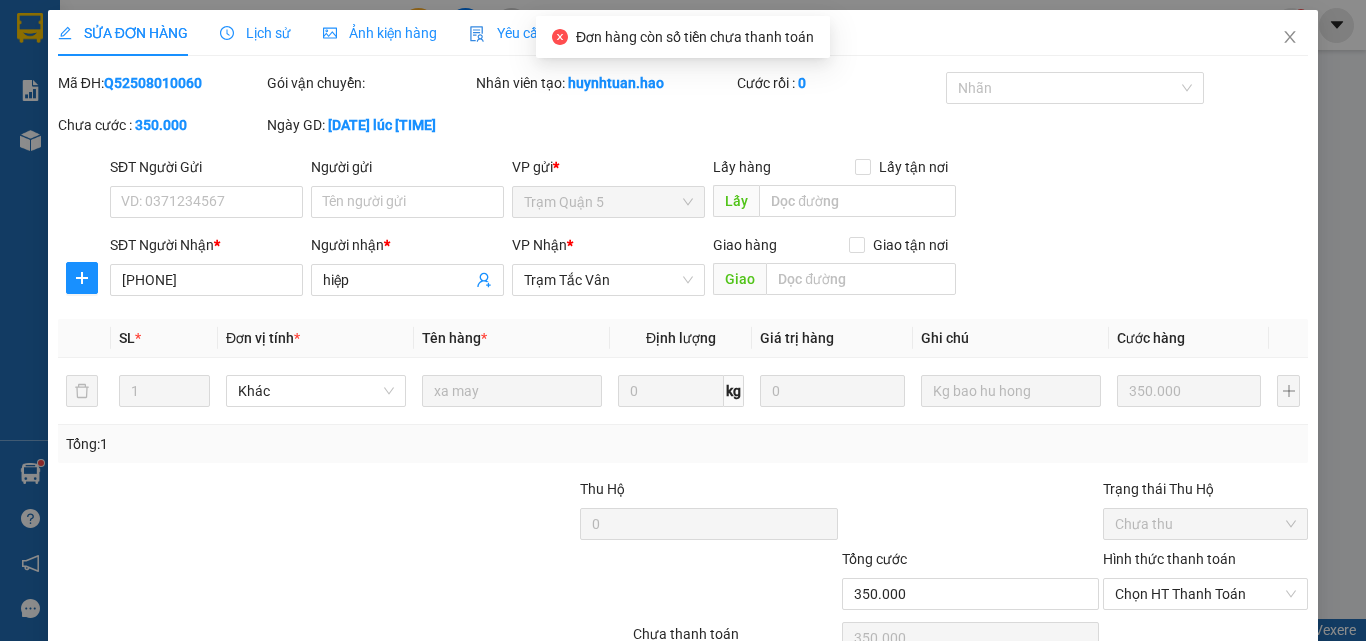 click on "Ảnh kiện hàng" at bounding box center (380, 33) 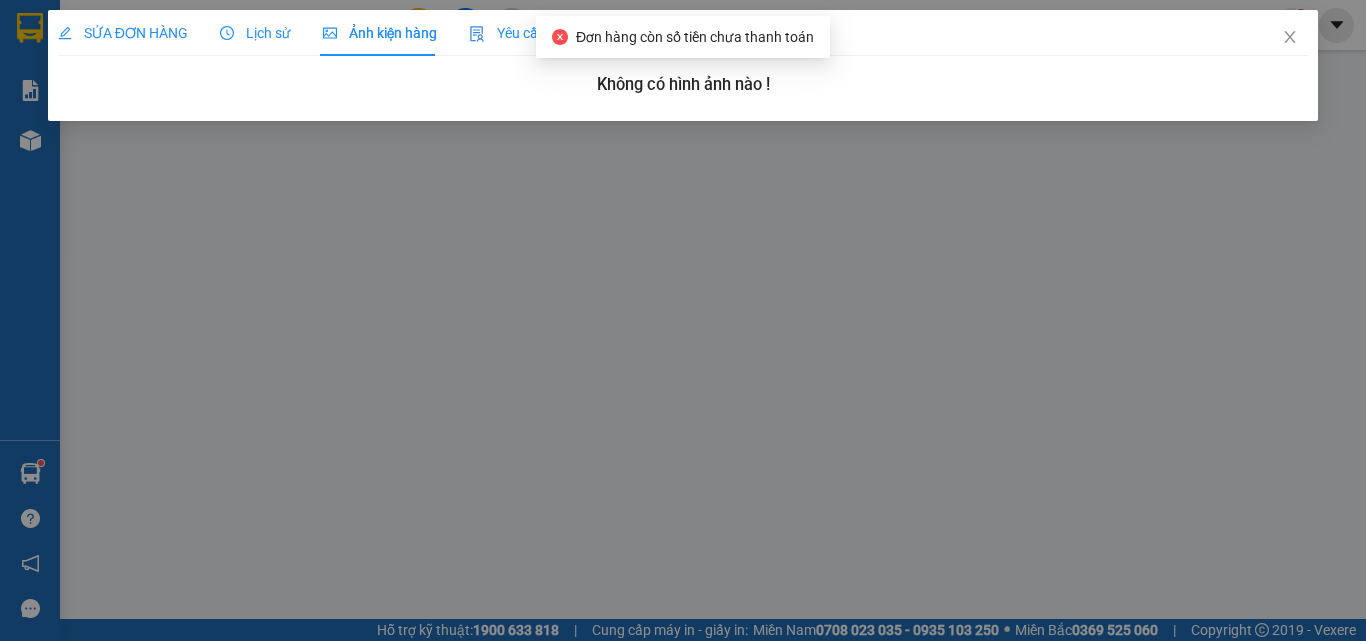 click on "SỬA ĐƠN HÀNG" at bounding box center [123, 33] 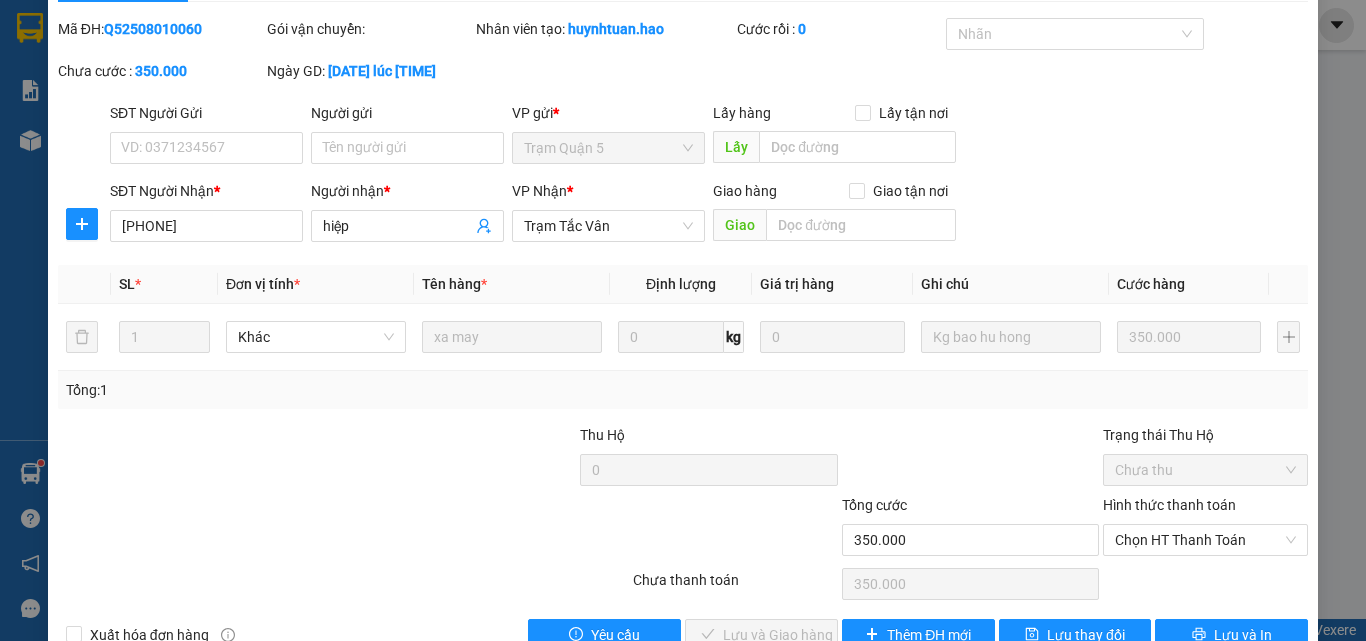 scroll, scrollTop: 103, scrollLeft: 0, axis: vertical 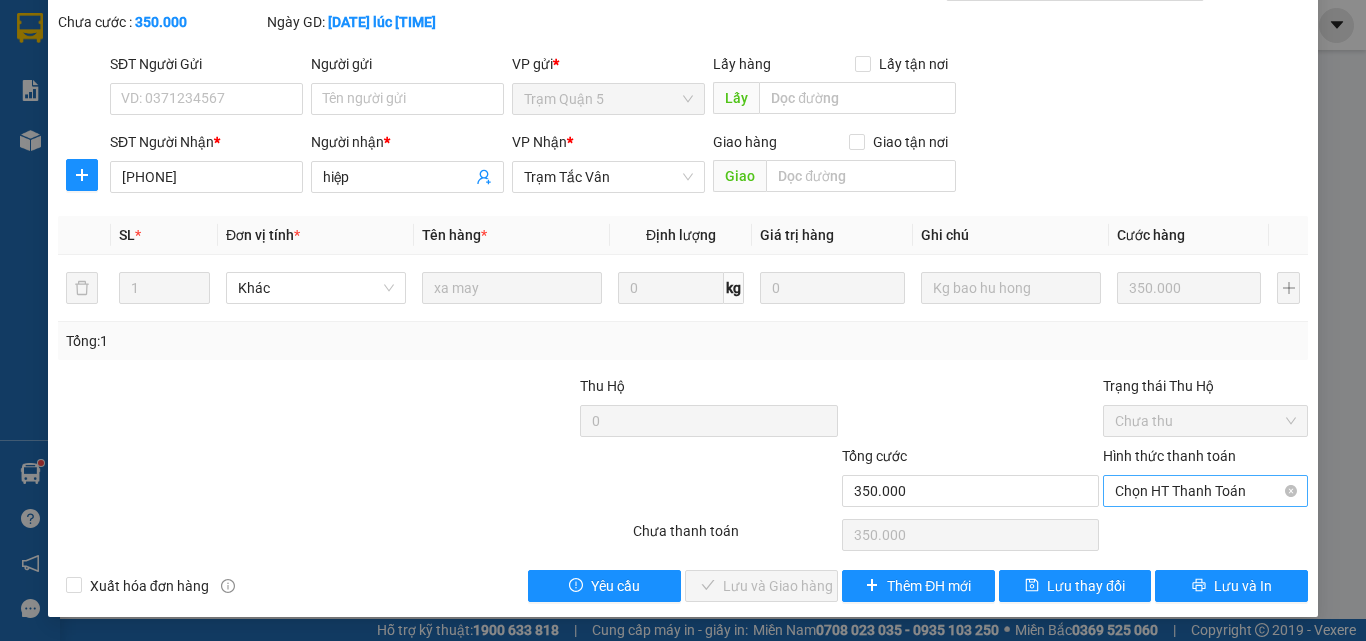 click on "Chọn HT Thanh Toán" at bounding box center (1205, 491) 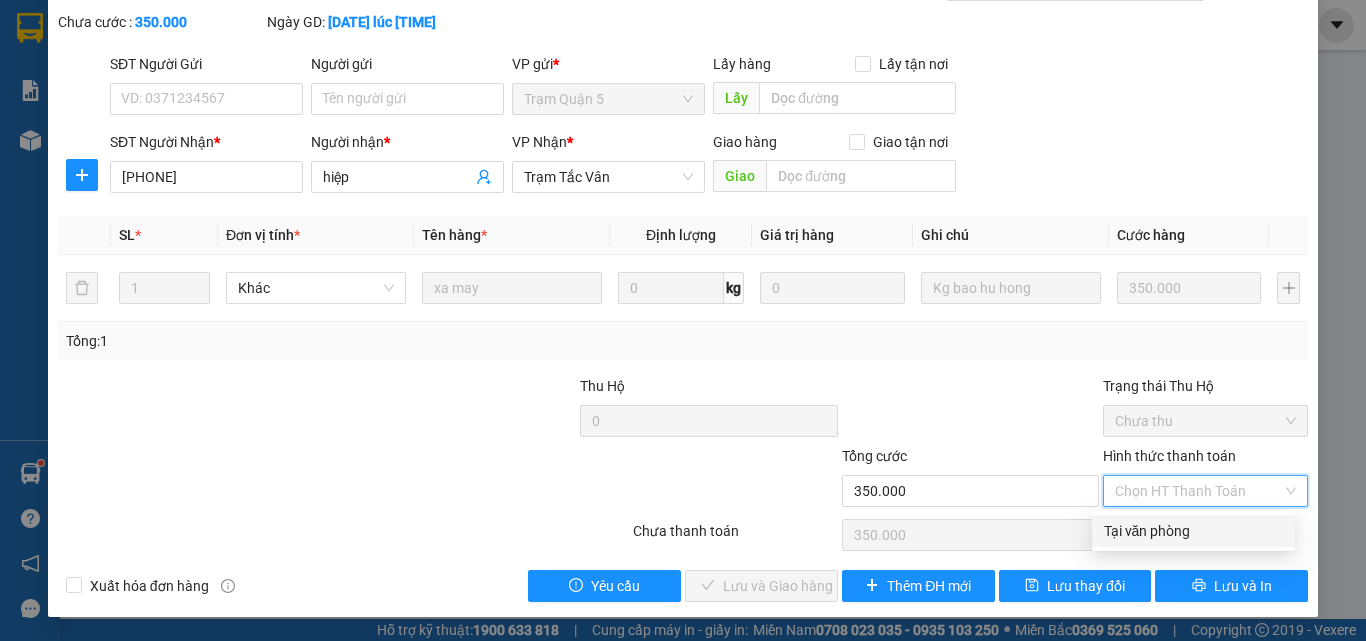 click on "Tại văn phòng" at bounding box center [1193, 531] 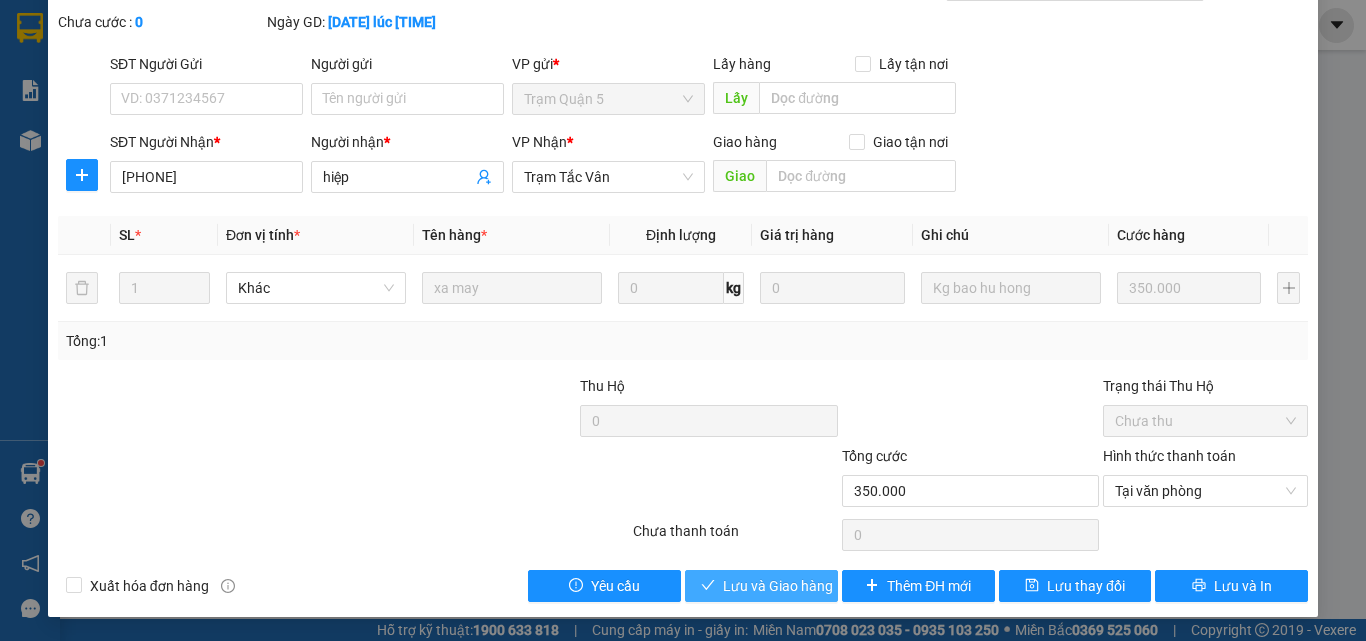 click on "Lưu và Giao hàng" at bounding box center (778, 586) 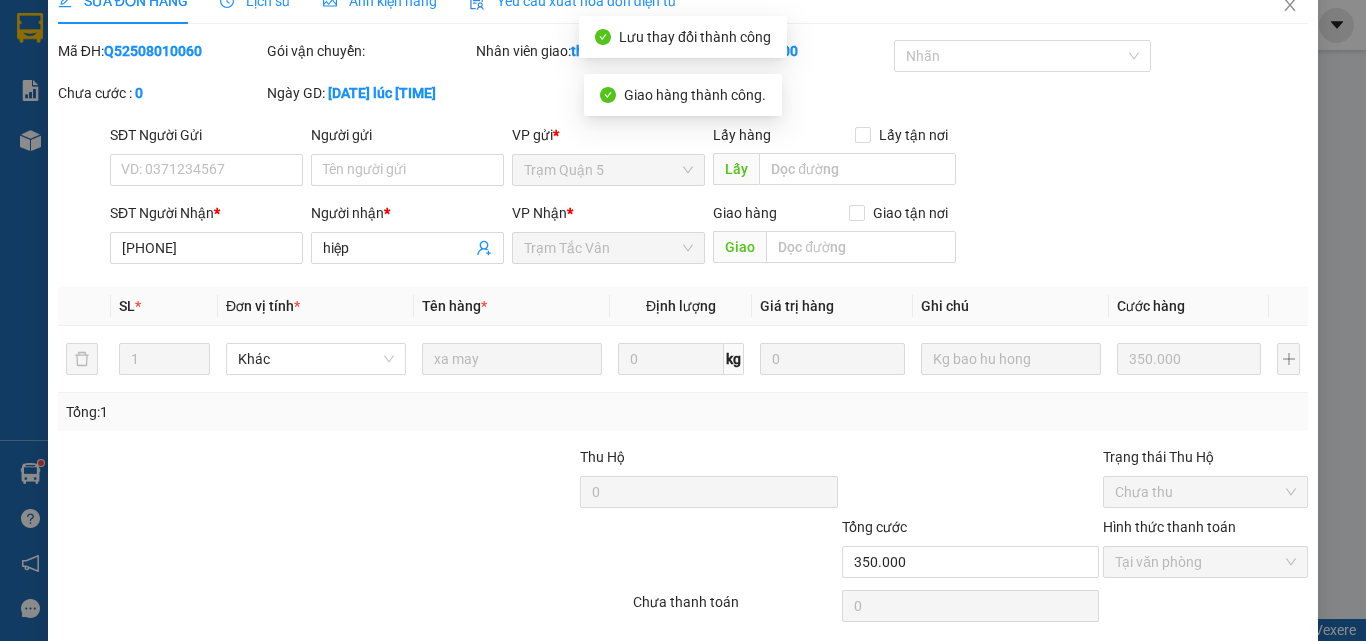 scroll, scrollTop: 0, scrollLeft: 0, axis: both 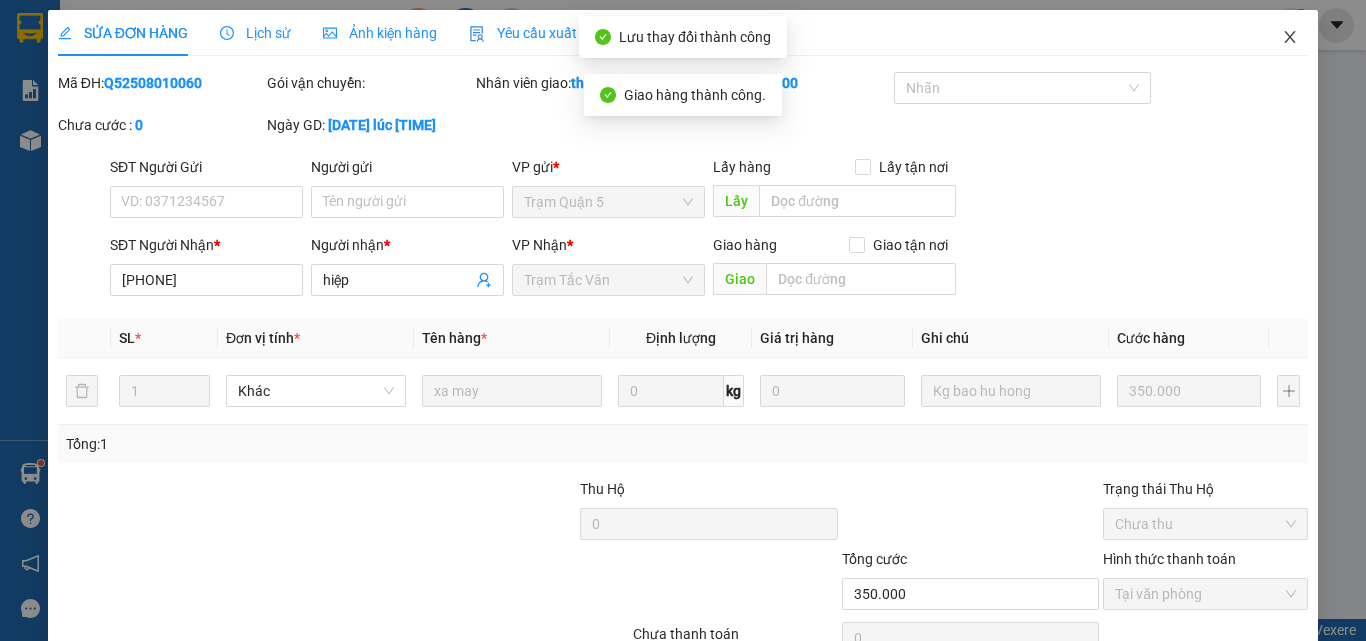 click 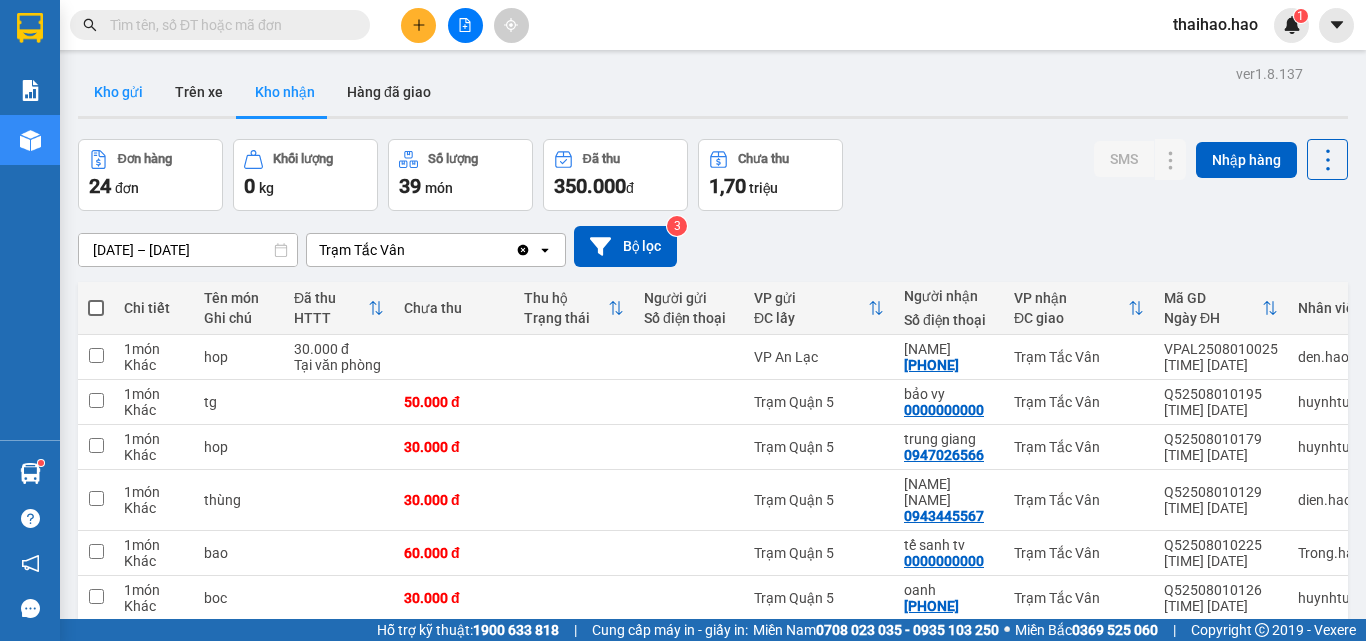 click on "Kho gửi" at bounding box center [118, 92] 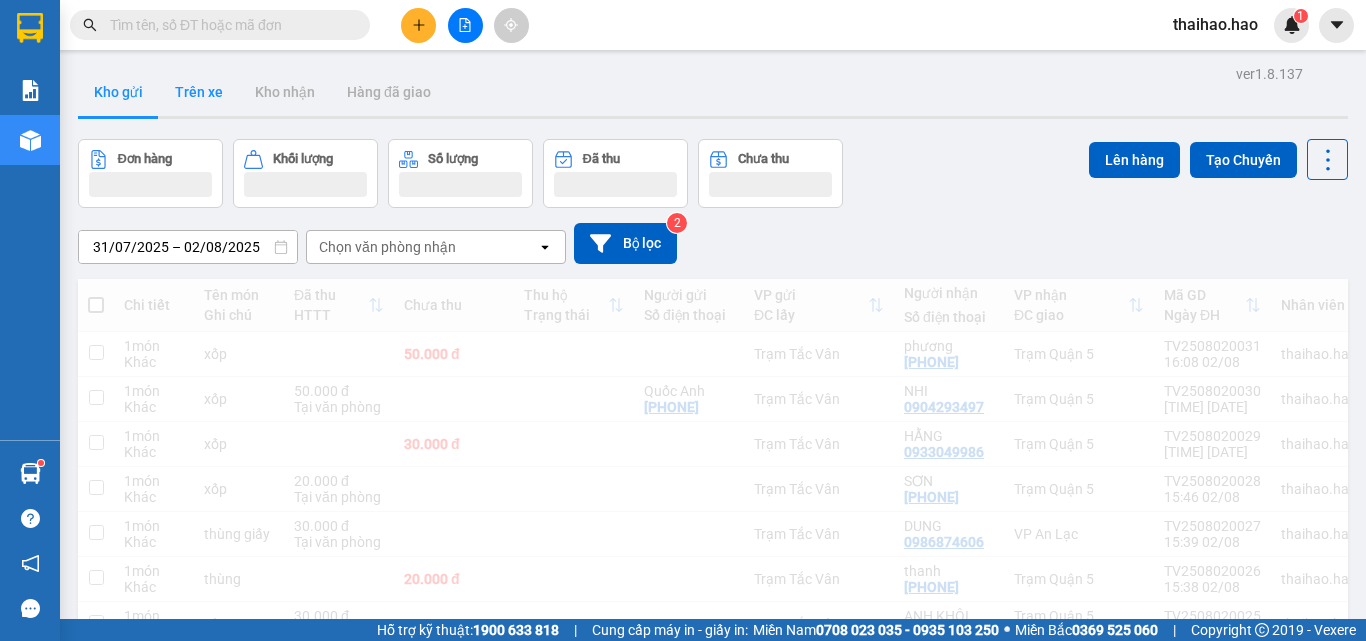 click on "Trên xe" at bounding box center [199, 92] 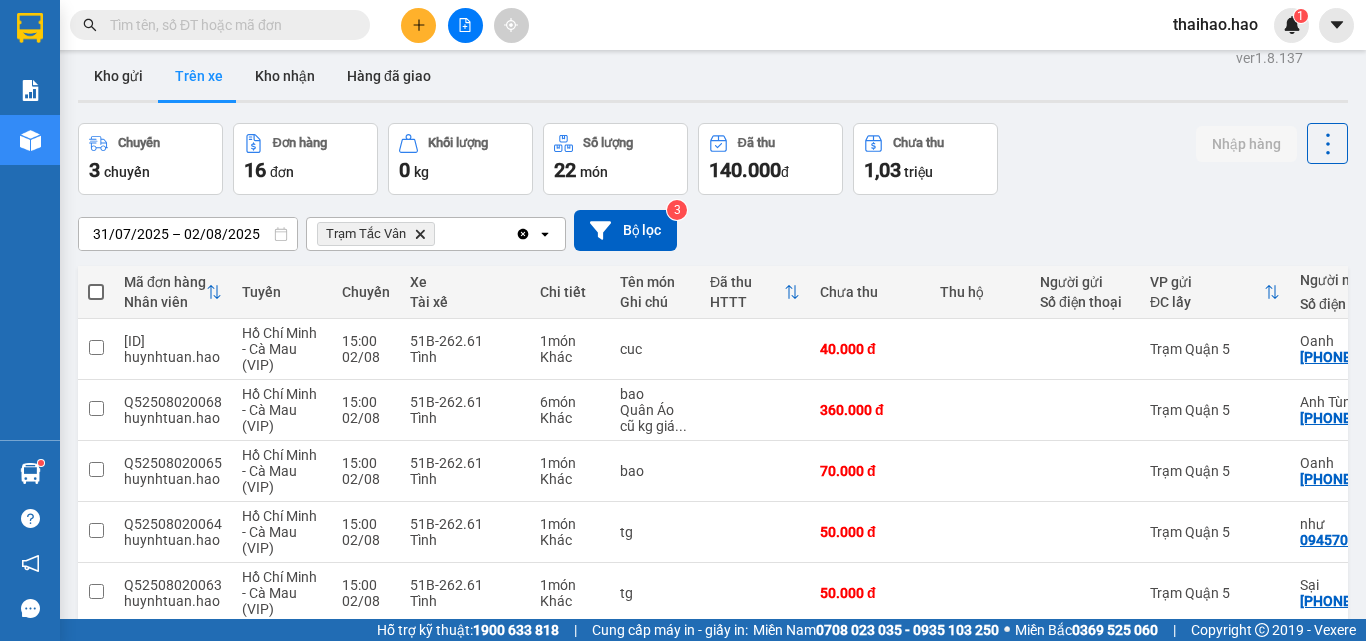 scroll, scrollTop: 0, scrollLeft: 0, axis: both 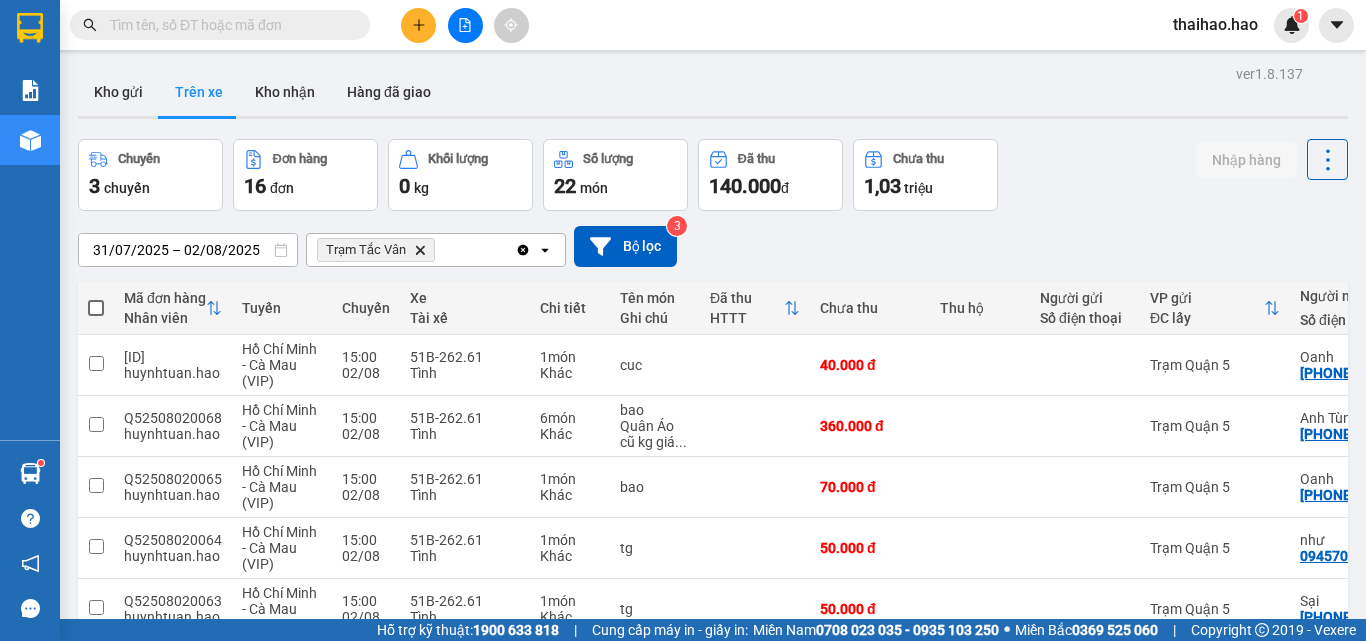 click on "Kết quả tìm kiếm ( 1688 )  Bộ lọc  Mã ĐH Trạng thái Món hàng Thu hộ Tổng cước Chưa cước Nhãn Người gửi VP Gửi Người nhận VP Nhận VPĐD2508010007 19:55 - 01/08 VP Nhận   51B-191.99 04:23 - 02/08 thùng mux SL:  3 300.000 VP Đầm Dơi 0975355353 HƯƠNG (ÁNH KUA) Trạm Quận 5 Q52508010007 06:48 - 01/08 VP Nhận   50F-028.40 16:25 - 01/08 bọc SL:  1 30.000 Trạm Quận 5 0917180353 BÌNH Trạm Tắc Vân Q52507310028 10:29 - 31/07 VP Nhận   51B-262.73 20:34 - 31/07 tg SL:  1 30.000 Trạm Quận 5 0847333353 thiên tân Bến Xe Cà Mau Q52507300226 21:01 - 30/07 VP Nhận   51B-057.26 06:51 - 31/07 SL:  1 60.000 0944638807 linh Trạm Quận 5 0388009353 trinh Bến Xe Cà Mau Q52507270070 16:12 - 27/07 VP Nhận   51B-090.39 07:02 - 28/07 hộp SL:  1 30.000 Trạm Quận 5 0847333353 thiên tân Bến Xe Cà Mau THP2507250105 19:57 - 25/07 VP Nhận   50H-502.70 04:05 - 26/07 bao SL:  1 40.000 0947059353 Trạm Hộ Phòng 0949747117 Út hằng    3th" at bounding box center [683, 25] 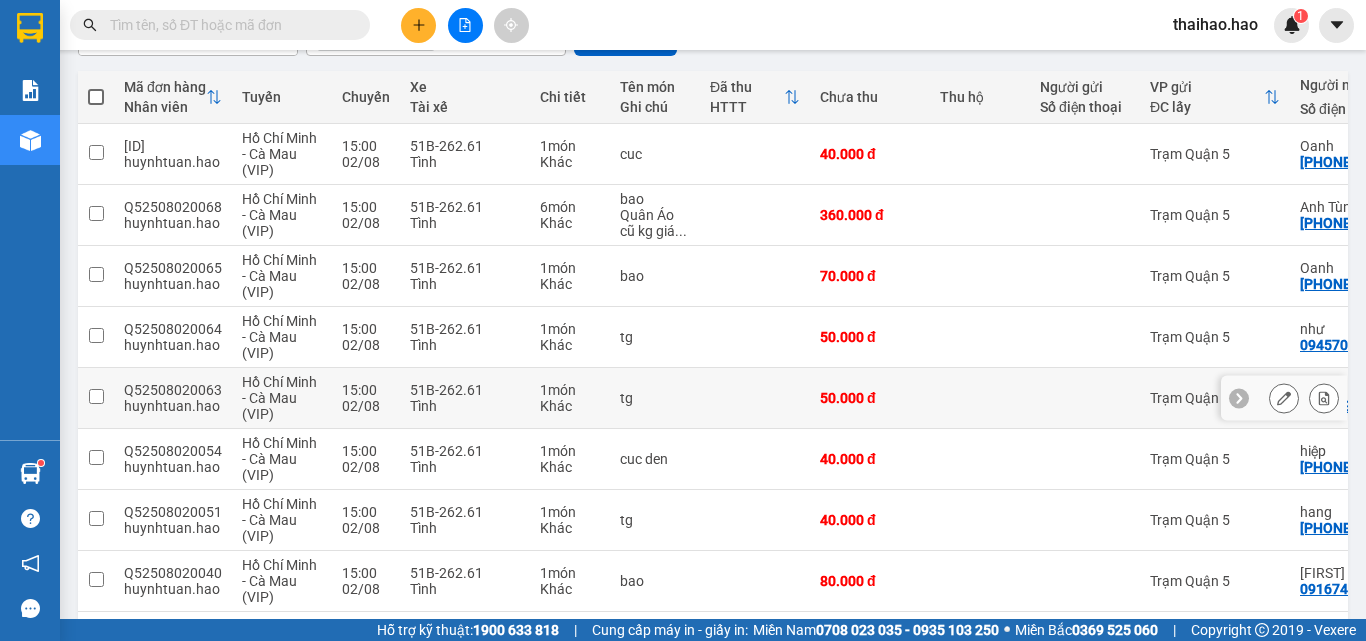 scroll, scrollTop: 166, scrollLeft: 0, axis: vertical 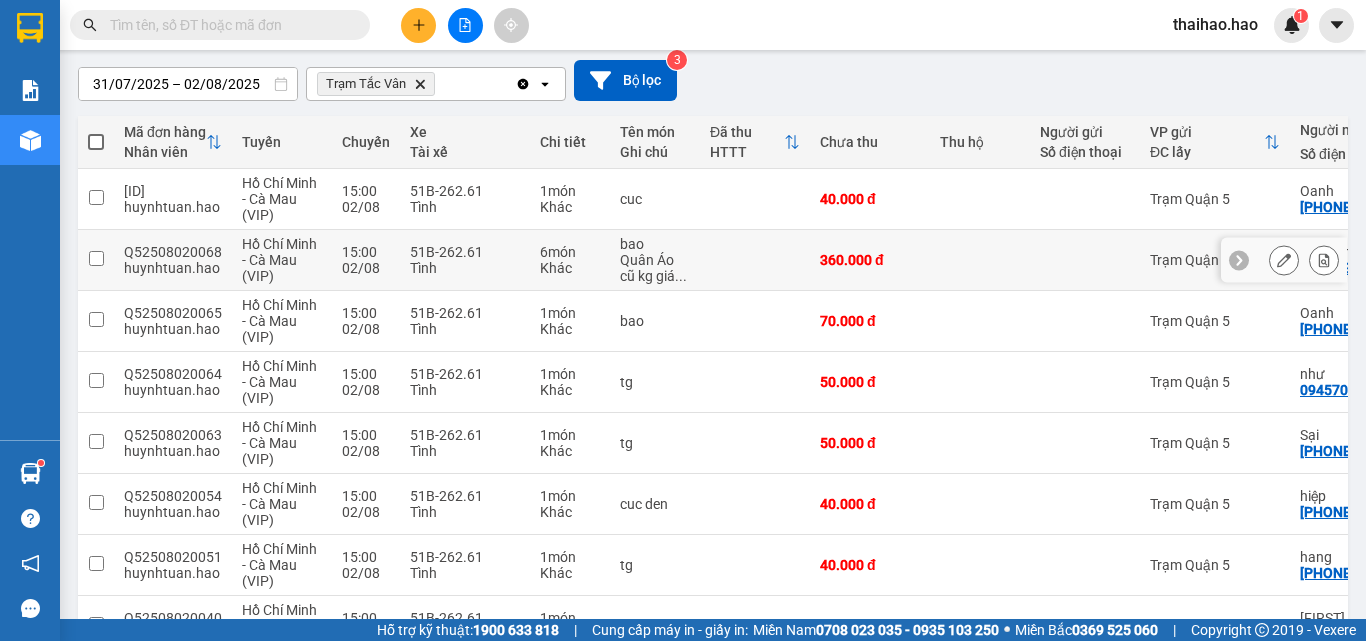 click at bounding box center (1284, 260) 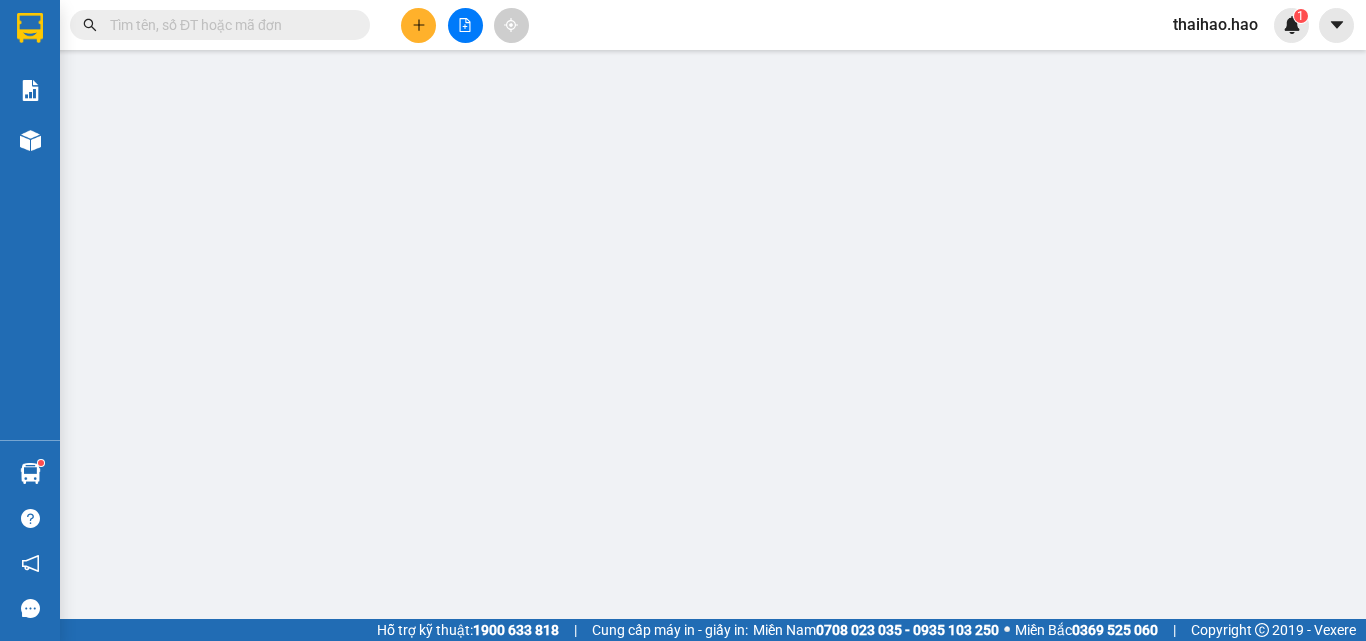 scroll, scrollTop: 0, scrollLeft: 0, axis: both 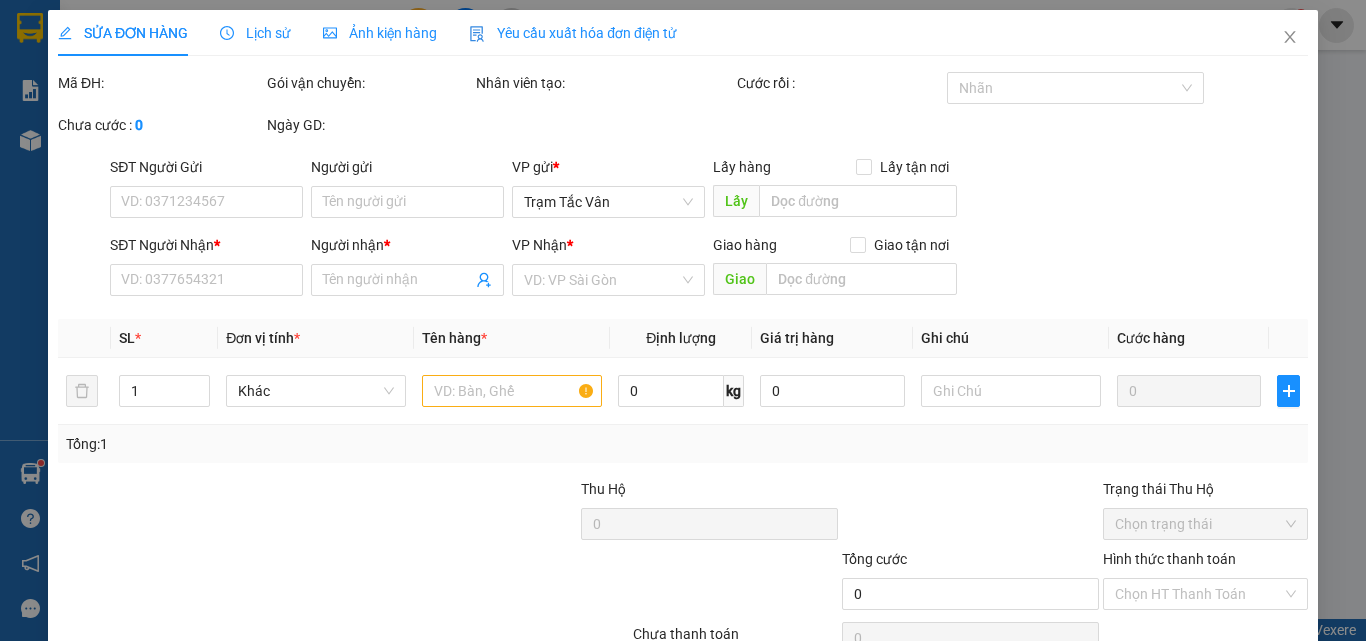 type on "0918324601" 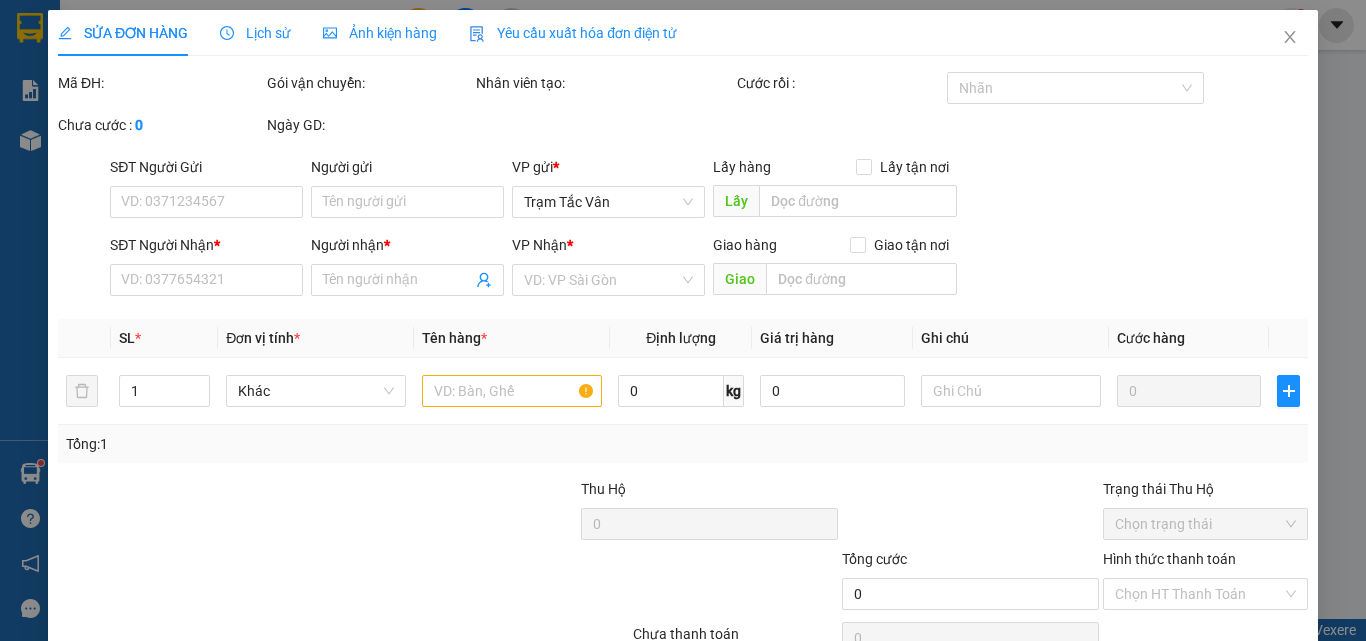 type on "Anh Tùng" 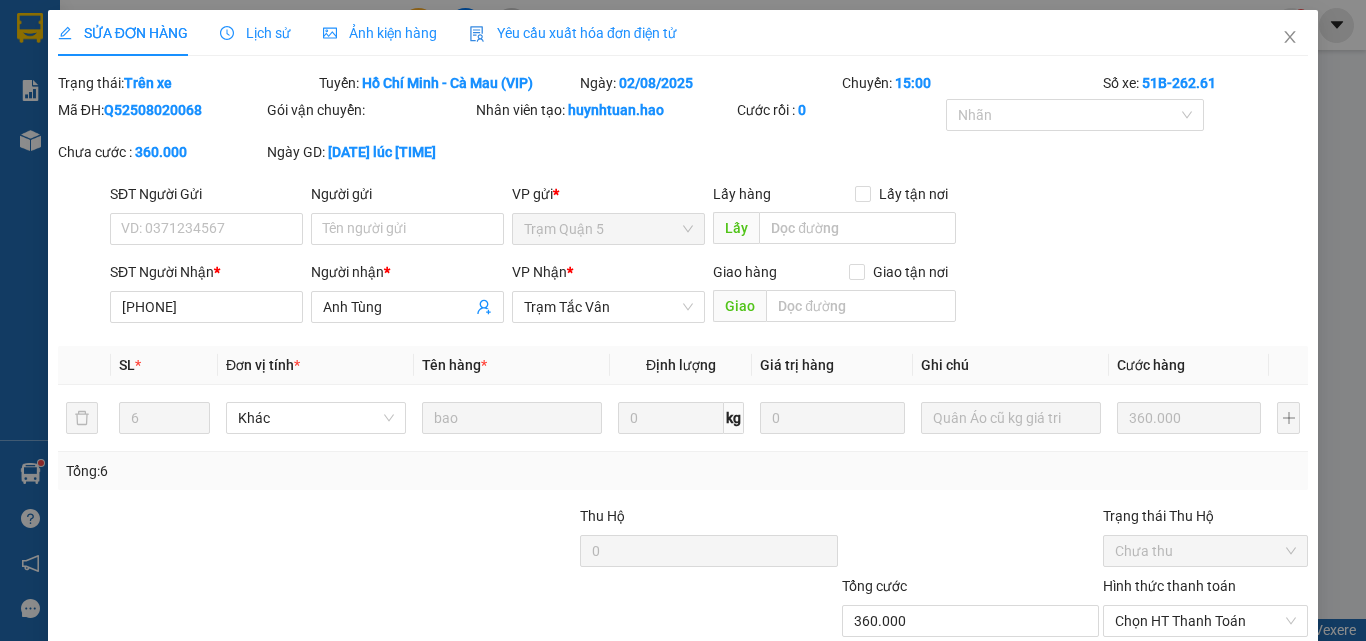 drag, startPoint x: 361, startPoint y: 24, endPoint x: 414, endPoint y: 84, distance: 80.05623 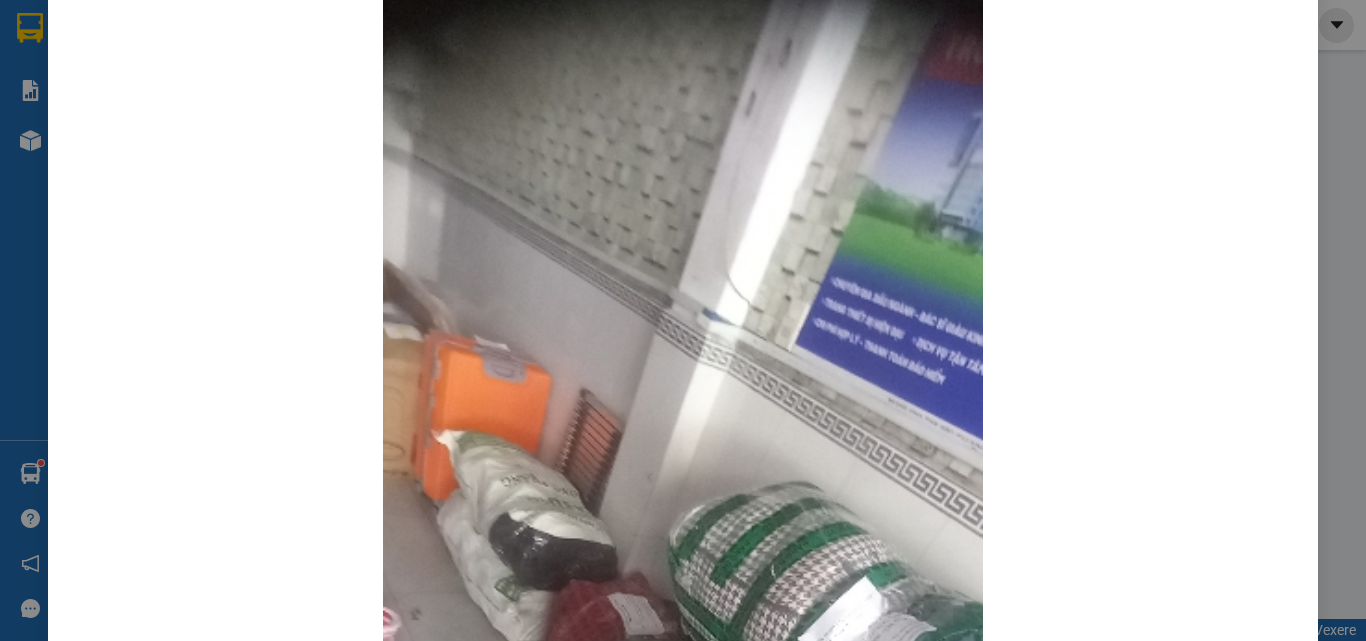 scroll, scrollTop: 0, scrollLeft: 0, axis: both 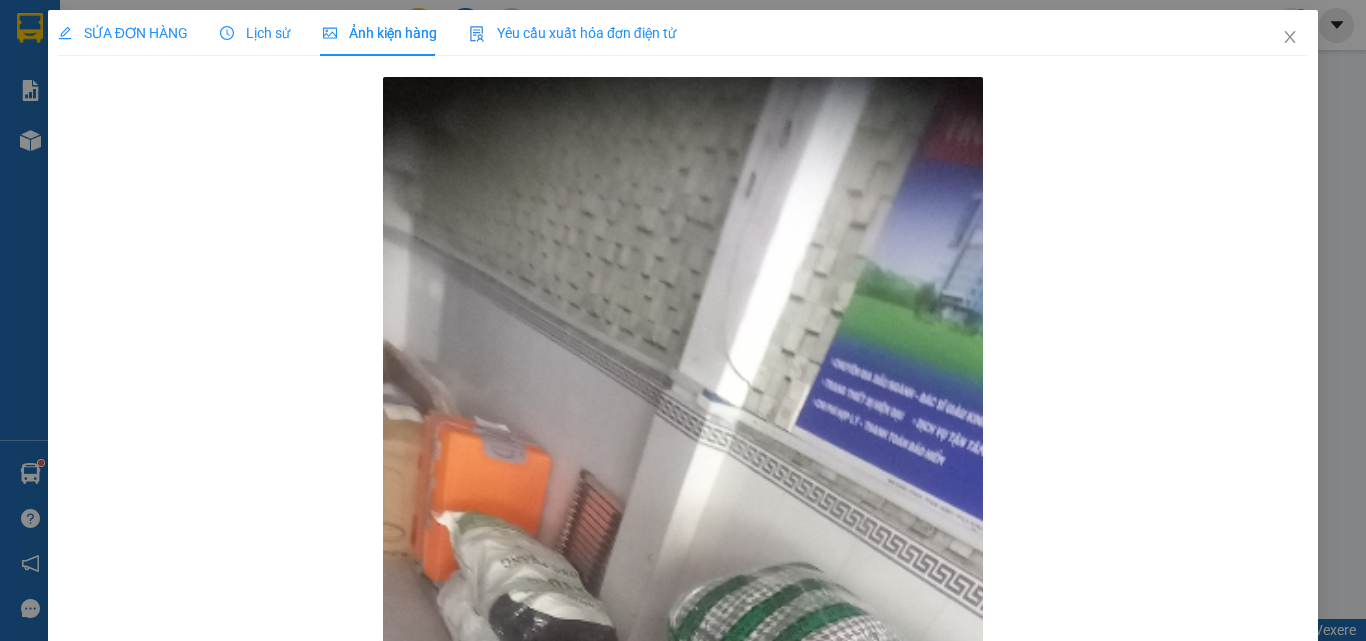 click on "SỬA ĐƠN HÀNG" at bounding box center [123, 33] 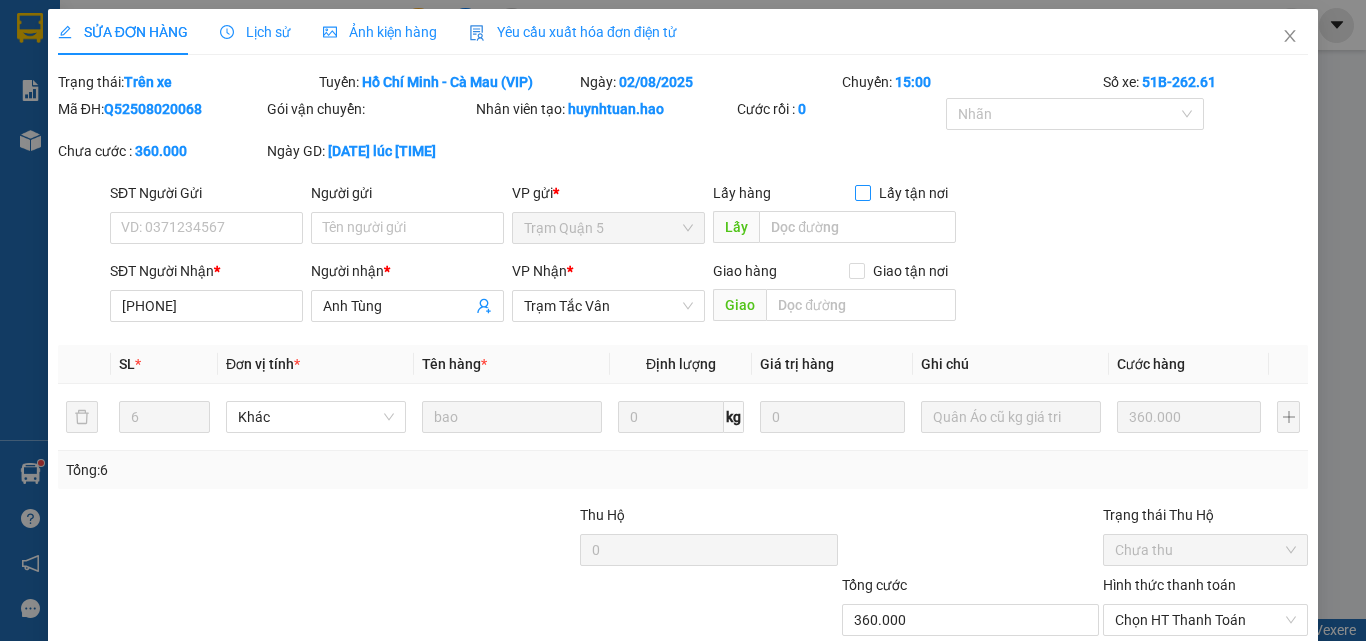 scroll, scrollTop: 0, scrollLeft: 0, axis: both 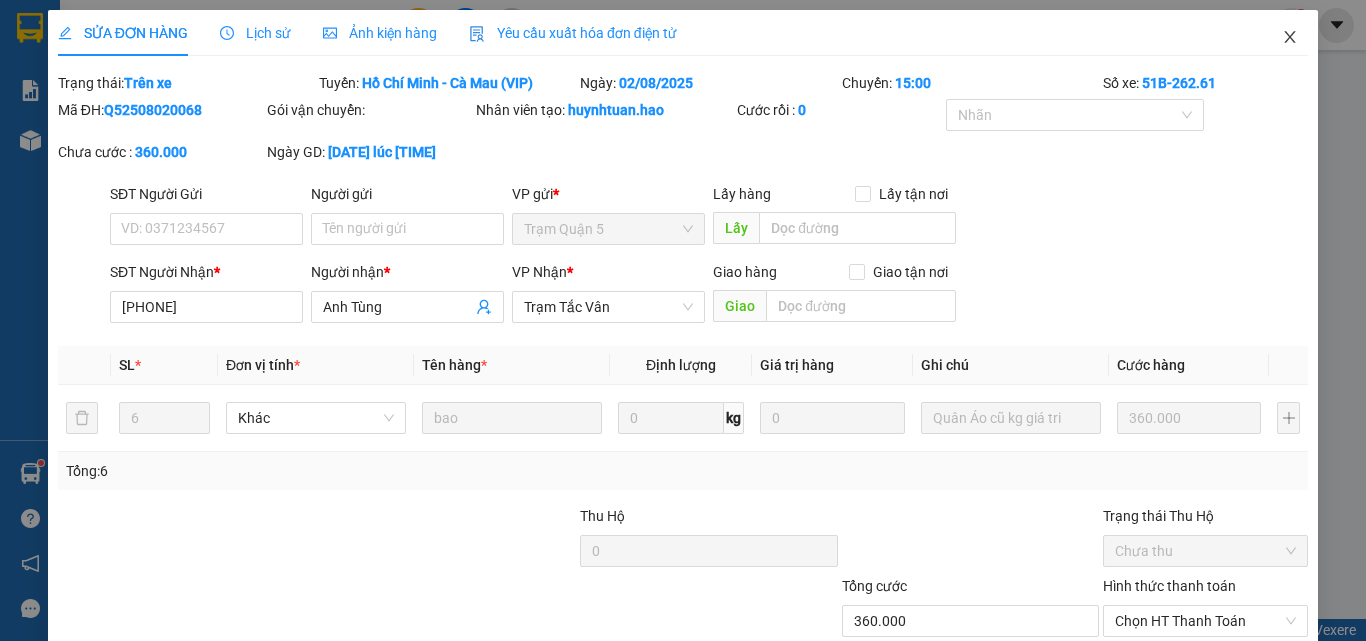 click at bounding box center (1290, 38) 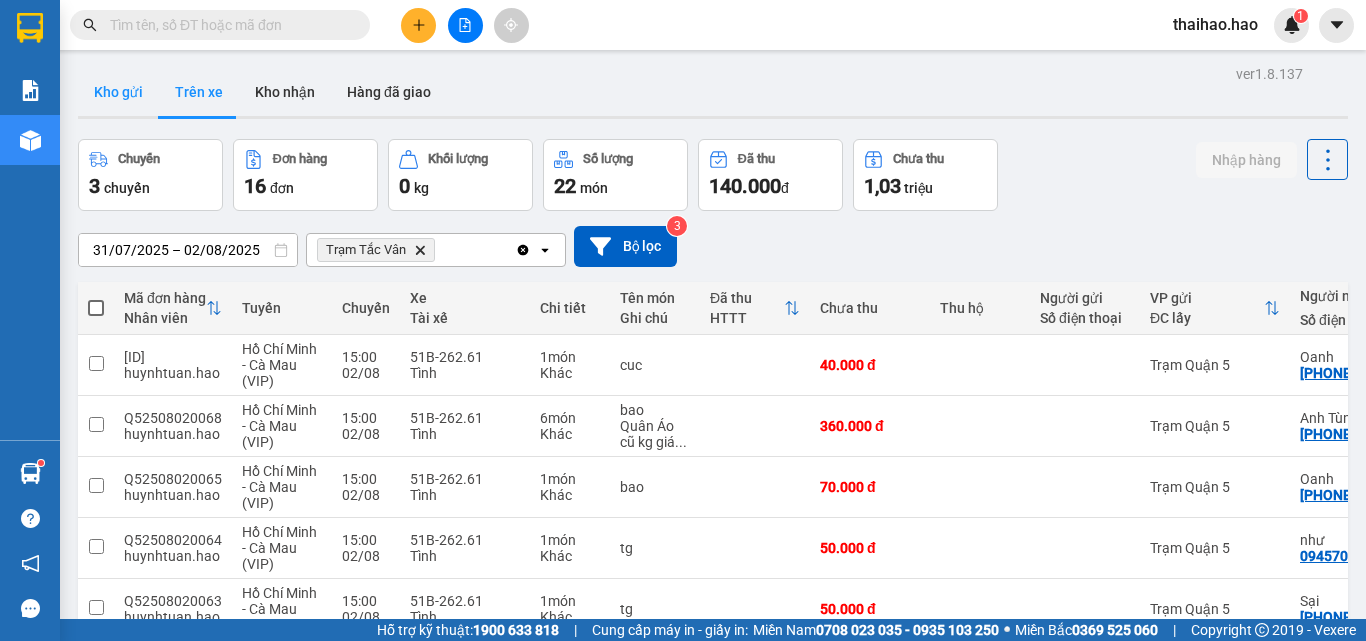 click on "Kho gửi" at bounding box center (118, 92) 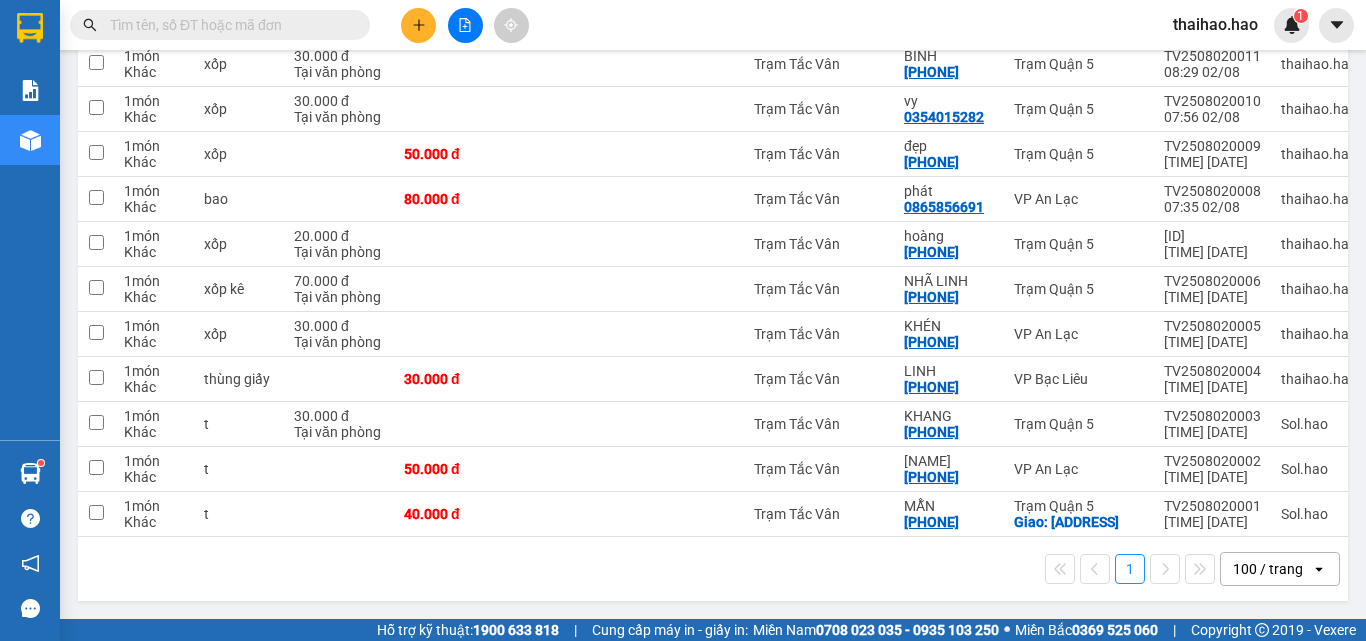 scroll, scrollTop: 1233, scrollLeft: 0, axis: vertical 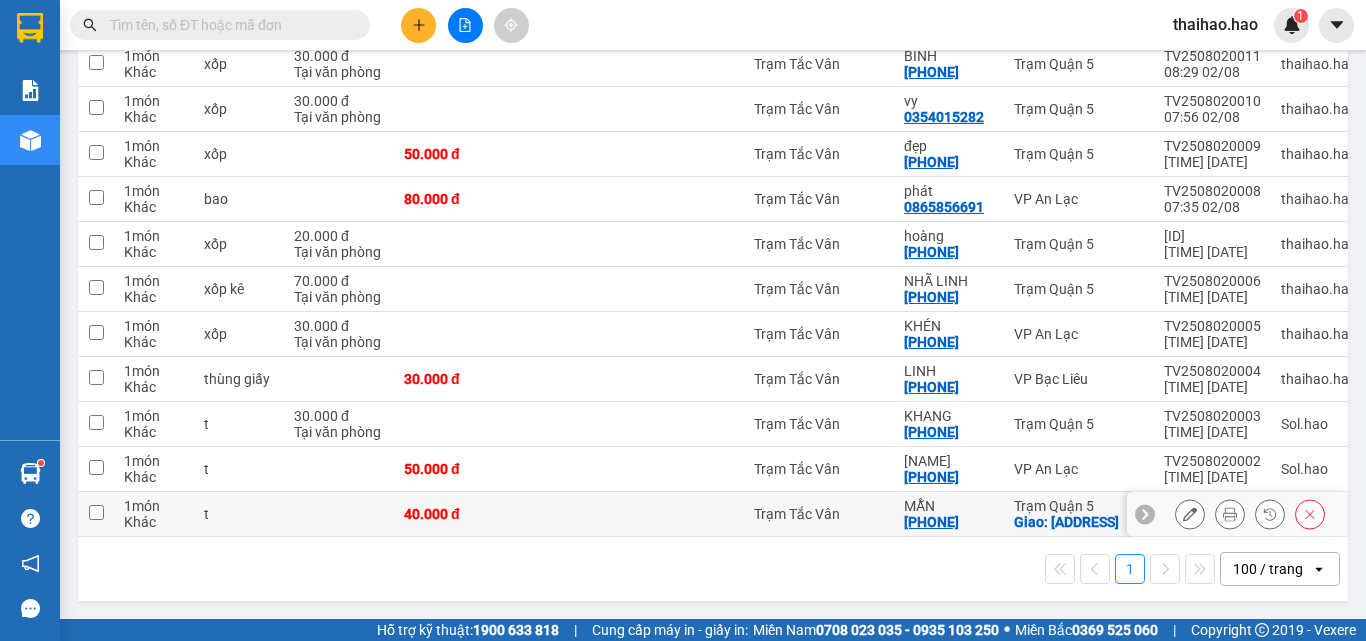 click at bounding box center (689, 514) 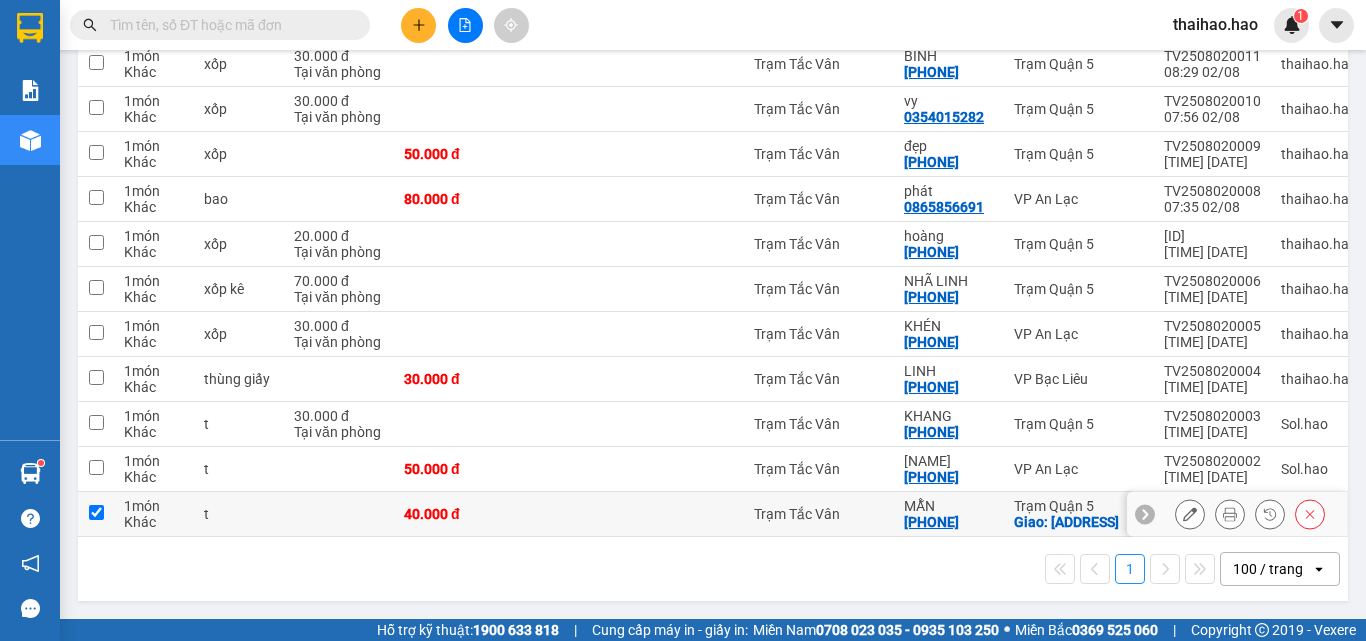 checkbox on "true" 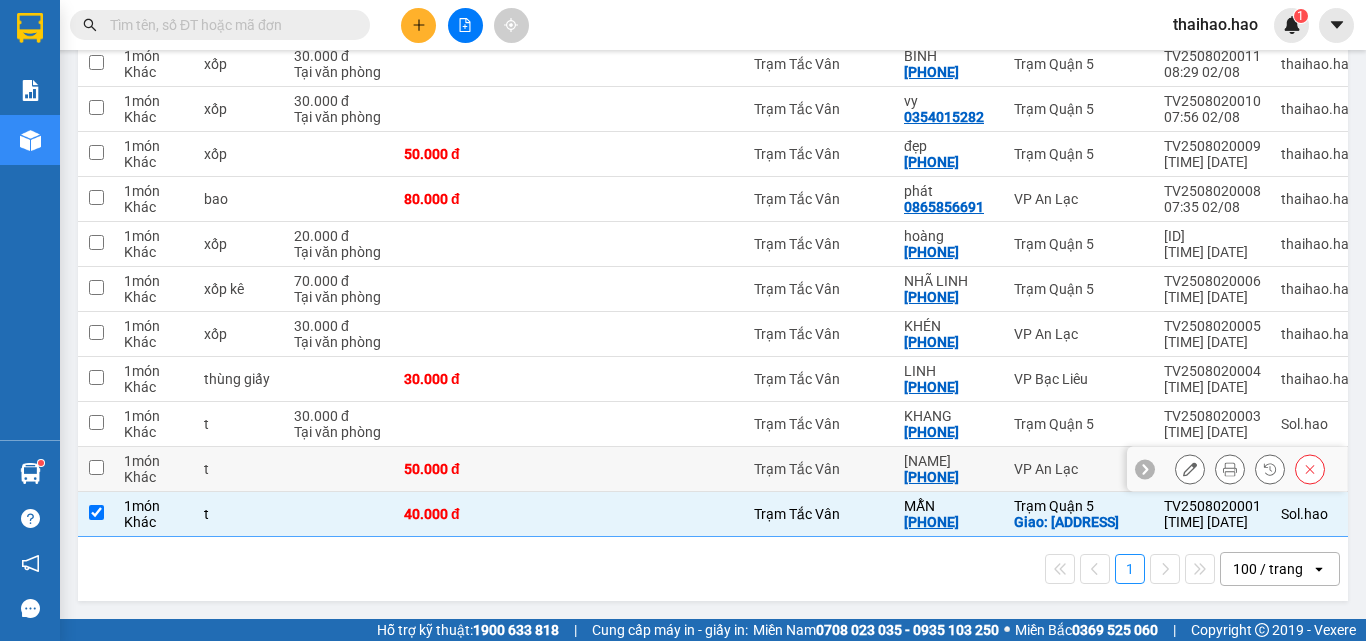 click at bounding box center [689, 469] 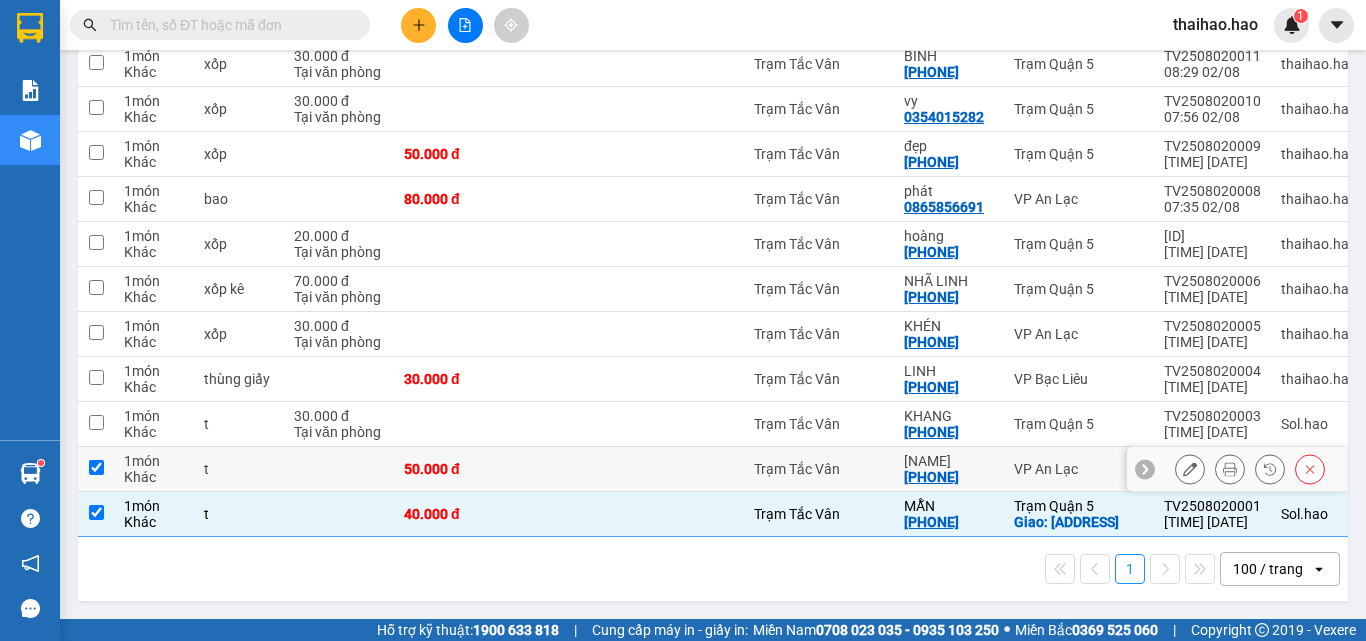checkbox on "true" 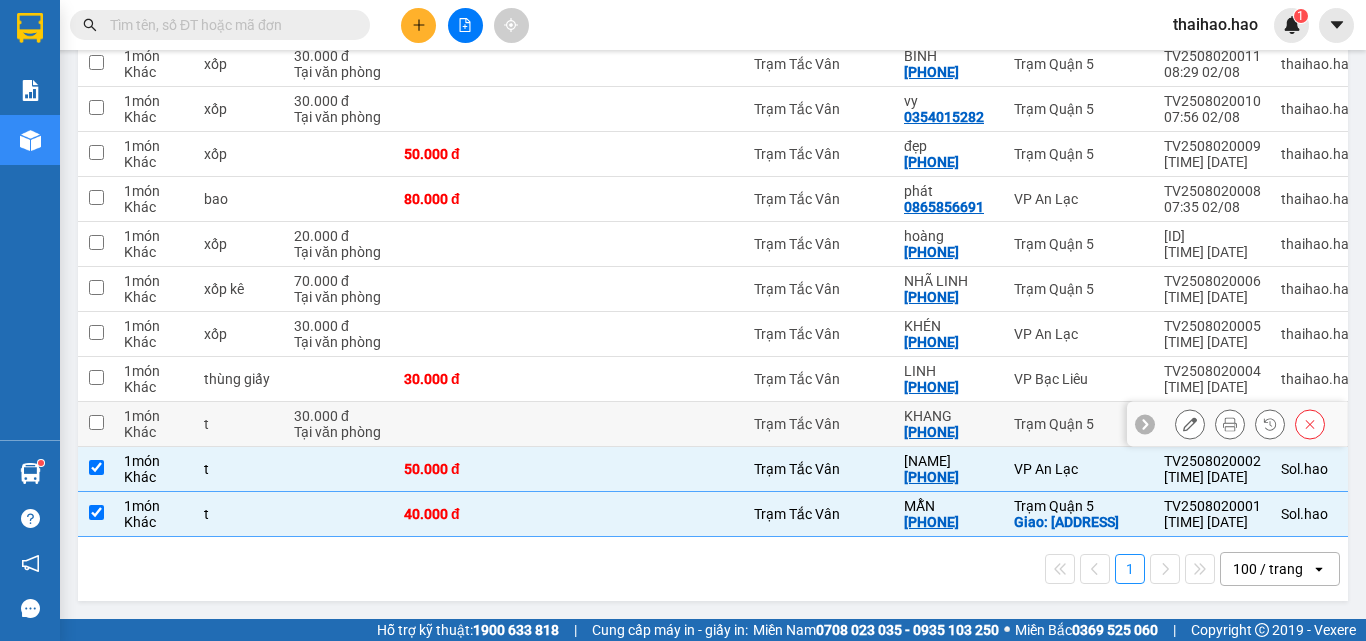 click at bounding box center (689, 424) 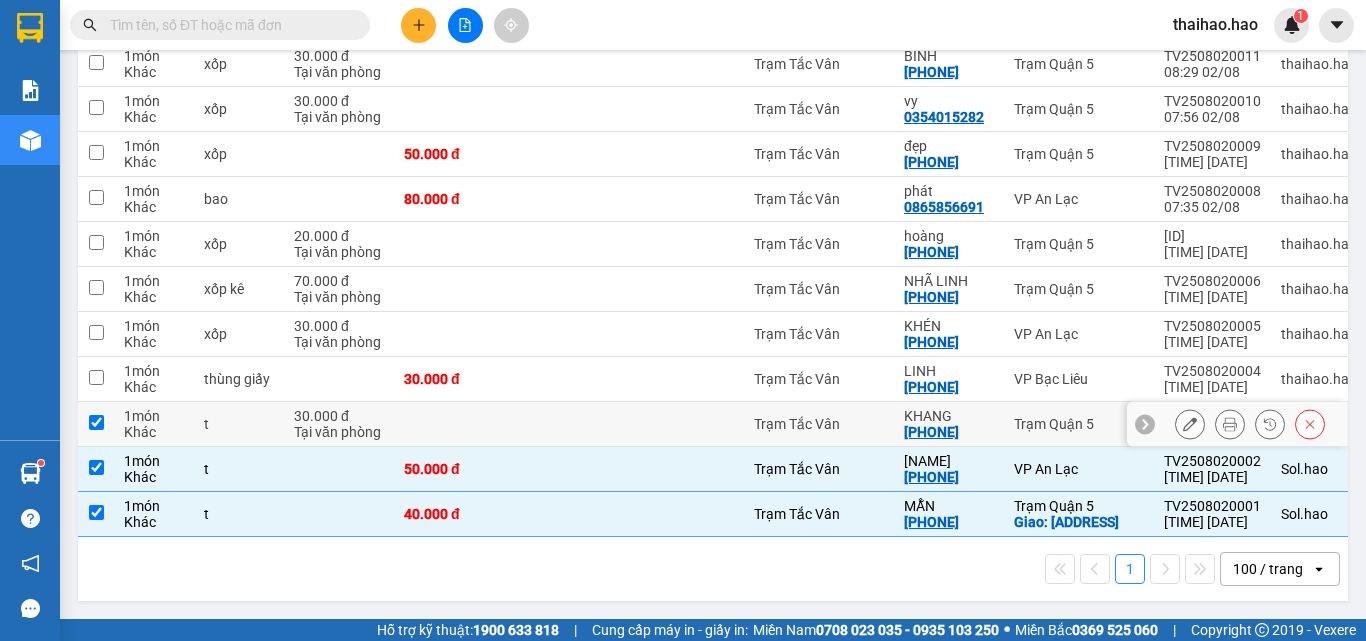 checkbox on "true" 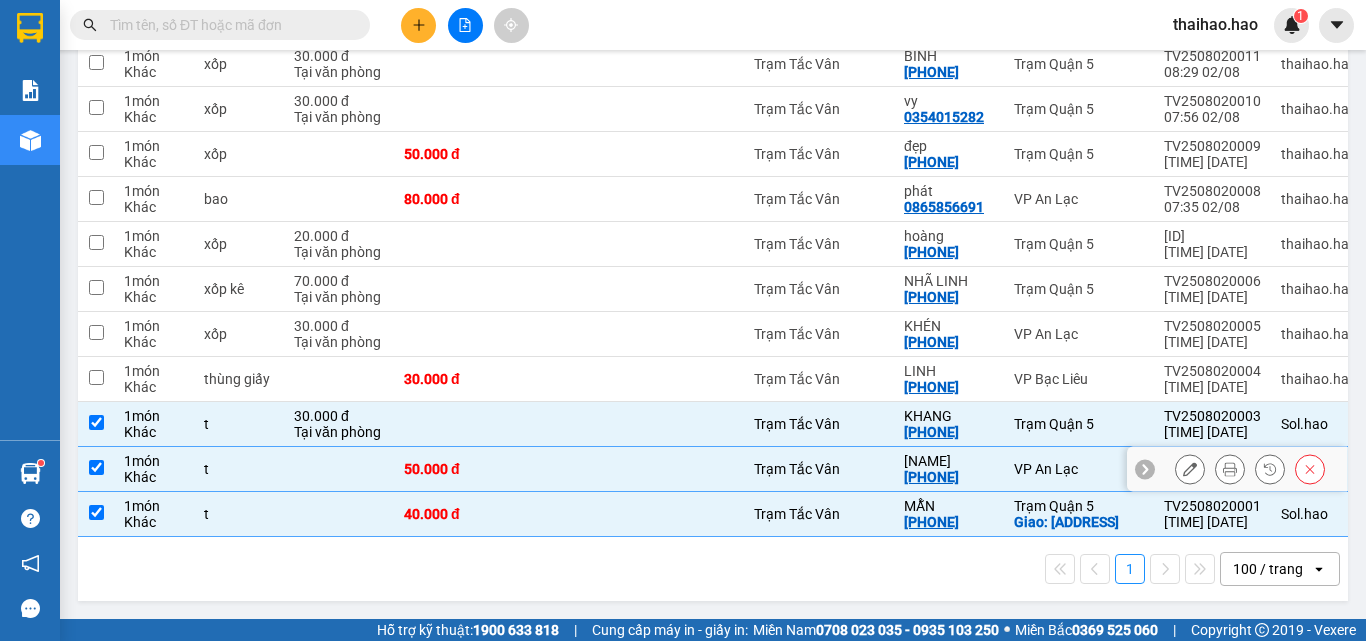 scroll, scrollTop: 1133, scrollLeft: 0, axis: vertical 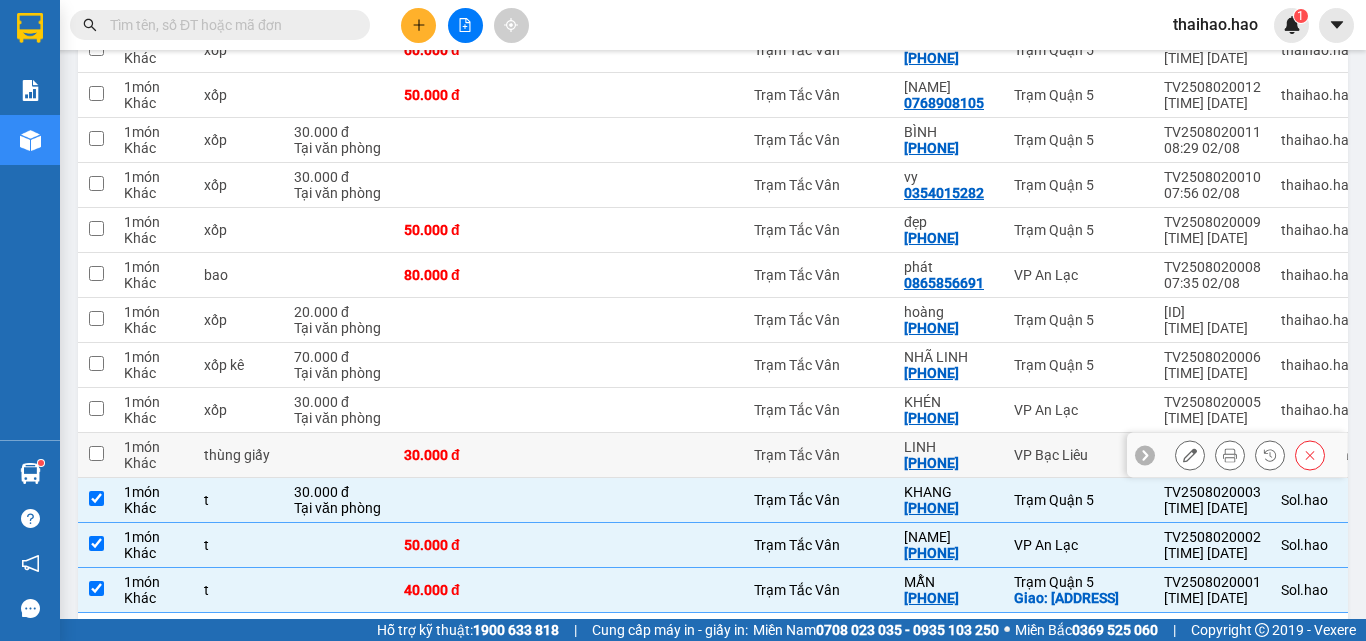 click at bounding box center [574, 455] 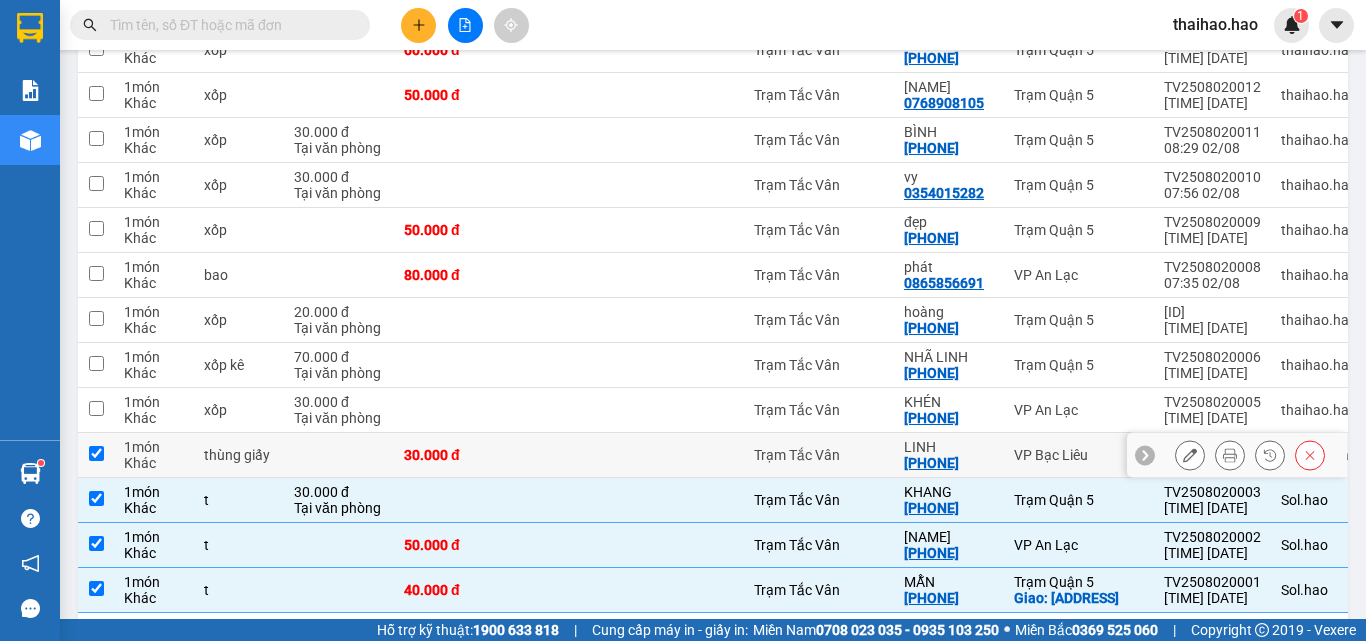 checkbox on "true" 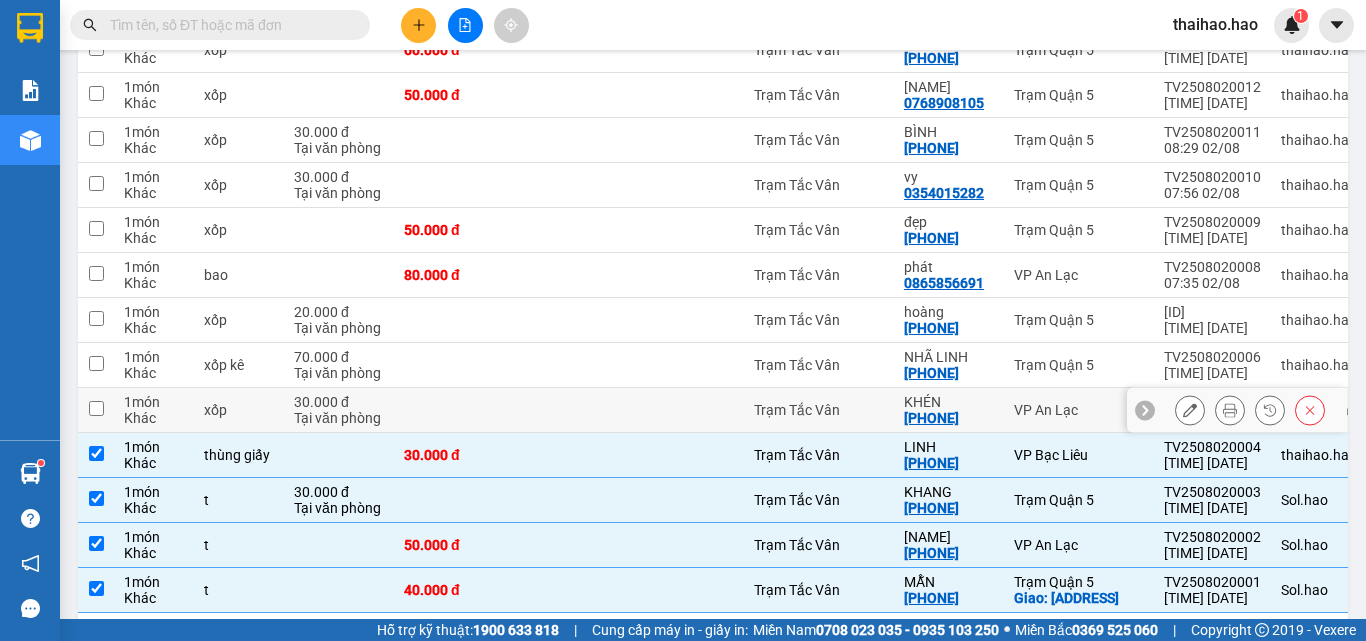 click at bounding box center (574, 410) 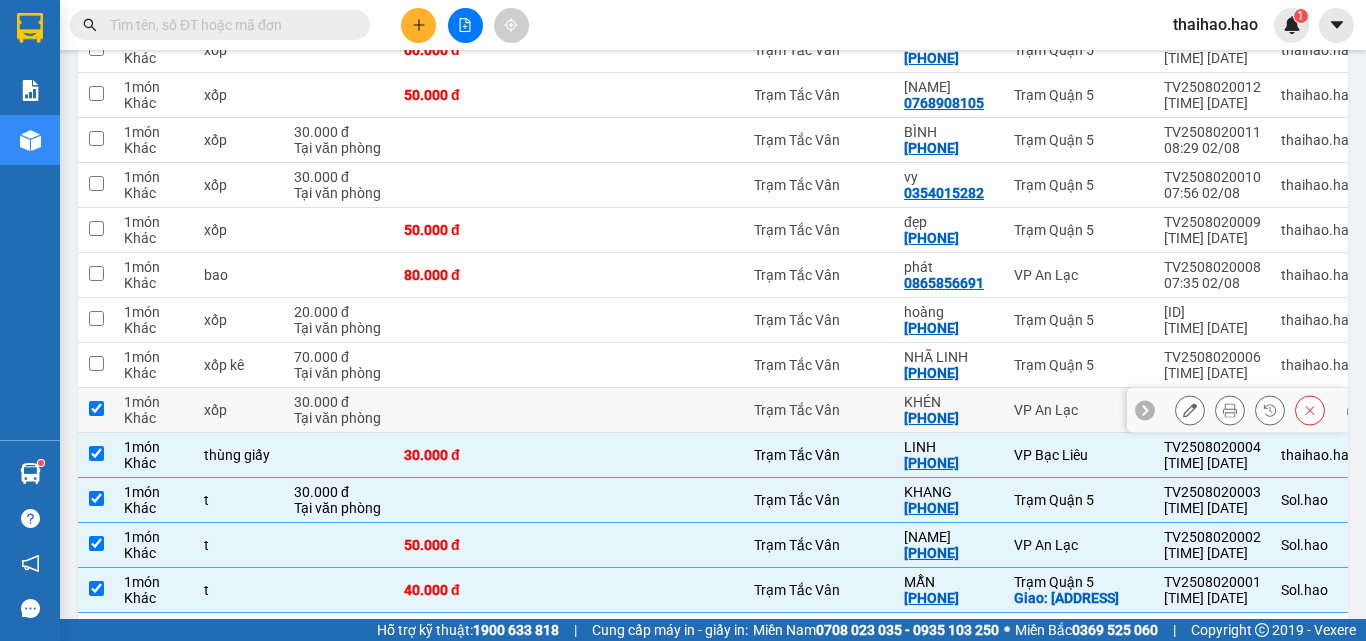 checkbox on "true" 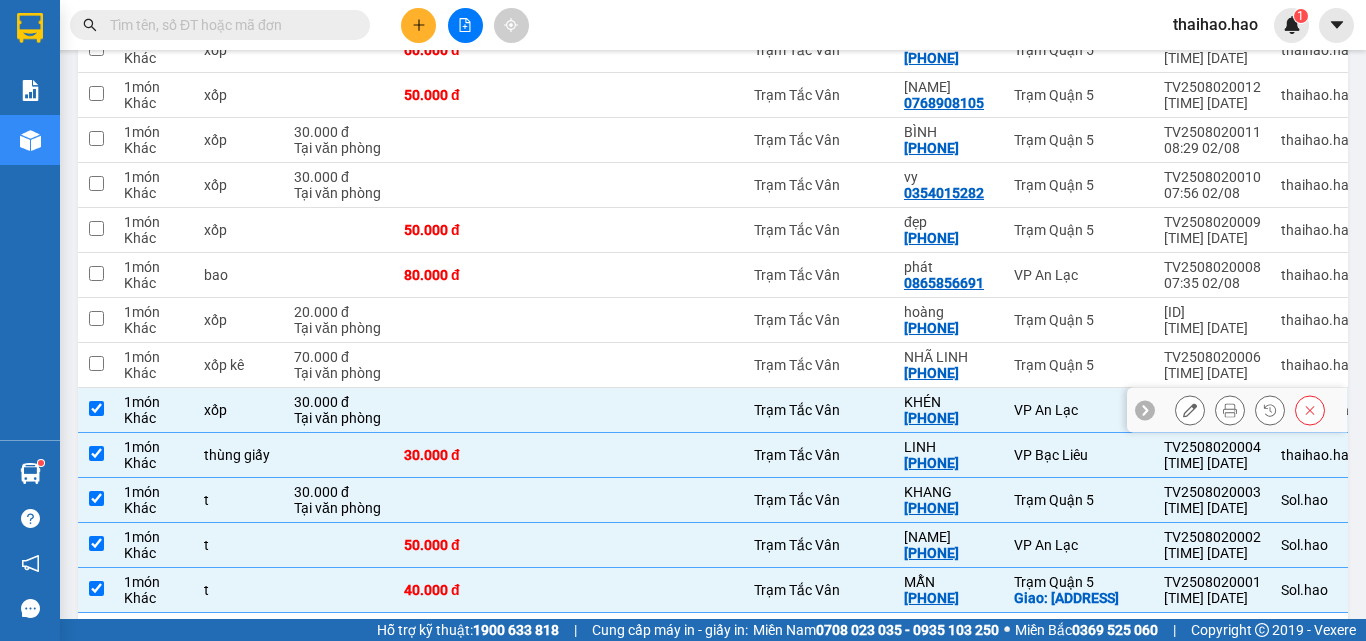 scroll, scrollTop: 1033, scrollLeft: 0, axis: vertical 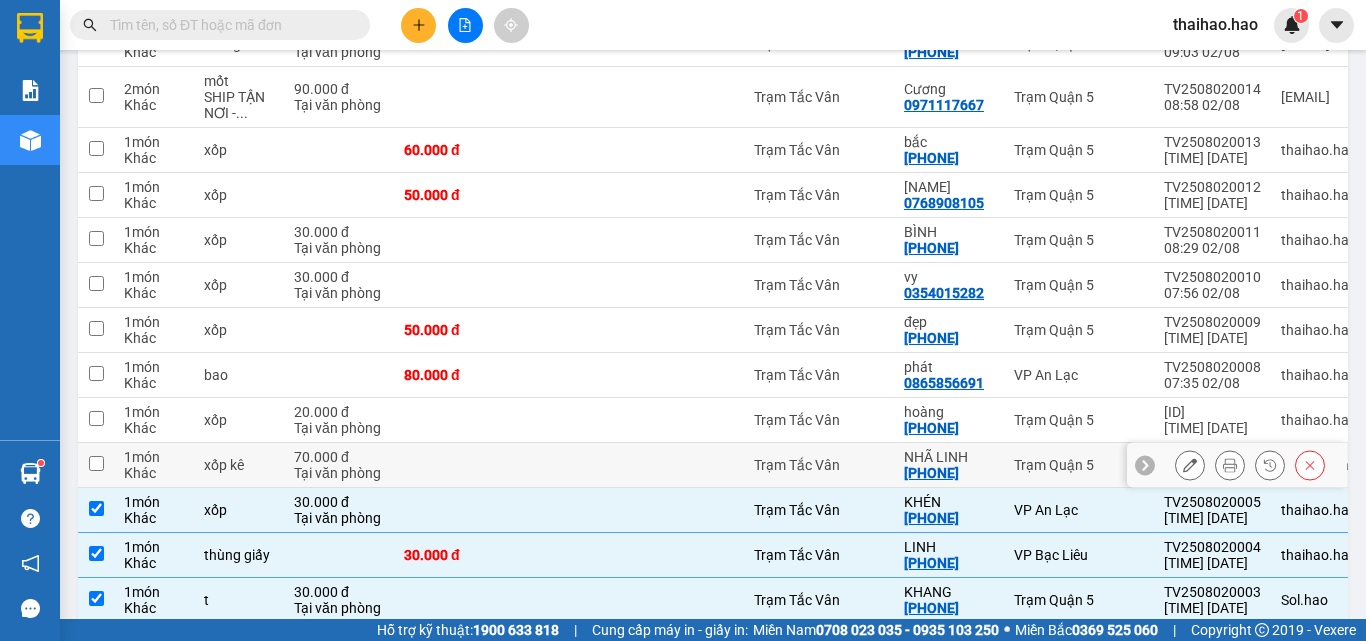 click at bounding box center (574, 465) 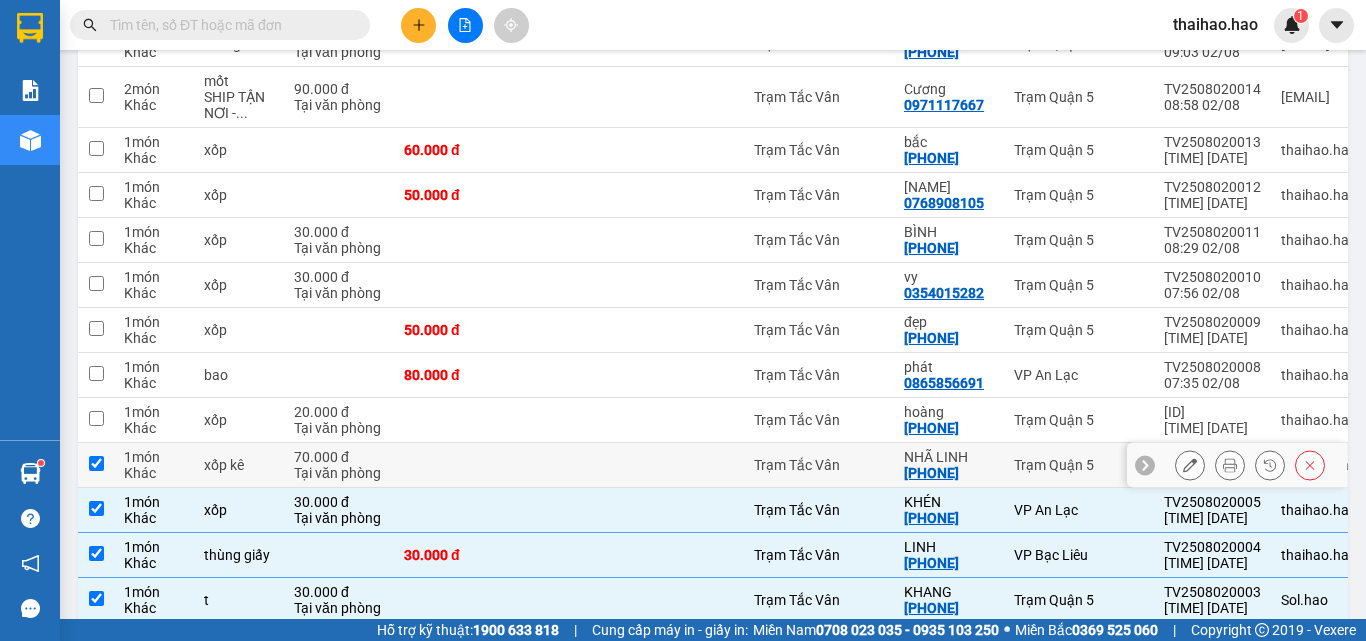 checkbox on "true" 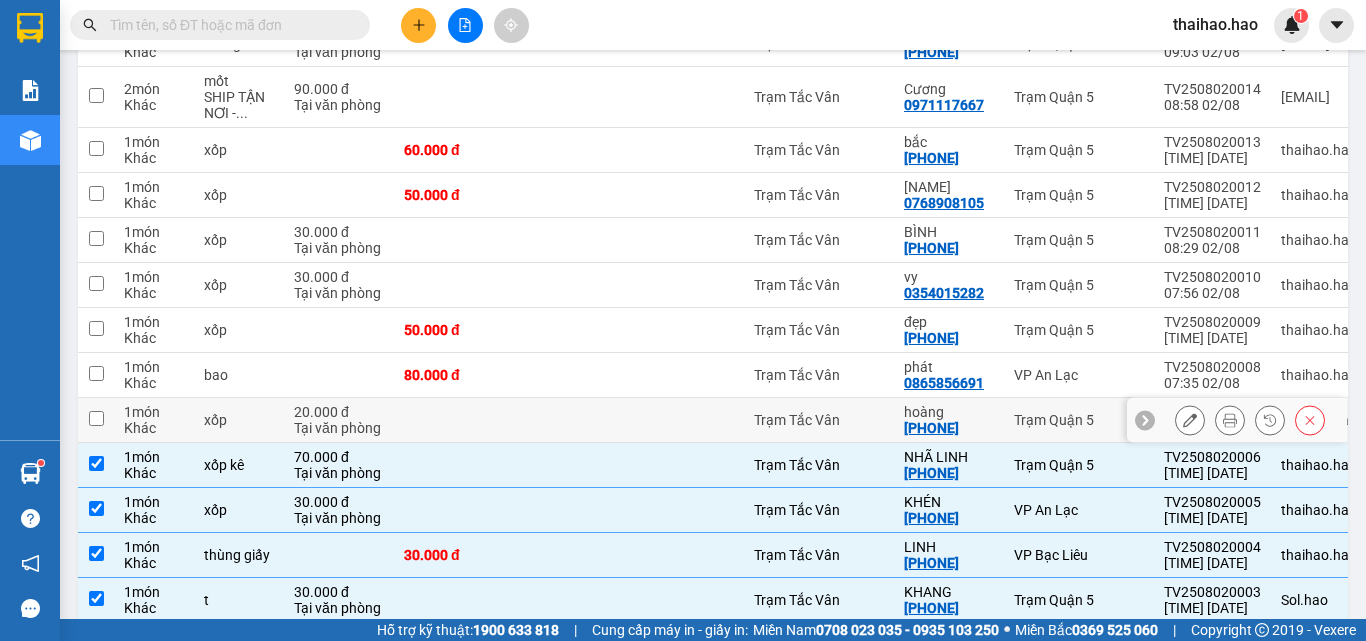 click at bounding box center [574, 420] 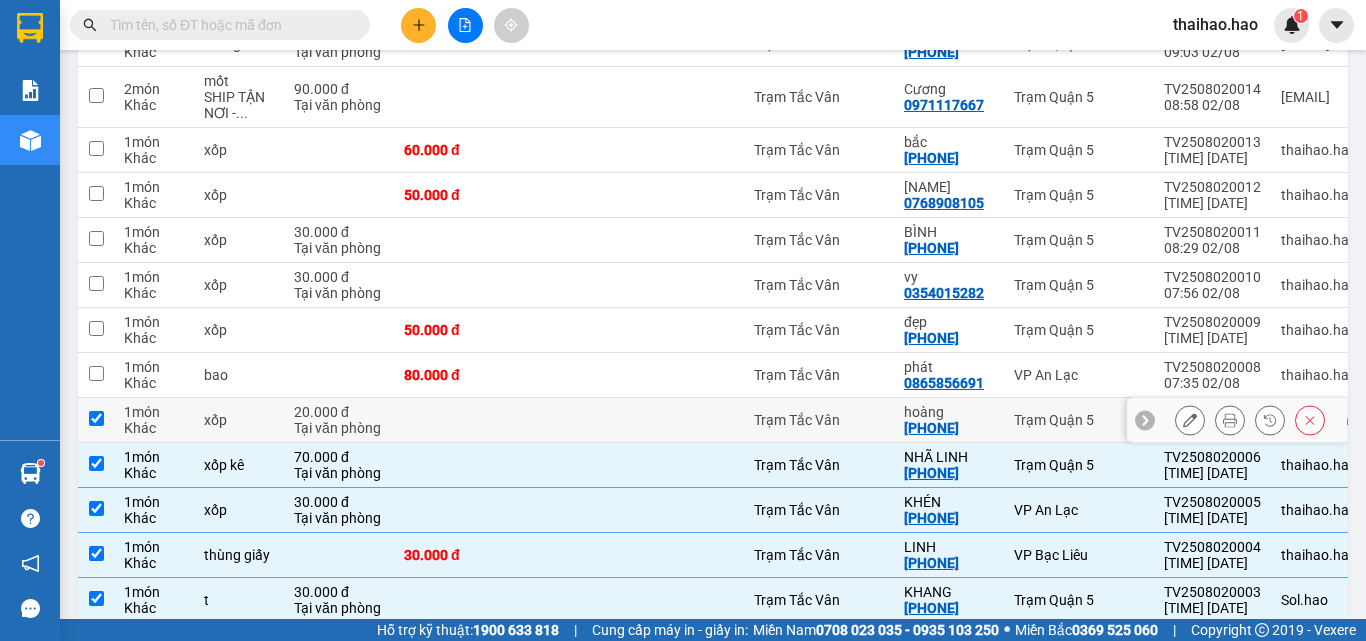 checkbox on "true" 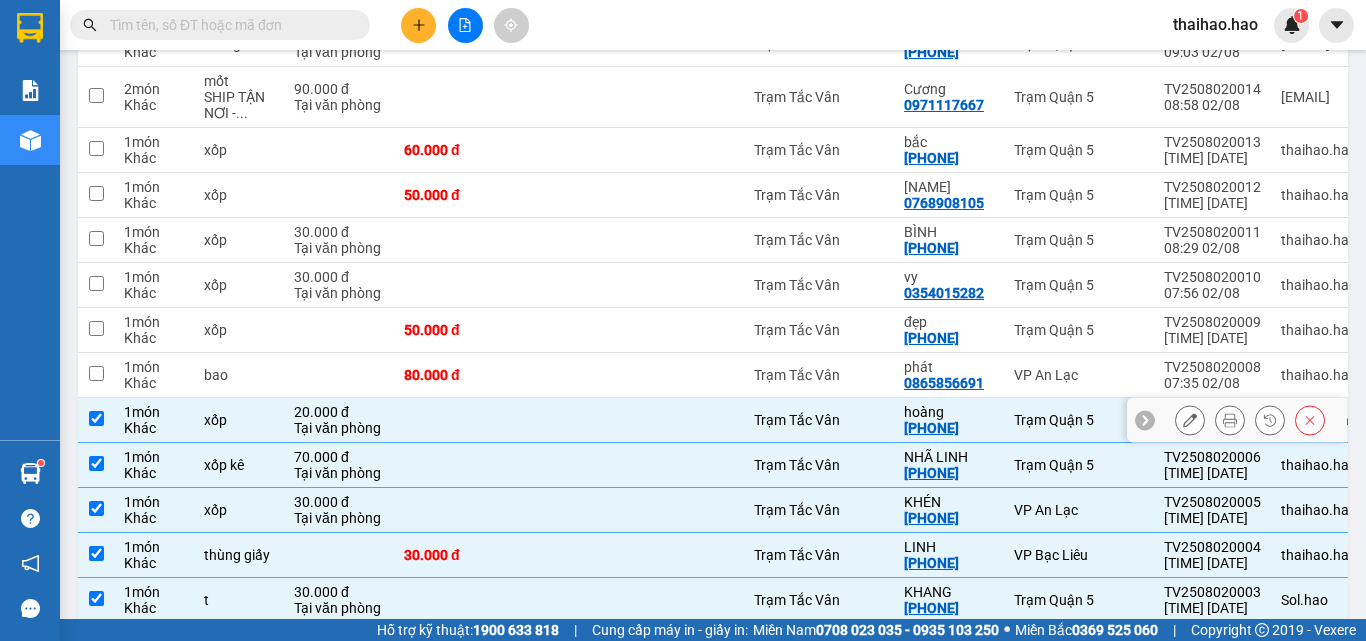 scroll, scrollTop: 933, scrollLeft: 0, axis: vertical 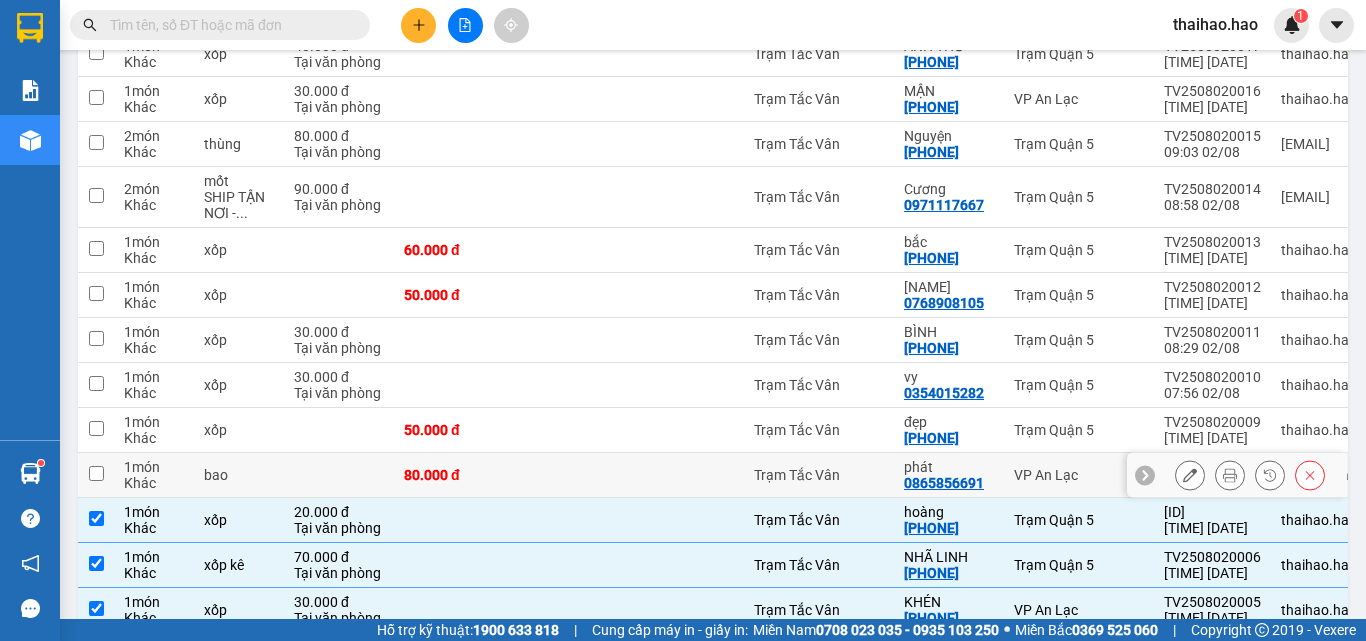 click at bounding box center (574, 475) 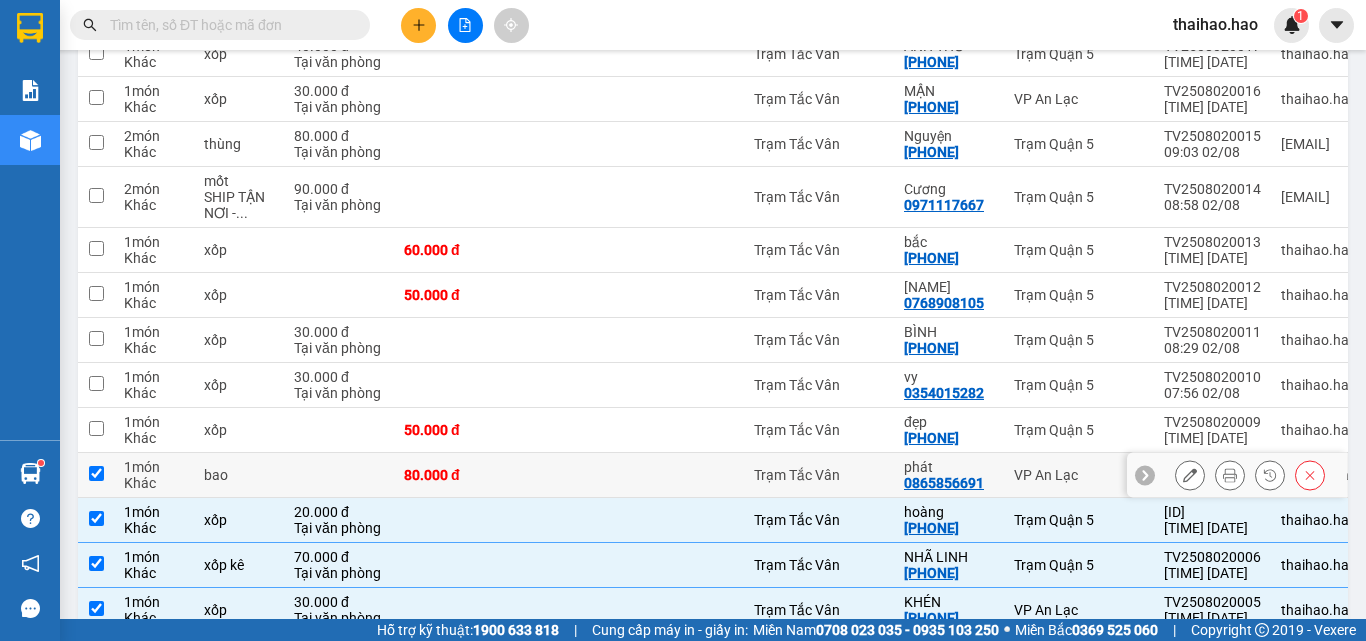 checkbox on "true" 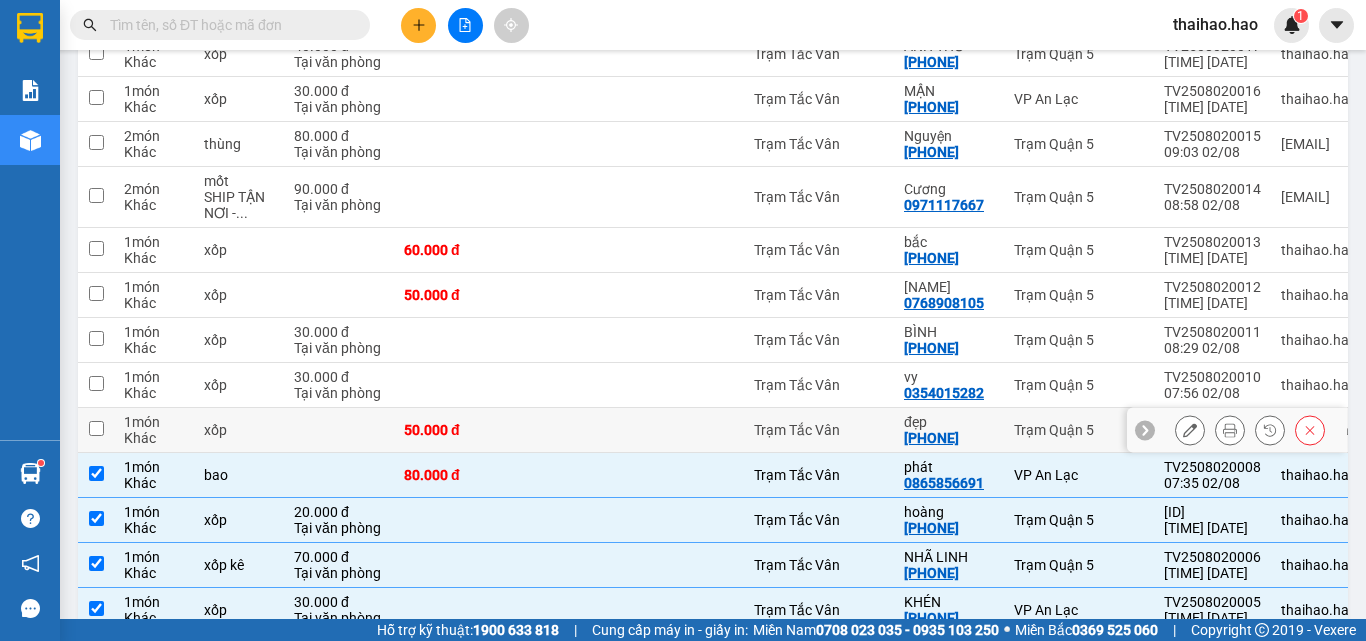 click at bounding box center (574, 430) 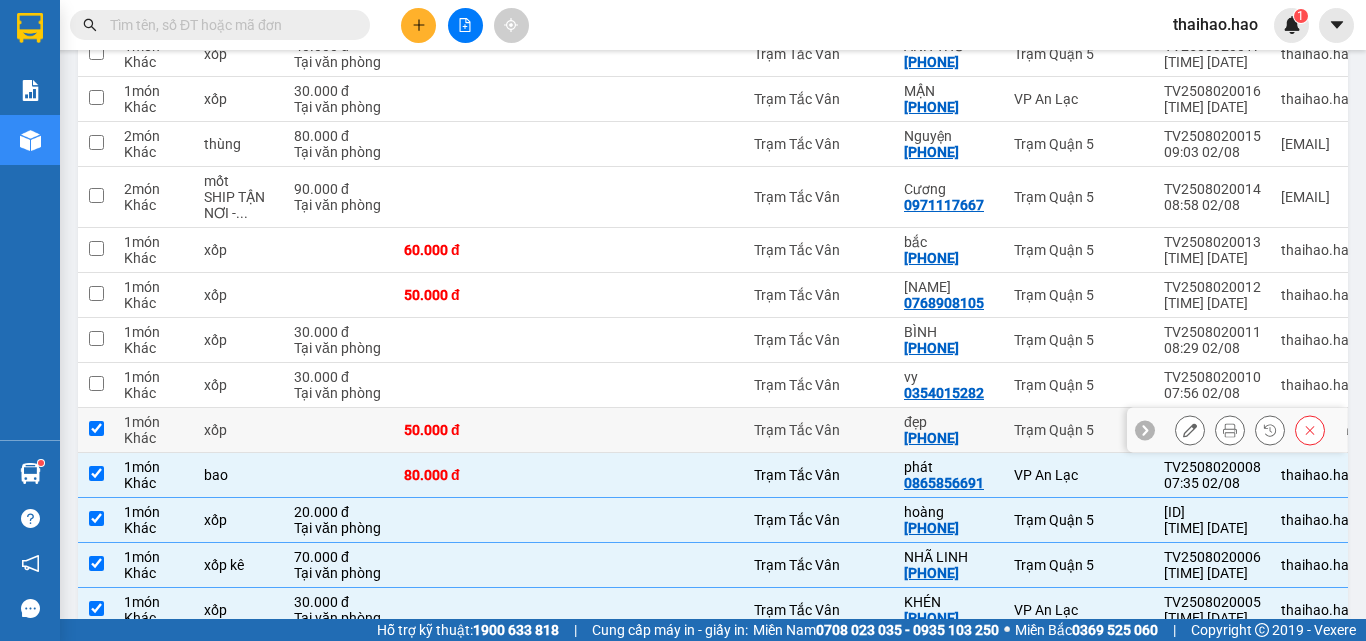 checkbox on "true" 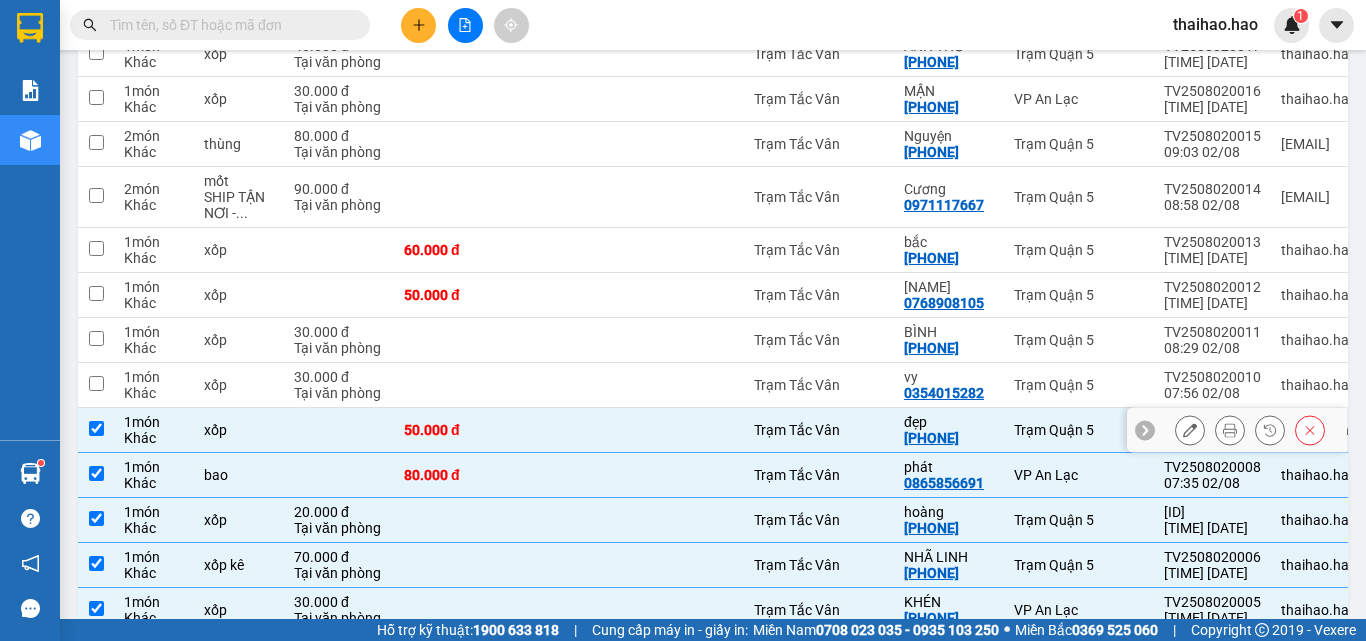 scroll, scrollTop: 833, scrollLeft: 0, axis: vertical 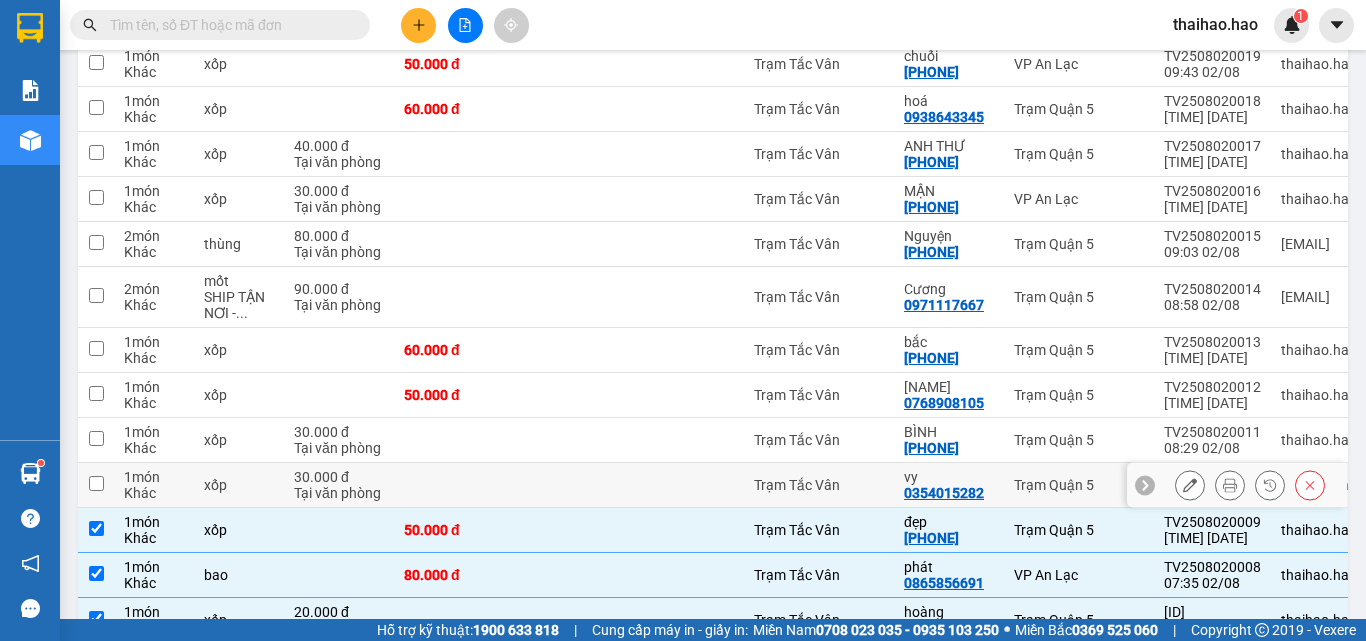 click at bounding box center [574, 485] 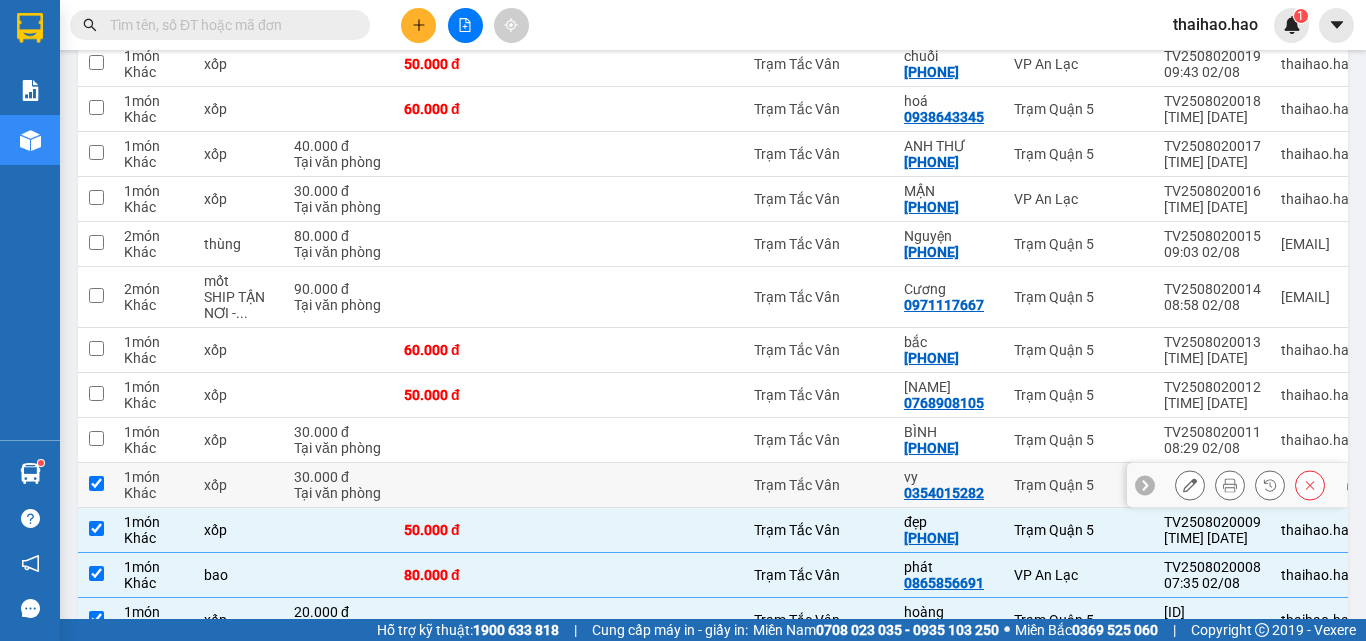 checkbox on "true" 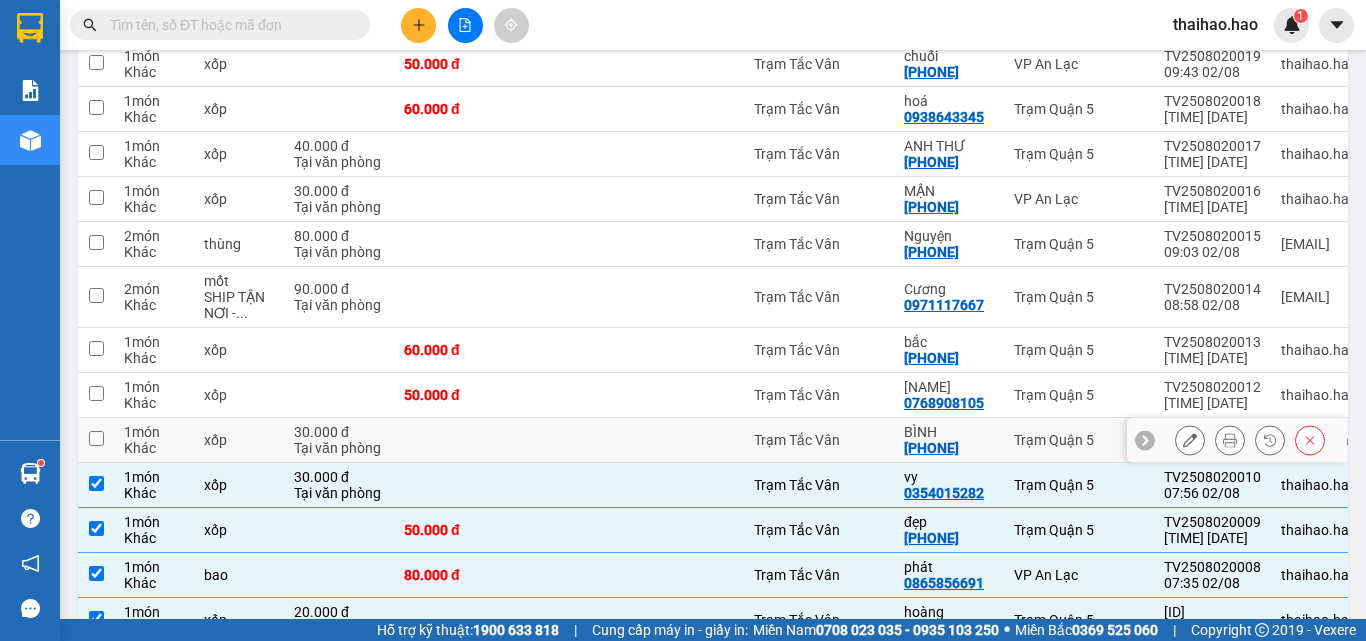 click at bounding box center [574, 440] 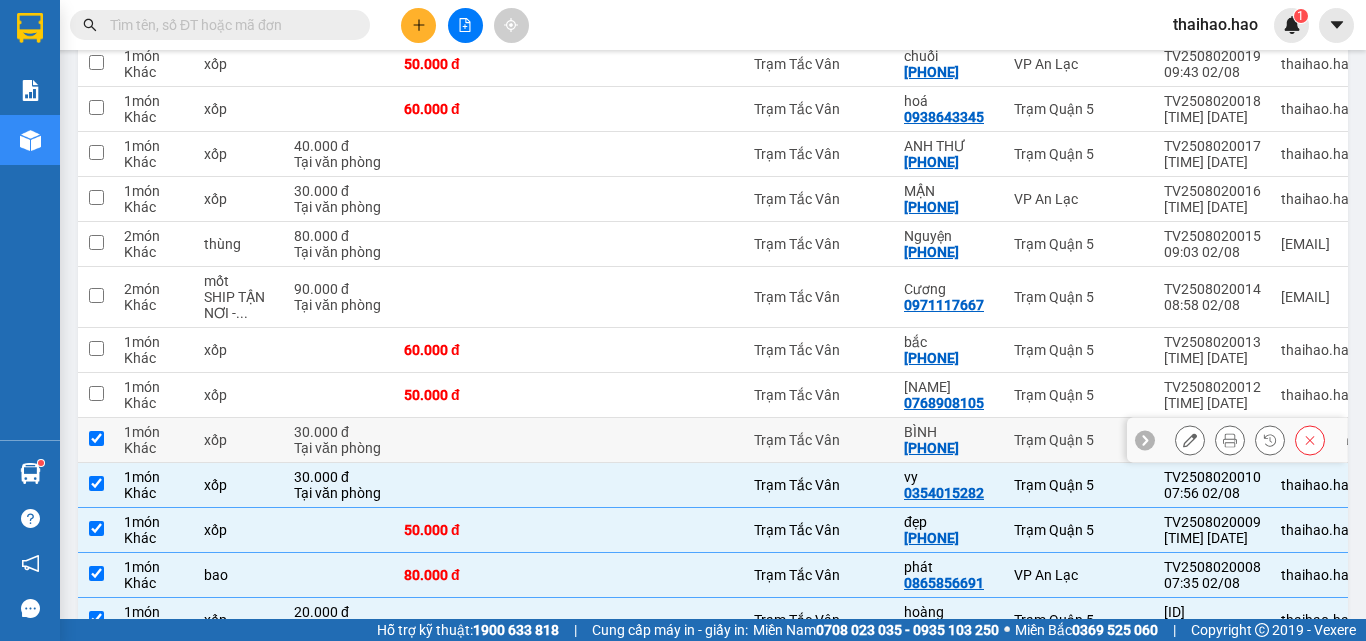 checkbox on "true" 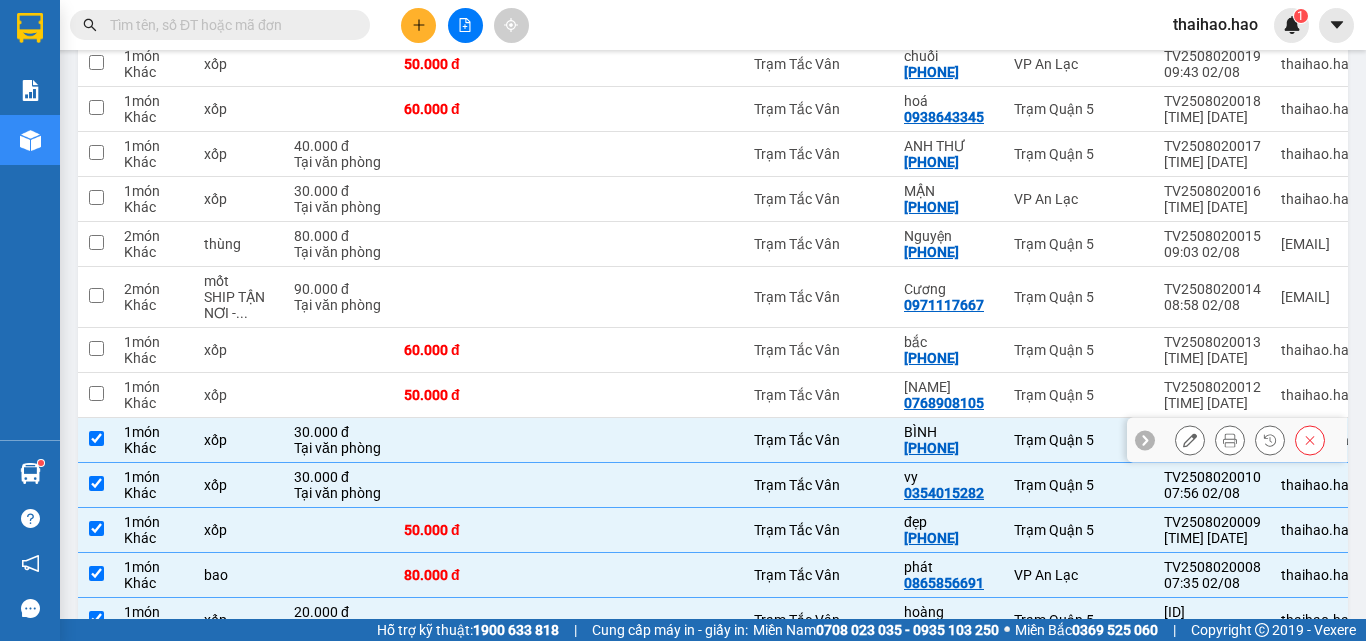 scroll, scrollTop: 733, scrollLeft: 0, axis: vertical 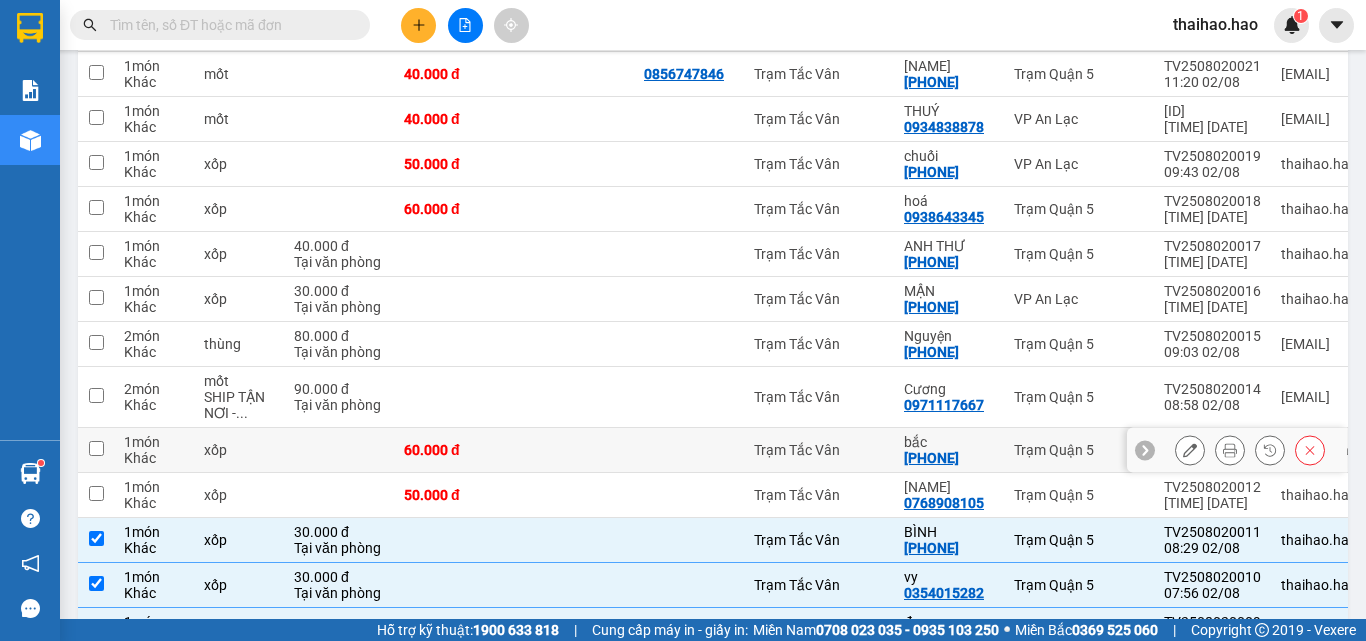 click at bounding box center (574, 450) 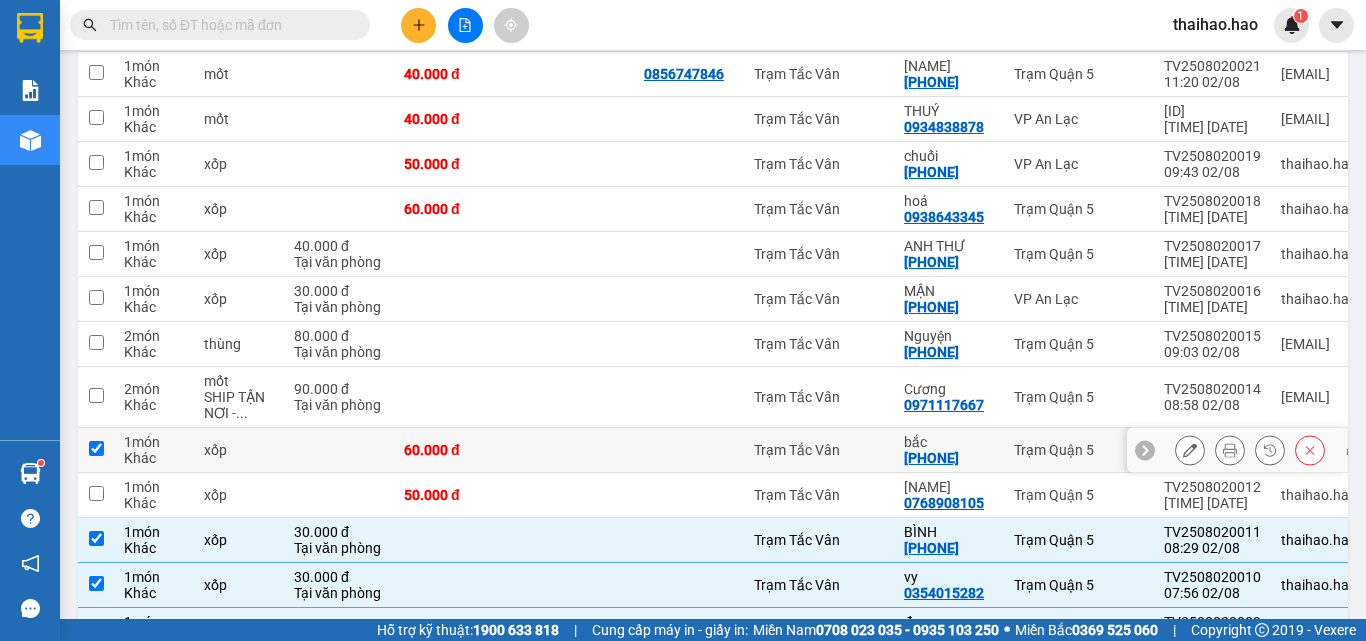checkbox on "true" 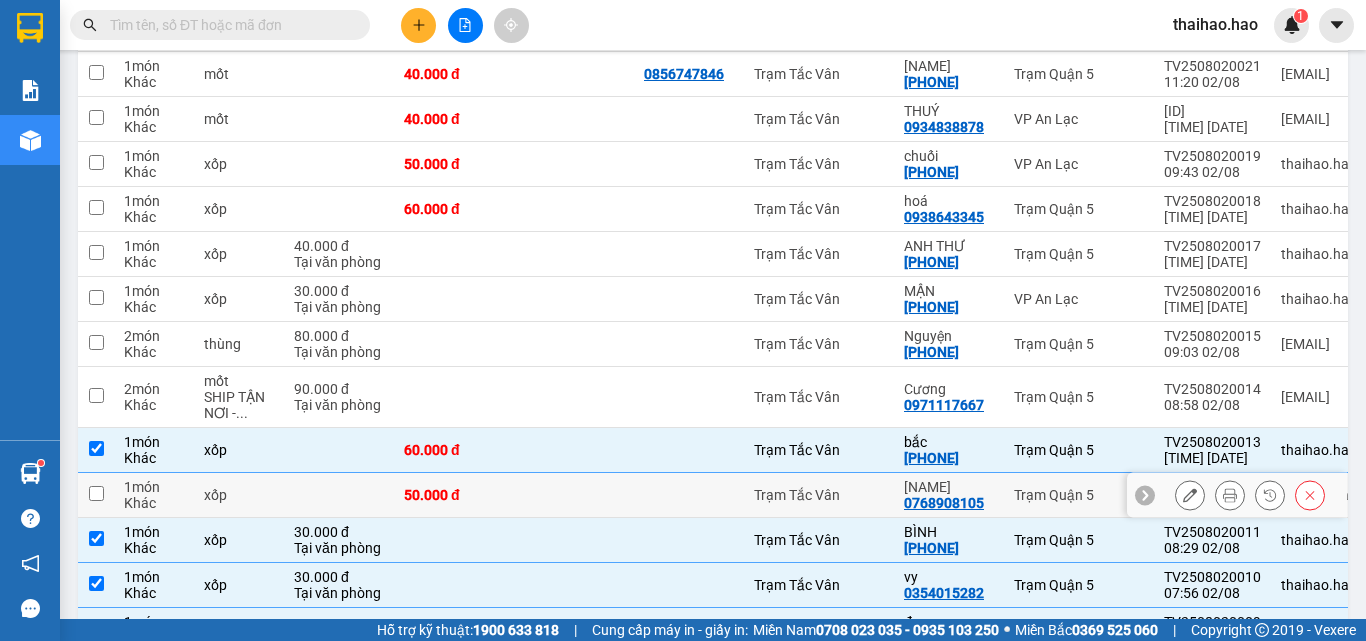 click at bounding box center [574, 495] 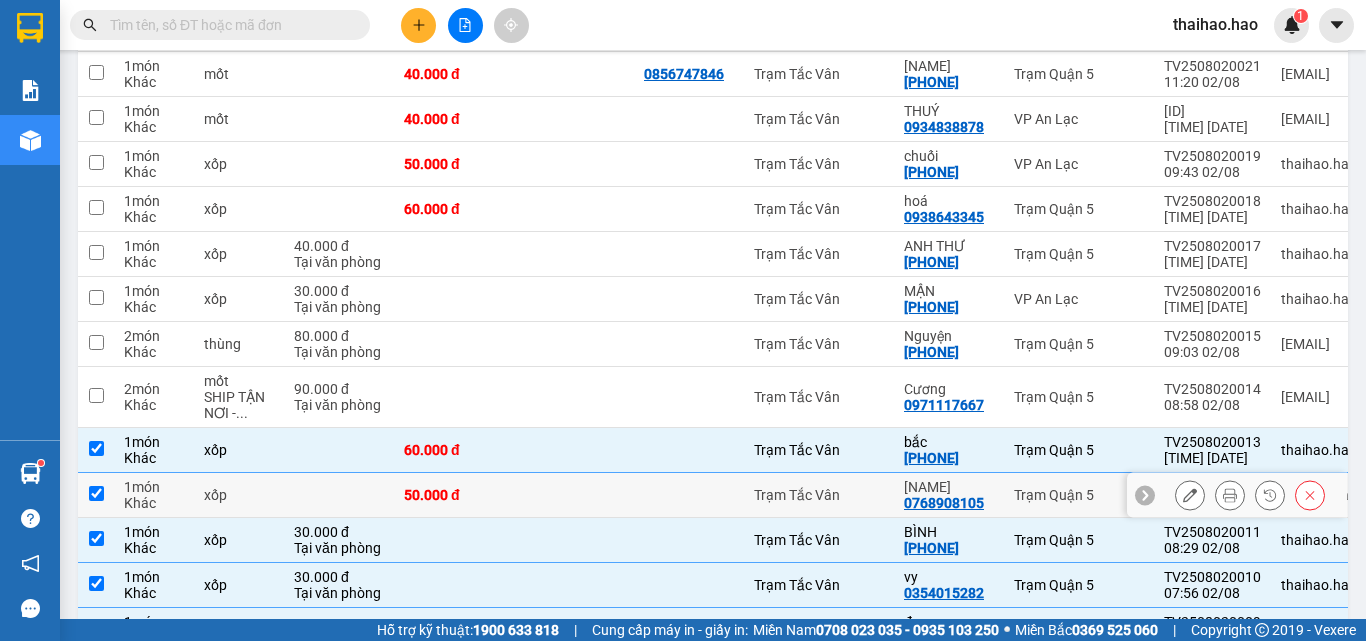 checkbox on "true" 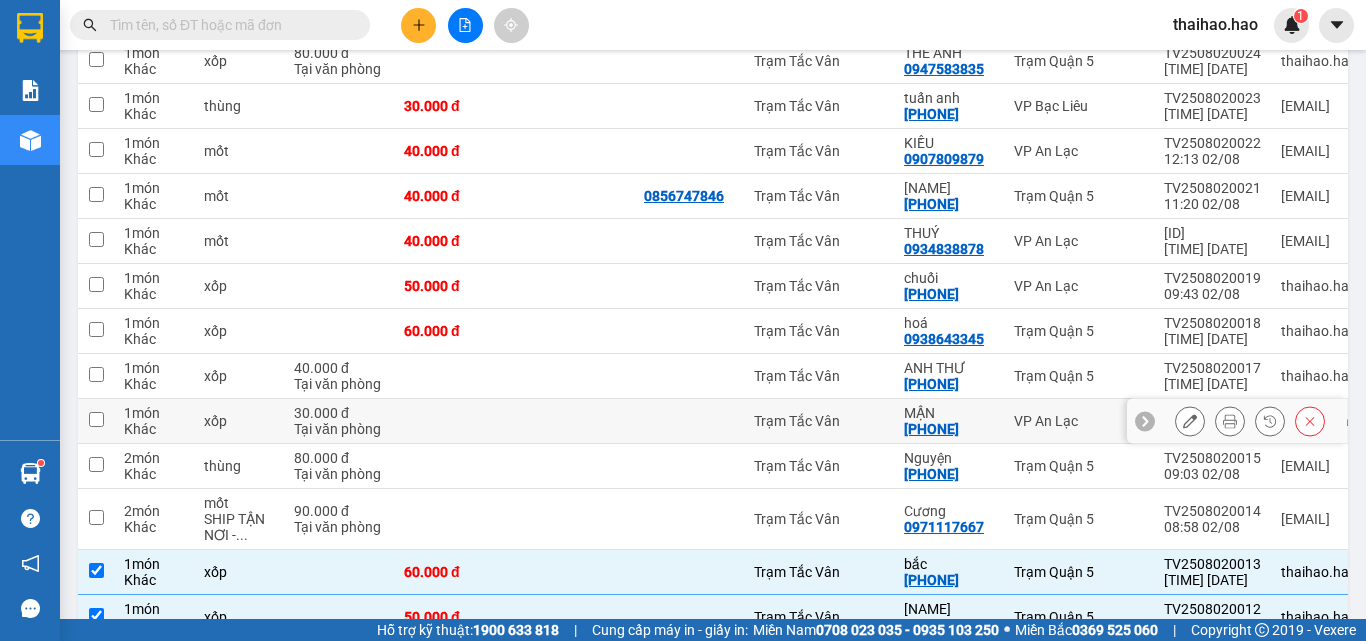 scroll, scrollTop: 633, scrollLeft: 0, axis: vertical 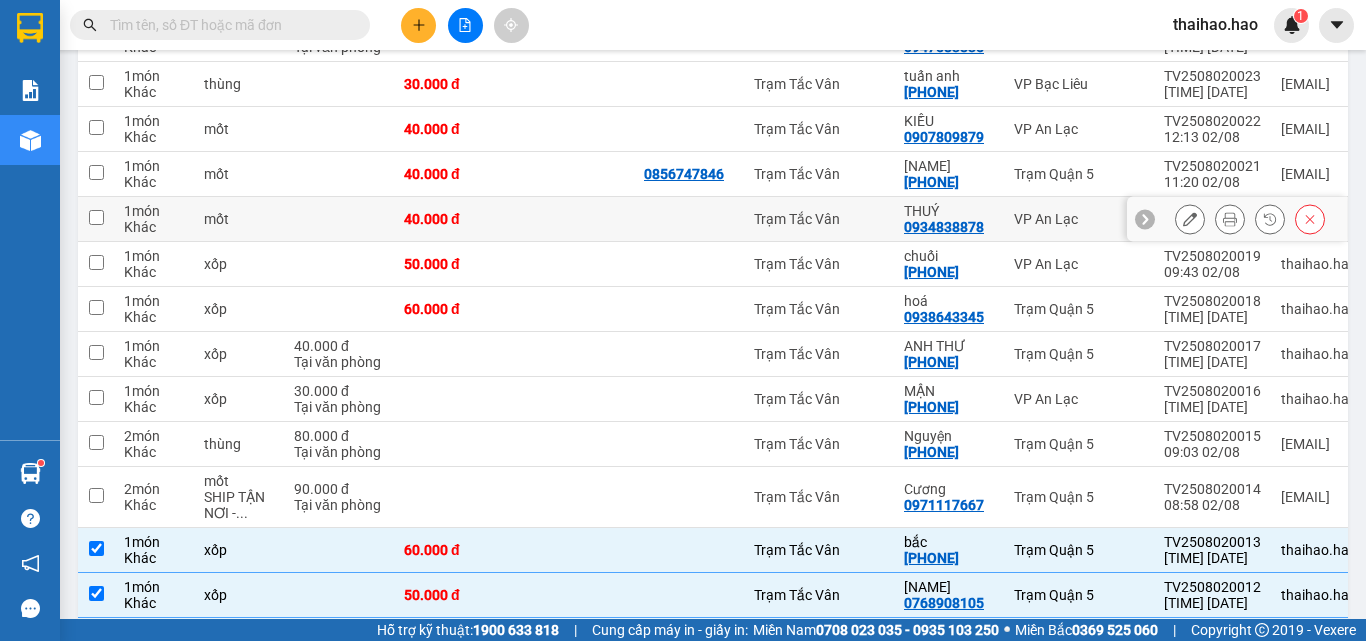 click at bounding box center [574, 219] 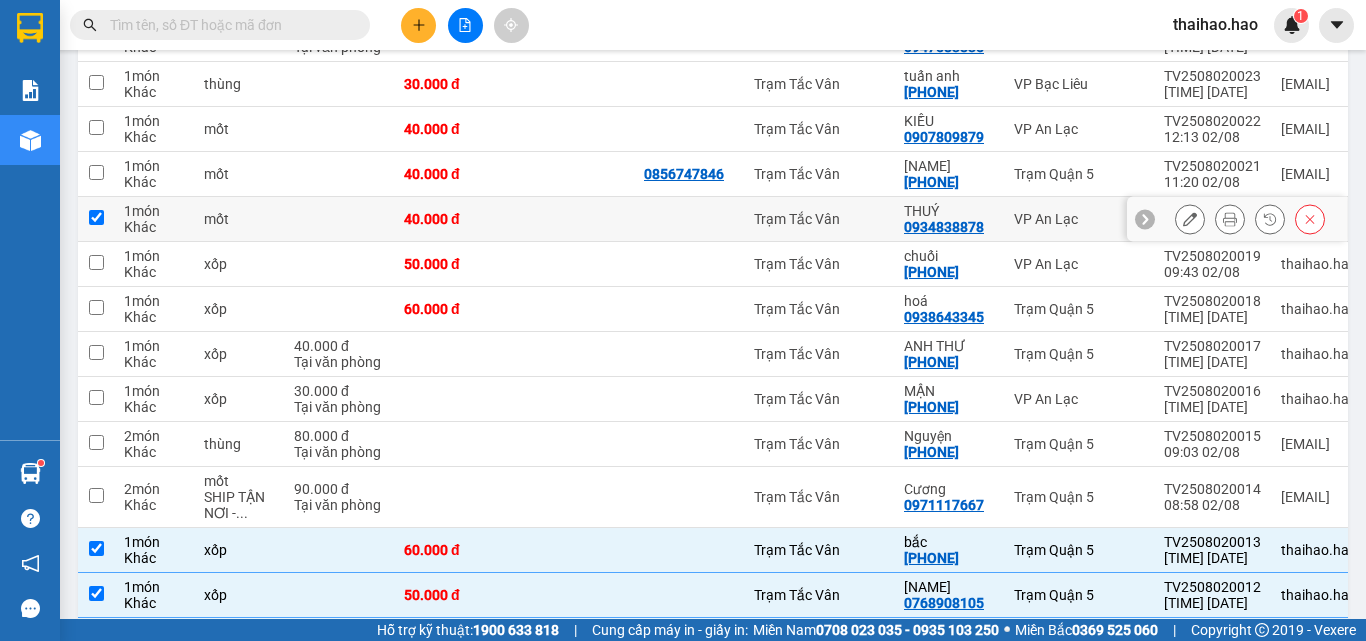 checkbox on "true" 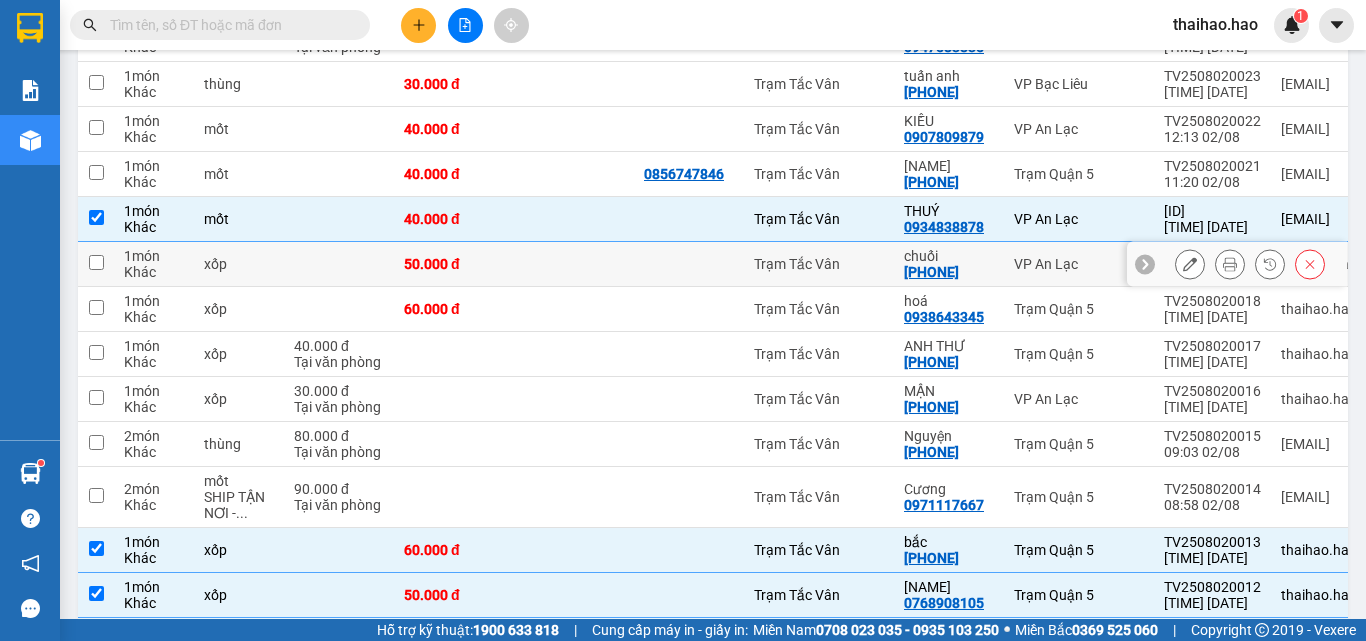 click at bounding box center (574, 264) 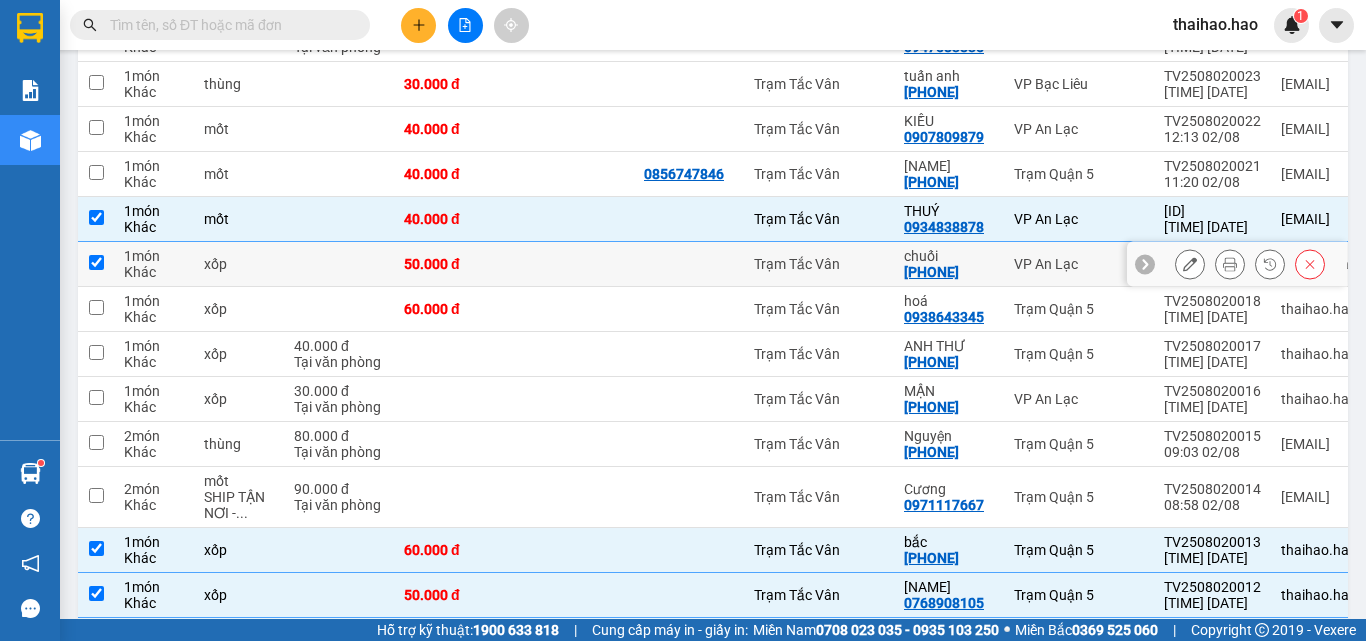 checkbox on "true" 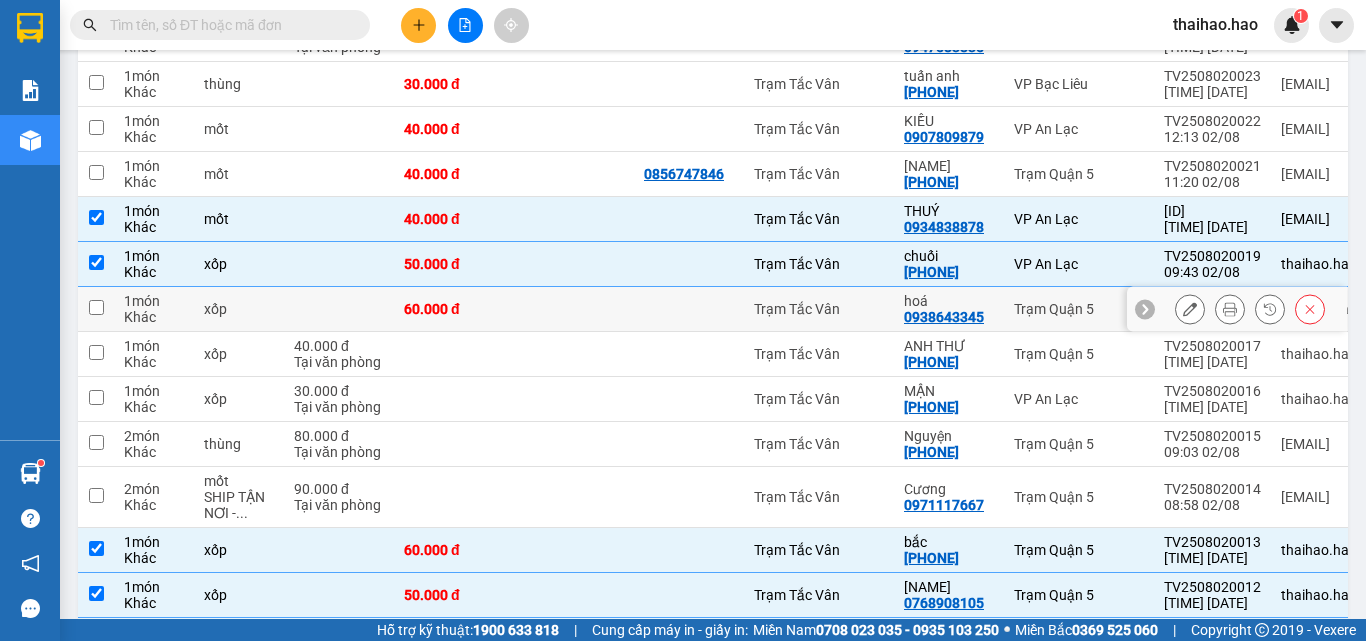 drag, startPoint x: 609, startPoint y: 295, endPoint x: 620, endPoint y: 334, distance: 40.5216 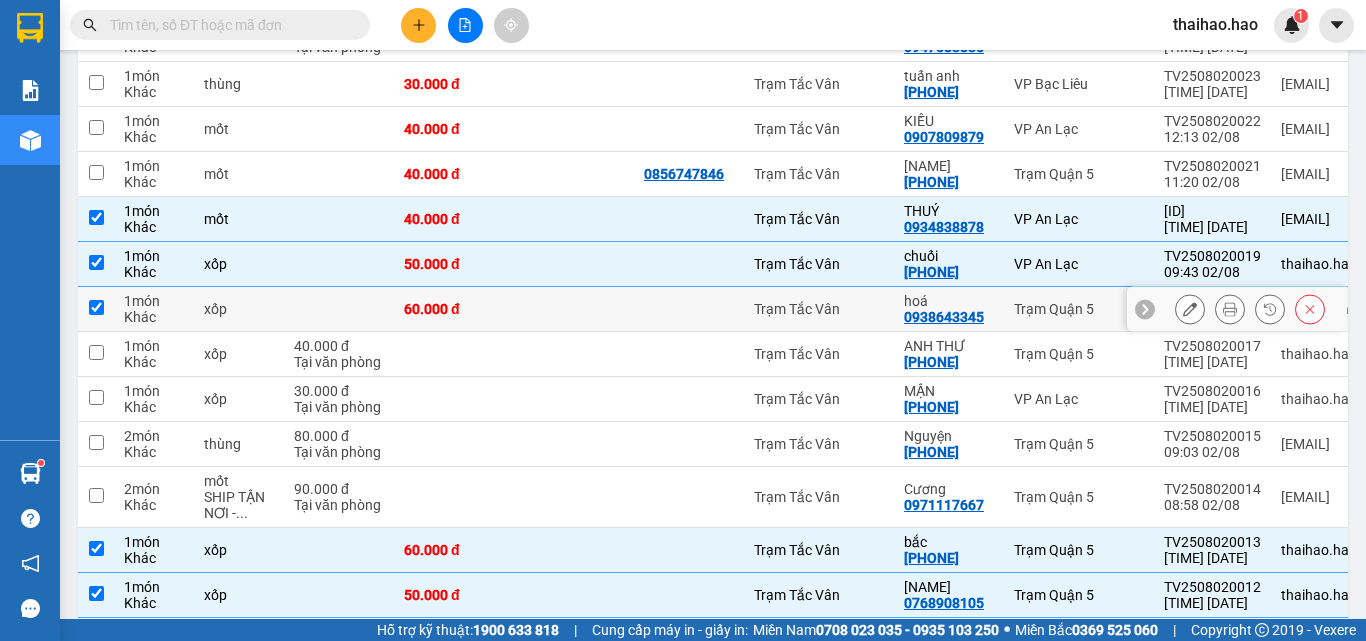 checkbox on "true" 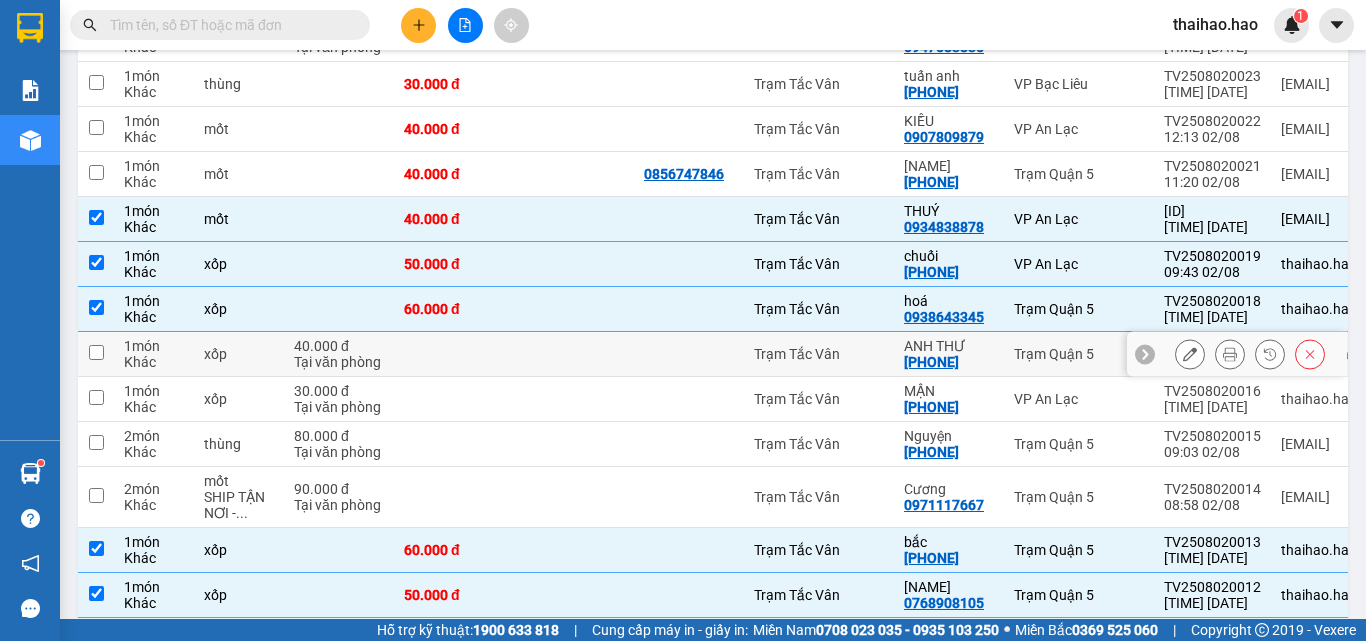 drag, startPoint x: 625, startPoint y: 356, endPoint x: 631, endPoint y: 380, distance: 24.738634 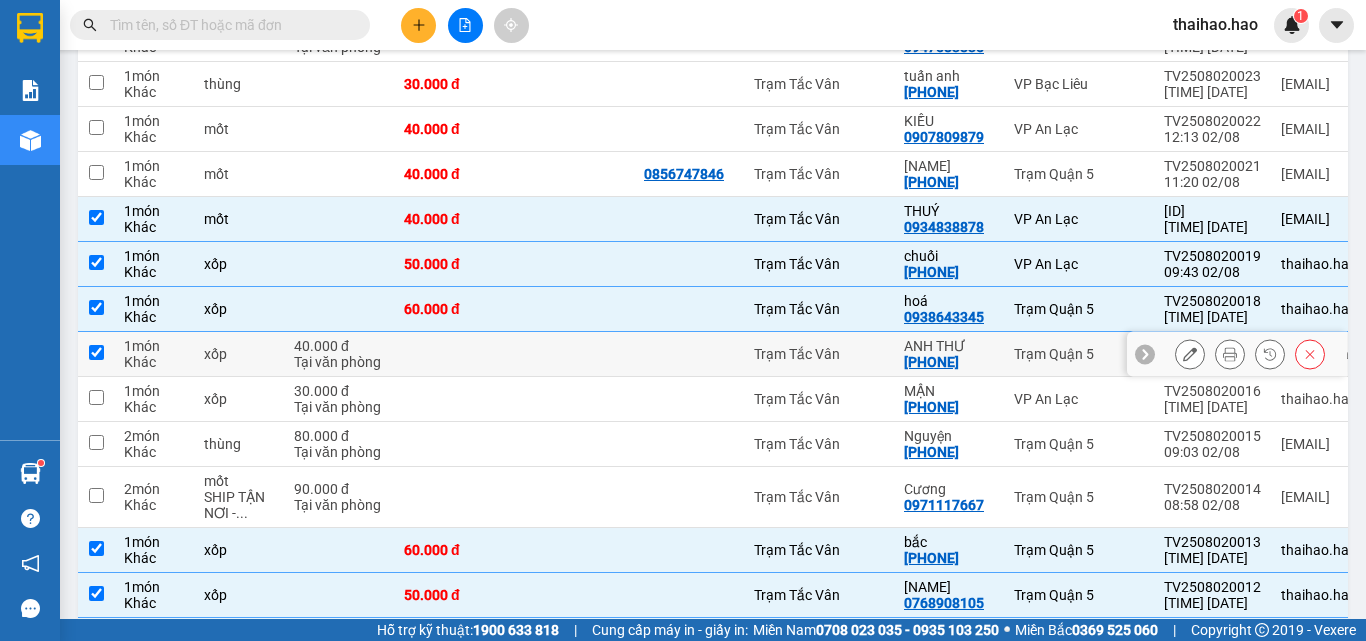 checkbox on "true" 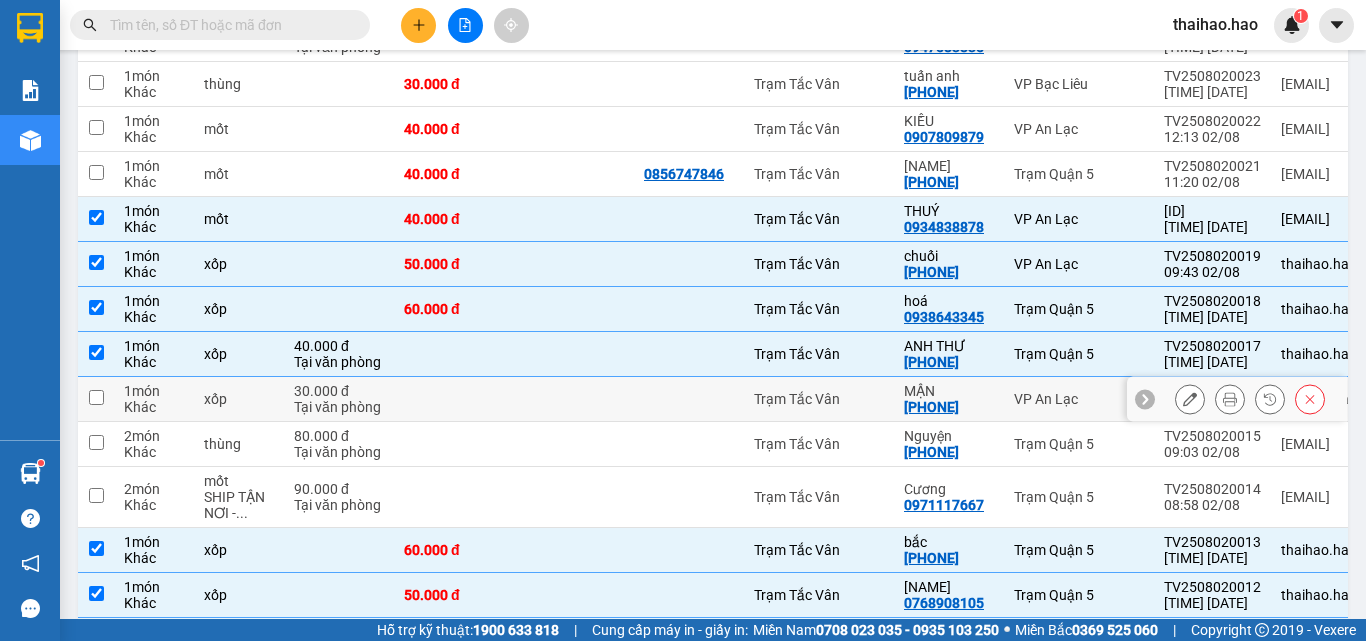 drag, startPoint x: 631, startPoint y: 393, endPoint x: 629, endPoint y: 418, distance: 25.079872 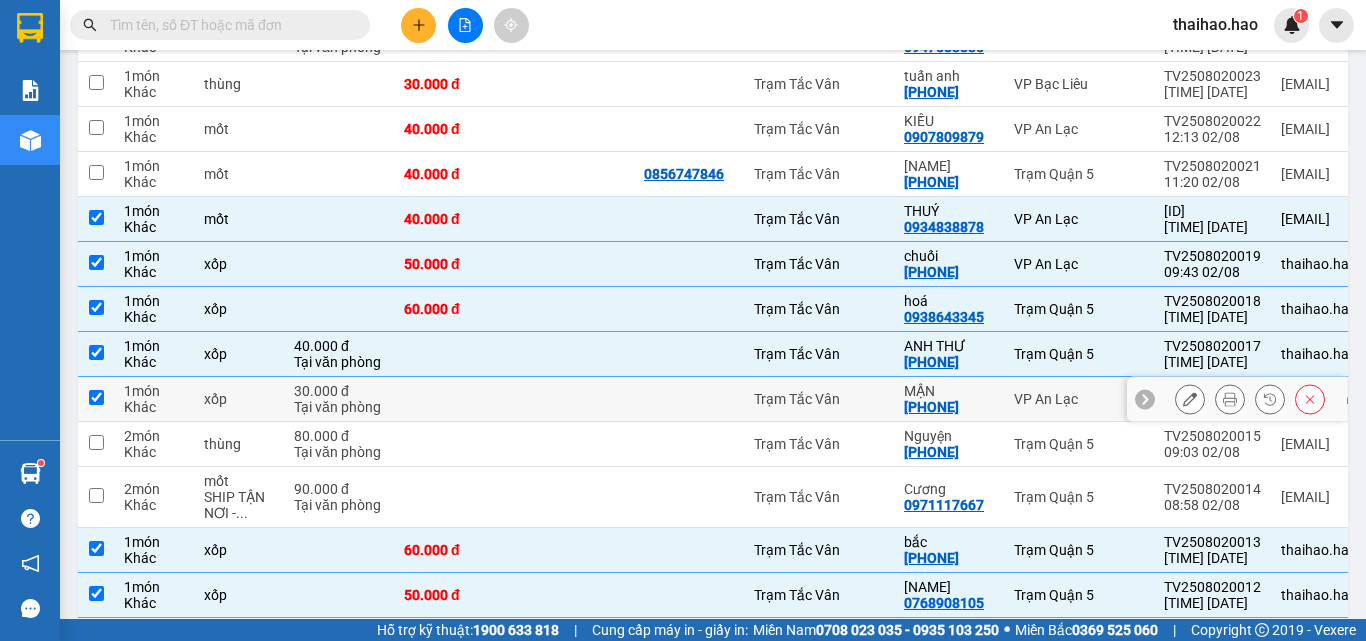 checkbox on "true" 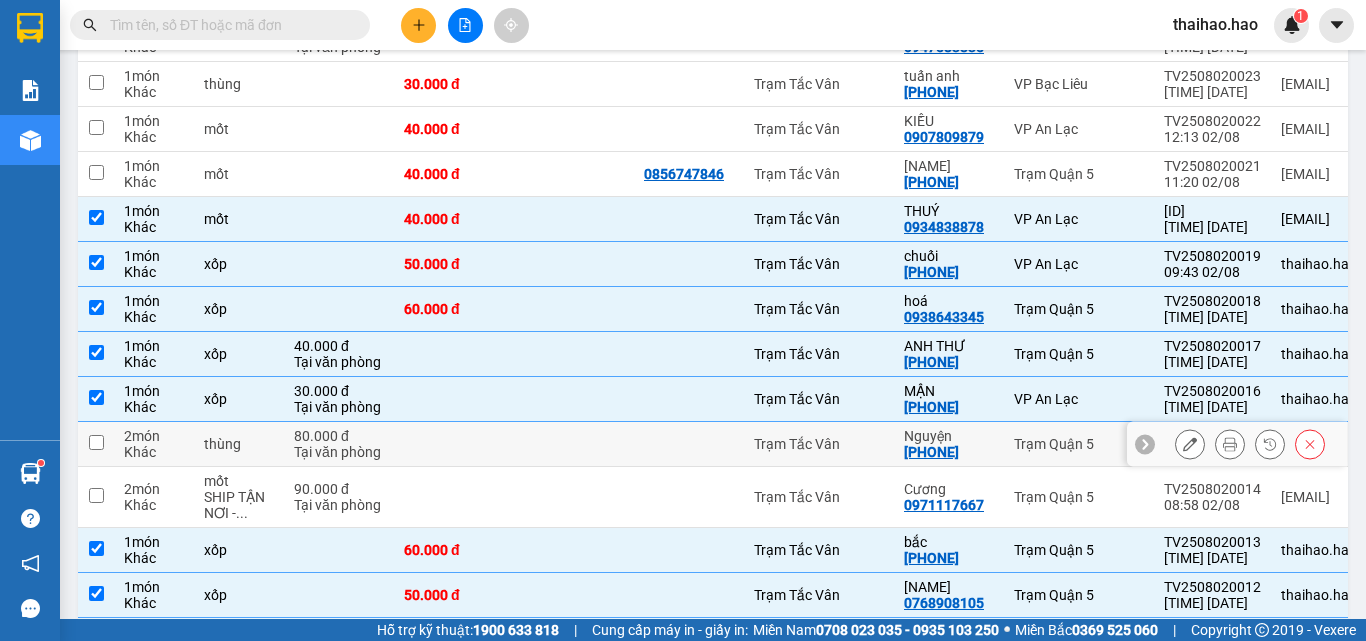 drag, startPoint x: 619, startPoint y: 442, endPoint x: 611, endPoint y: 479, distance: 37.85499 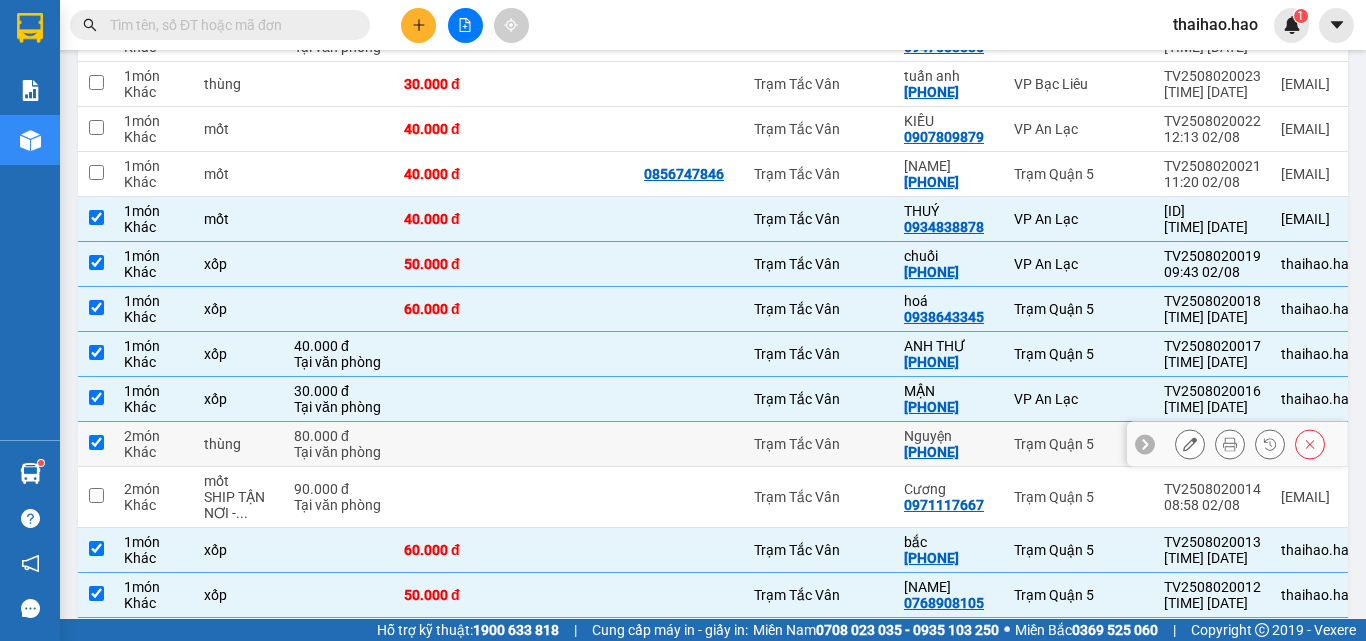 checkbox on "true" 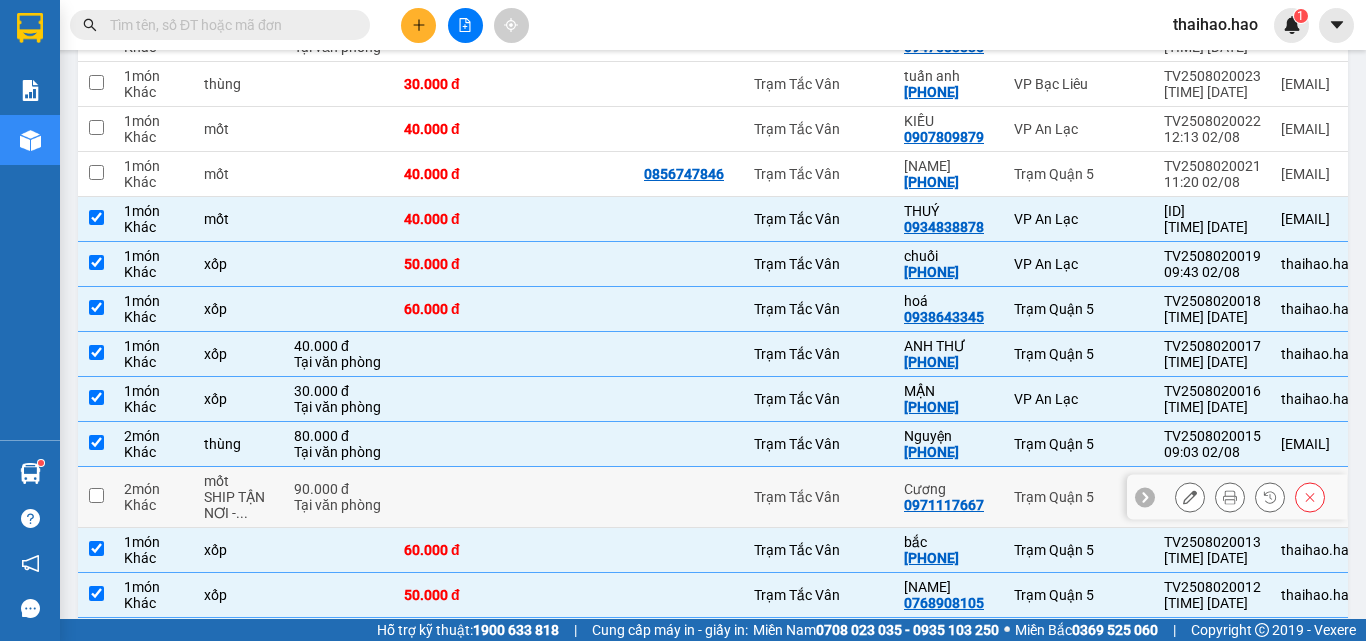click at bounding box center (574, 497) 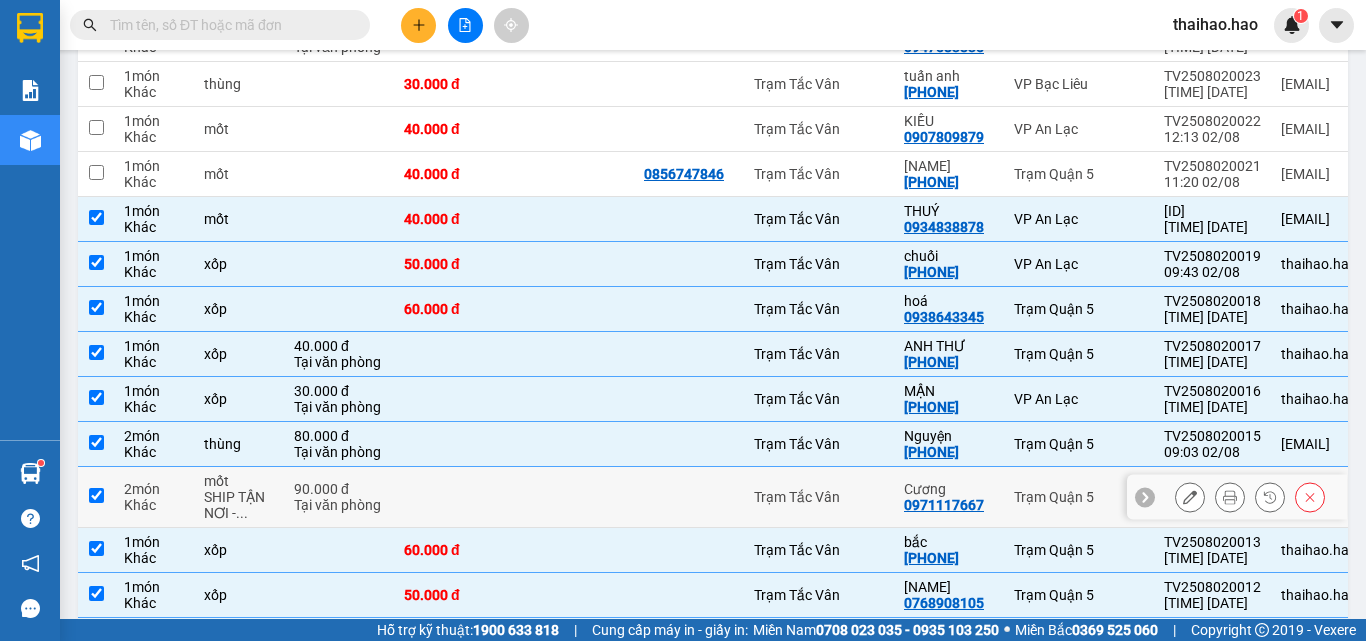 checkbox on "true" 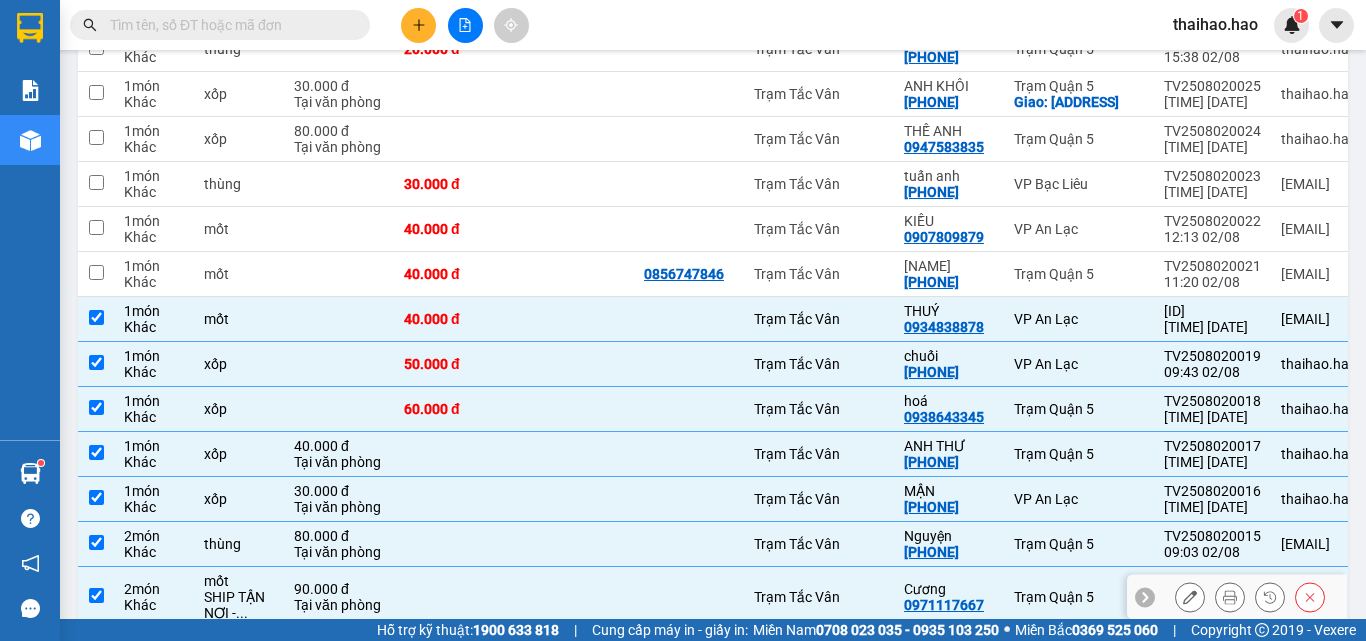 scroll, scrollTop: 433, scrollLeft: 0, axis: vertical 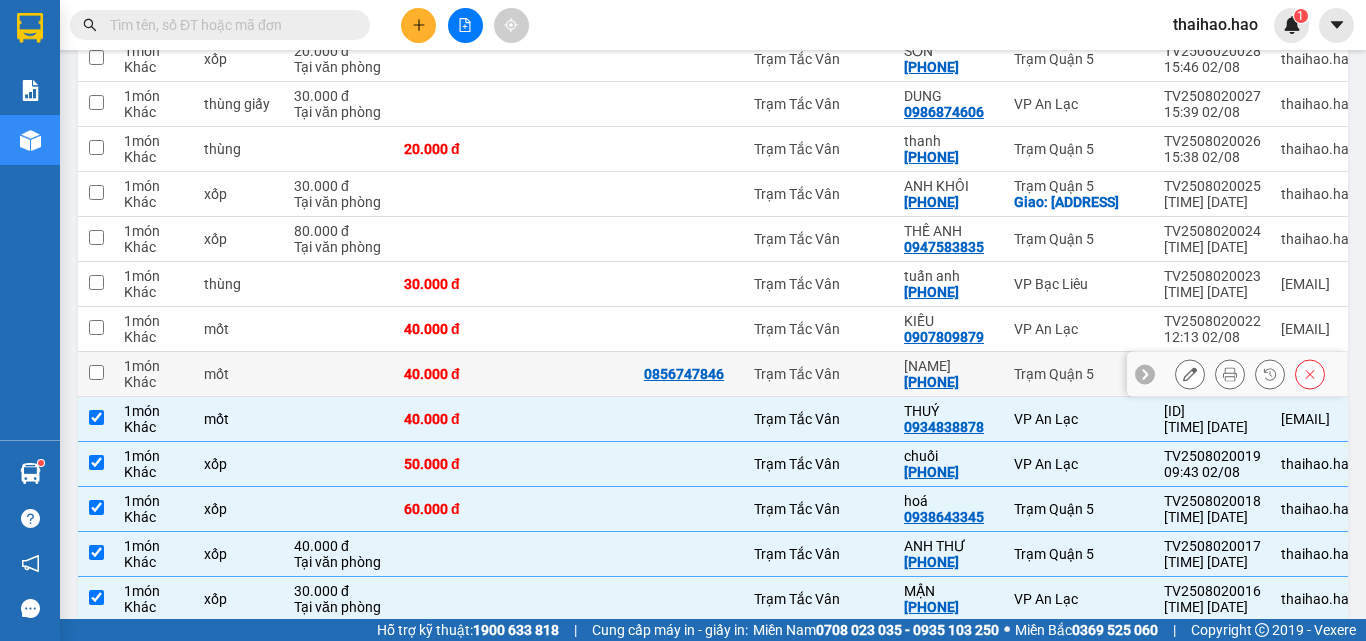 click at bounding box center (574, 374) 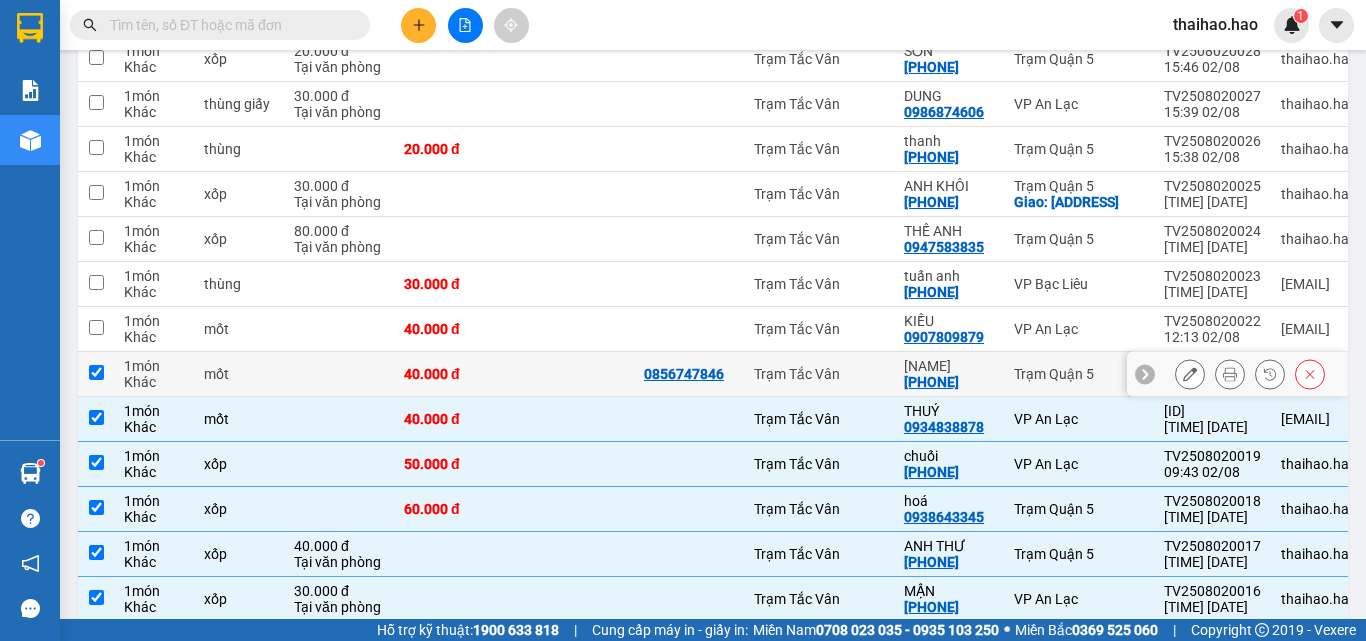 checkbox on "true" 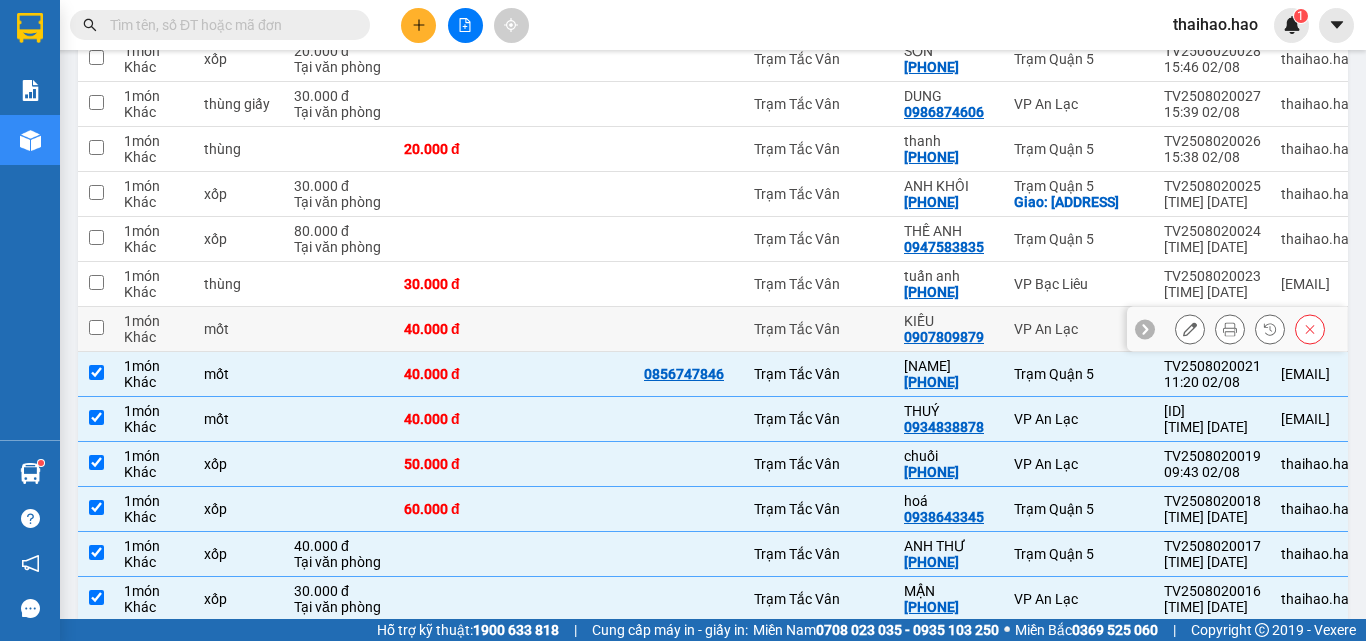click at bounding box center (574, 329) 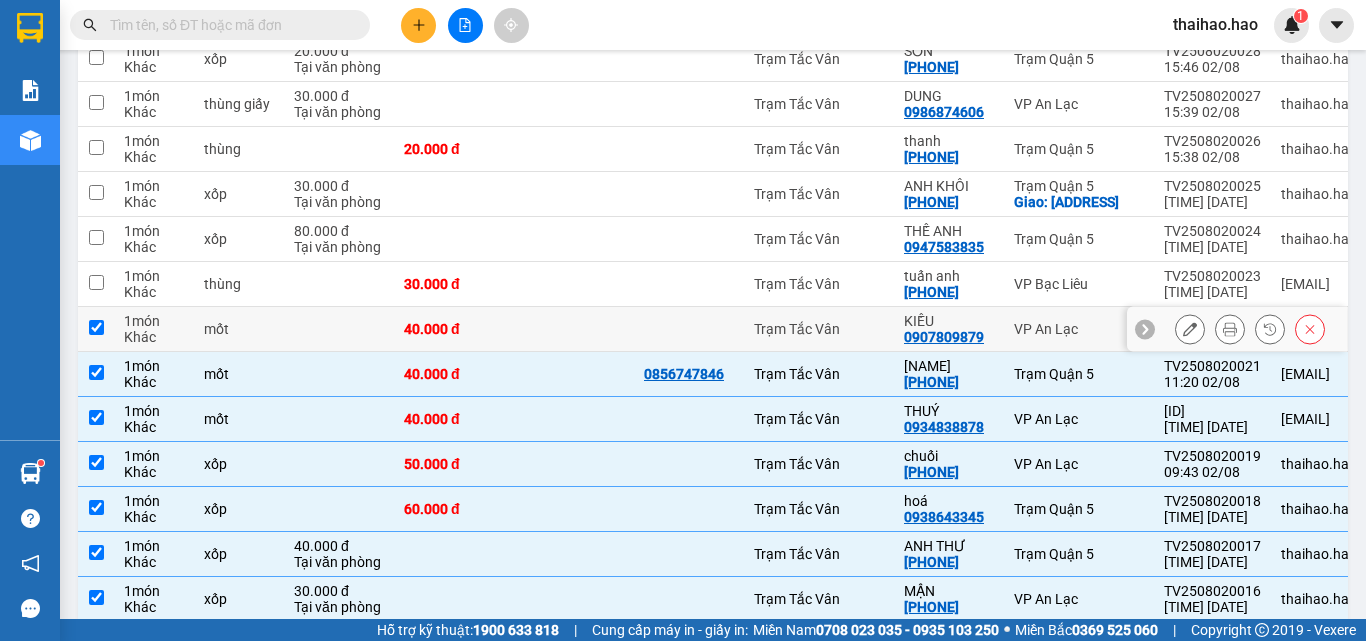 checkbox on "true" 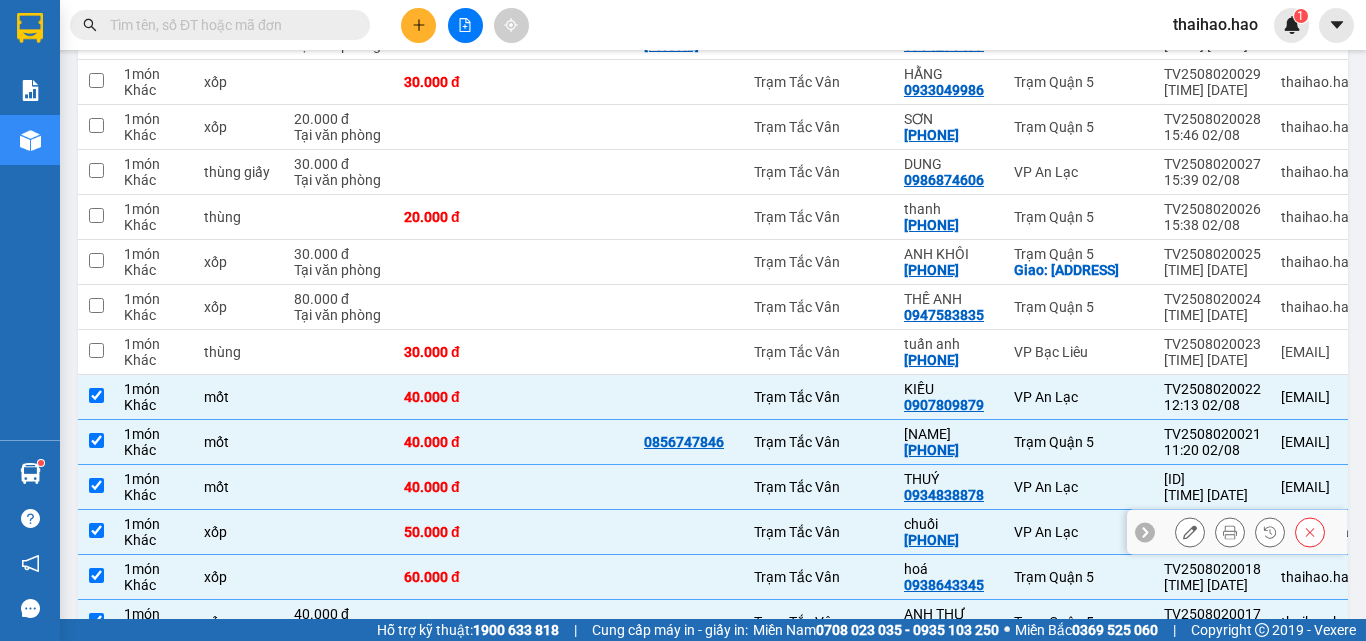 scroll, scrollTop: 333, scrollLeft: 0, axis: vertical 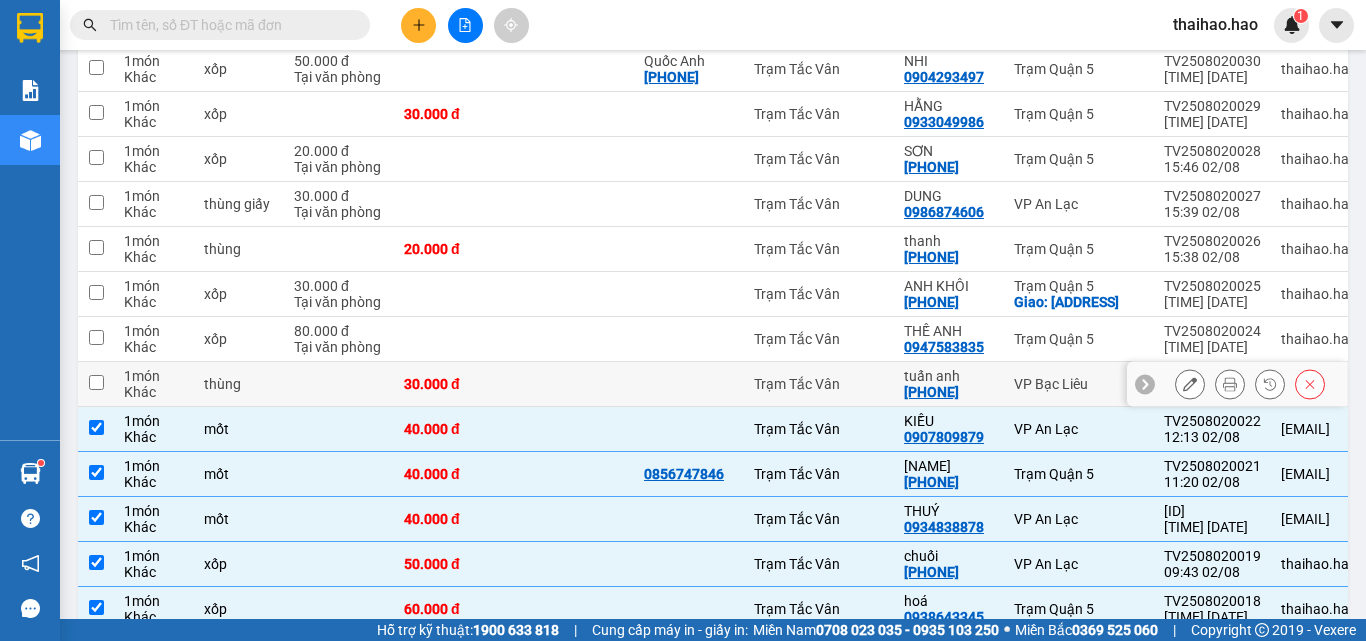click at bounding box center (574, 384) 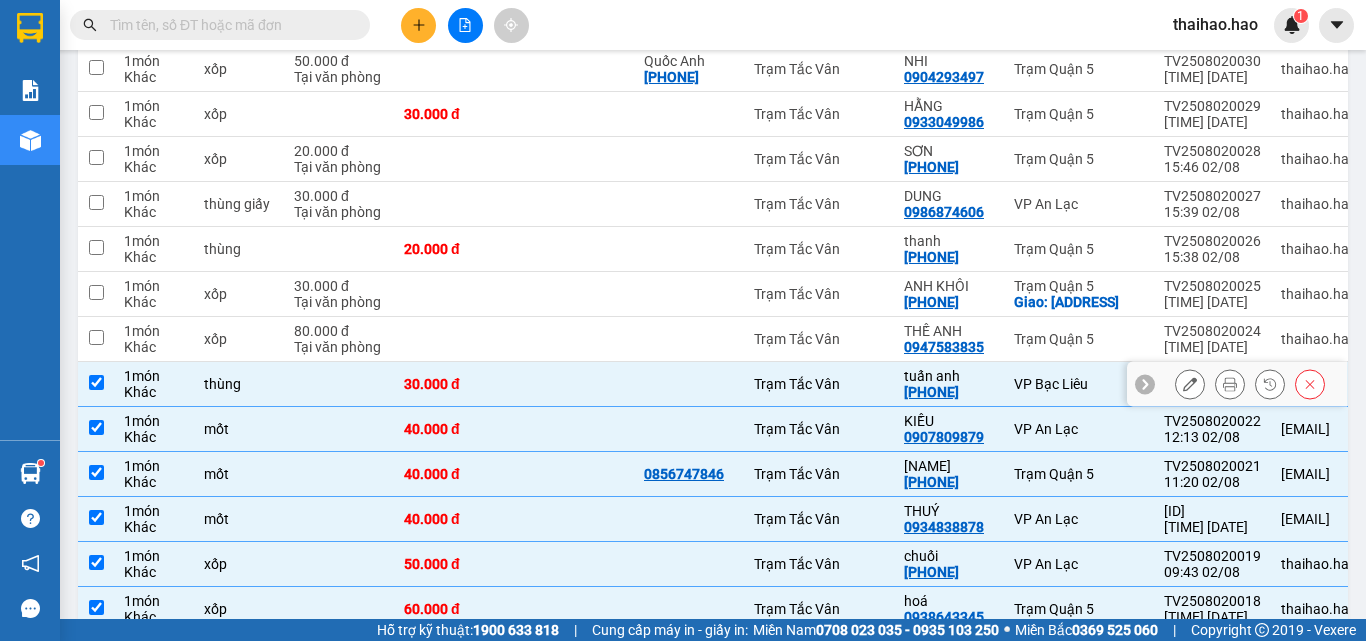 click on "Trạm Tắc Vân" at bounding box center [819, 384] 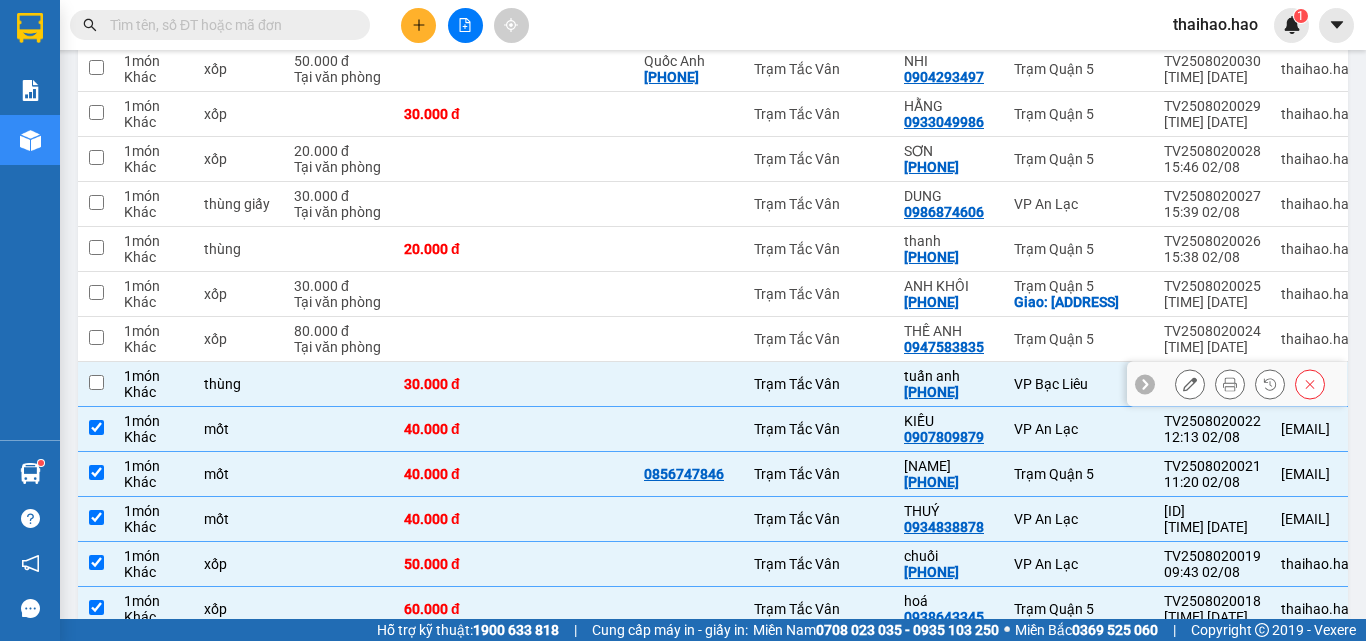 checkbox on "false" 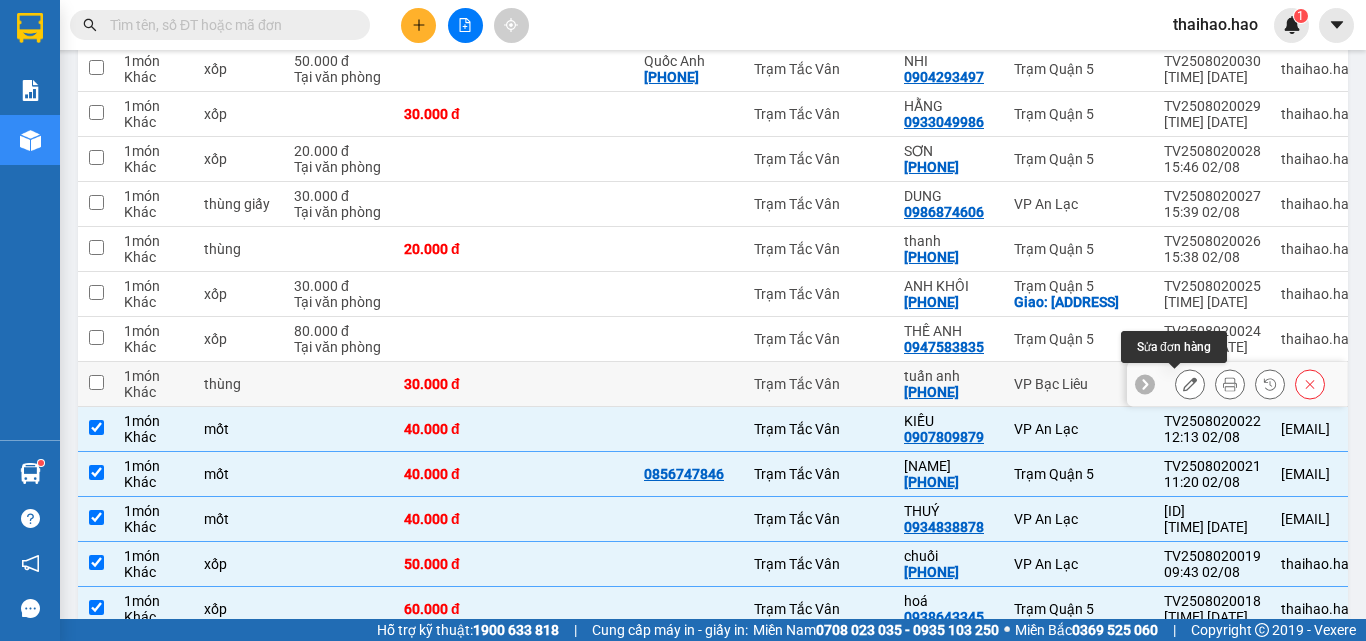click 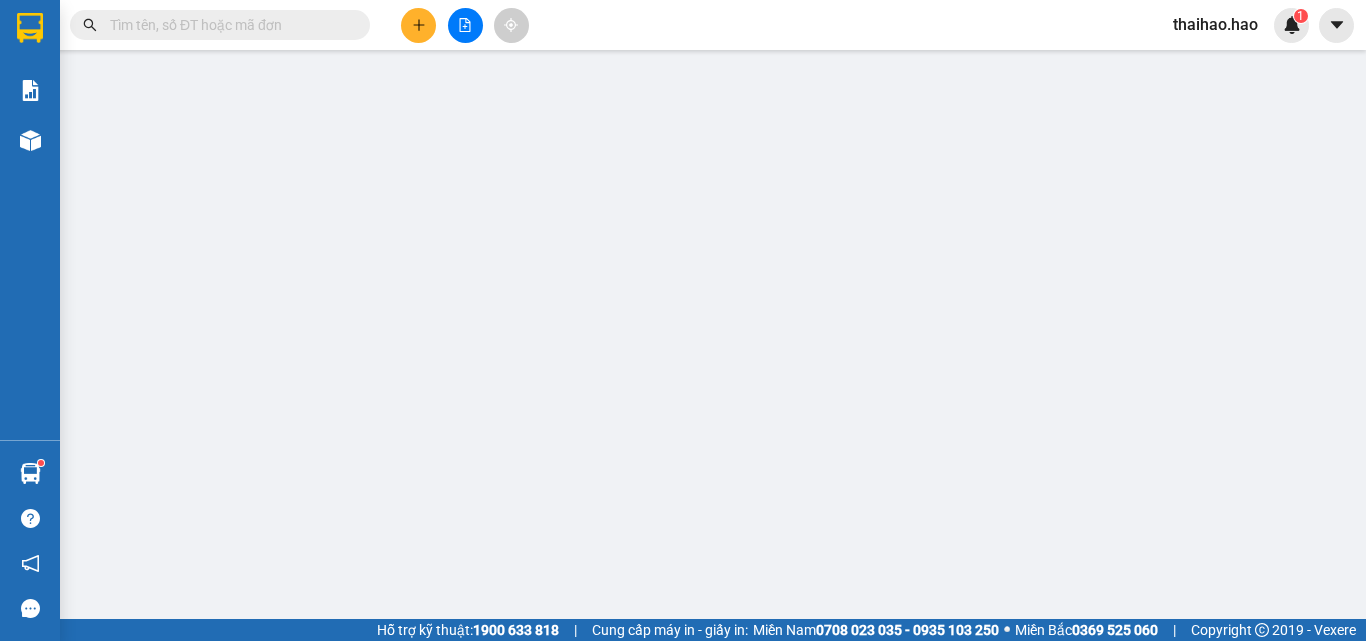 type on "[PHONE]" 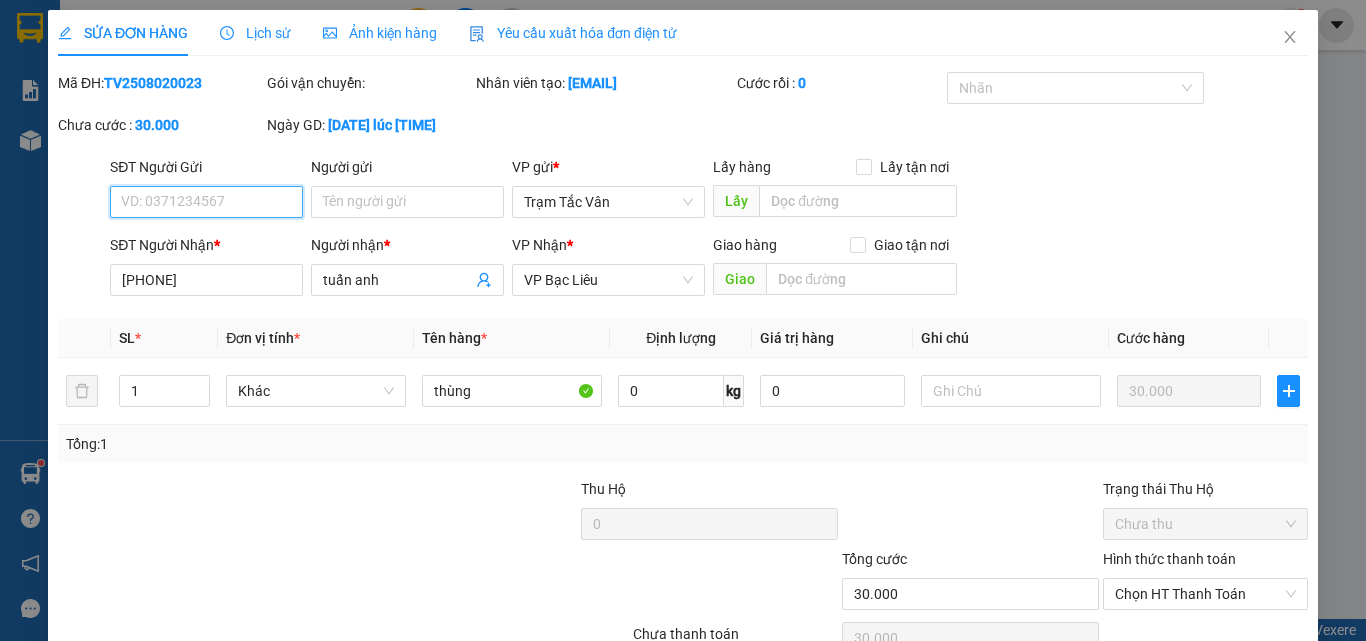 scroll, scrollTop: 0, scrollLeft: 0, axis: both 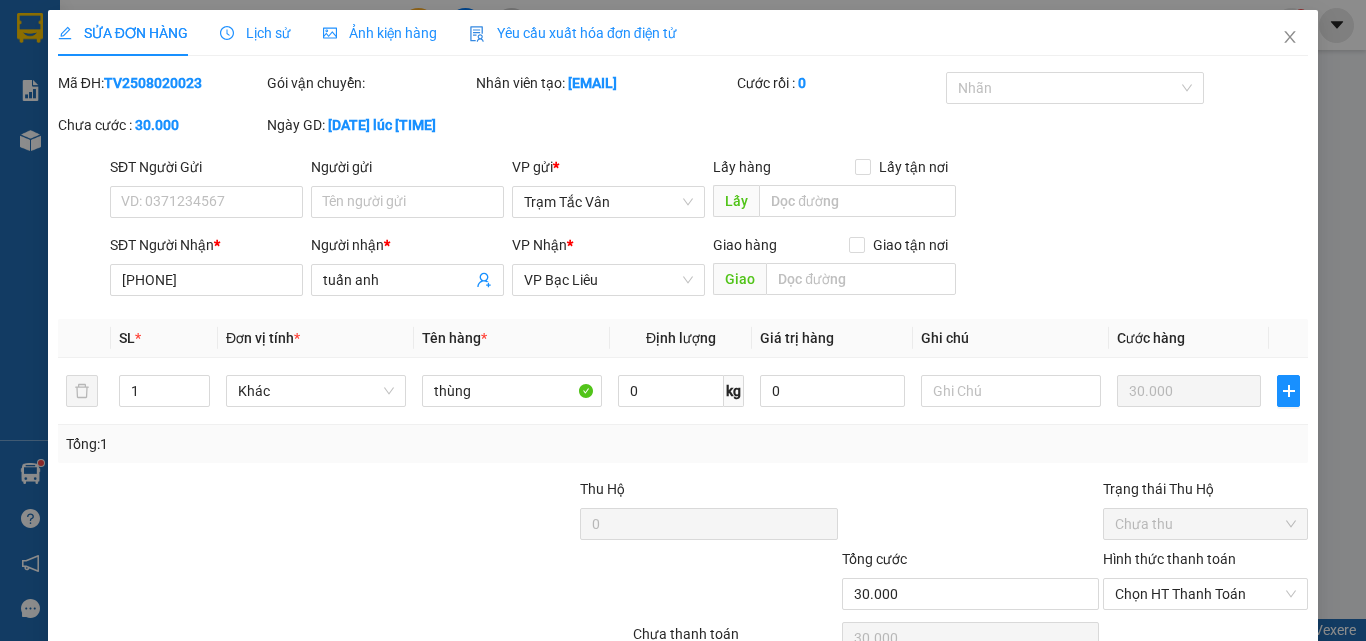 click on "[ORDER_ID]" at bounding box center (153, 83) 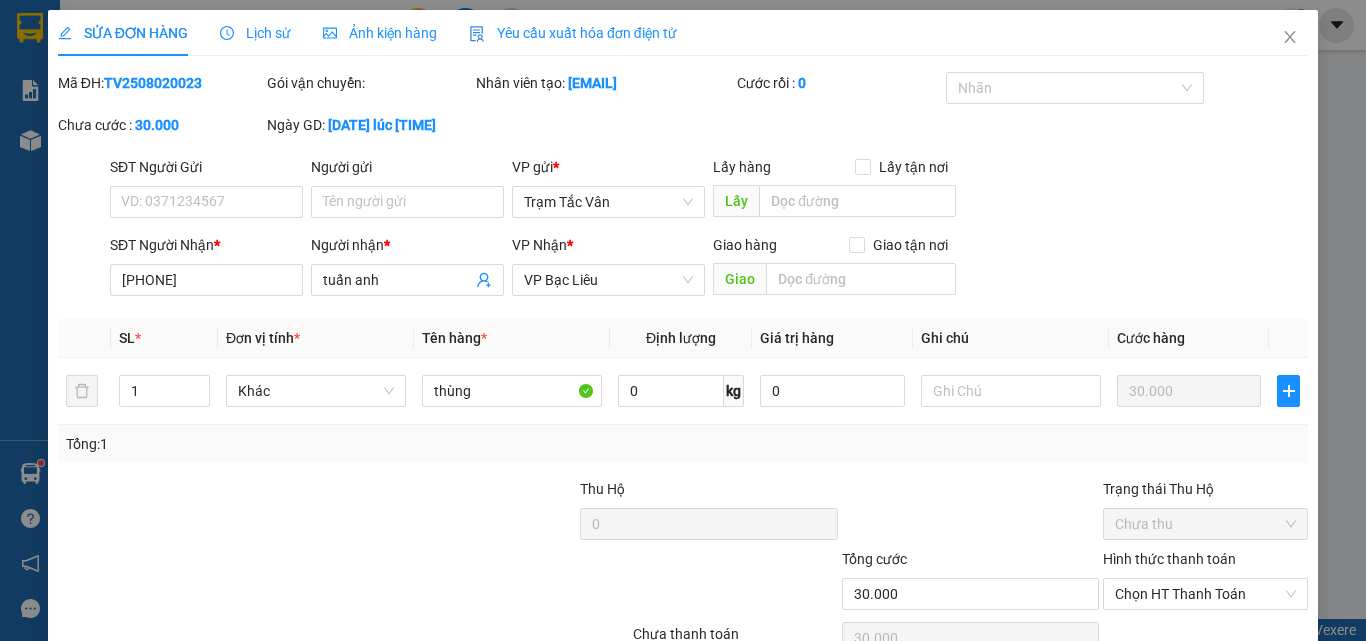 copy on "[ORDER_ID]" 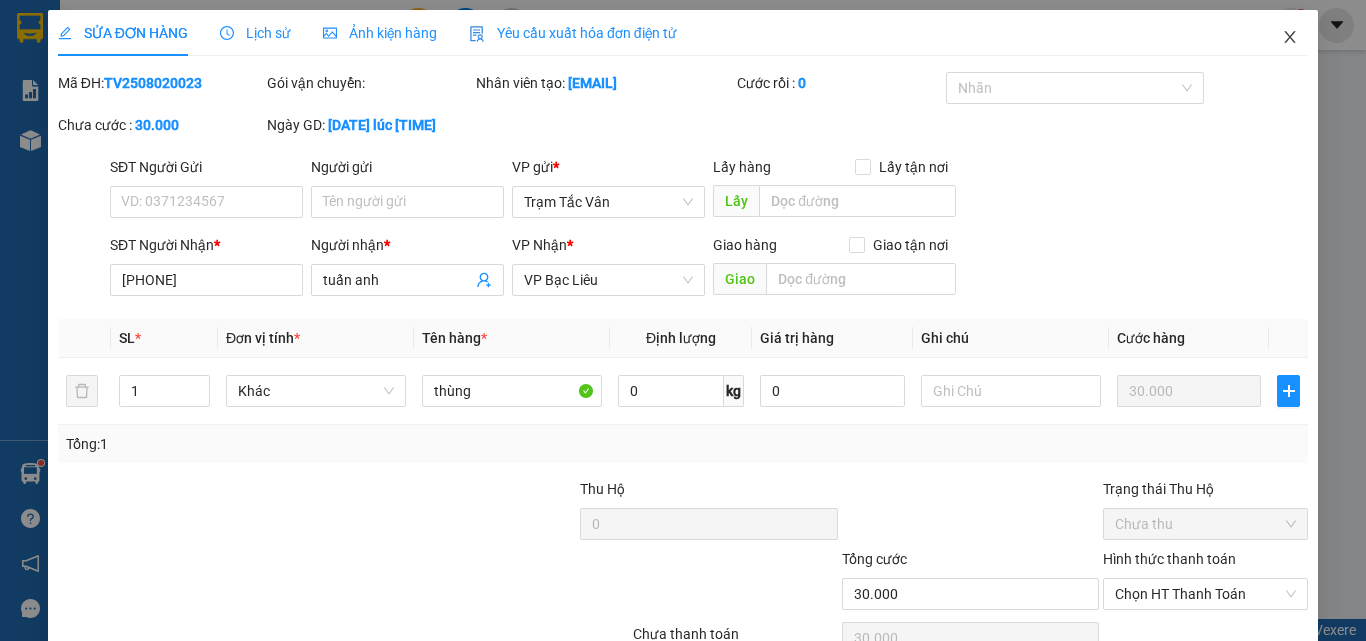 click 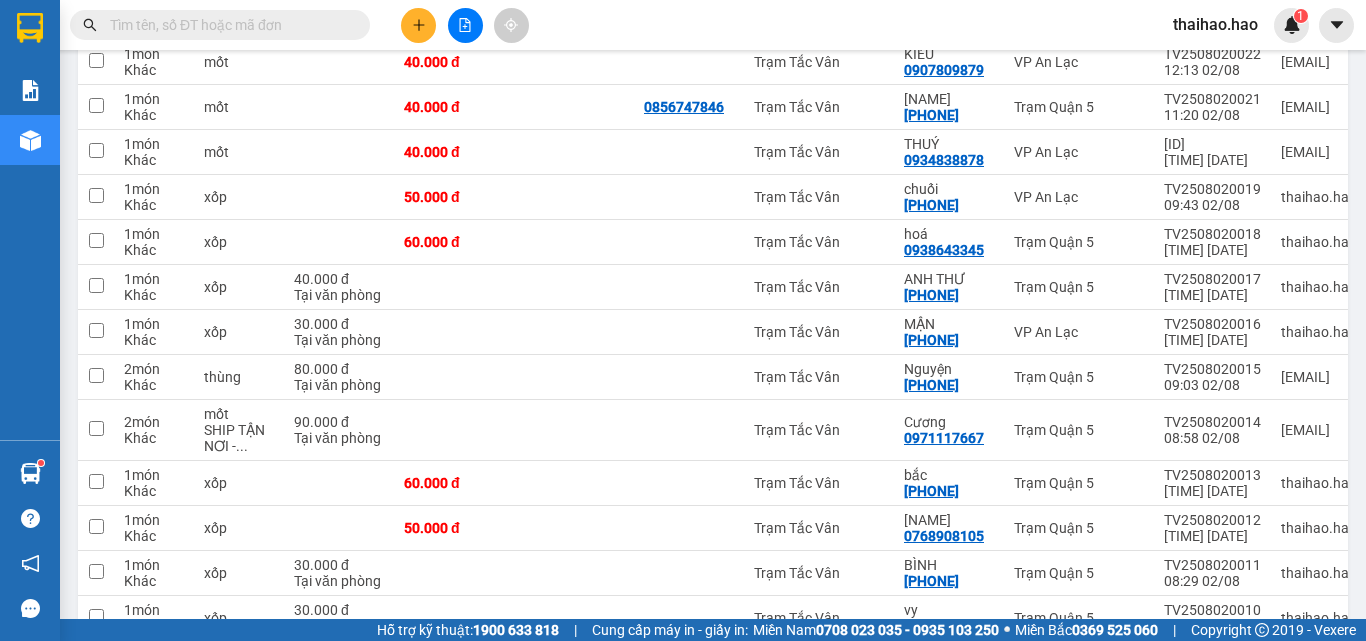 scroll, scrollTop: 1233, scrollLeft: 0, axis: vertical 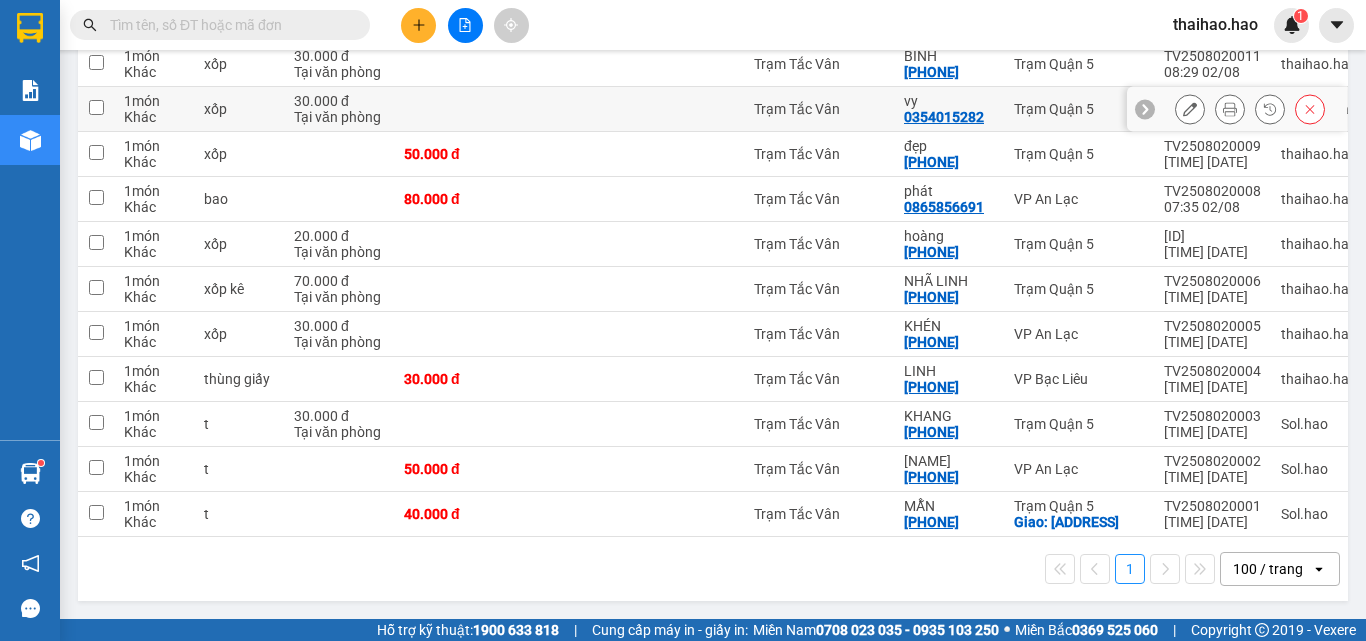drag, startPoint x: 625, startPoint y: 95, endPoint x: 624, endPoint y: 131, distance: 36.013885 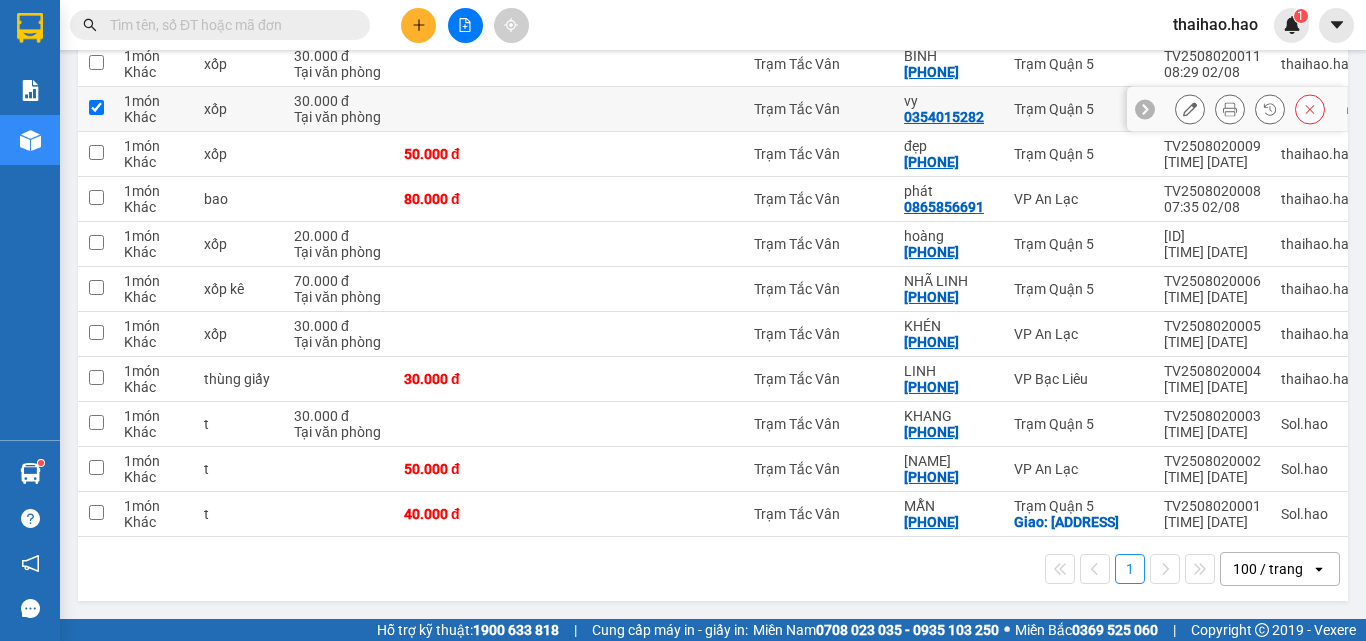 checkbox on "true" 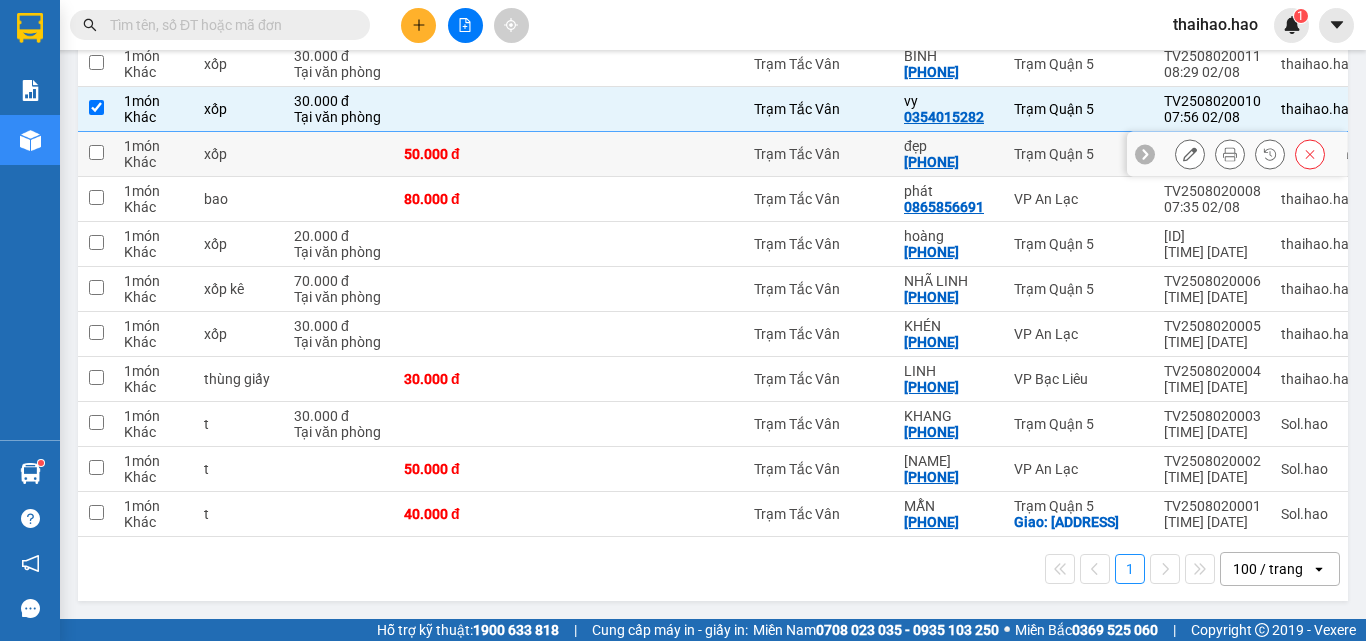 click at bounding box center [574, 154] 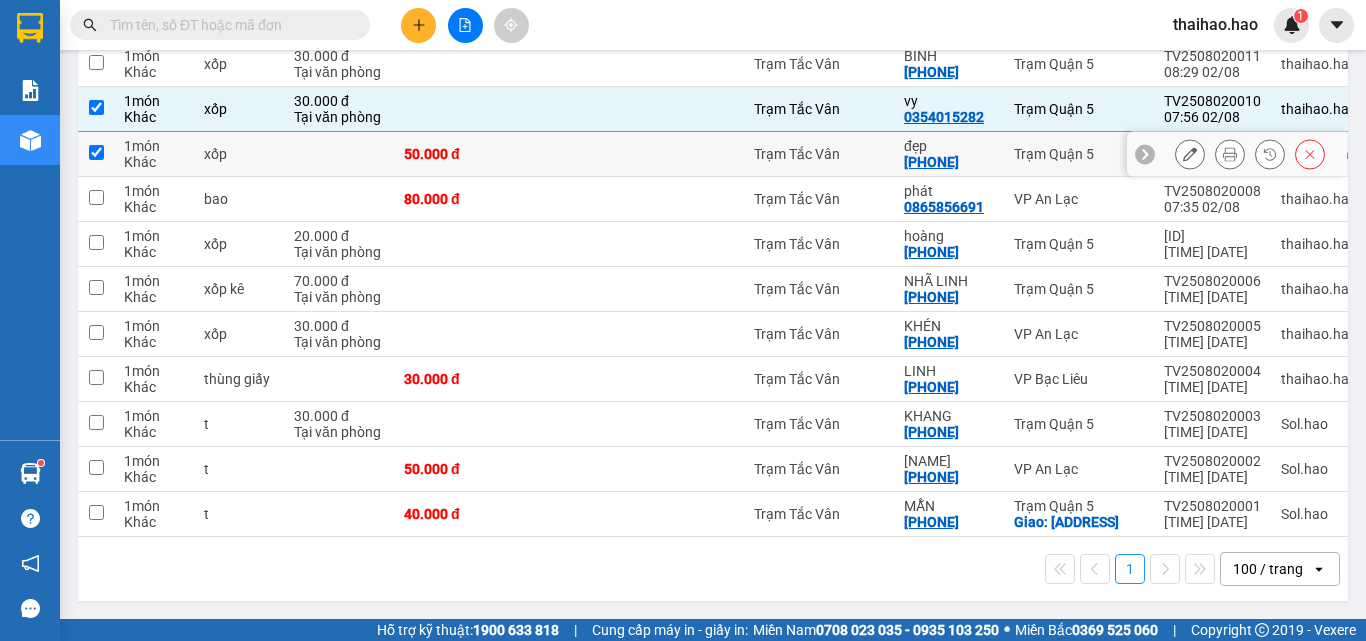 checkbox on "true" 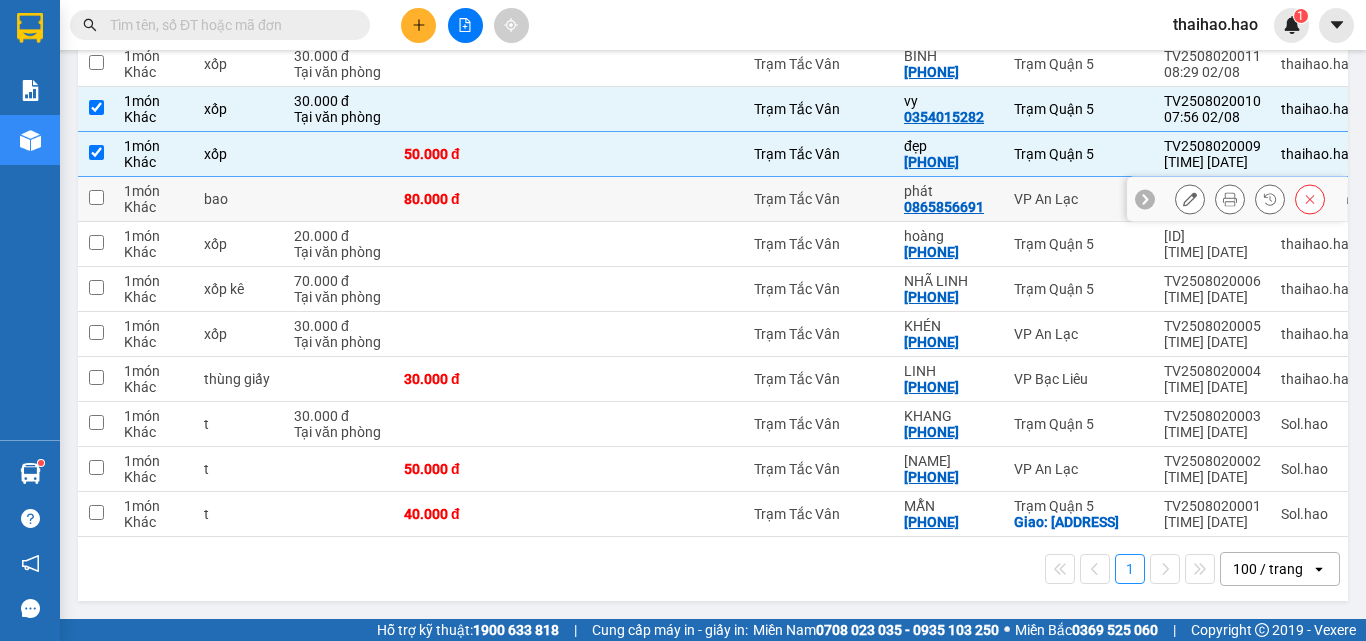 drag, startPoint x: 626, startPoint y: 164, endPoint x: 630, endPoint y: 183, distance: 19.416489 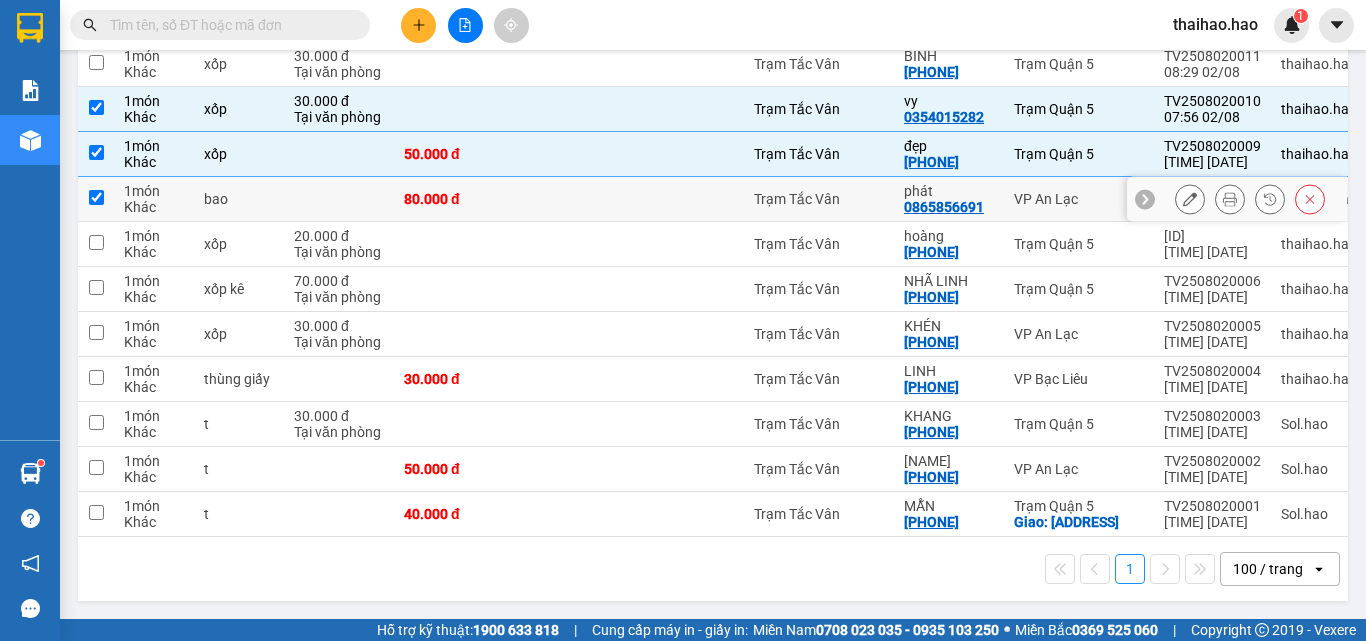 checkbox on "true" 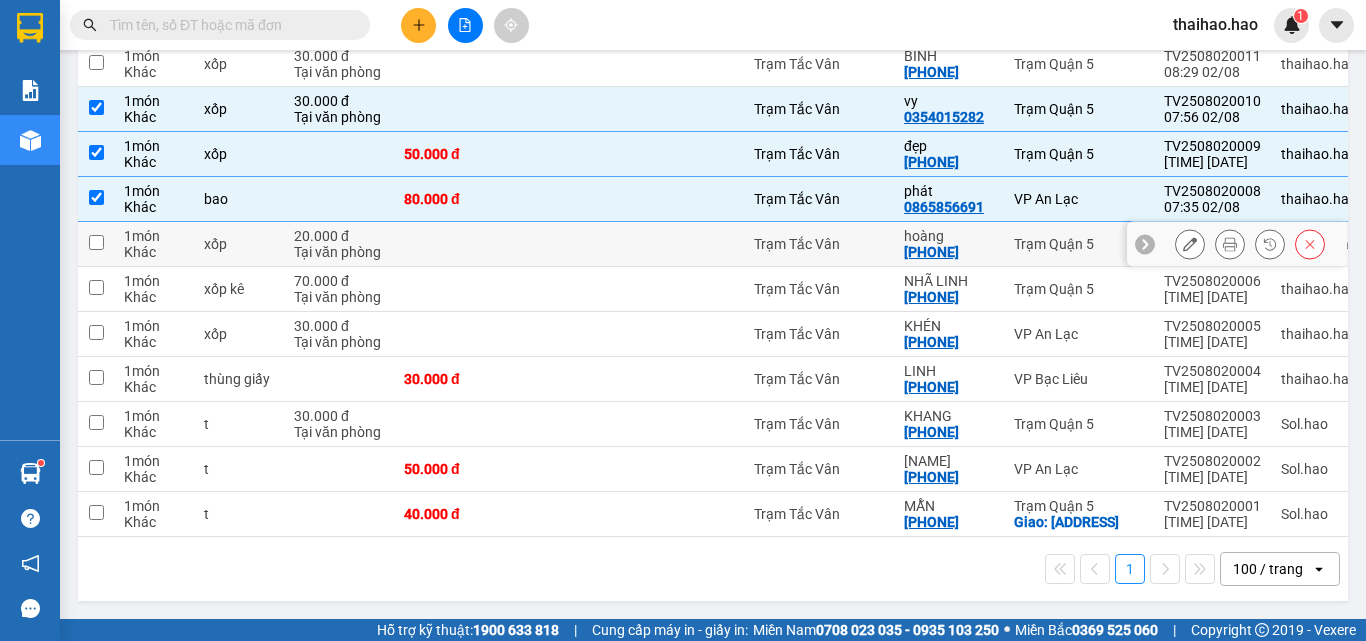 drag, startPoint x: 632, startPoint y: 207, endPoint x: 632, endPoint y: 256, distance: 49 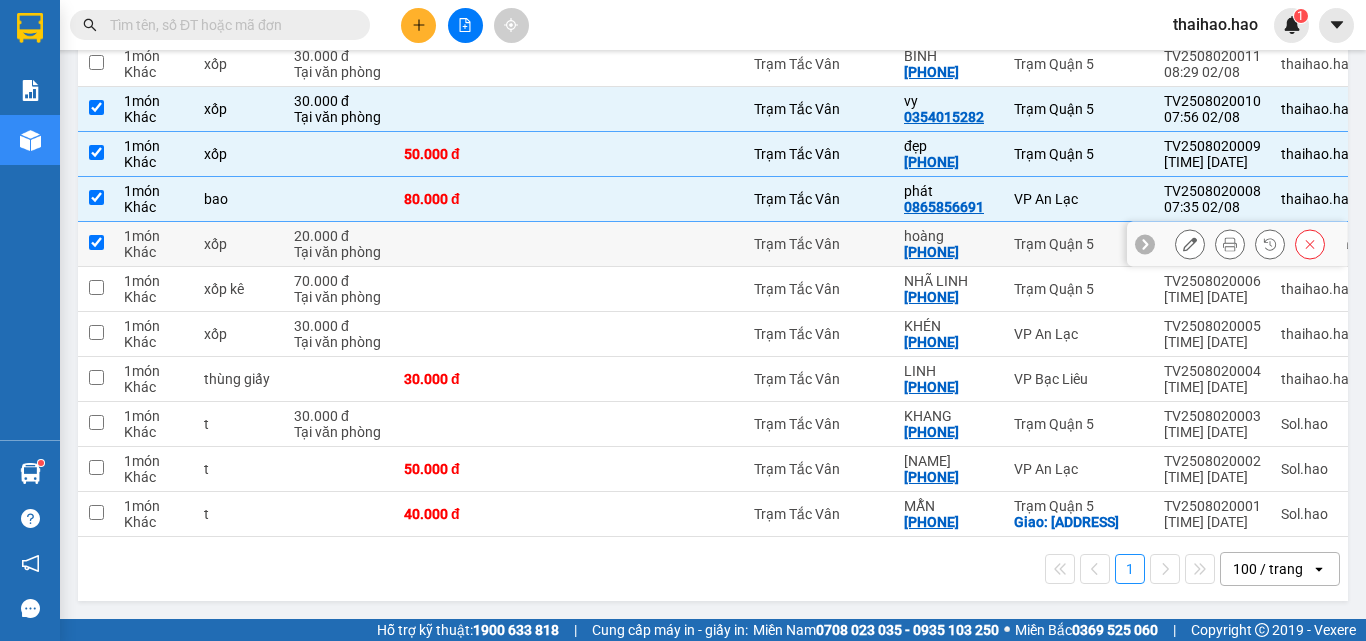 checkbox on "true" 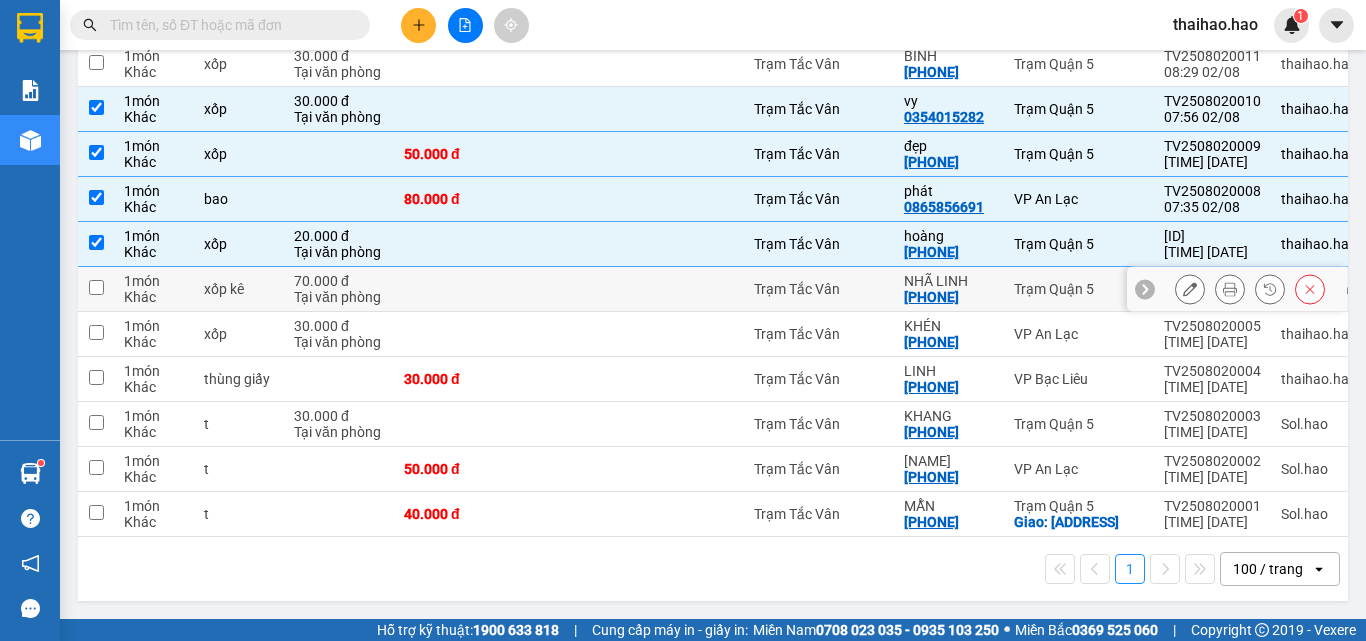 drag, startPoint x: 632, startPoint y: 268, endPoint x: 635, endPoint y: 293, distance: 25.179358 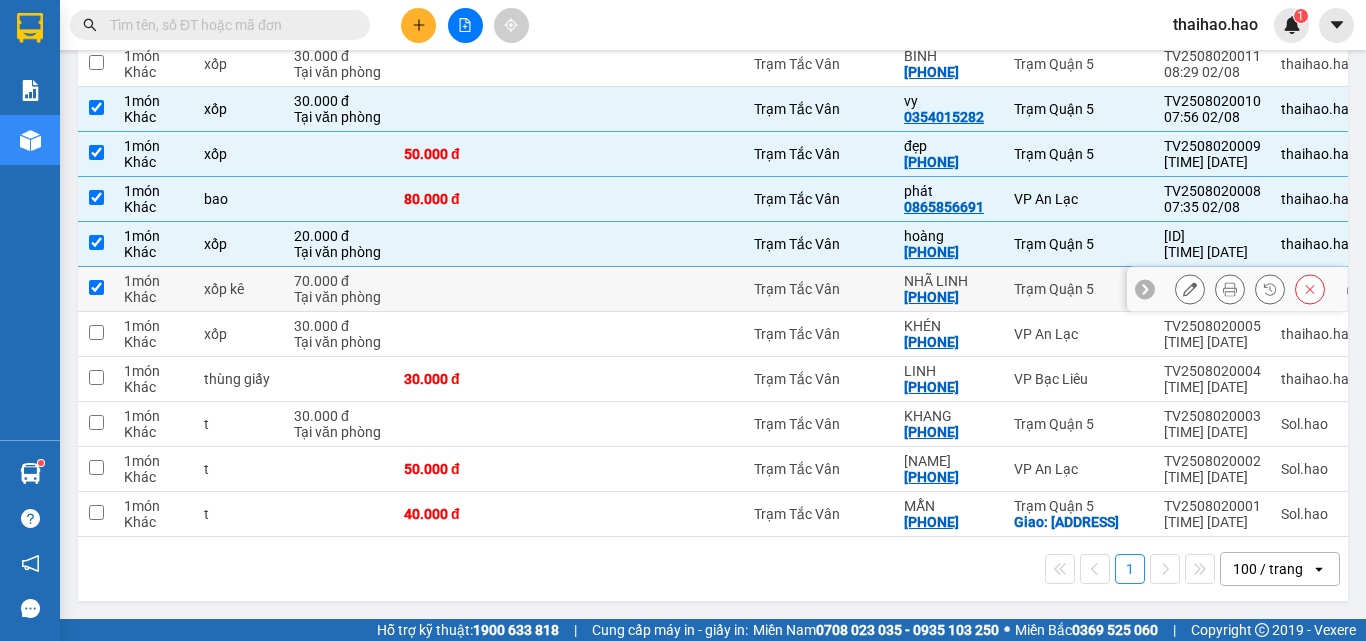 checkbox on "true" 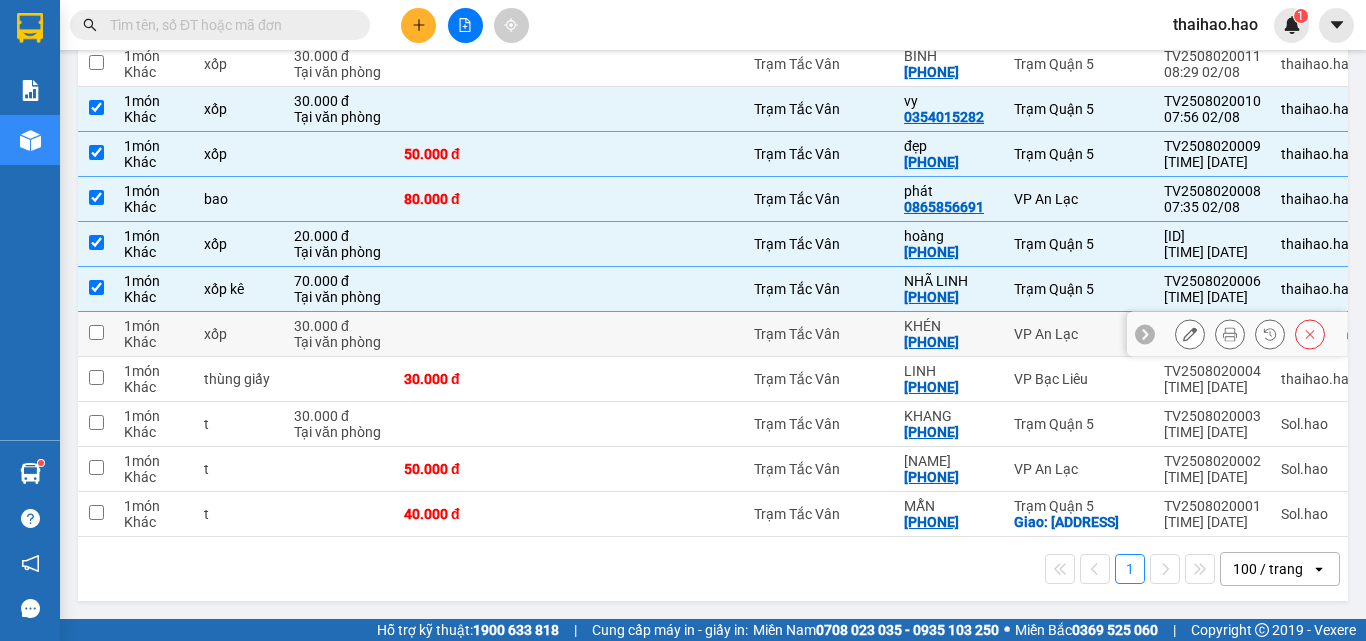 drag, startPoint x: 628, startPoint y: 305, endPoint x: 623, endPoint y: 336, distance: 31.400637 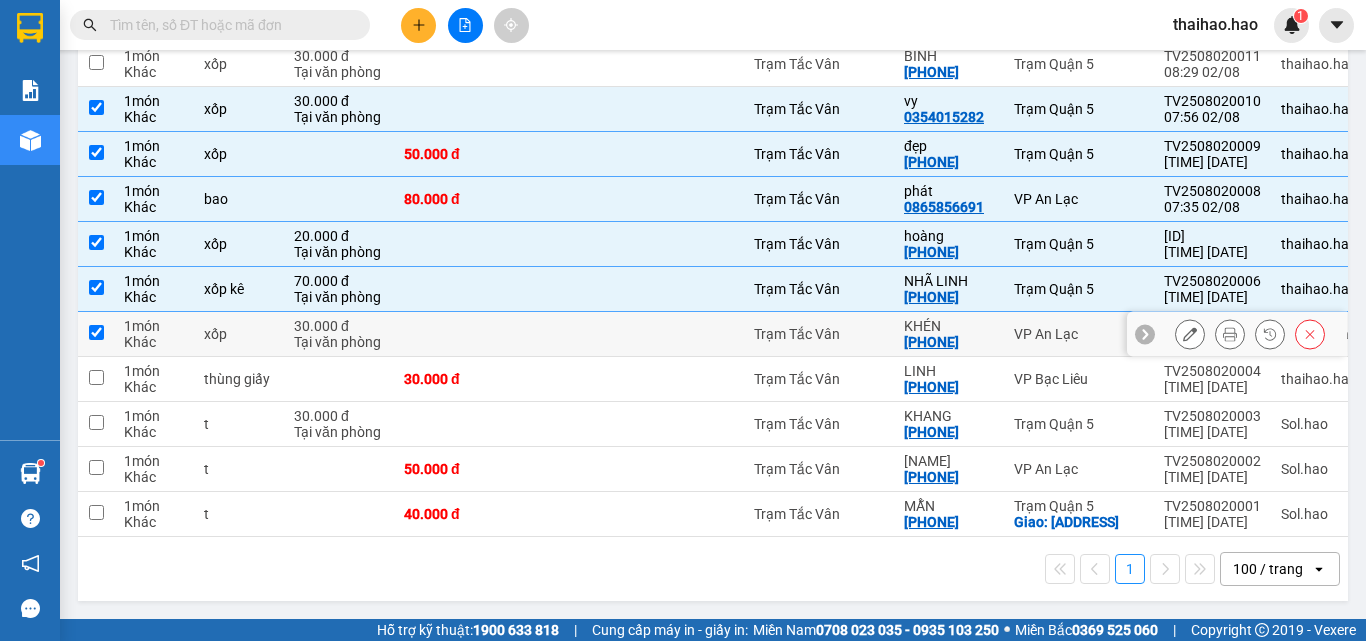 checkbox on "true" 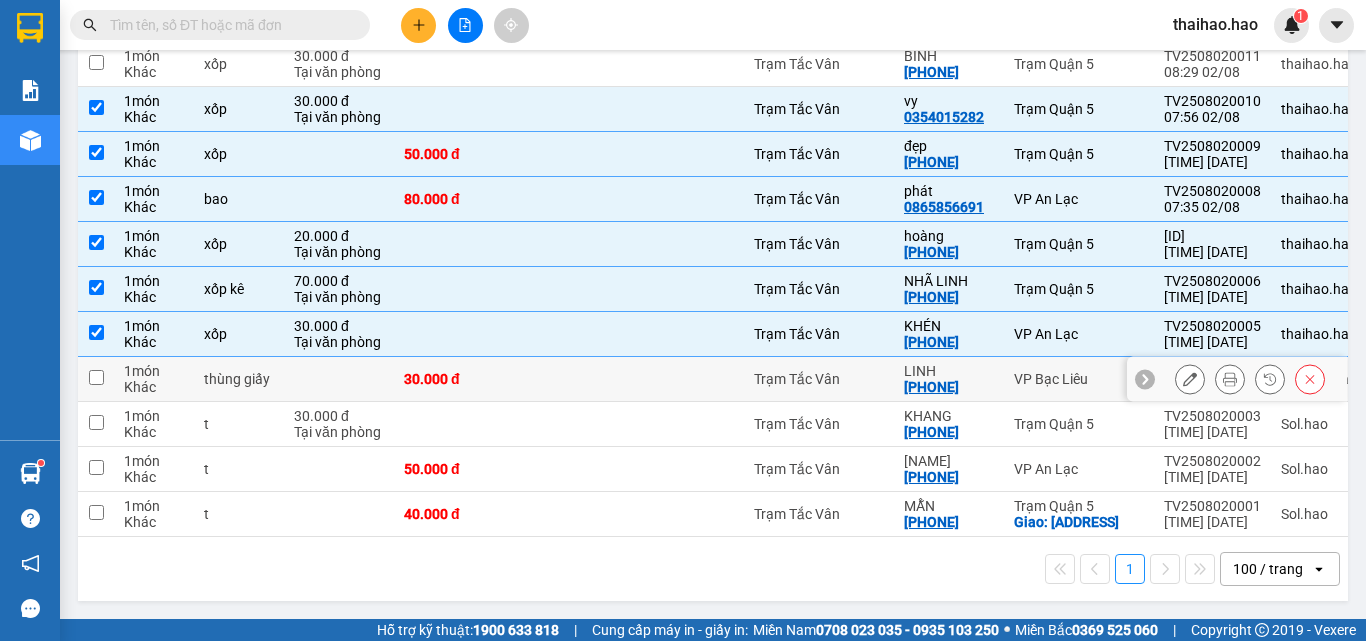 drag, startPoint x: 623, startPoint y: 352, endPoint x: 622, endPoint y: 363, distance: 11.045361 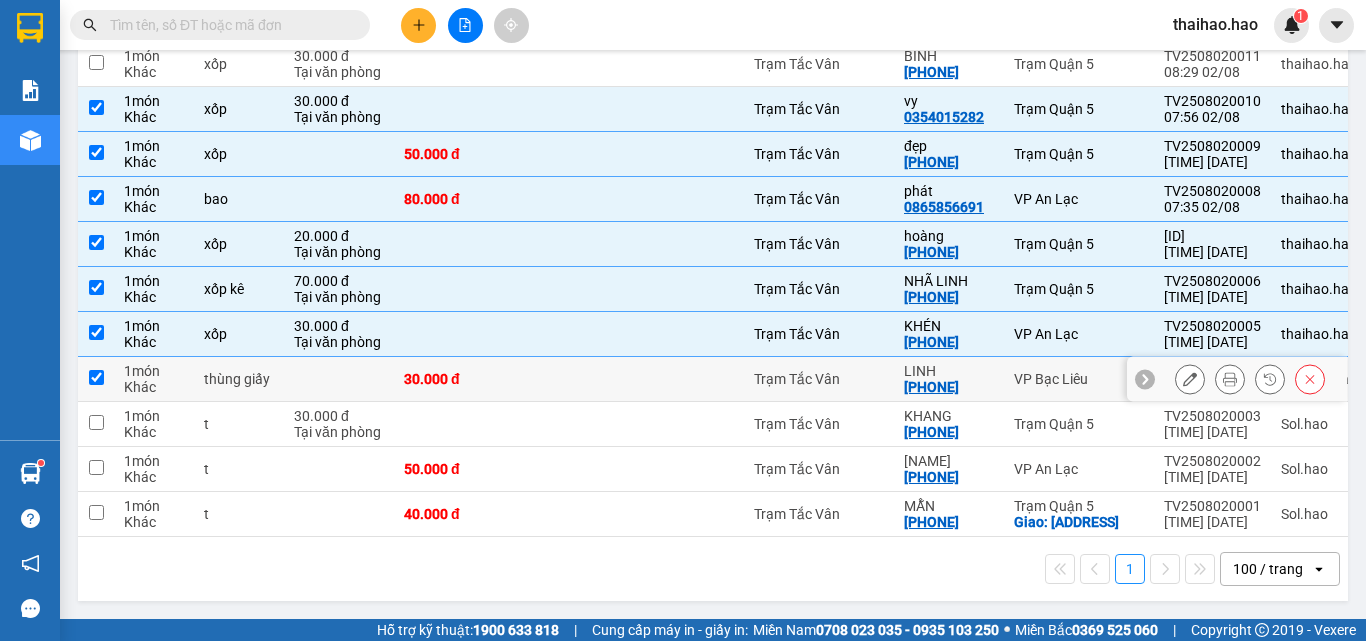 checkbox on "true" 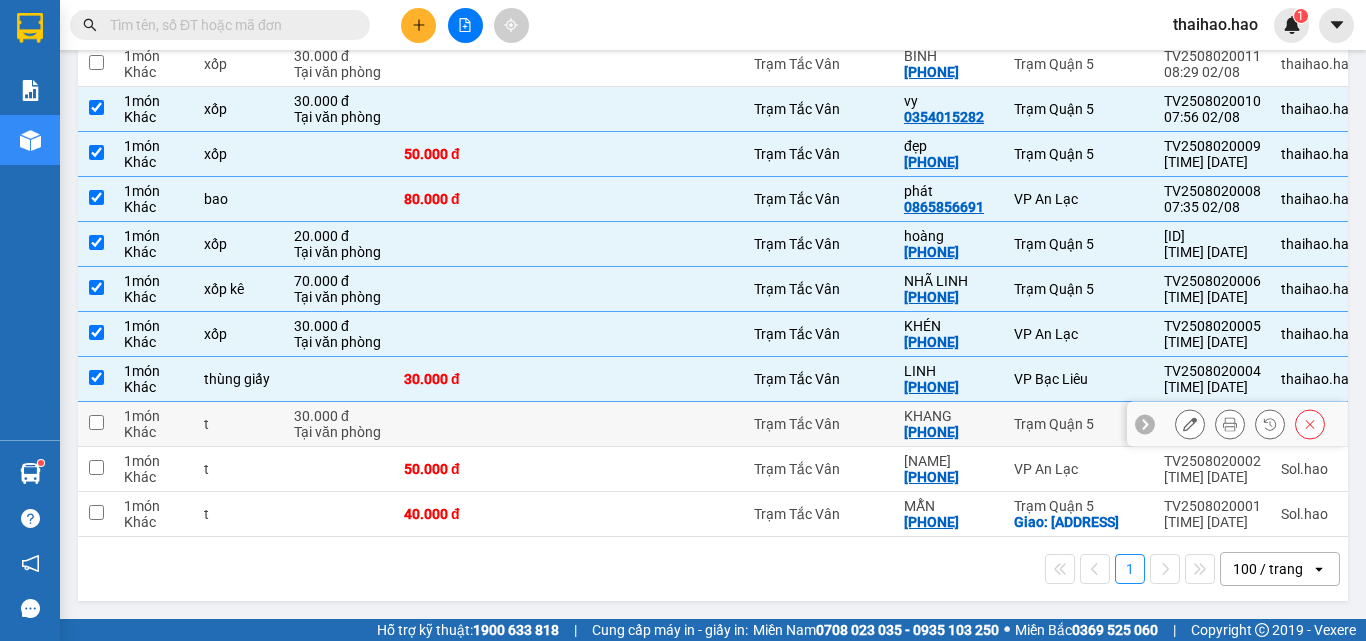 drag, startPoint x: 623, startPoint y: 392, endPoint x: 620, endPoint y: 402, distance: 10.440307 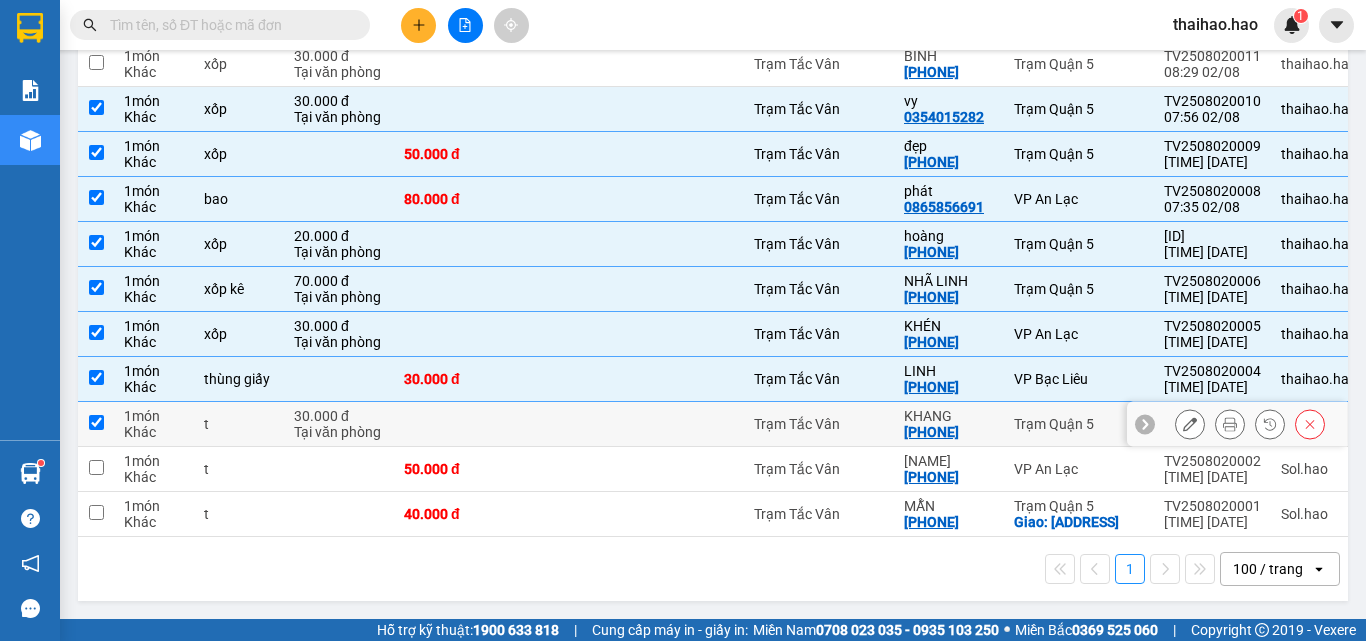checkbox on "true" 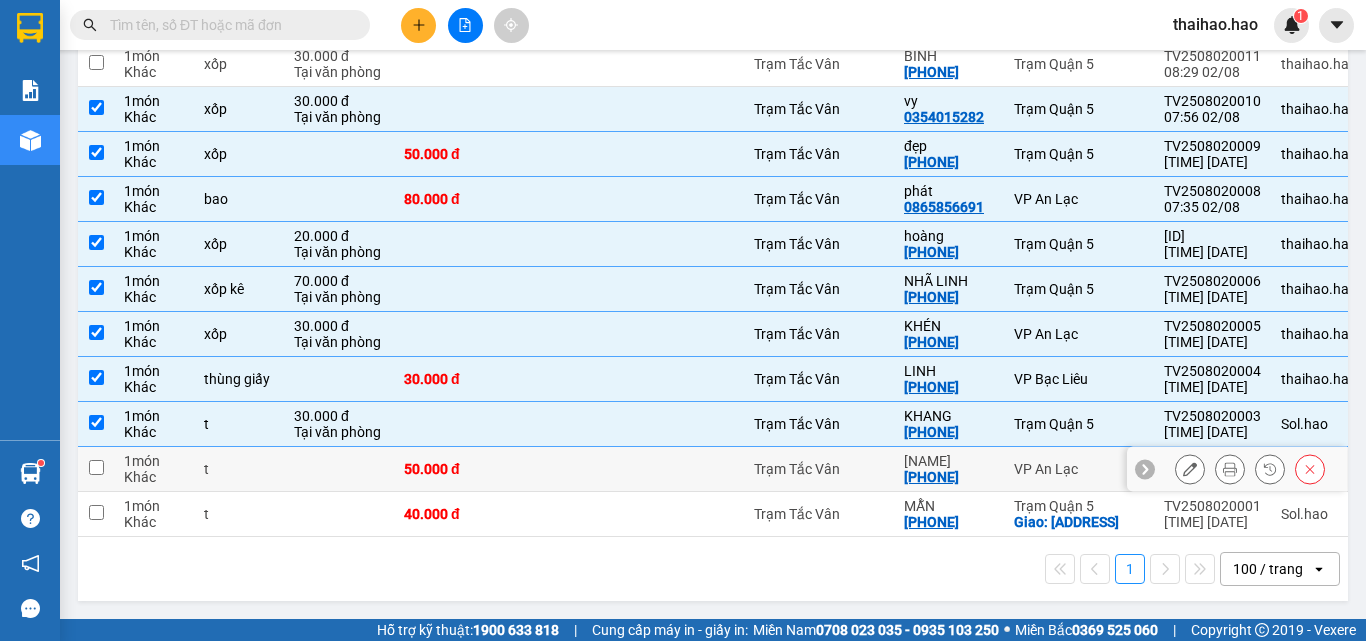 drag, startPoint x: 628, startPoint y: 442, endPoint x: 626, endPoint y: 464, distance: 22.090721 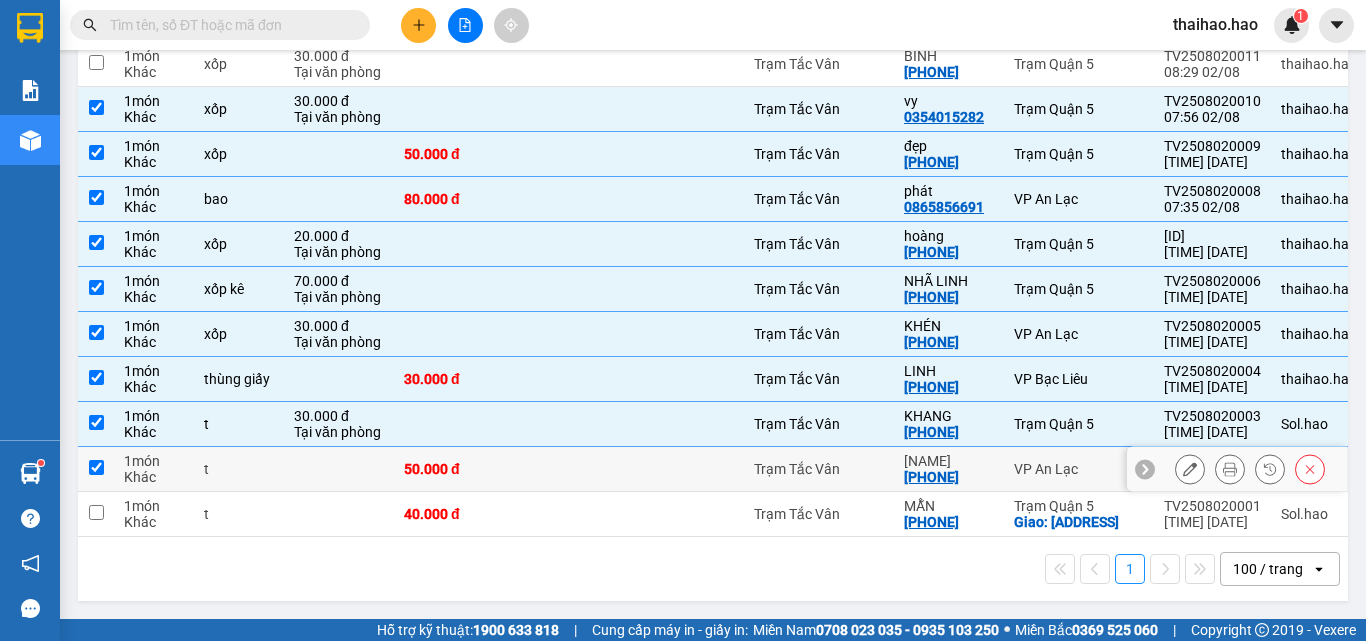 checkbox on "true" 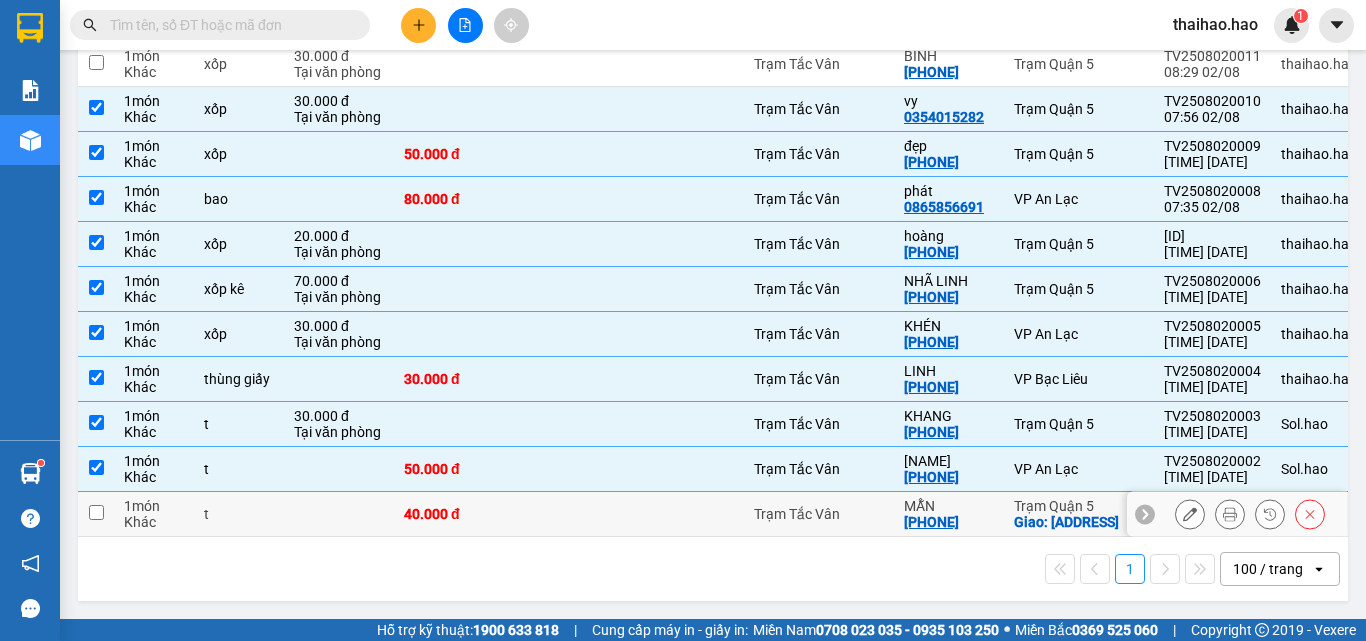 click at bounding box center [574, 514] 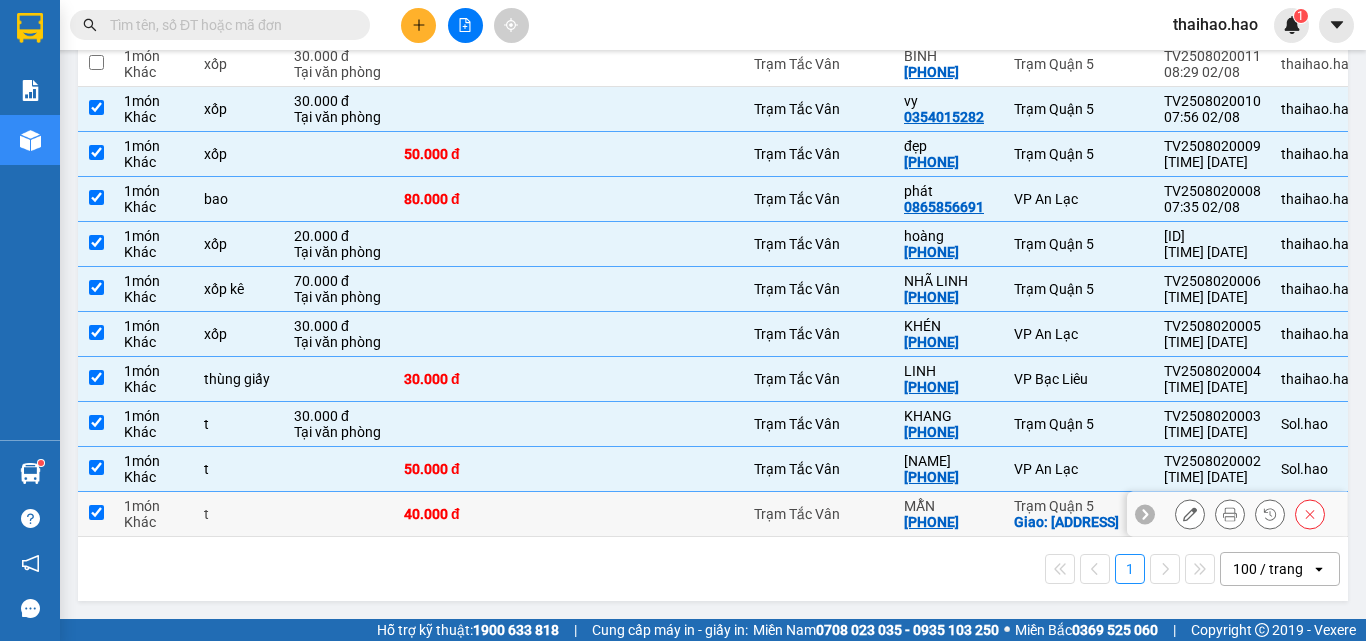 checkbox on "true" 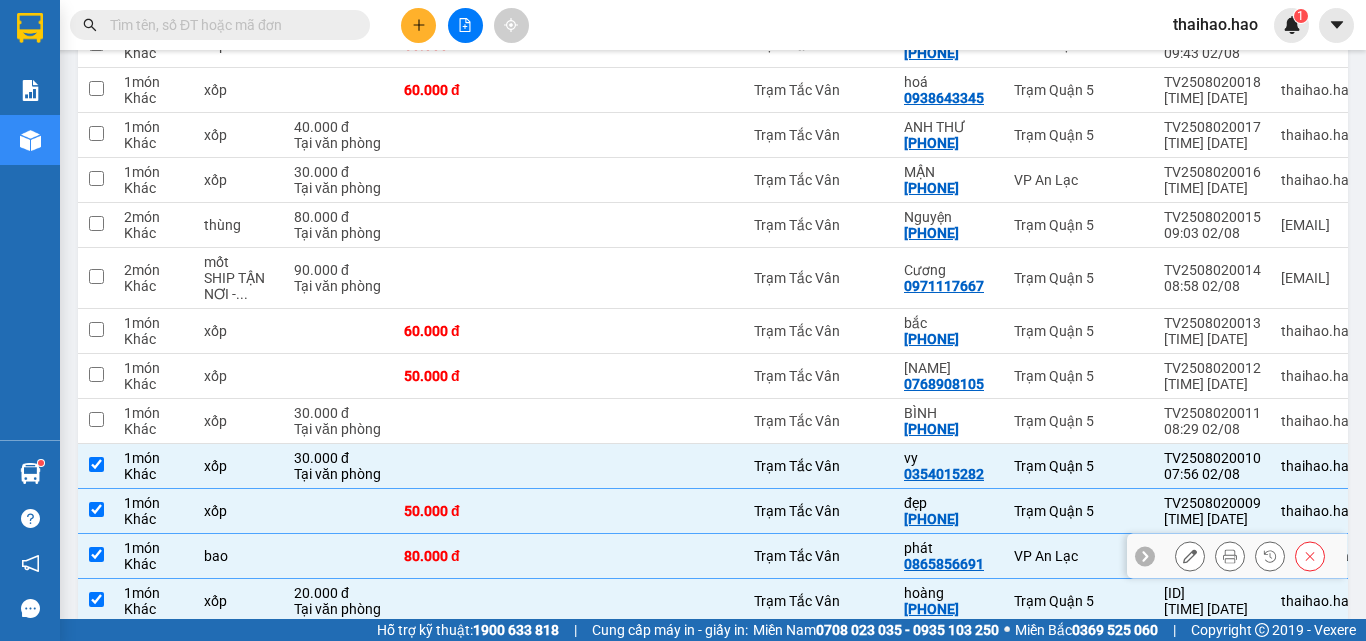 scroll, scrollTop: 833, scrollLeft: 0, axis: vertical 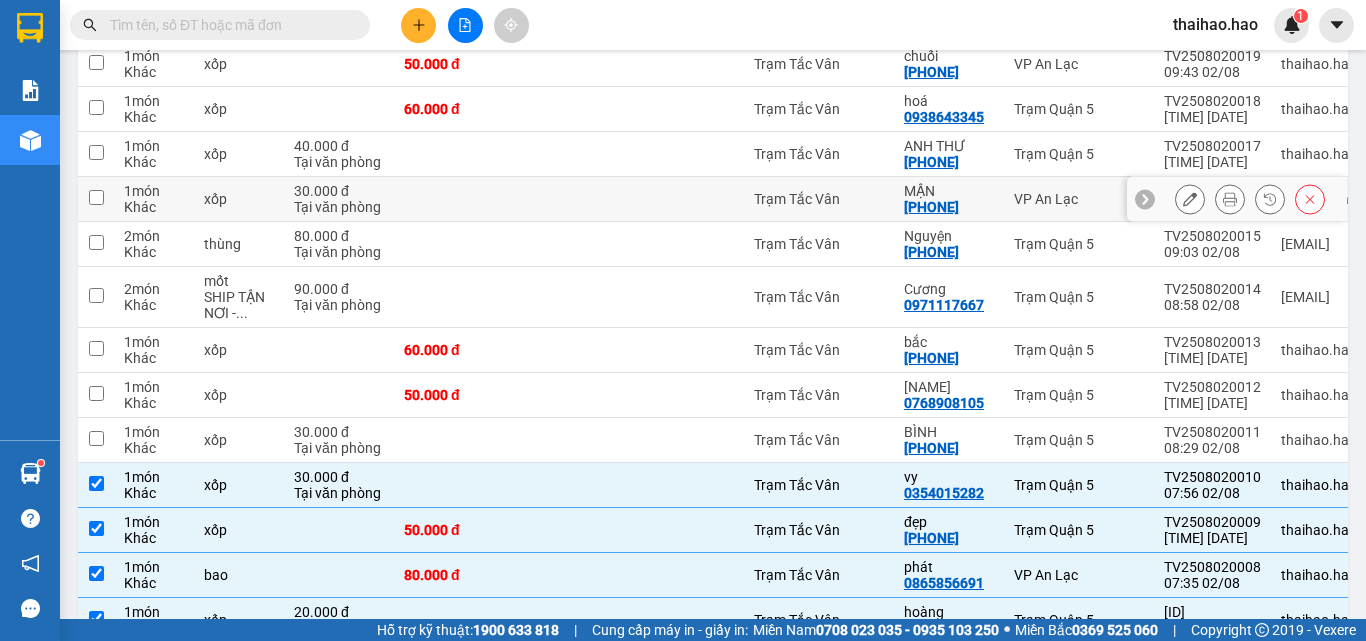 drag, startPoint x: 636, startPoint y: 160, endPoint x: 636, endPoint y: 191, distance: 31 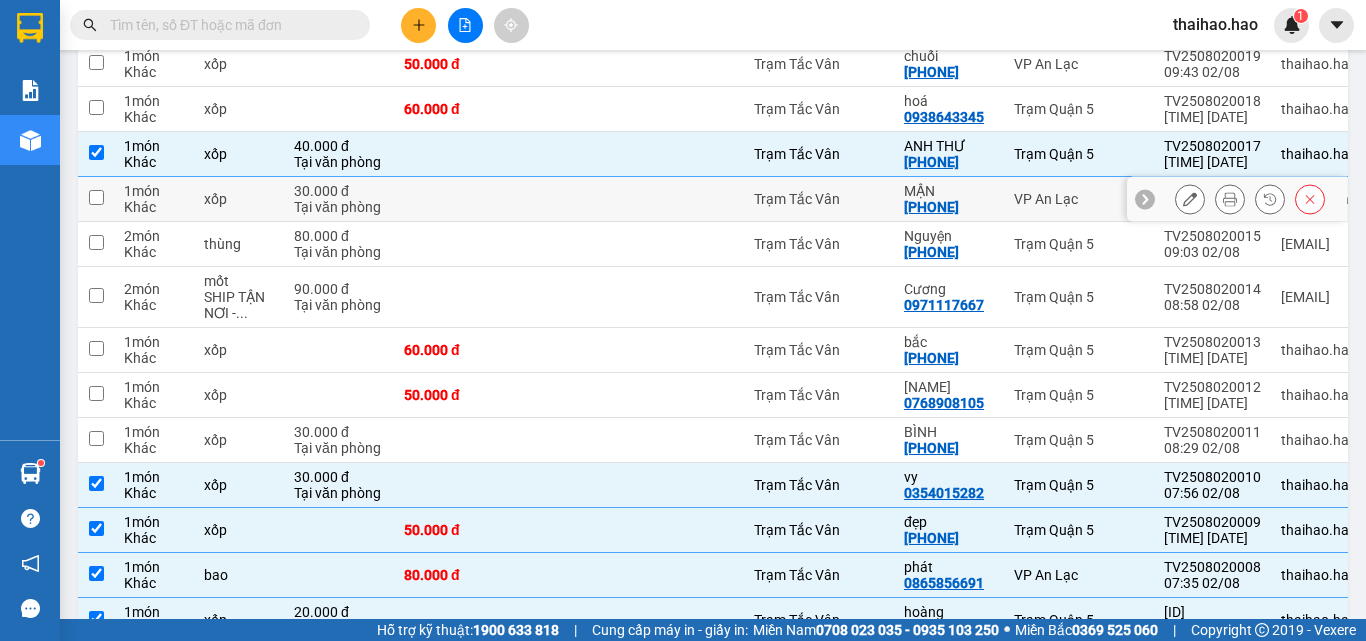 checkbox on "true" 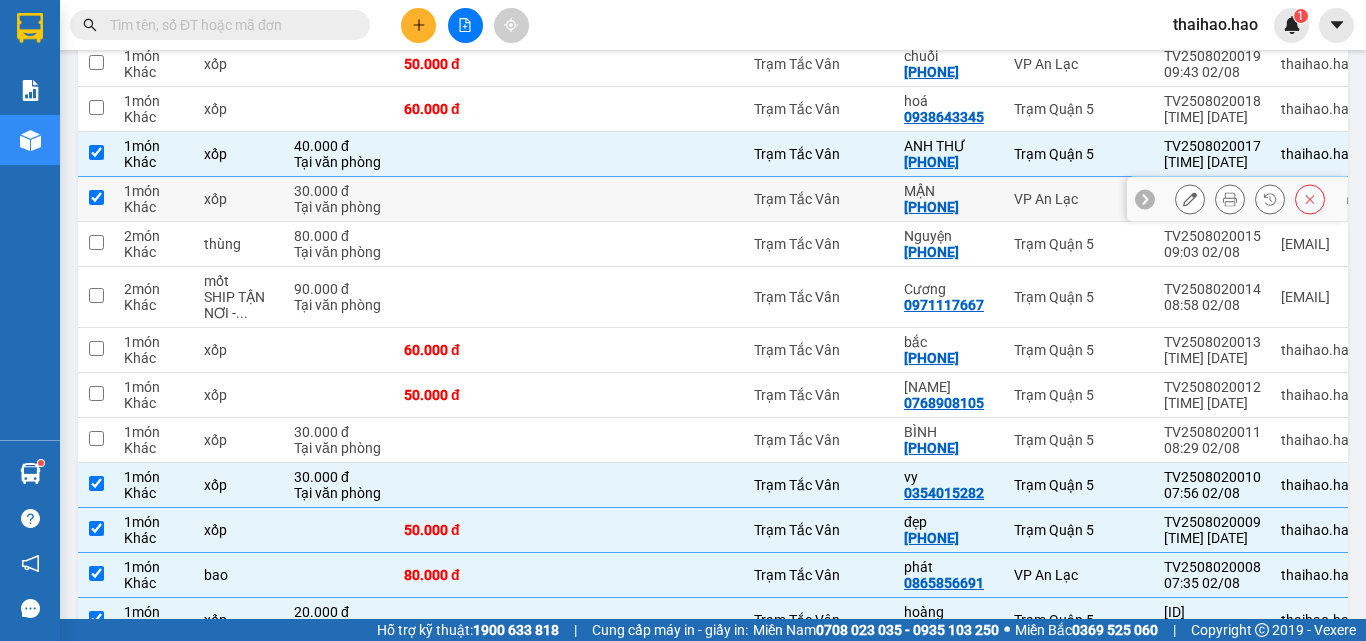 checkbox on "true" 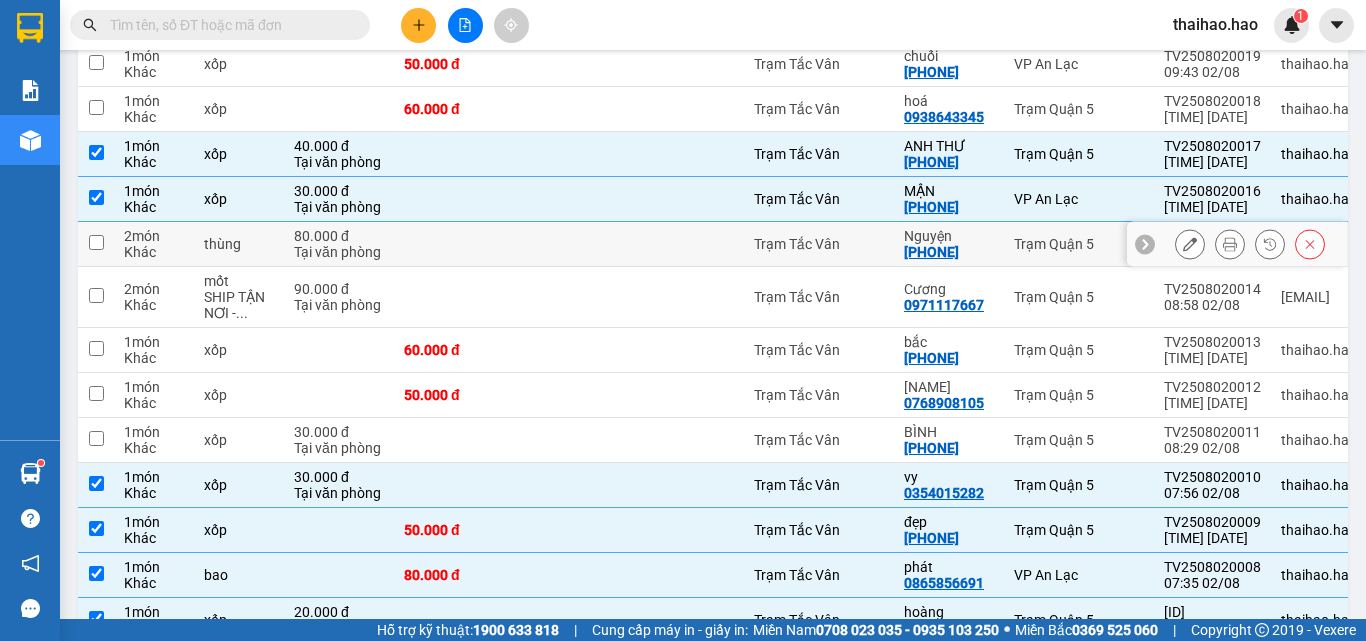 drag, startPoint x: 633, startPoint y: 225, endPoint x: 633, endPoint y: 239, distance: 14 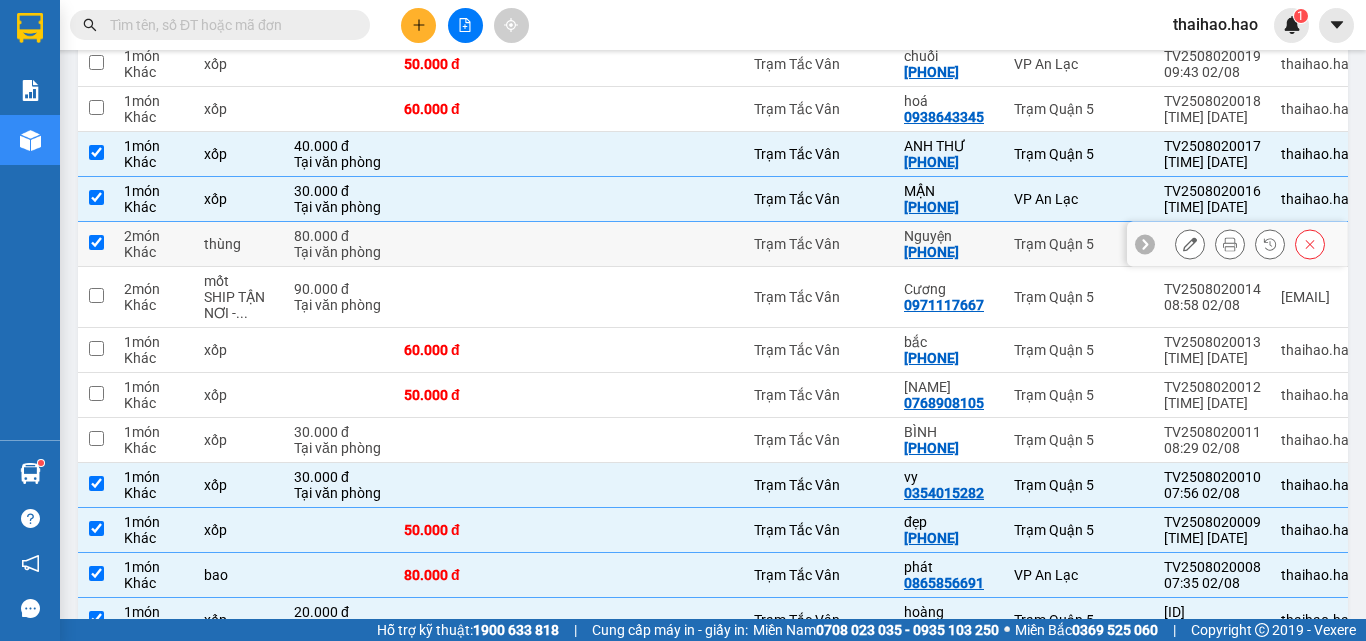 checkbox on "true" 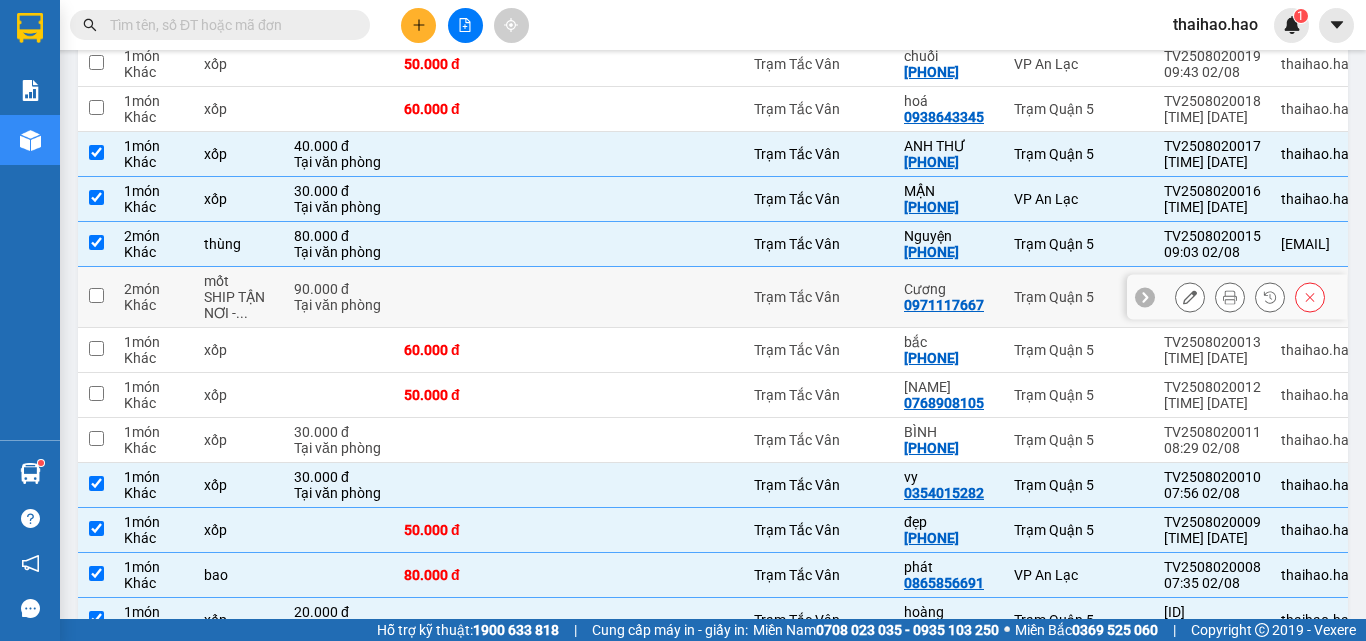 drag, startPoint x: 630, startPoint y: 312, endPoint x: 623, endPoint y: 362, distance: 50.48762 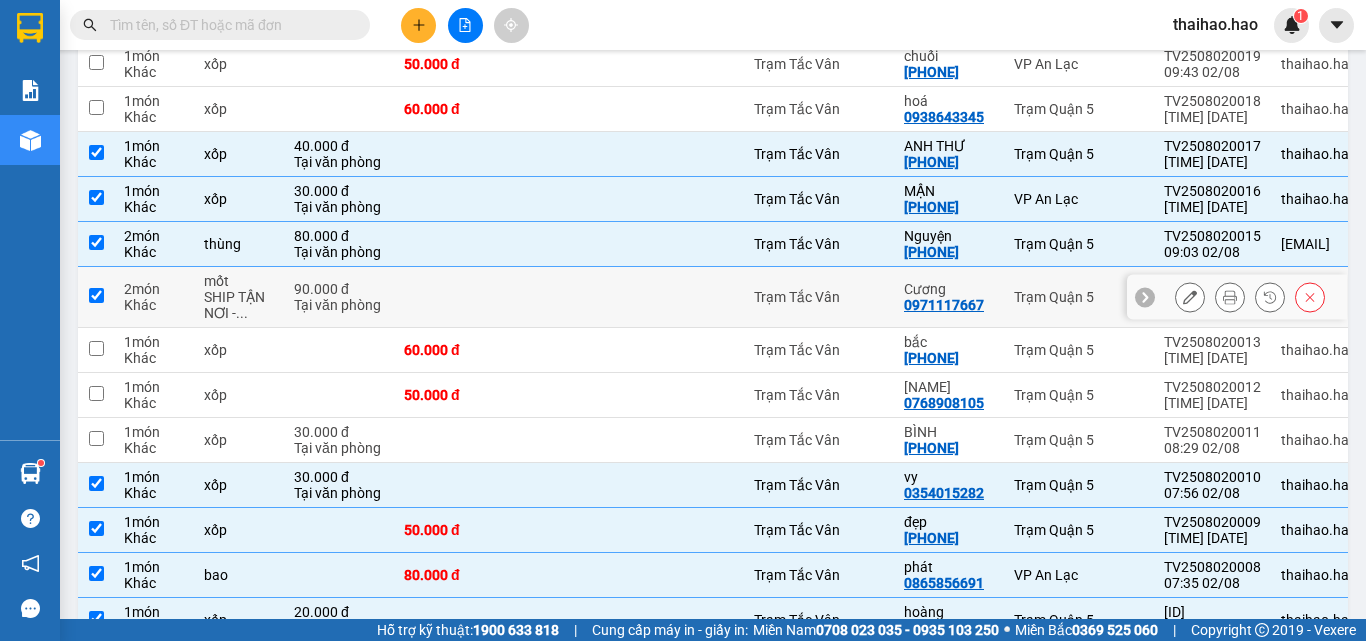 checkbox on "true" 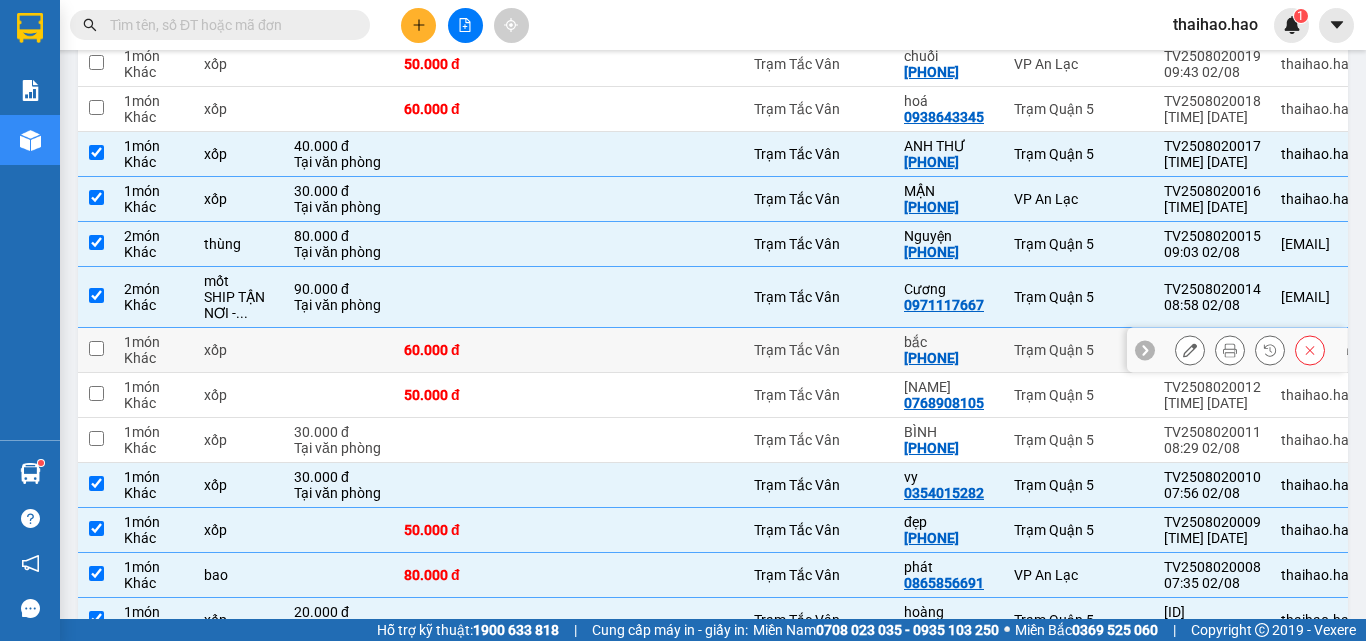 click at bounding box center [574, 350] 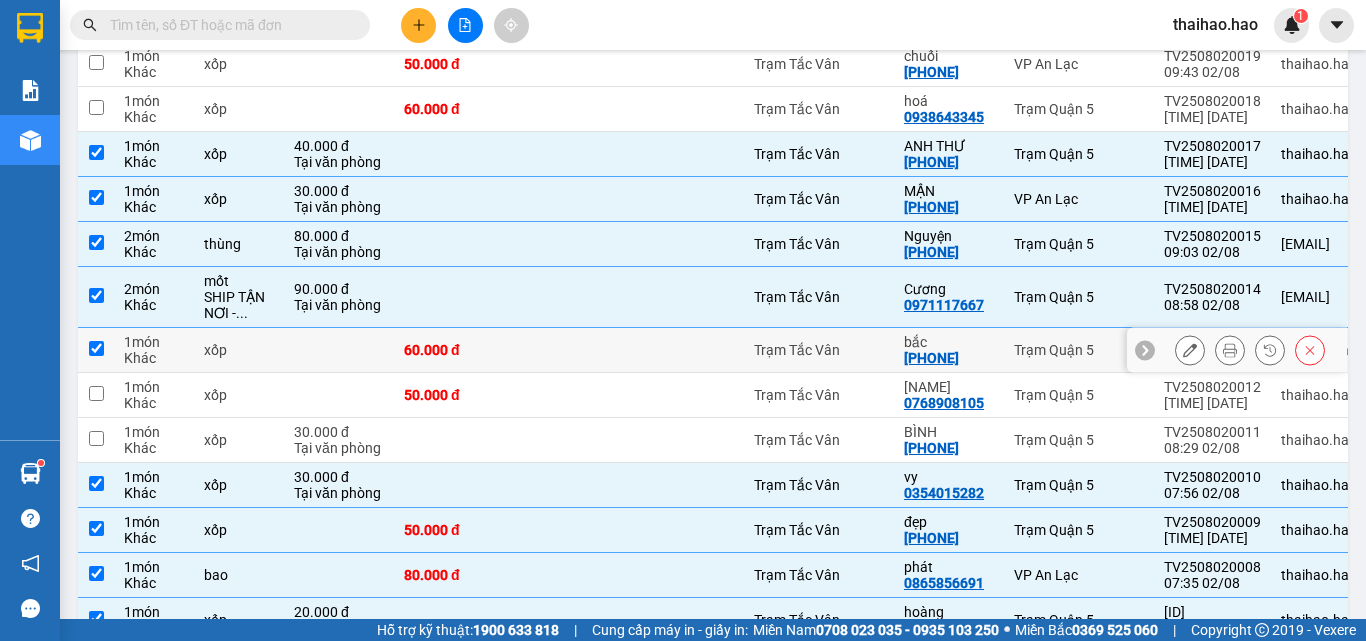 checkbox on "true" 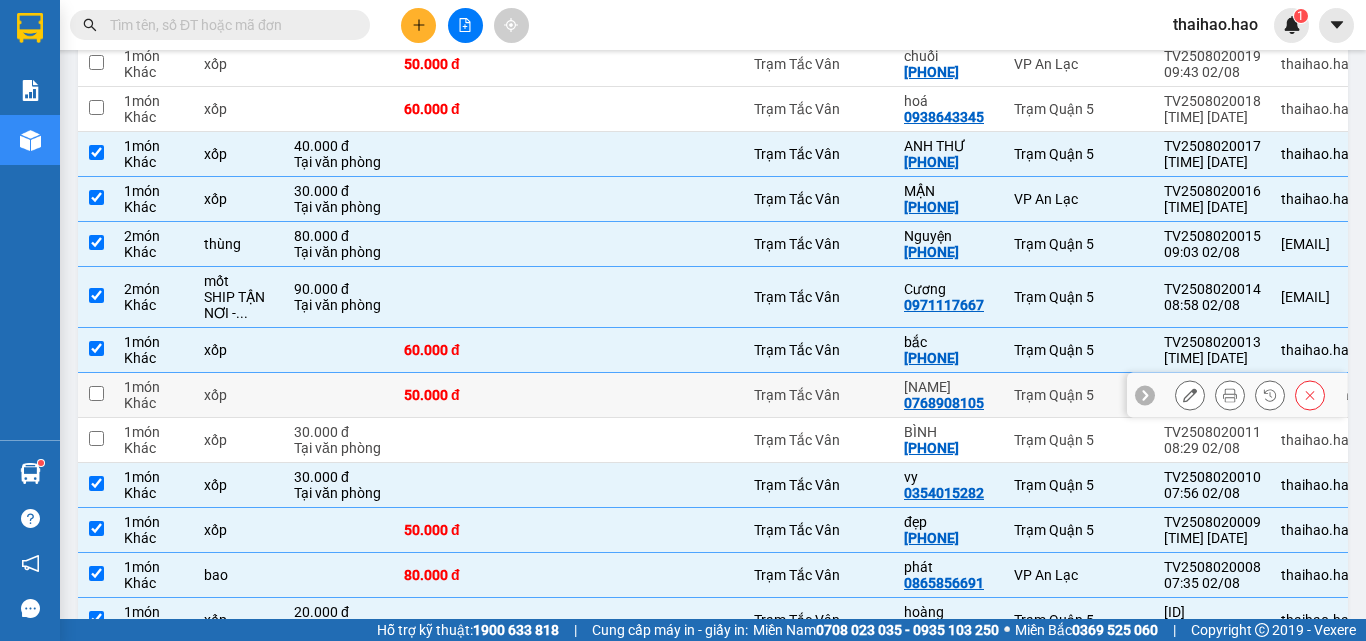 drag, startPoint x: 622, startPoint y: 392, endPoint x: 629, endPoint y: 412, distance: 21.189621 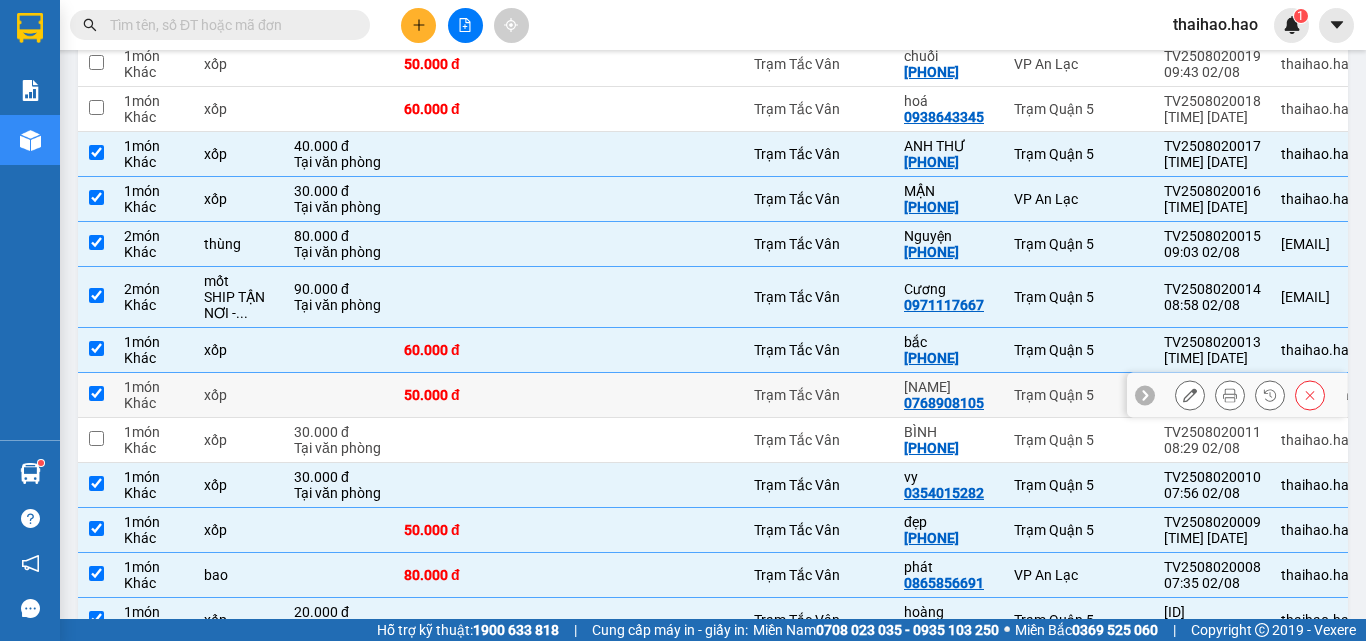 checkbox on "true" 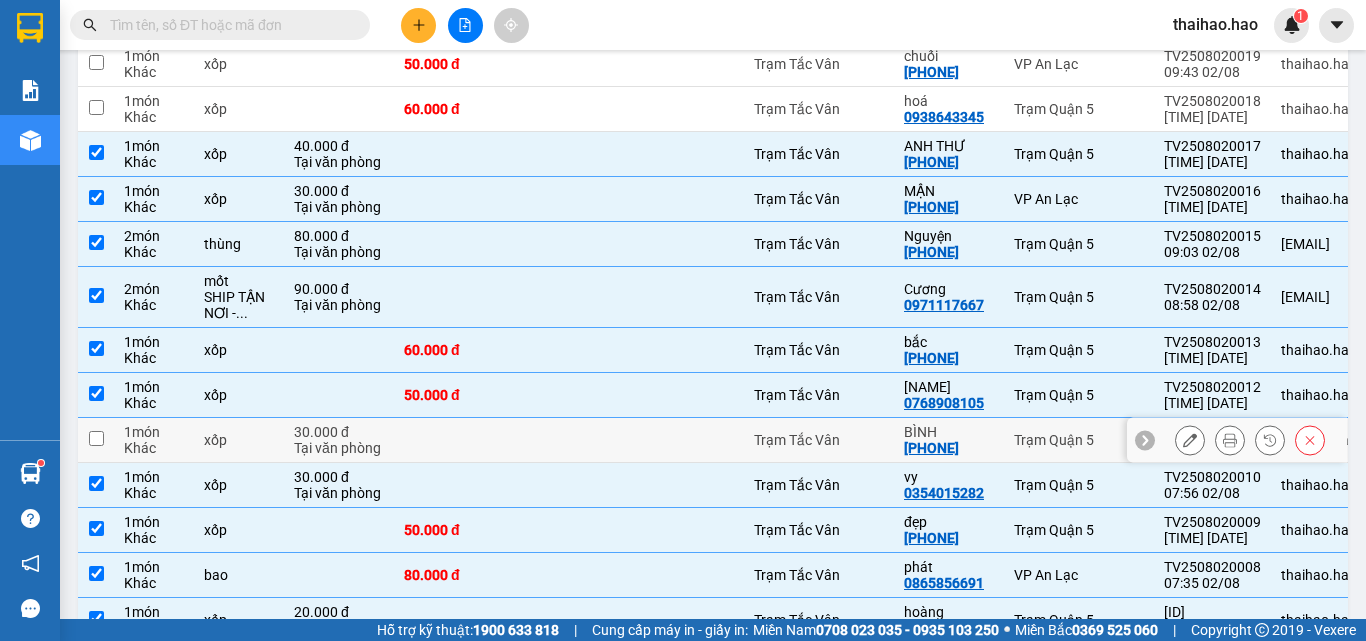 click at bounding box center [574, 440] 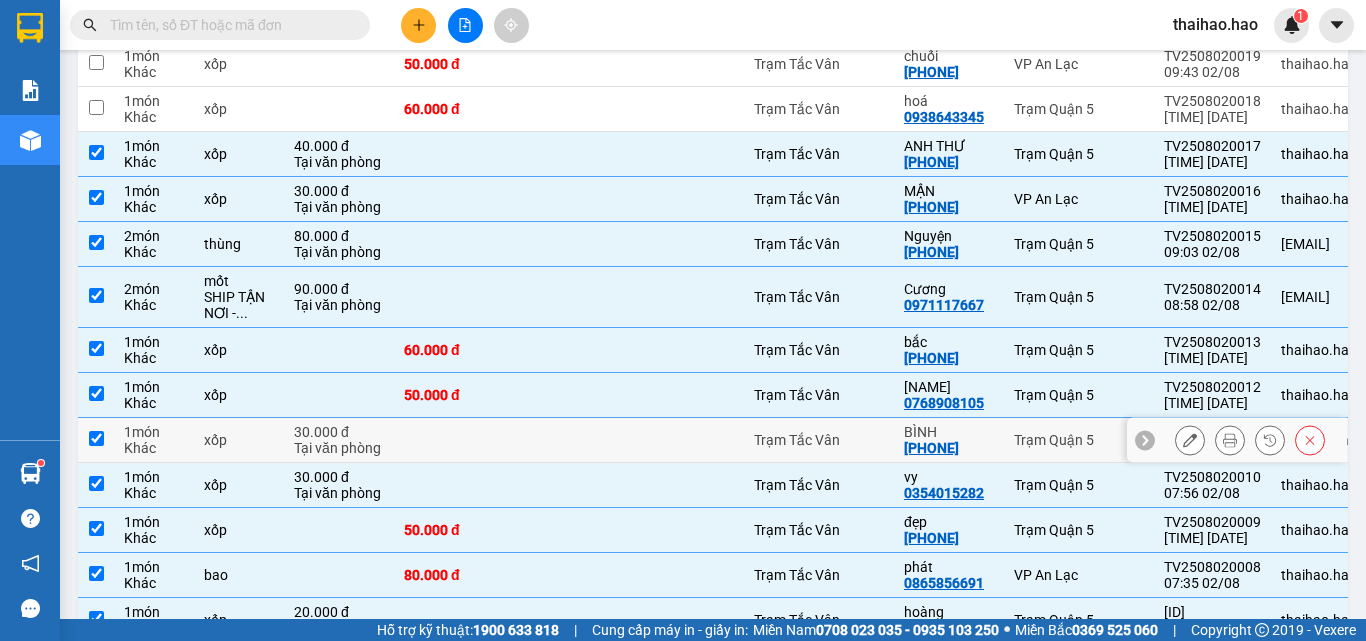 checkbox on "true" 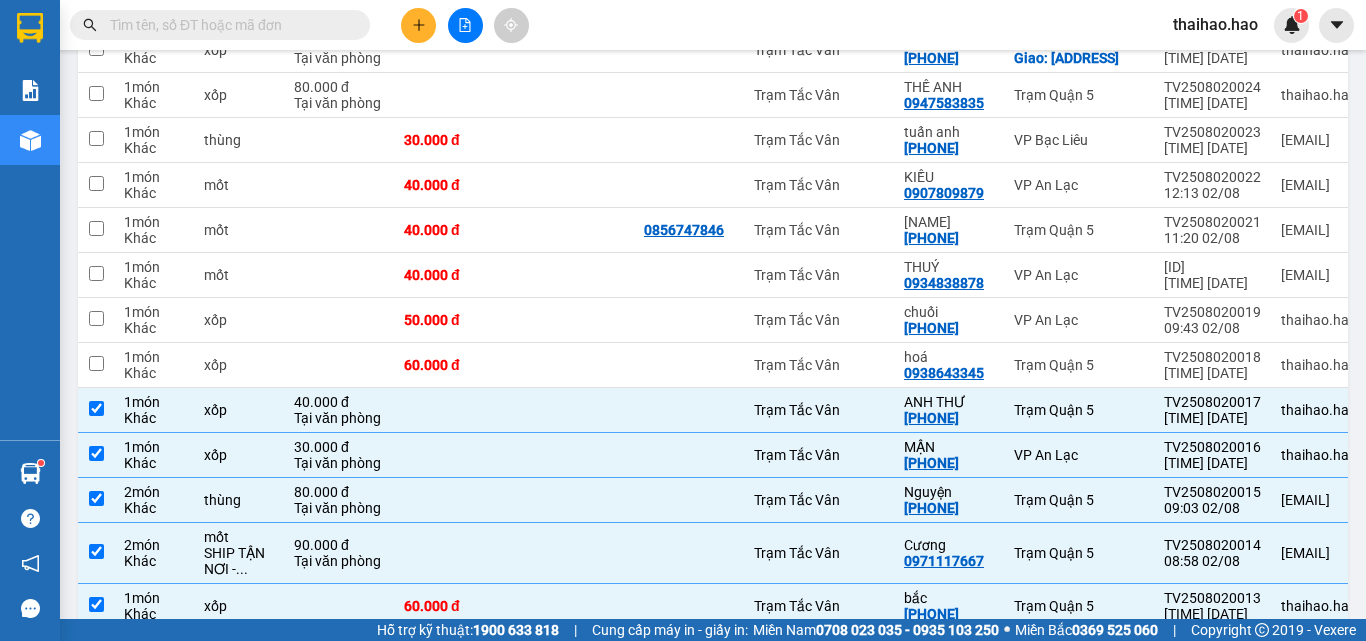 scroll, scrollTop: 533, scrollLeft: 0, axis: vertical 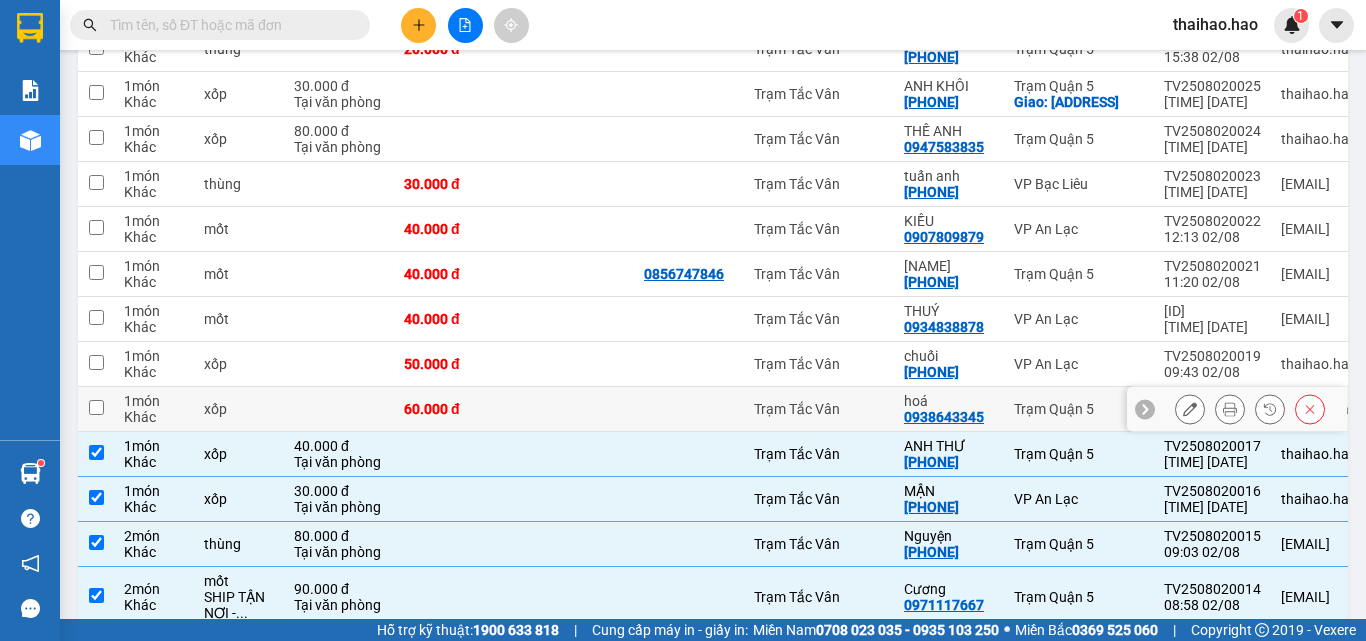 click at bounding box center [574, 409] 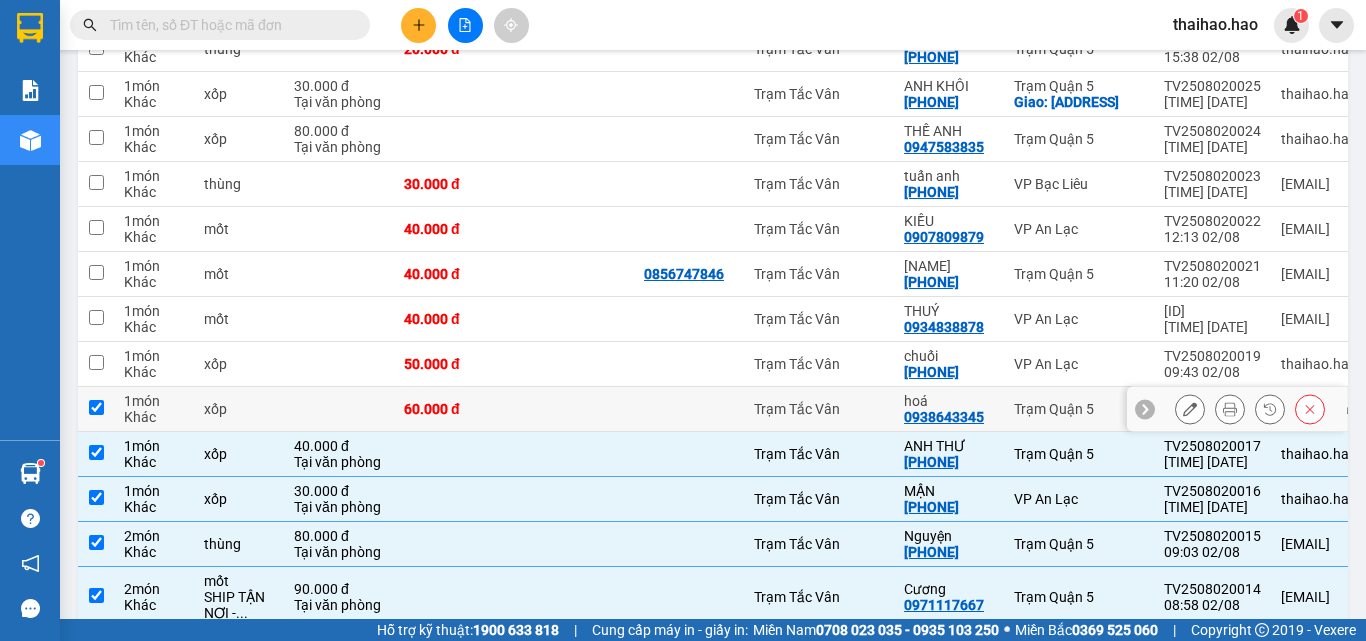 checkbox on "true" 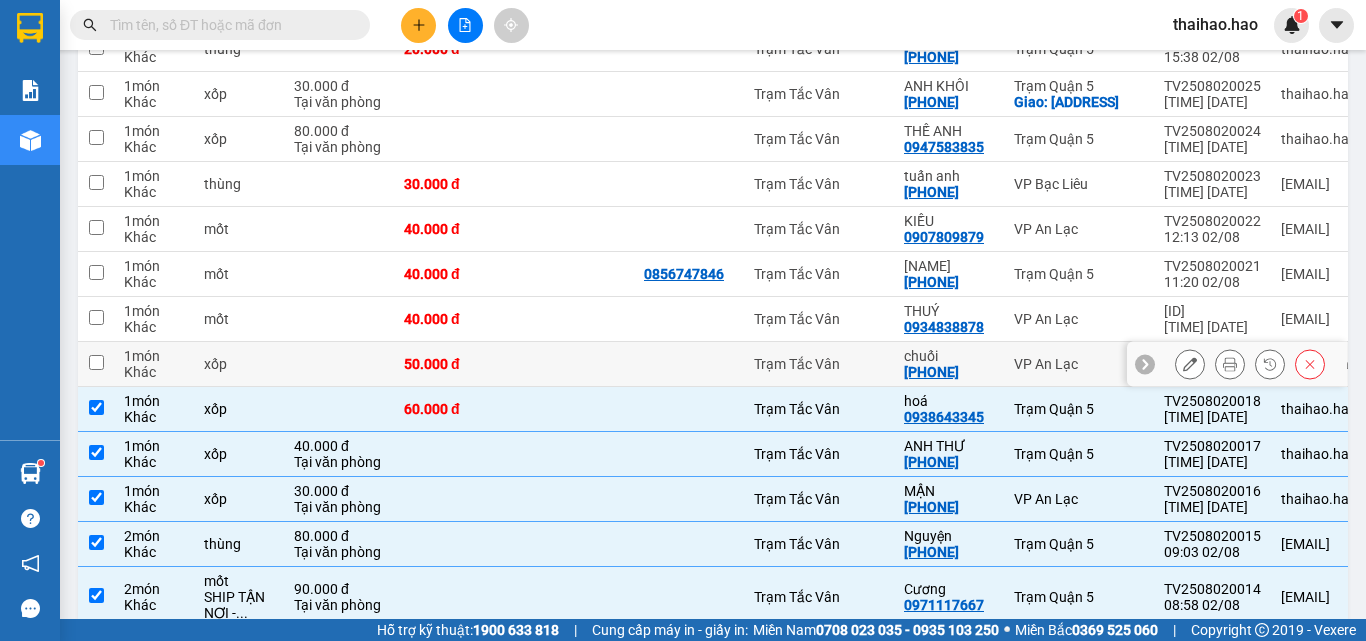 click at bounding box center (574, 364) 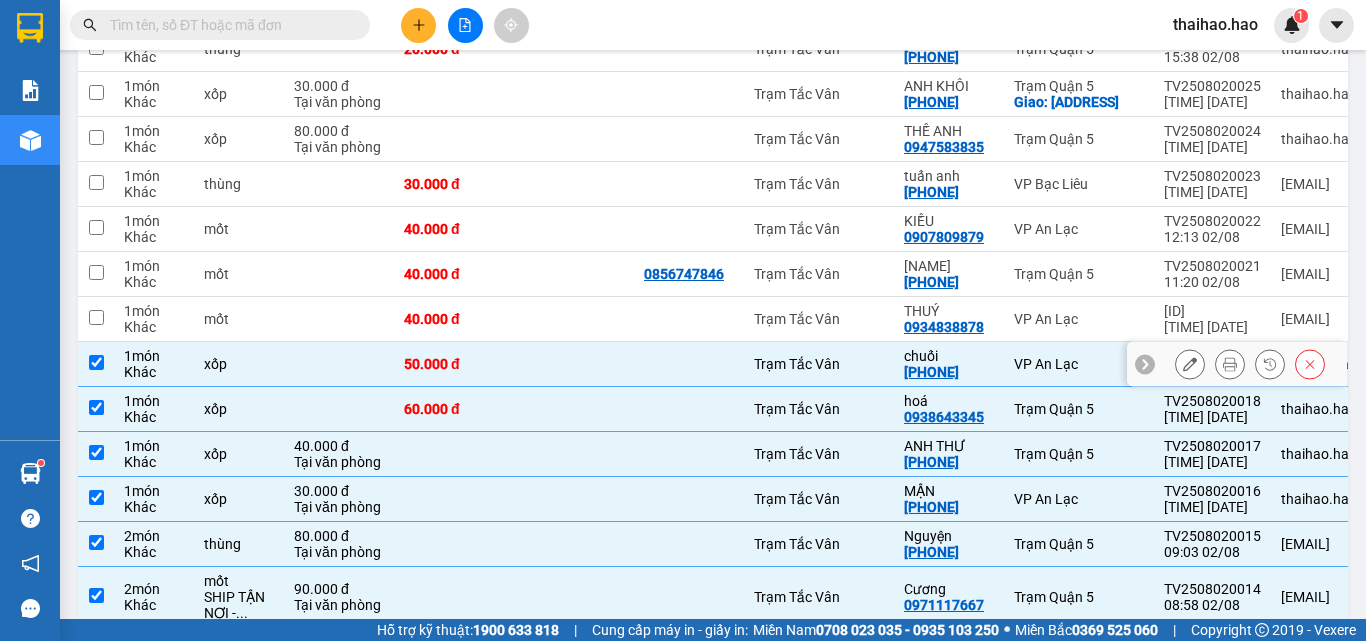 click at bounding box center (574, 364) 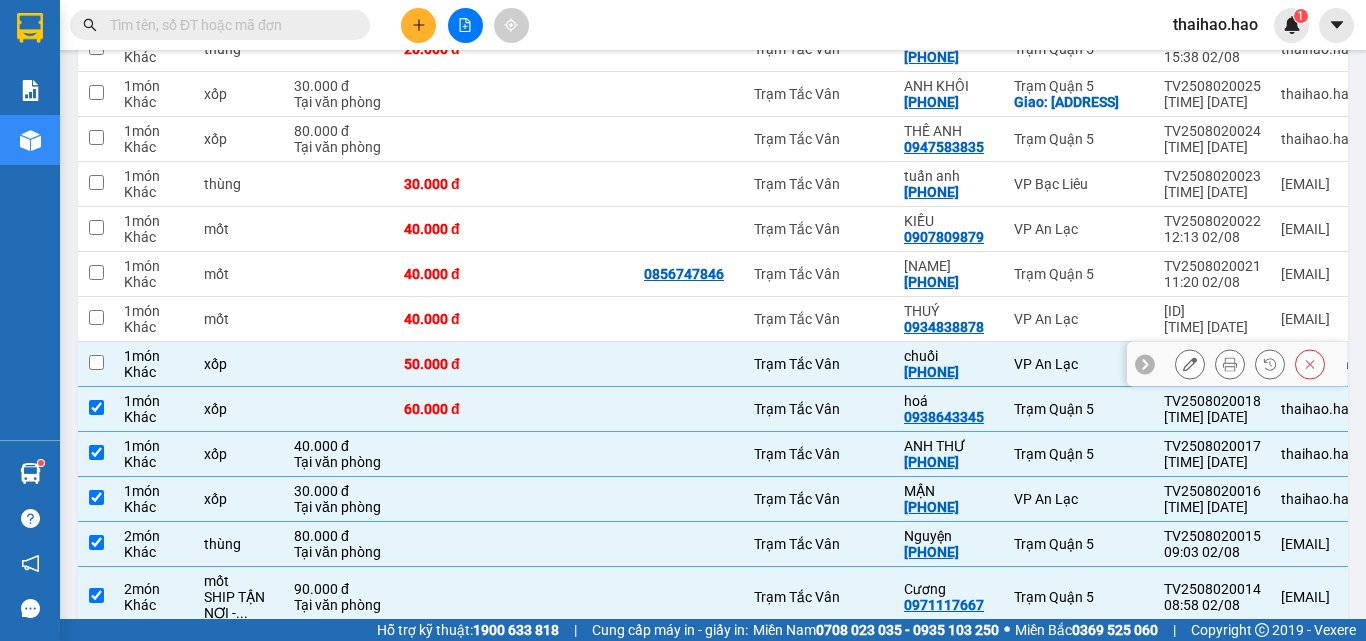 checkbox on "false" 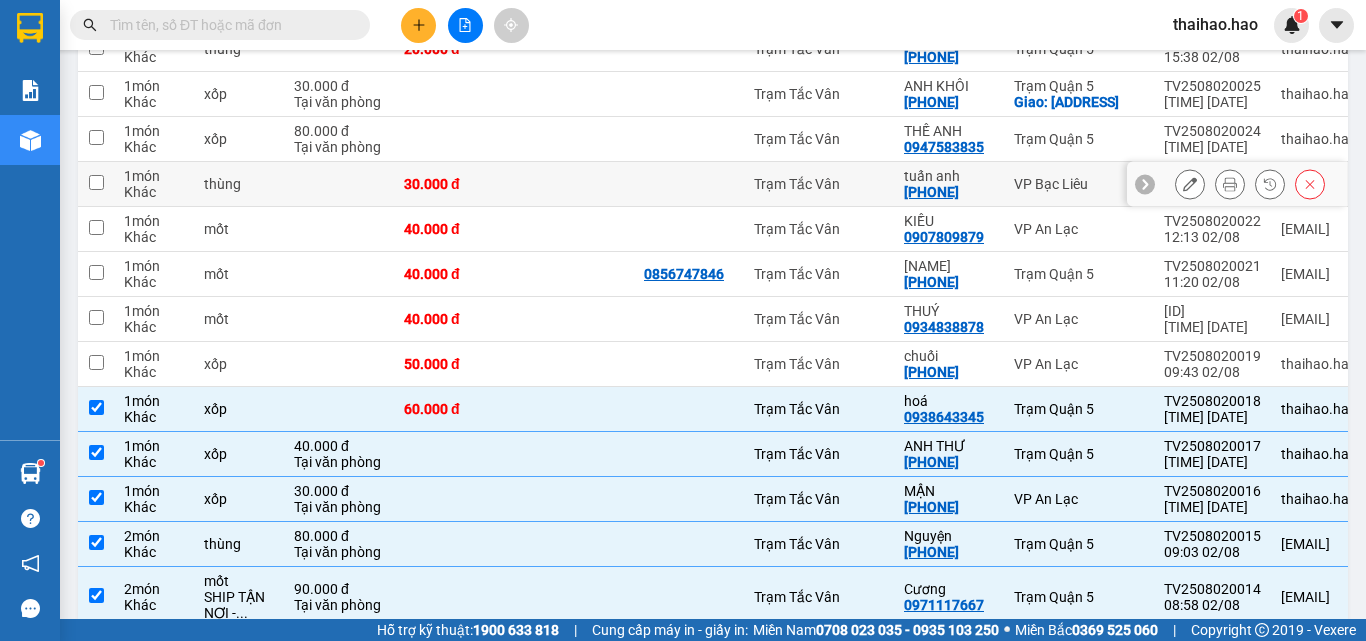 click at bounding box center [574, 184] 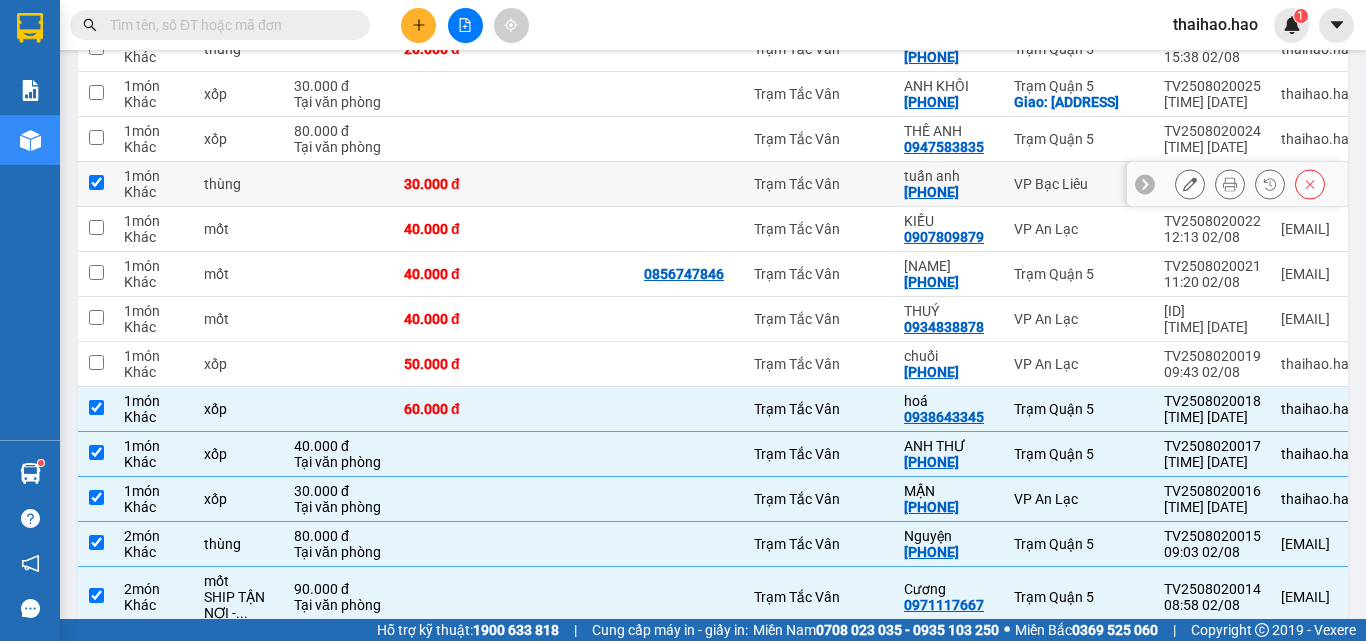 checkbox on "true" 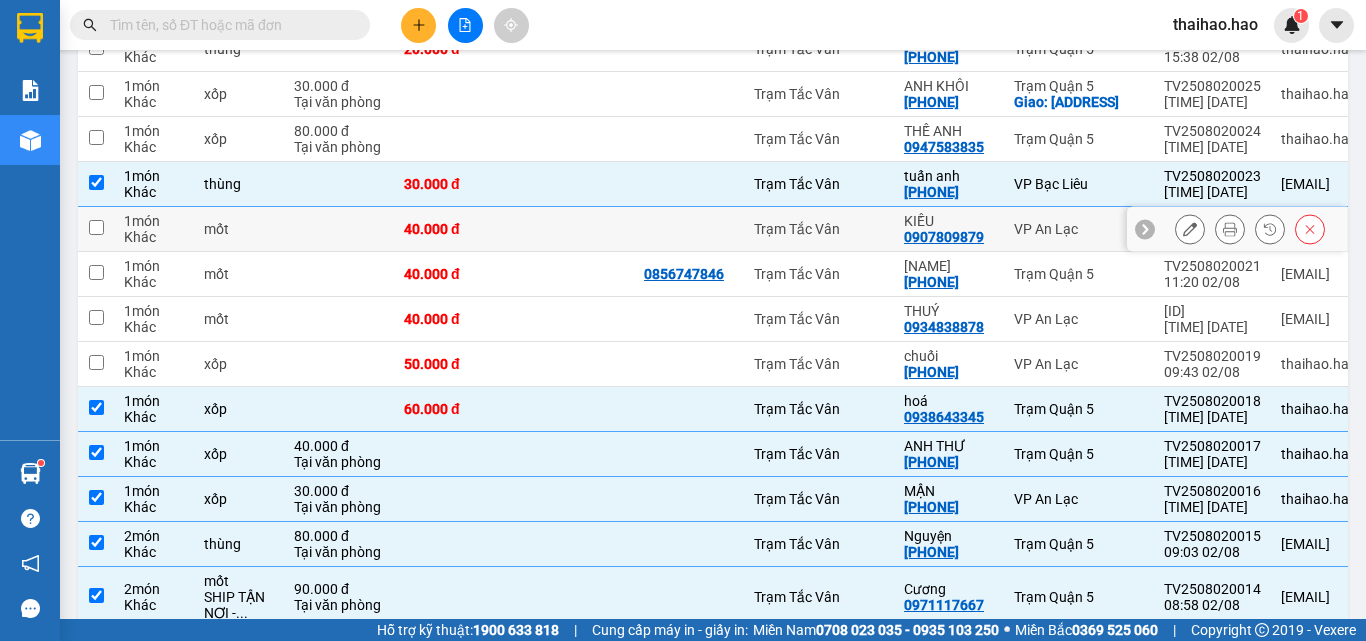 click at bounding box center [574, 229] 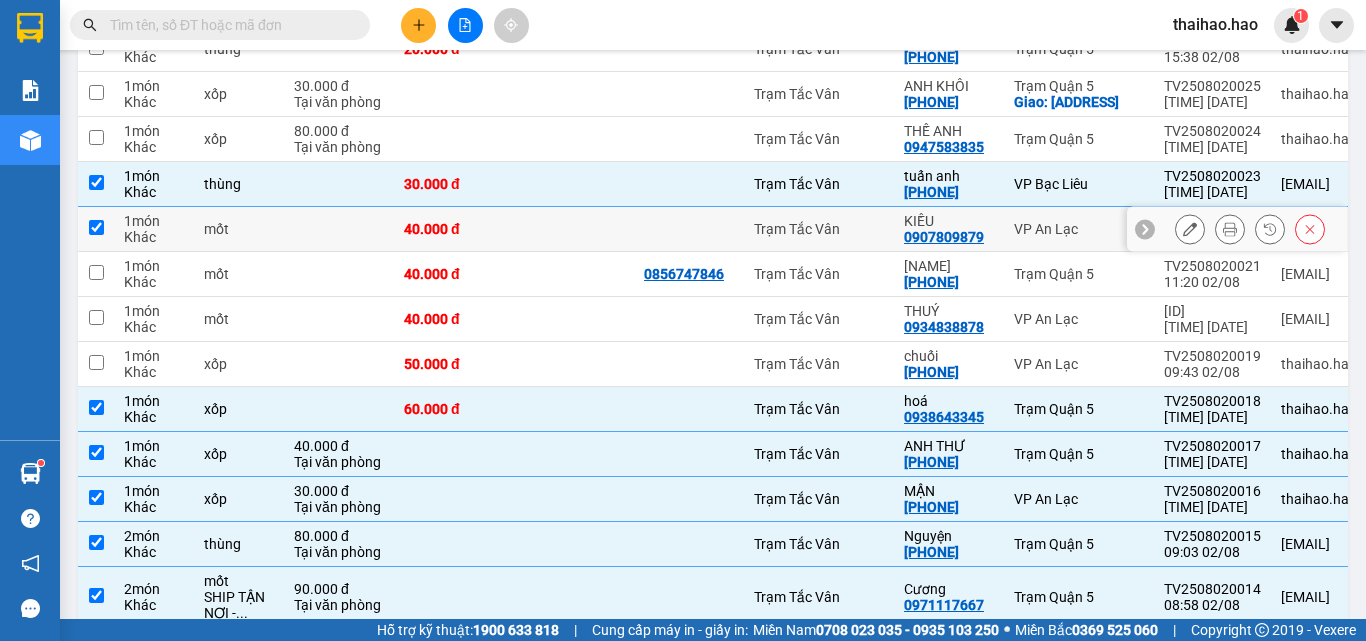 checkbox on "true" 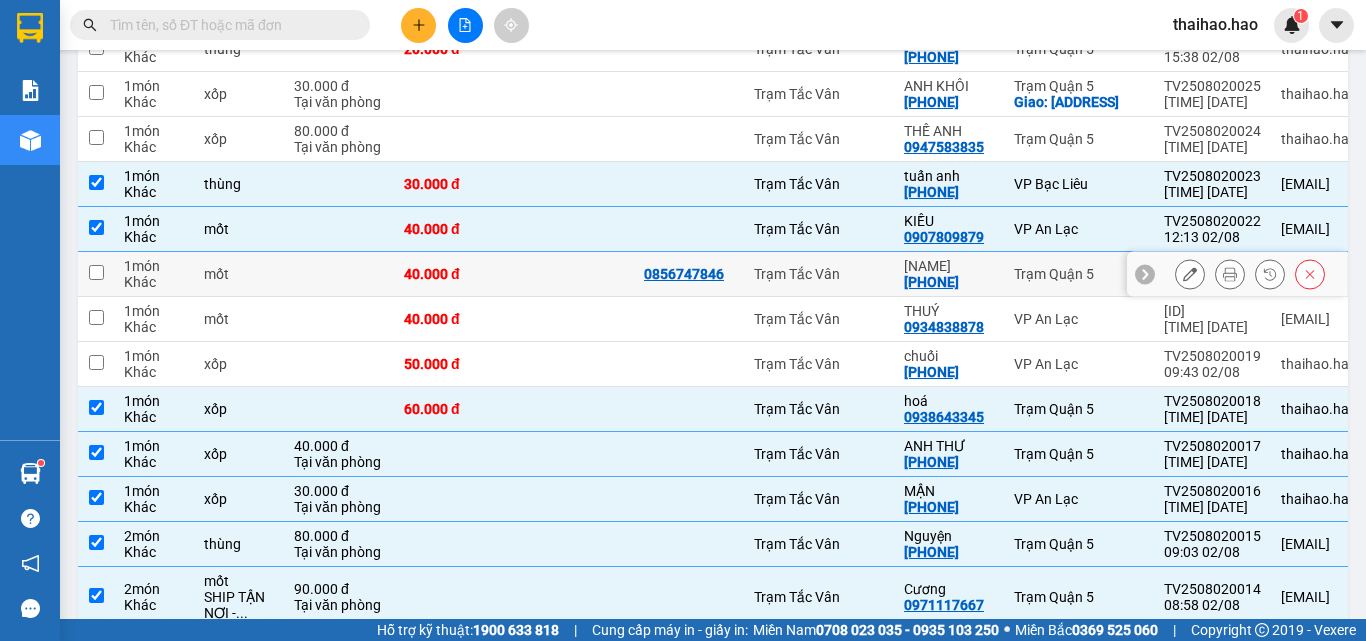 drag, startPoint x: 583, startPoint y: 265, endPoint x: 578, endPoint y: 305, distance: 40.311287 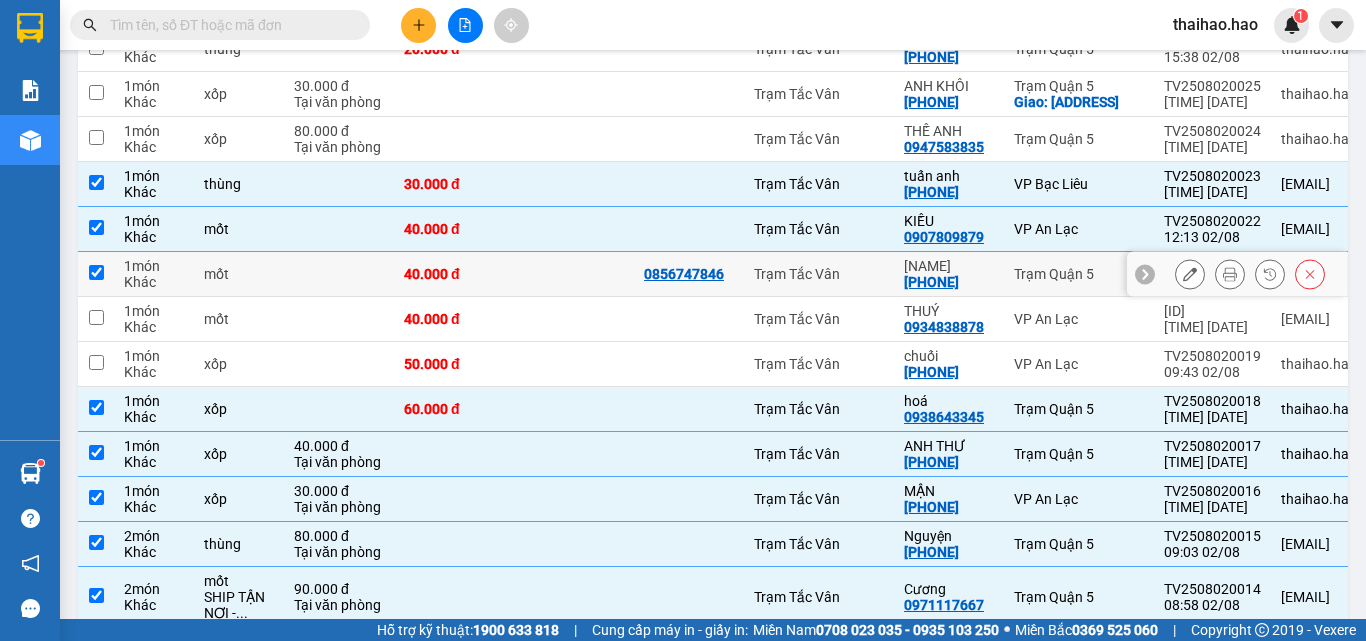 checkbox on "true" 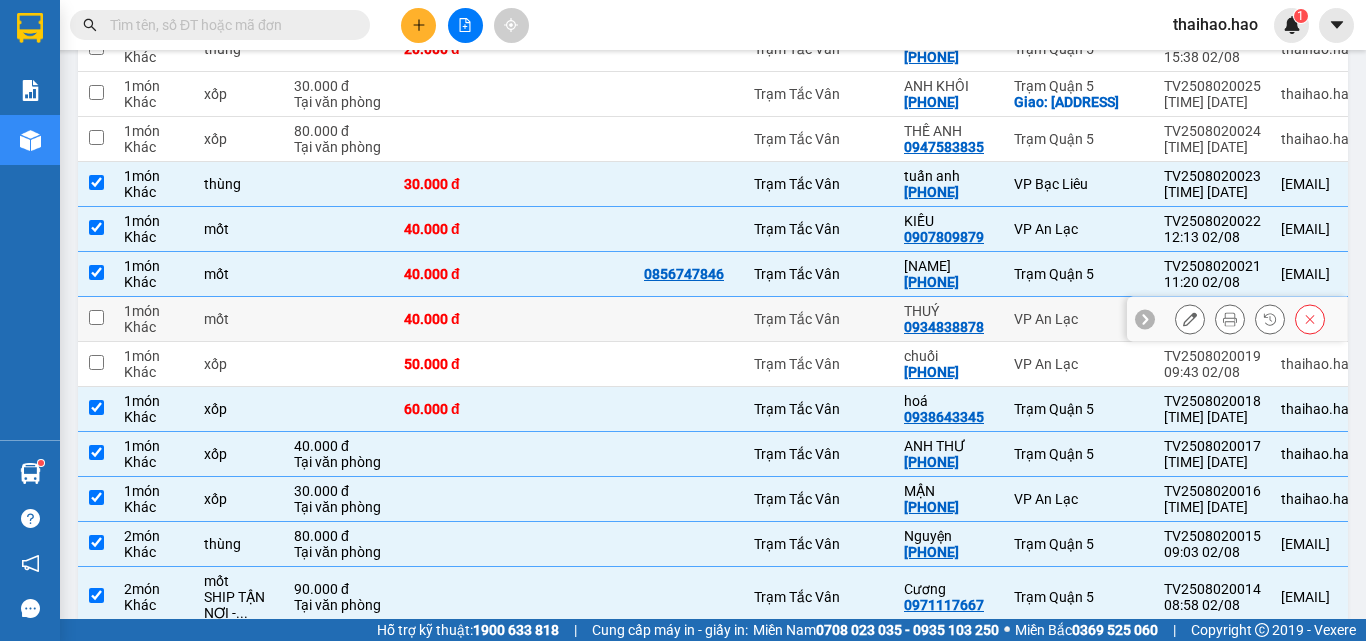 click at bounding box center [574, 319] 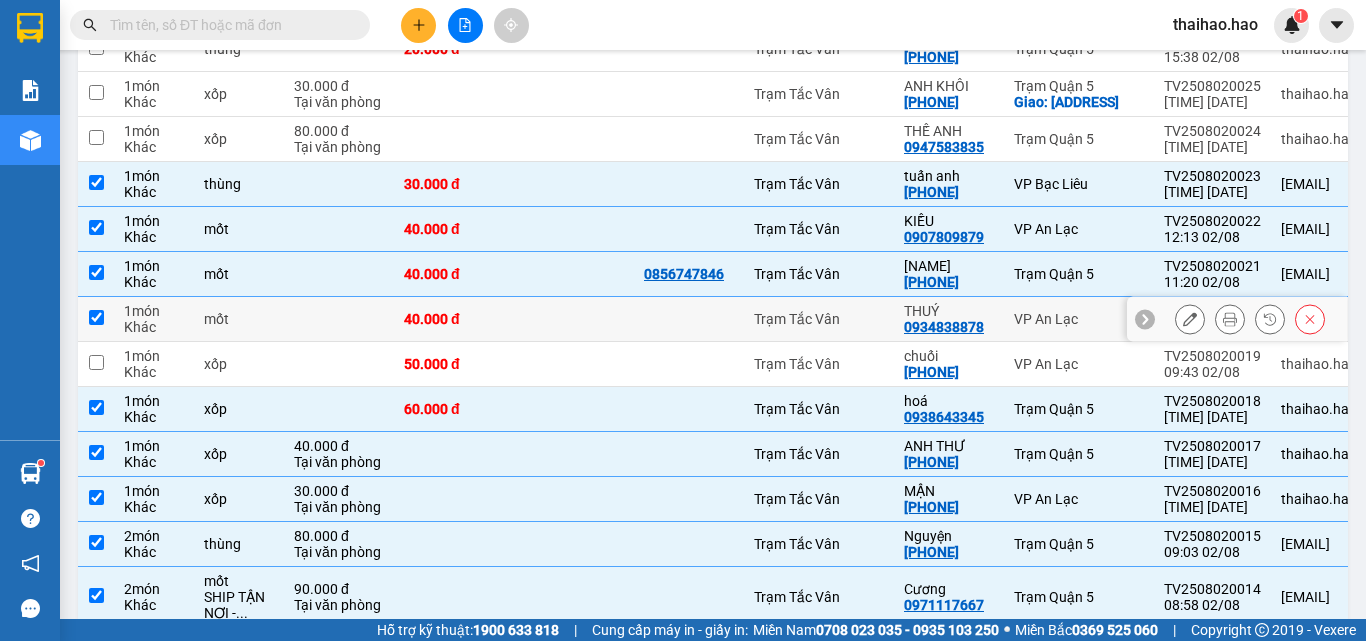 checkbox on "true" 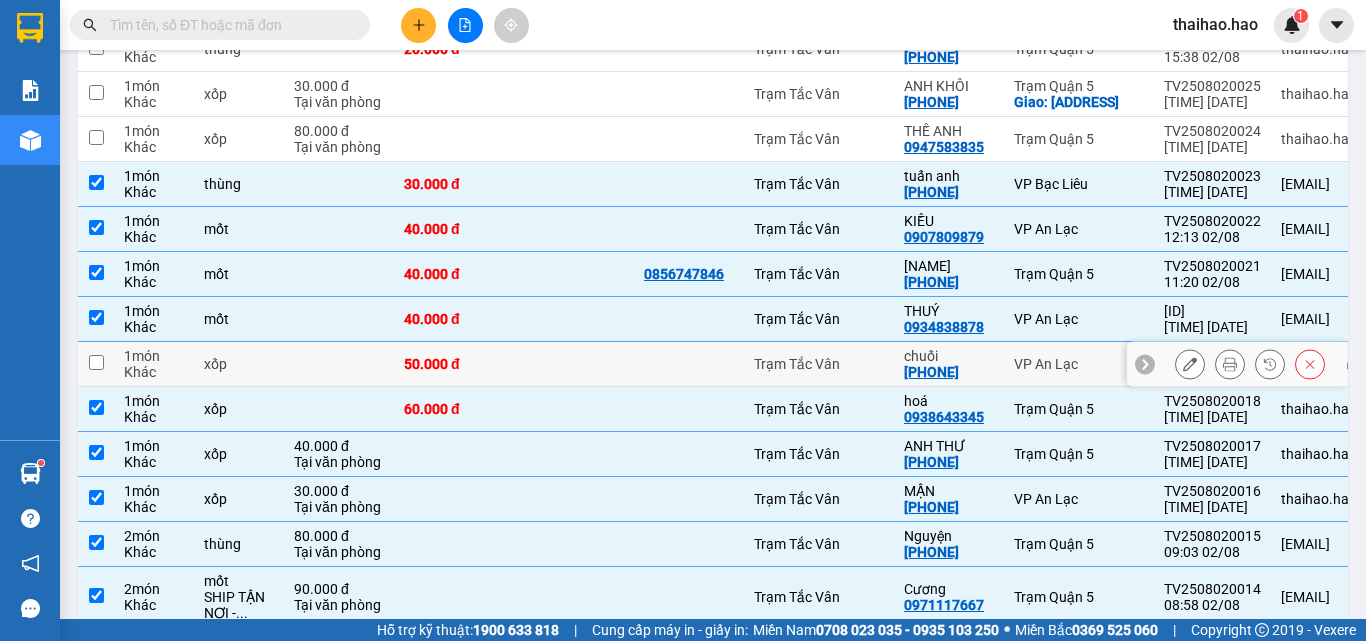 click at bounding box center [574, 364] 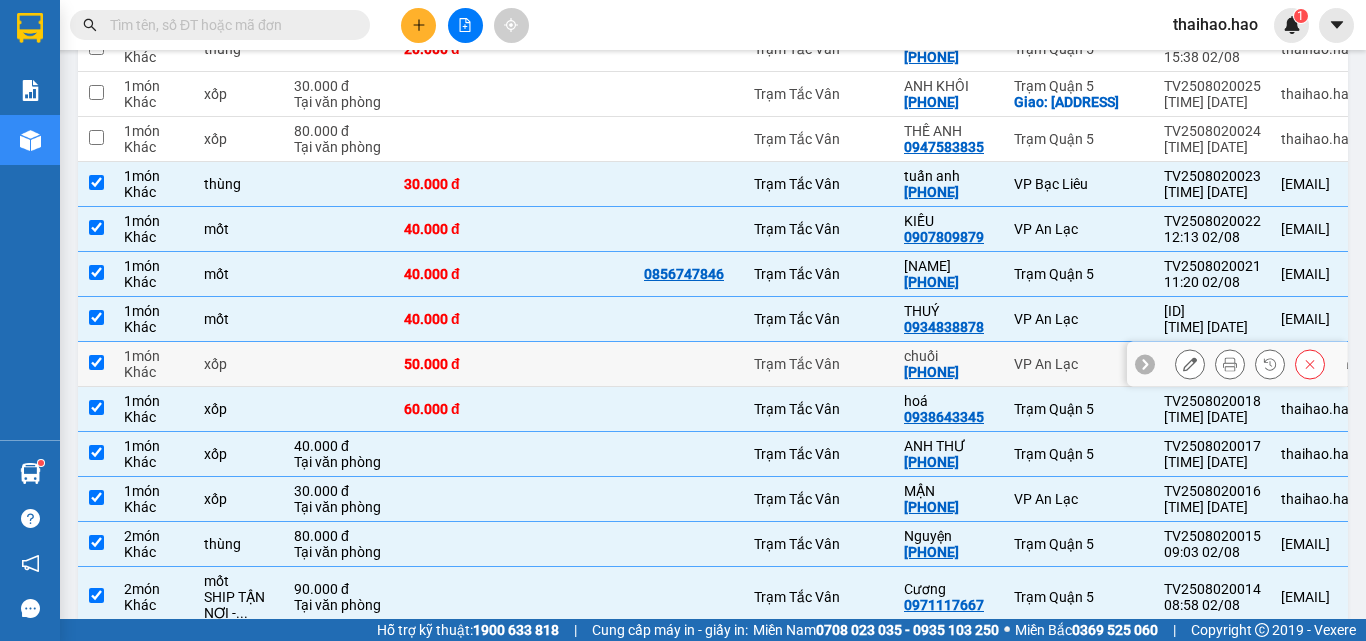 checkbox on "true" 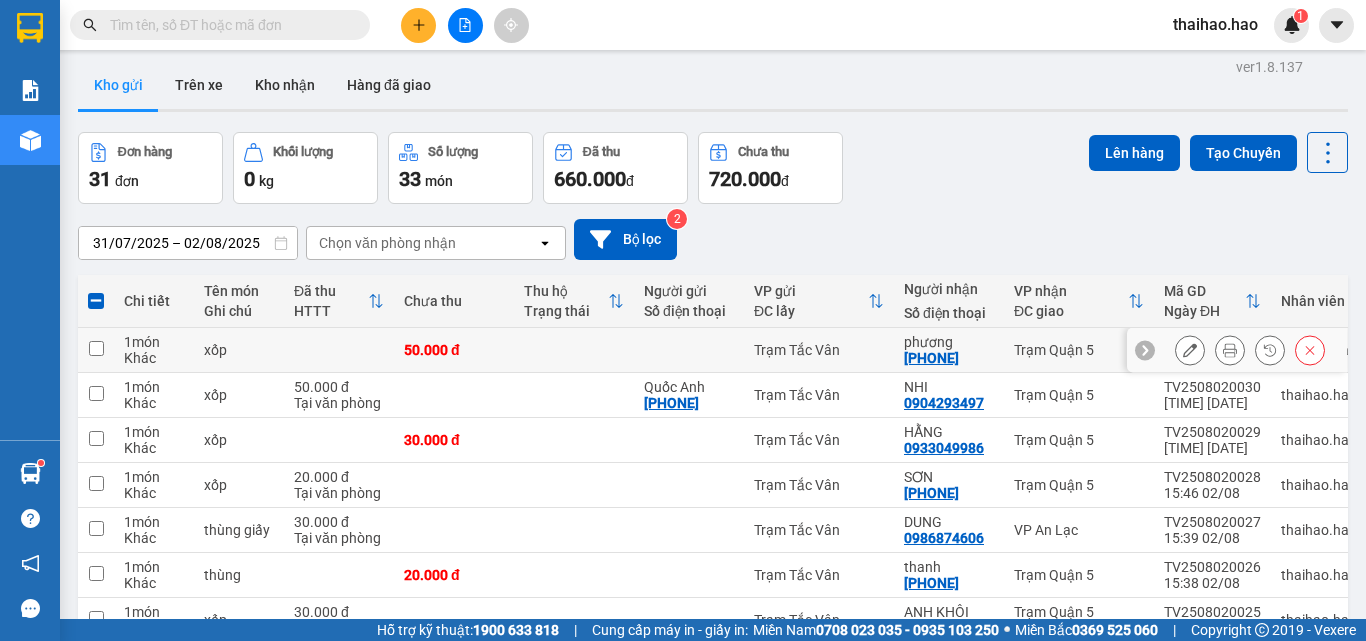 scroll, scrollTop: 0, scrollLeft: 0, axis: both 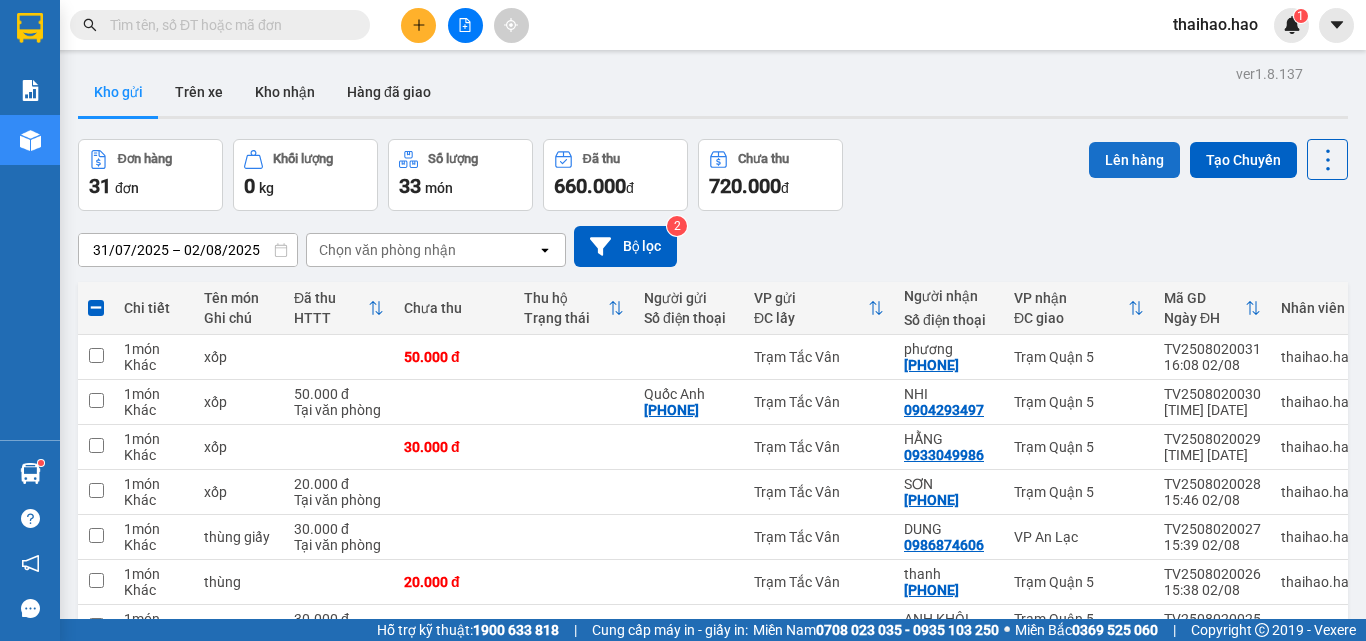 click on "Lên hàng" at bounding box center (1134, 160) 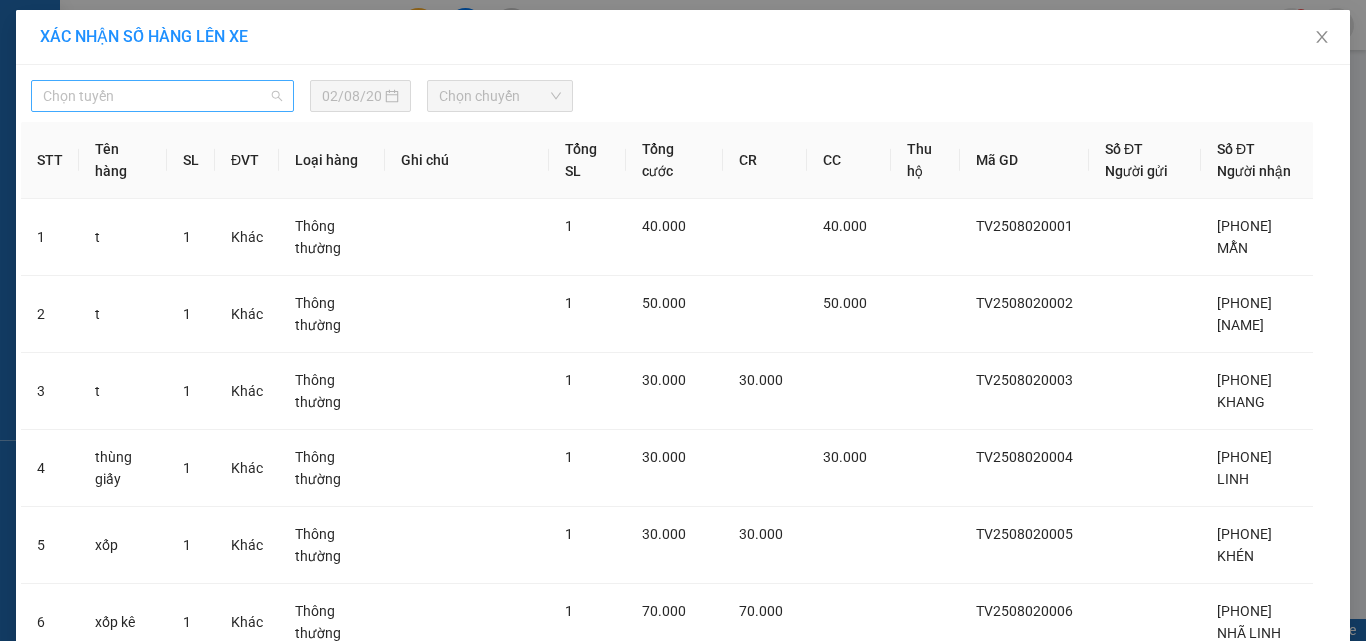 click on "Chọn tuyến" at bounding box center [162, 96] 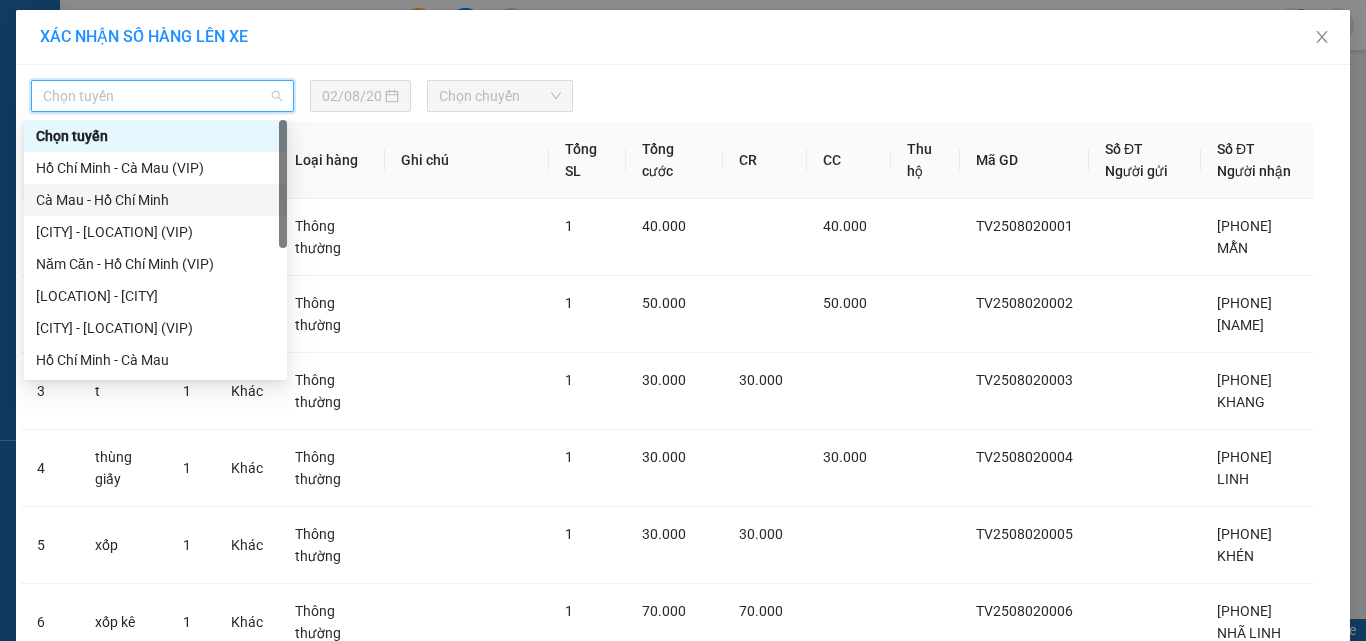click on "Cà Mau - Hồ Chí Minh" at bounding box center [155, 200] 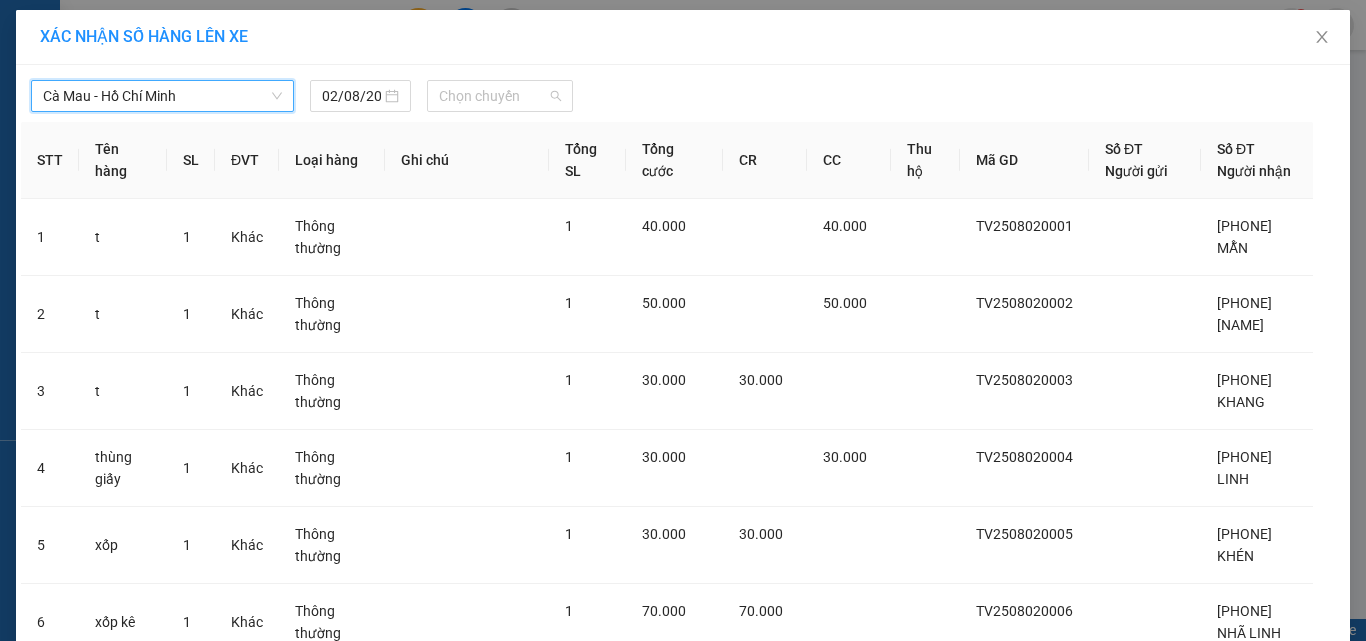 drag, startPoint x: 479, startPoint y: 97, endPoint x: 485, endPoint y: 112, distance: 16.155495 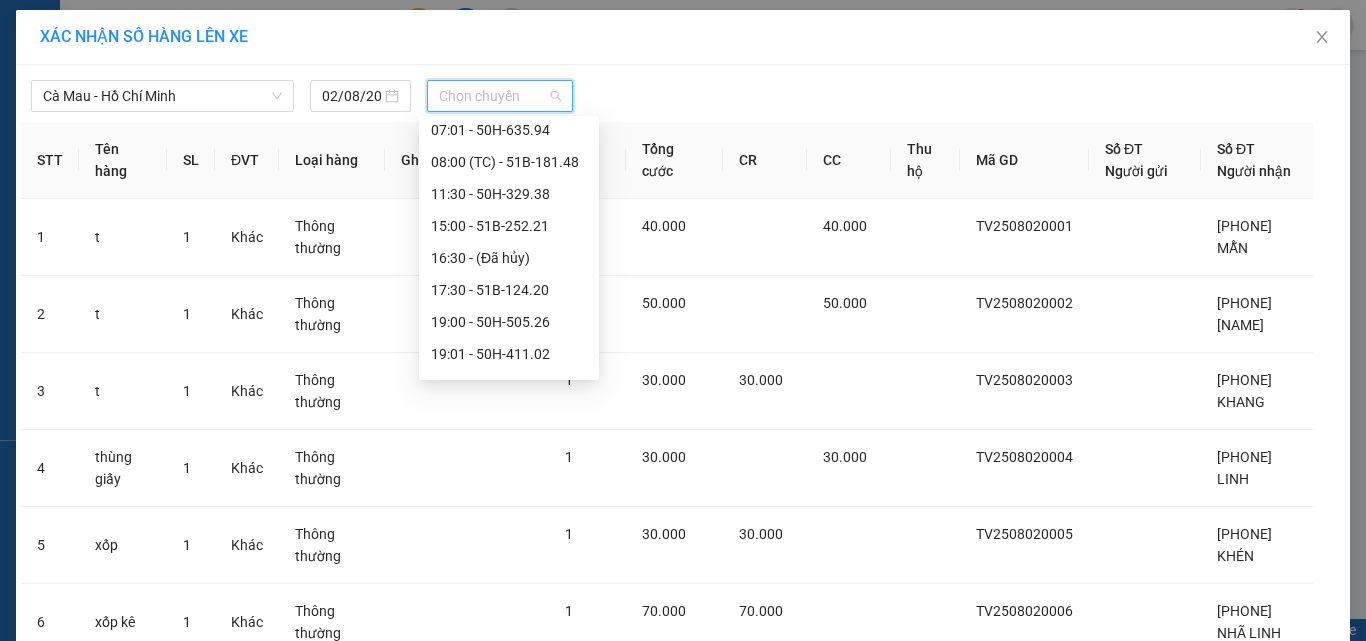 scroll, scrollTop: 0, scrollLeft: 0, axis: both 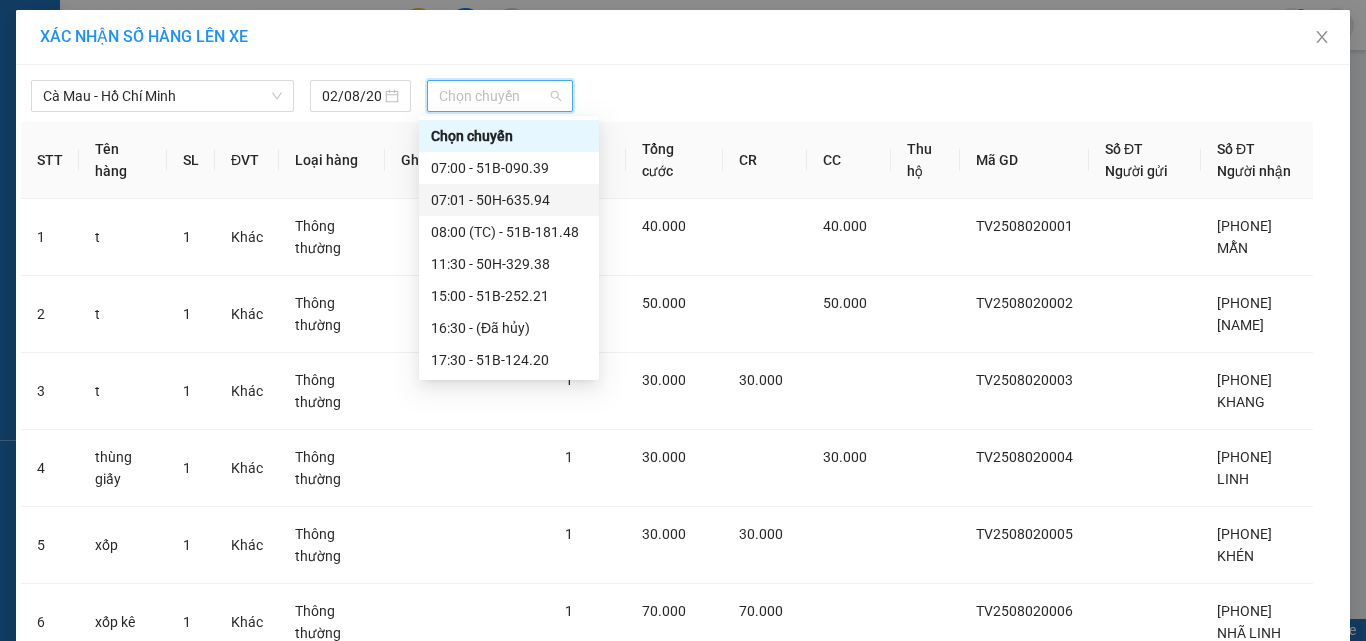 click on "07:01     - 50H-635.94" at bounding box center [509, 200] 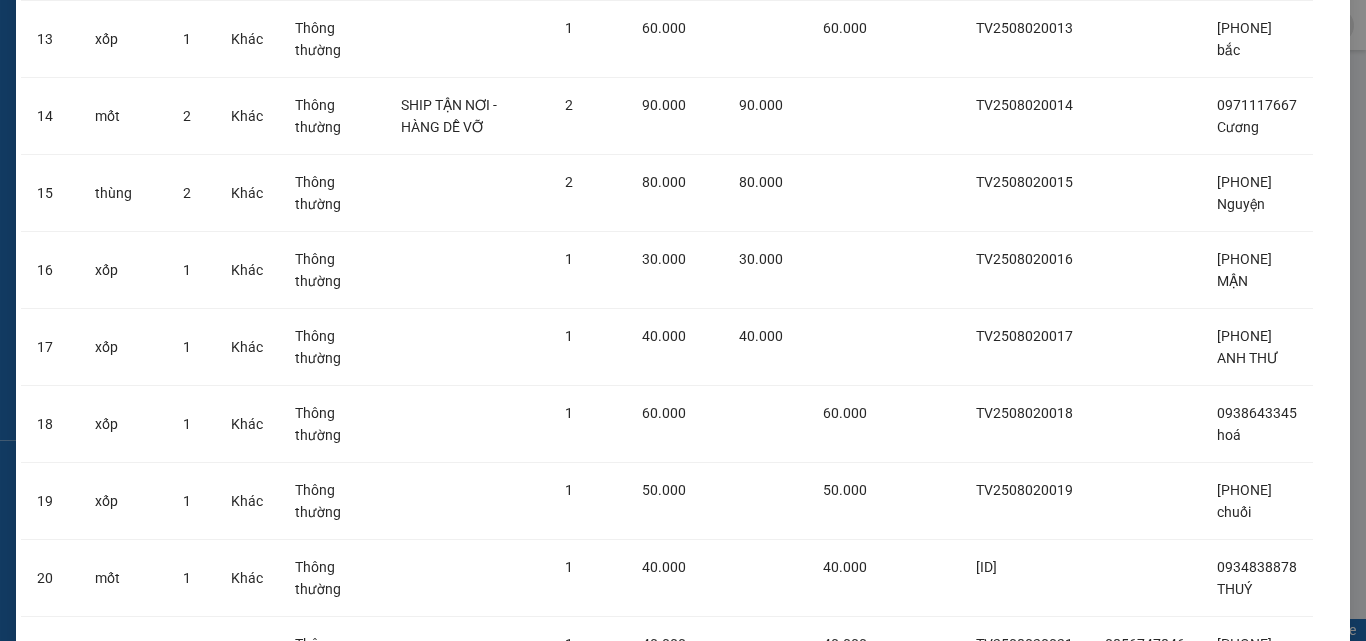 scroll, scrollTop: 1531, scrollLeft: 0, axis: vertical 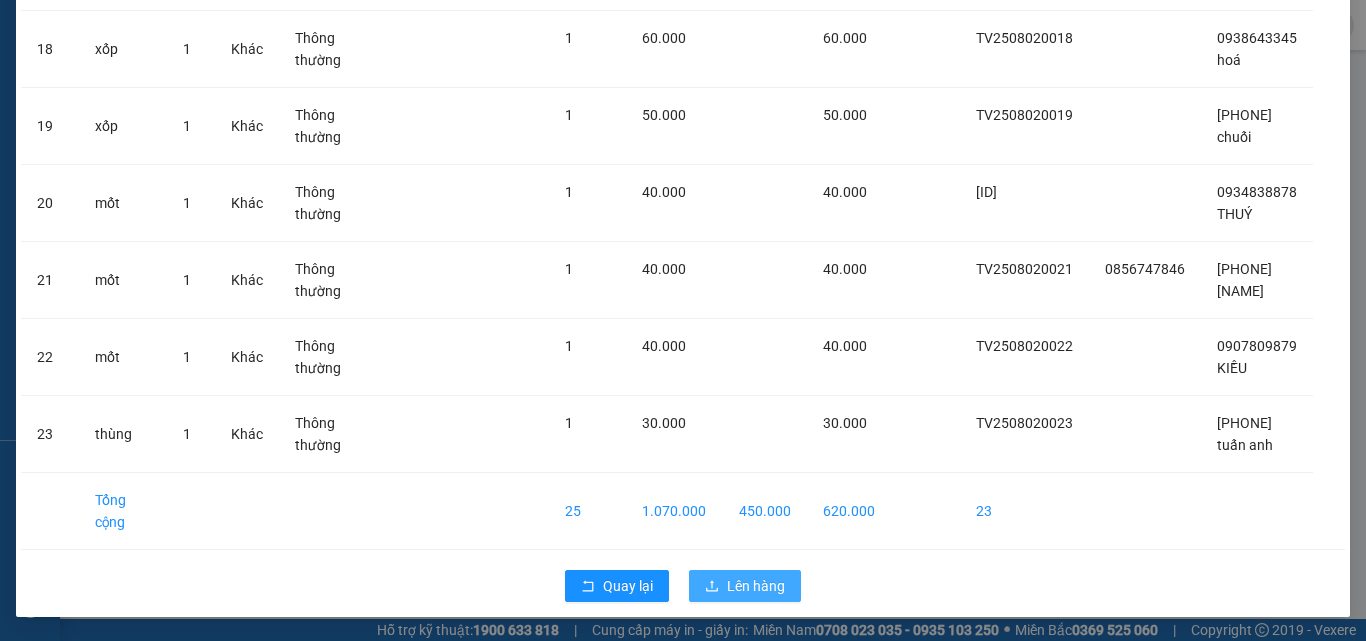 click on "Lên hàng" at bounding box center [756, 586] 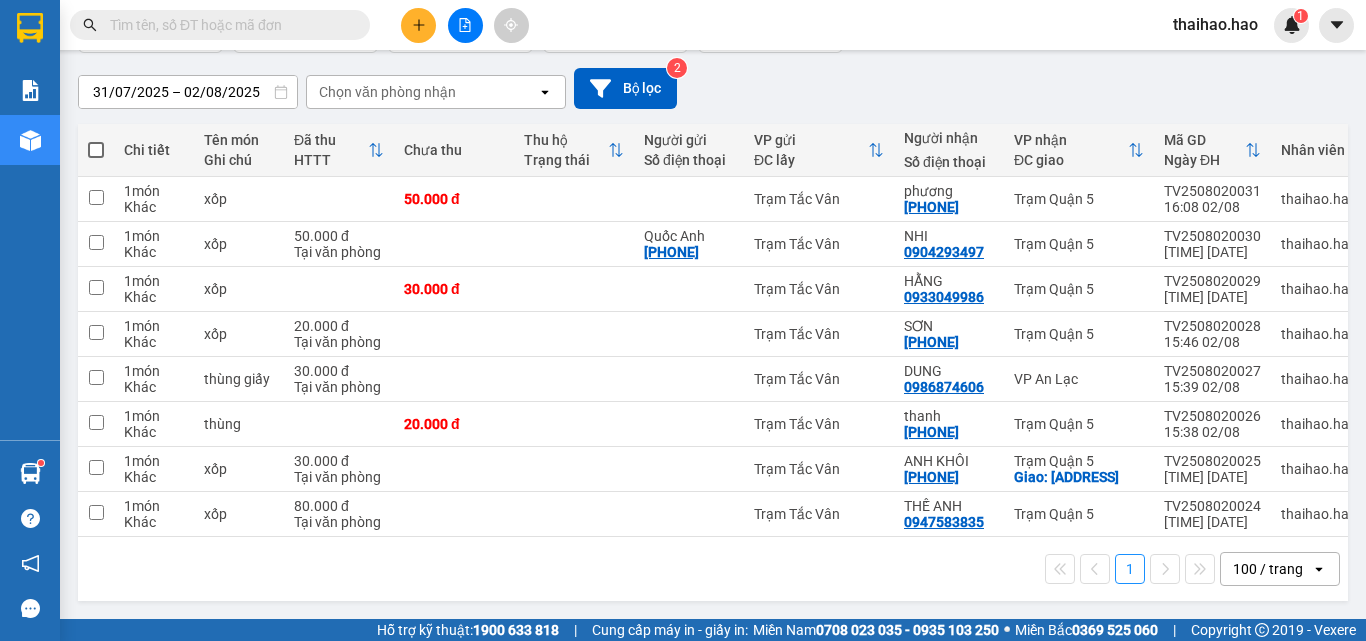 scroll, scrollTop: 0, scrollLeft: 0, axis: both 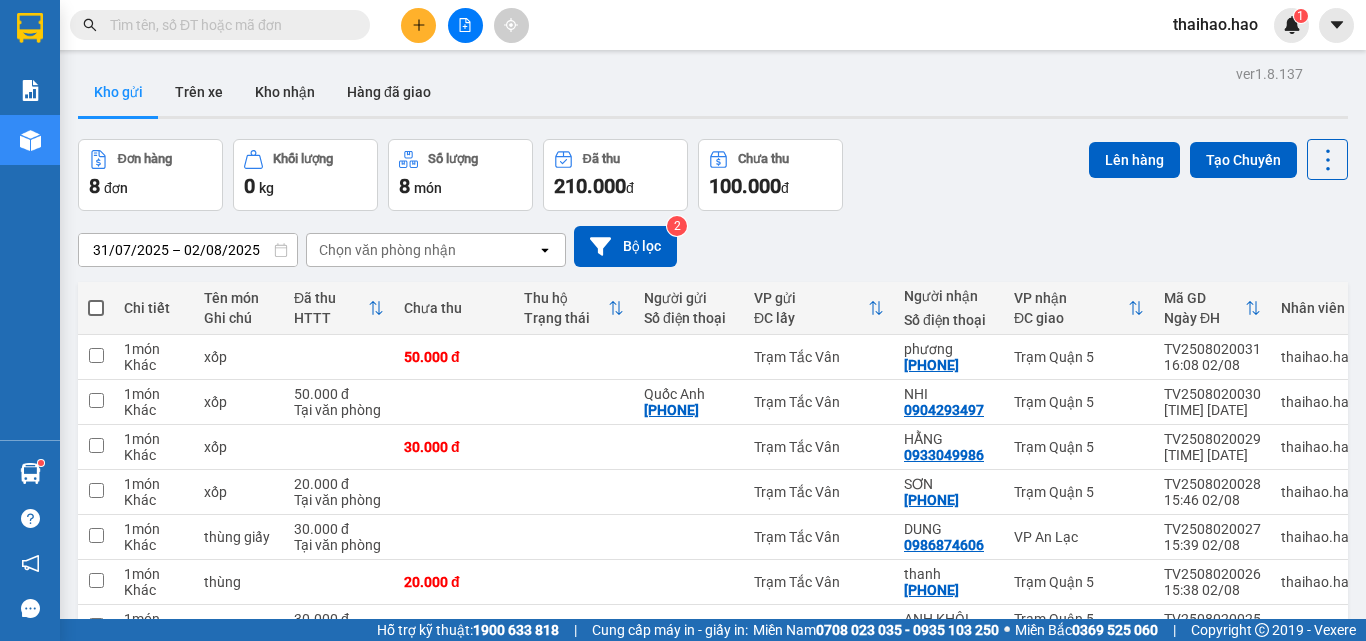 click at bounding box center (228, 25) 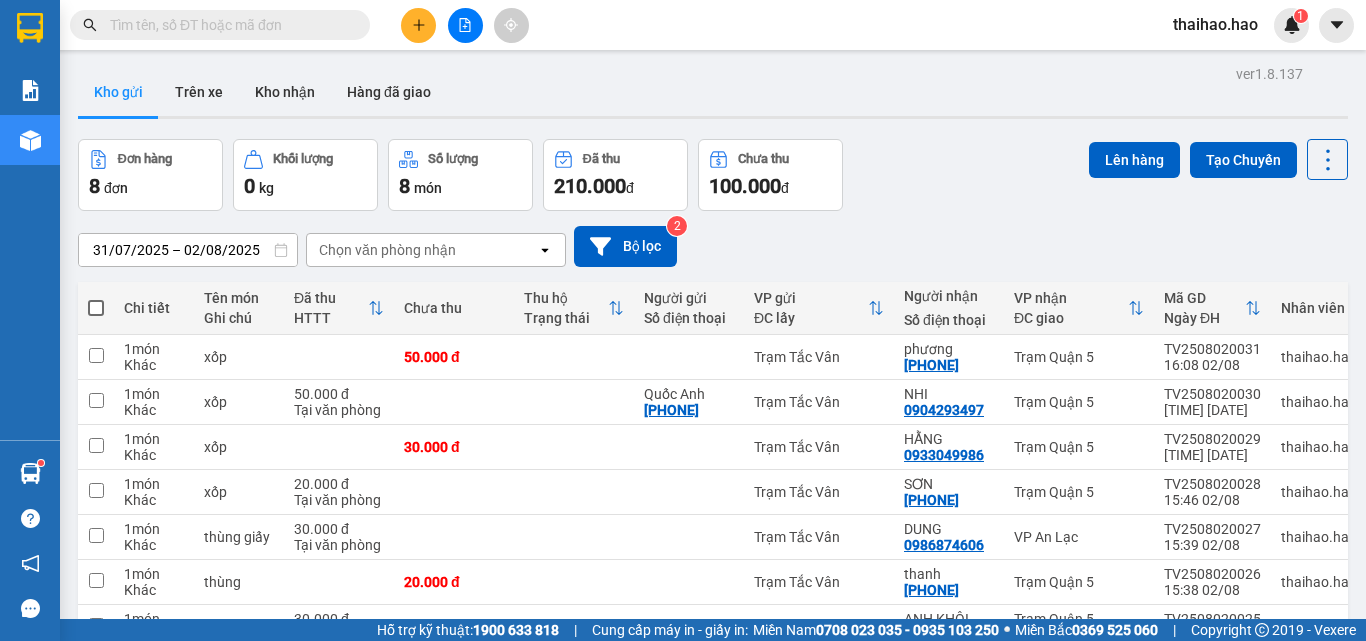 paste on "[ORDER_ID]" 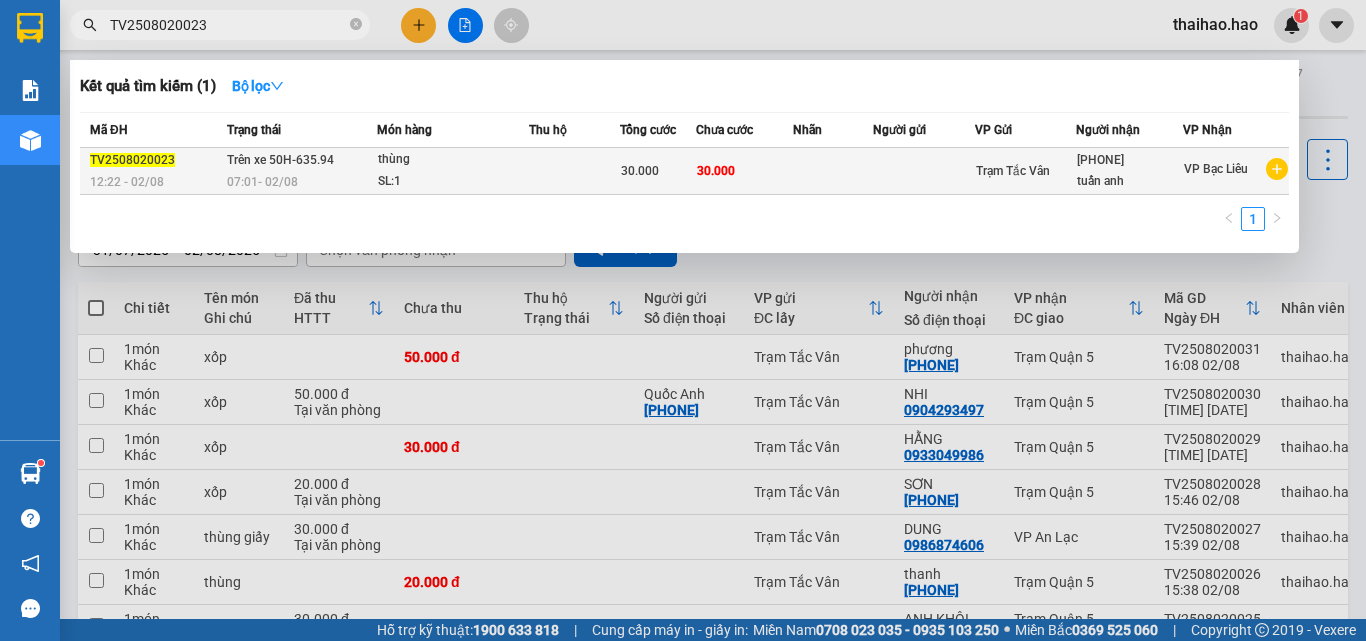 type on "[ORDER_ID]" 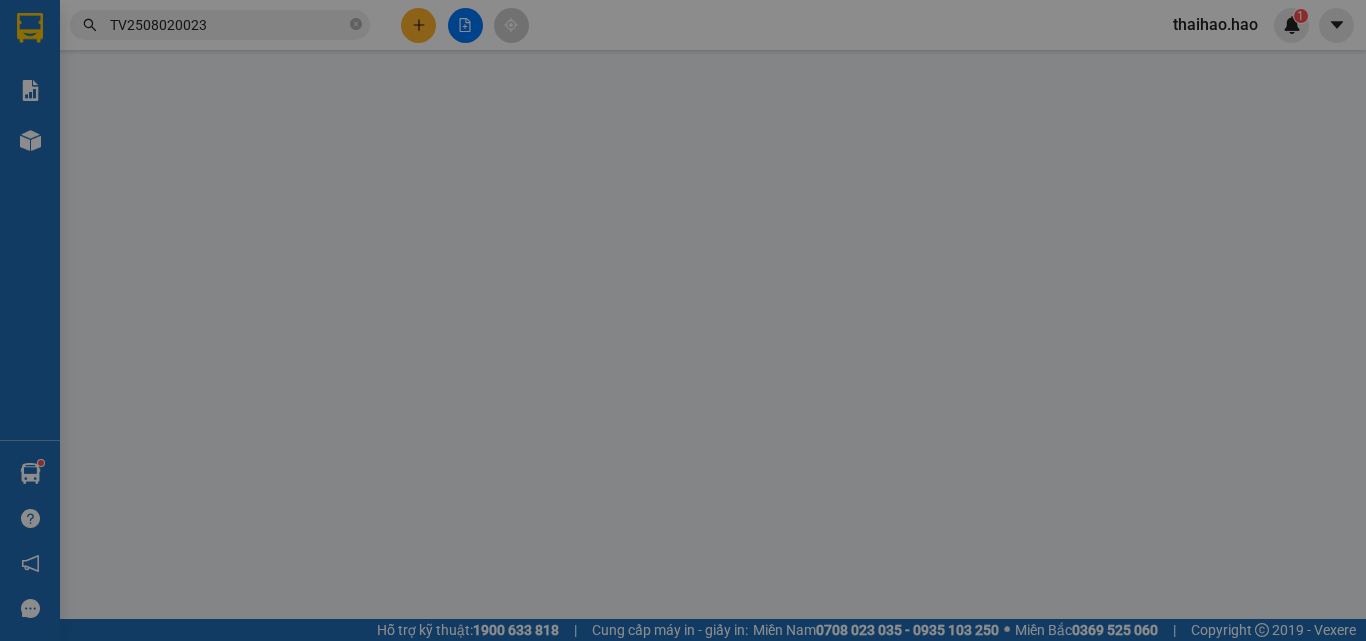 type on "[PHONE]" 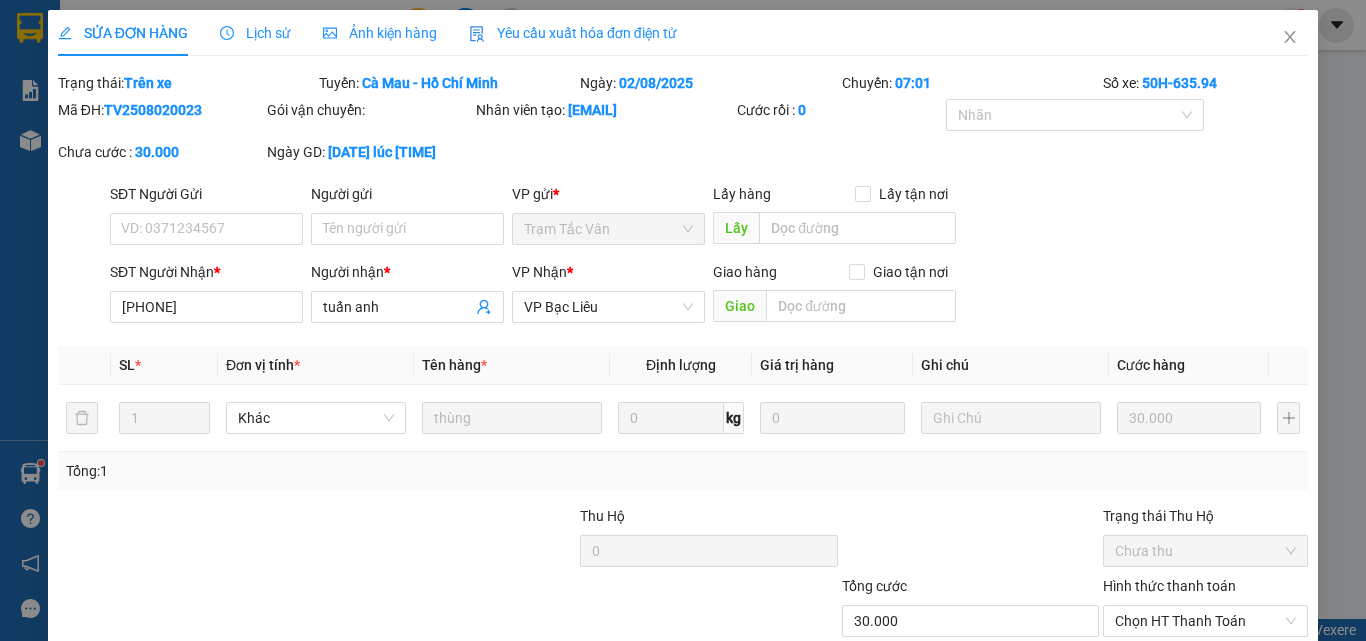 click on "Lịch sử" at bounding box center [255, 33] 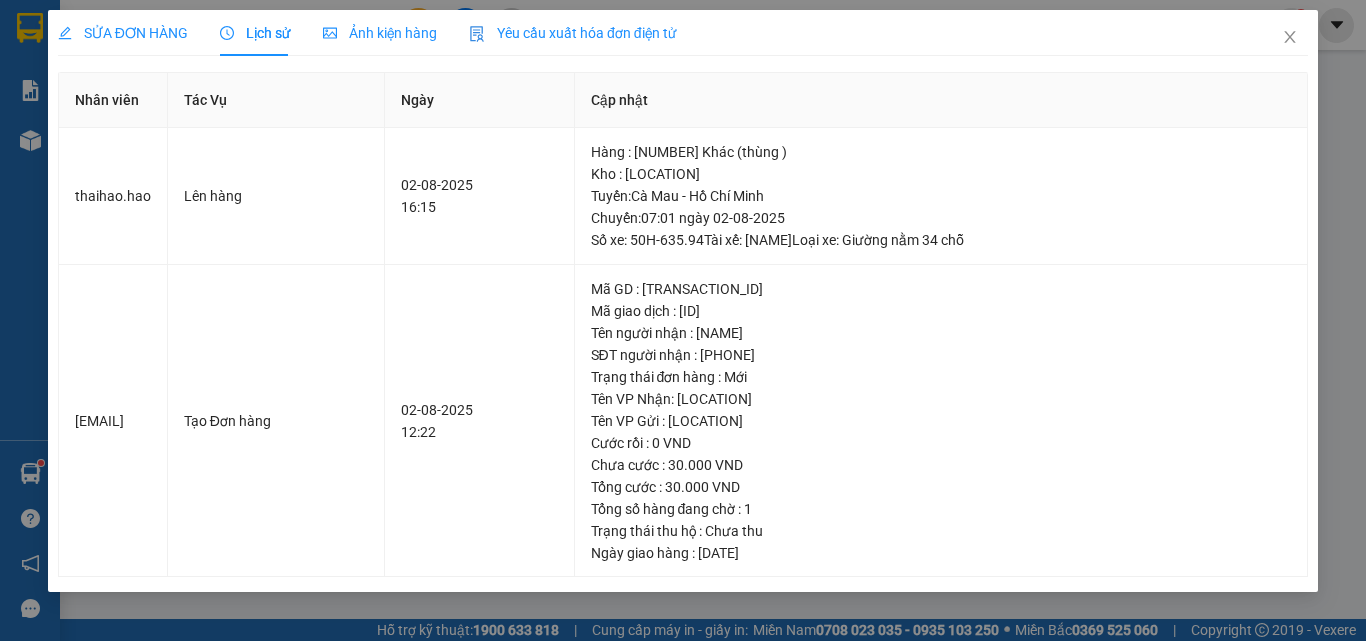 click on "Ảnh kiện hàng" at bounding box center [380, 33] 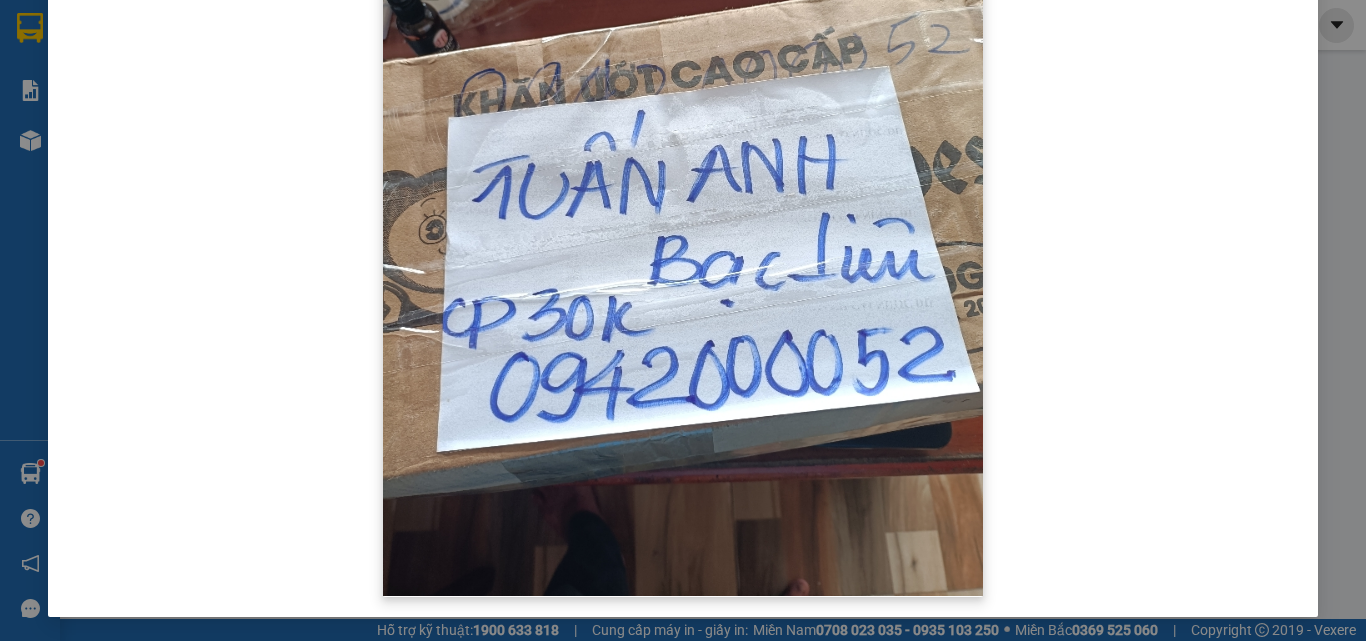 scroll, scrollTop: 0, scrollLeft: 0, axis: both 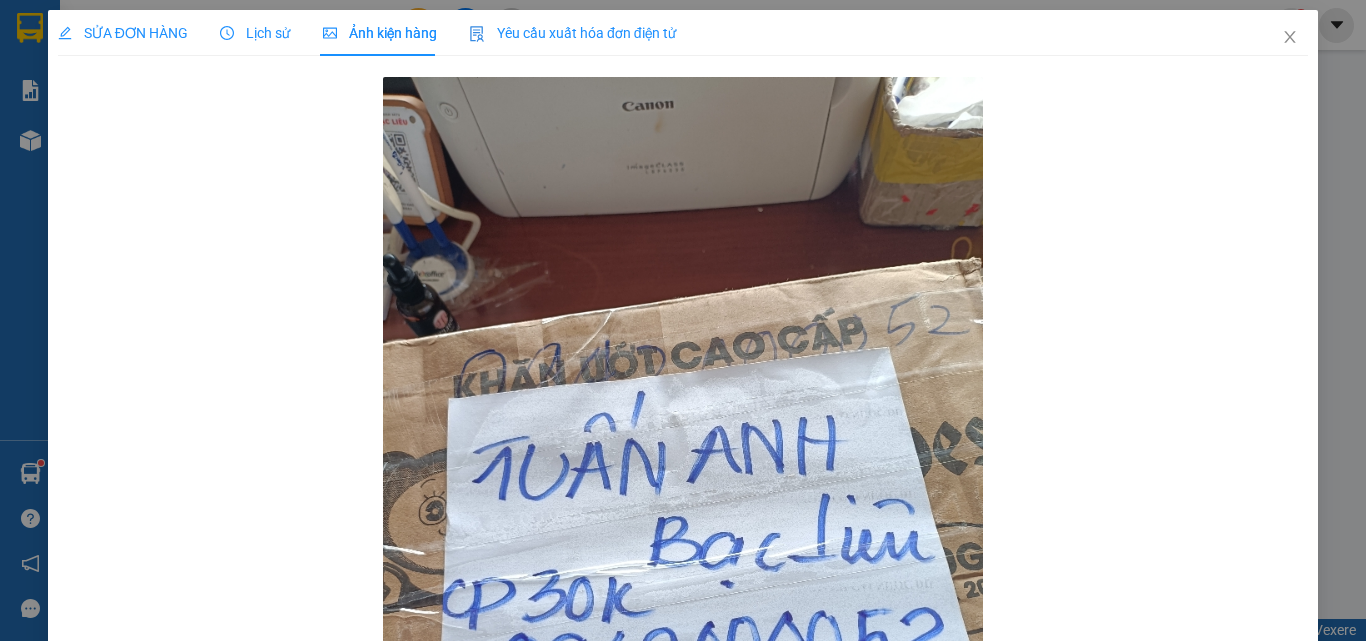 click on "Lịch sử" at bounding box center (255, 33) 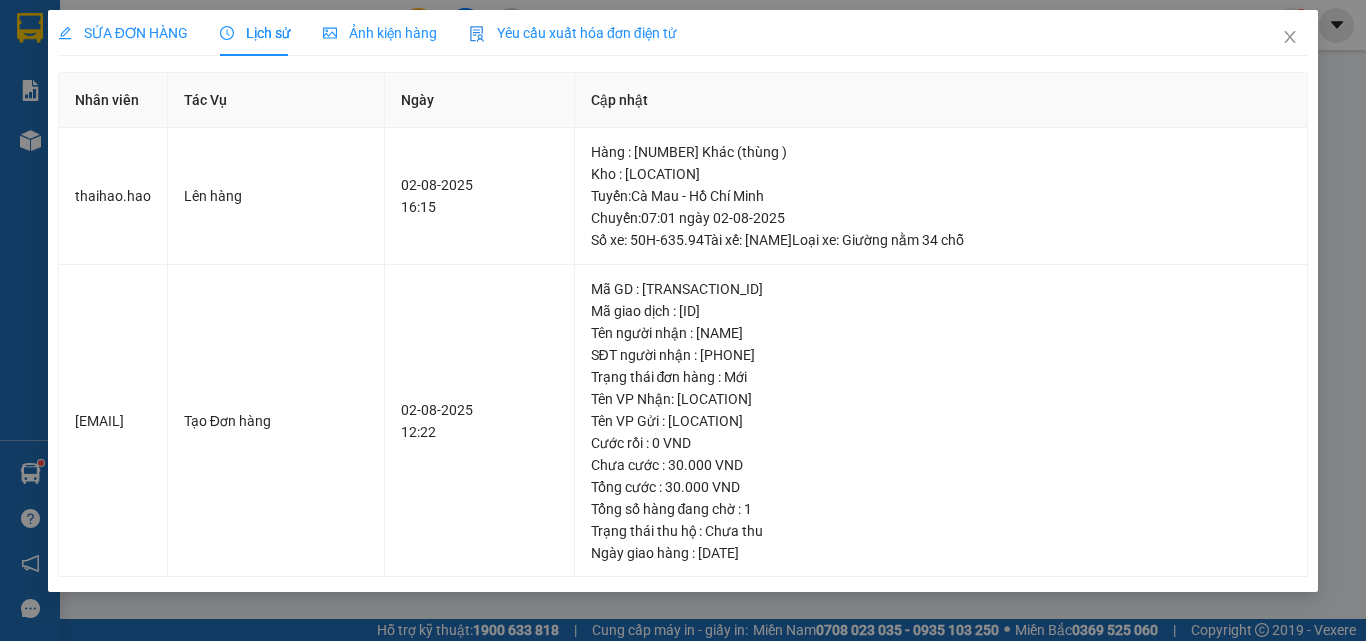 click on "Ảnh kiện hàng" at bounding box center [380, 33] 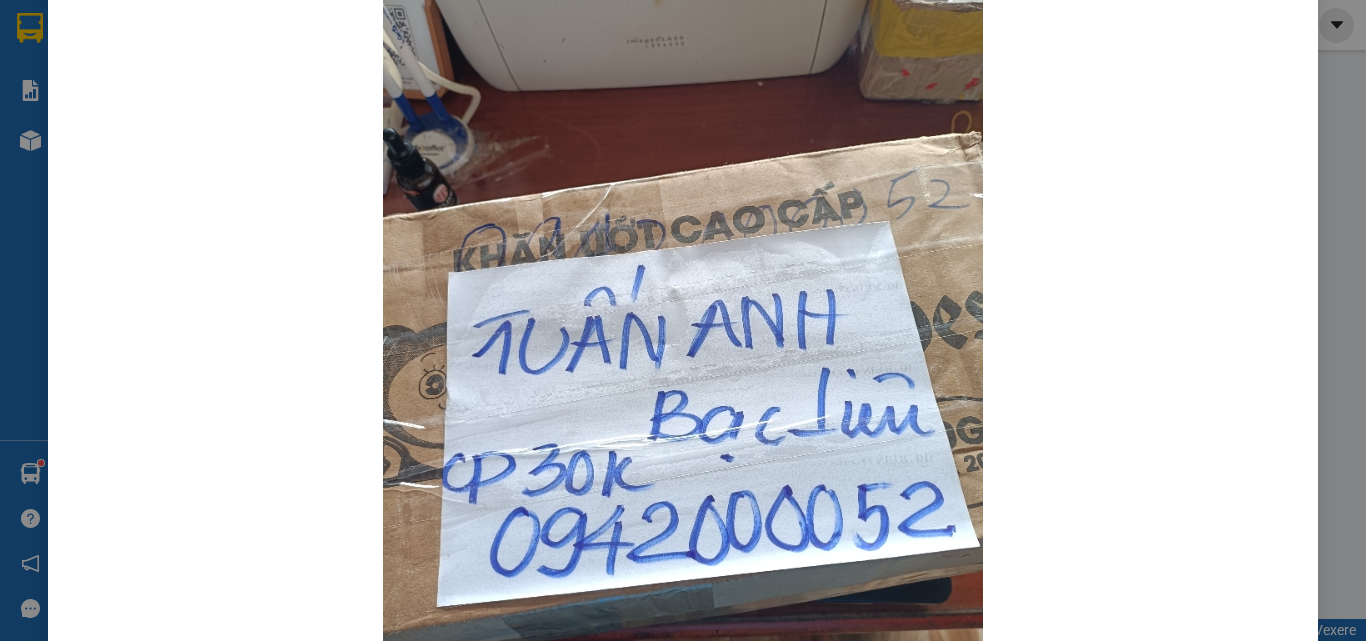 scroll, scrollTop: 0, scrollLeft: 0, axis: both 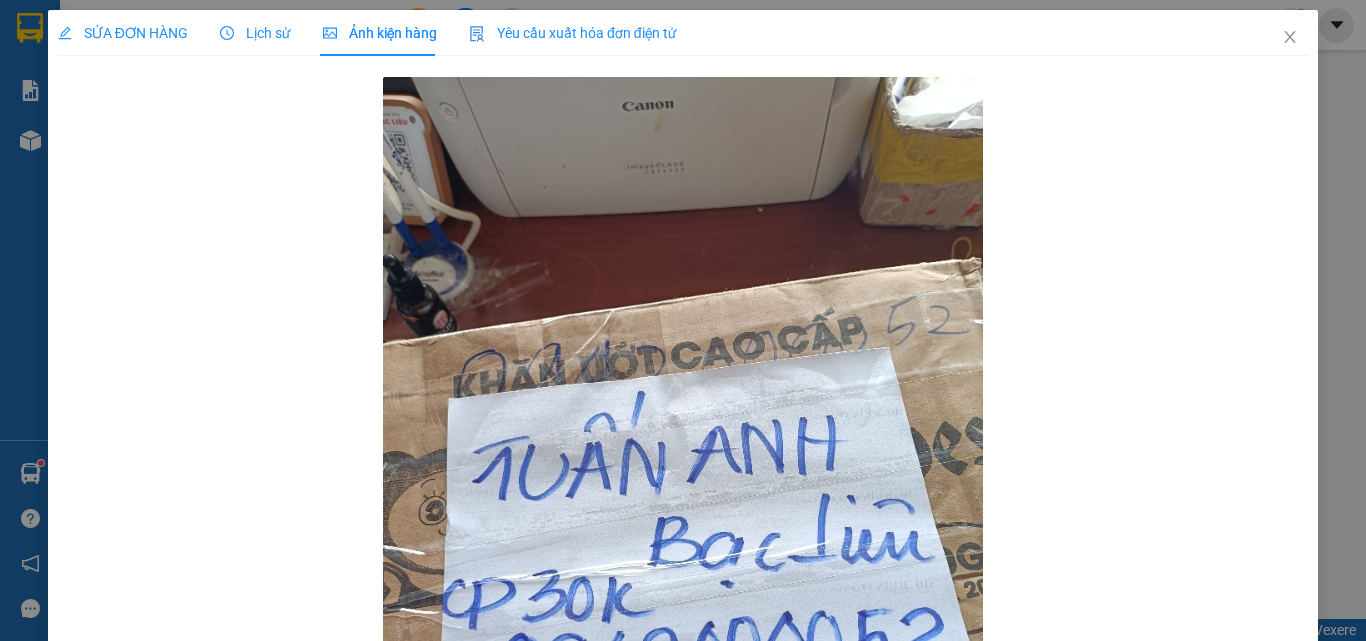 click on "SỬA ĐƠN HÀNG" at bounding box center [123, 33] 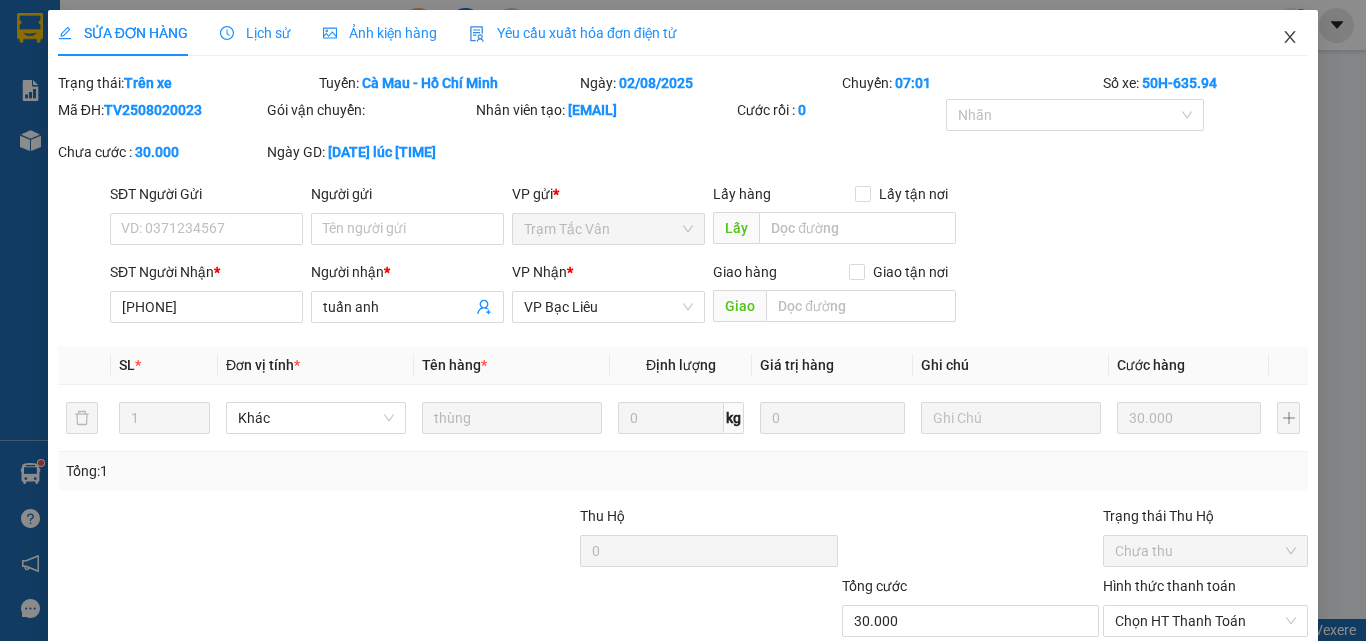 click 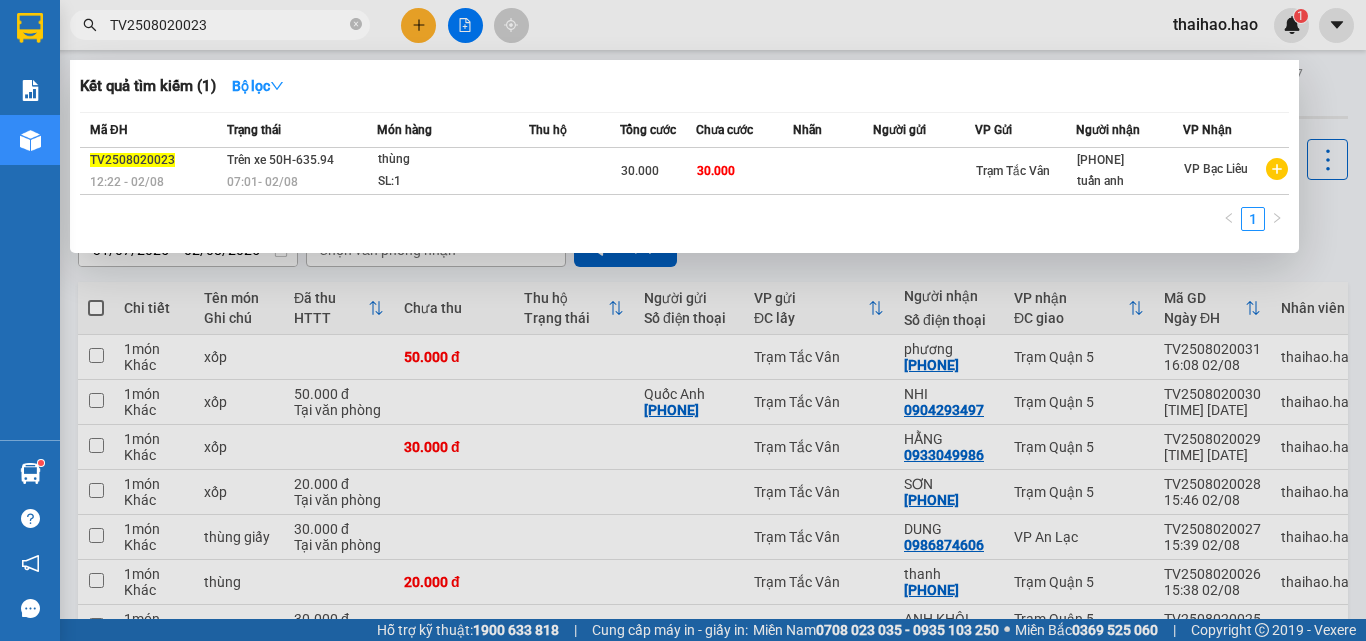 click on "[ORDER_ID]" at bounding box center (228, 25) 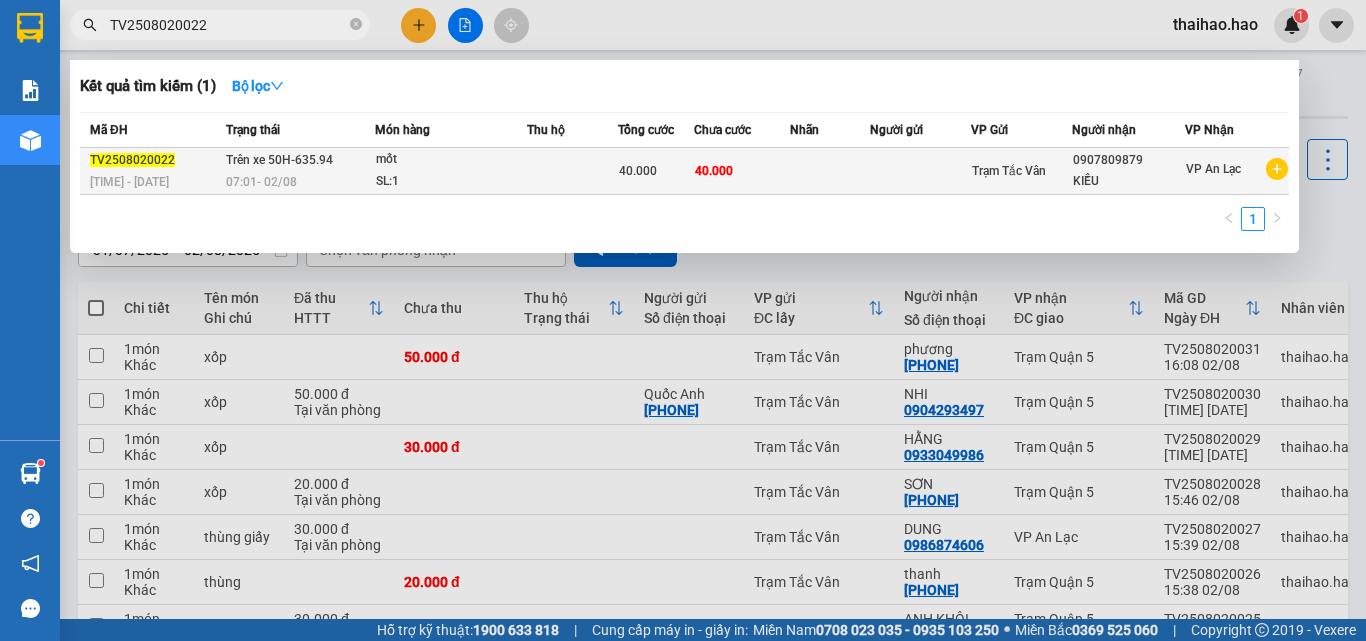 type on "[ID]" 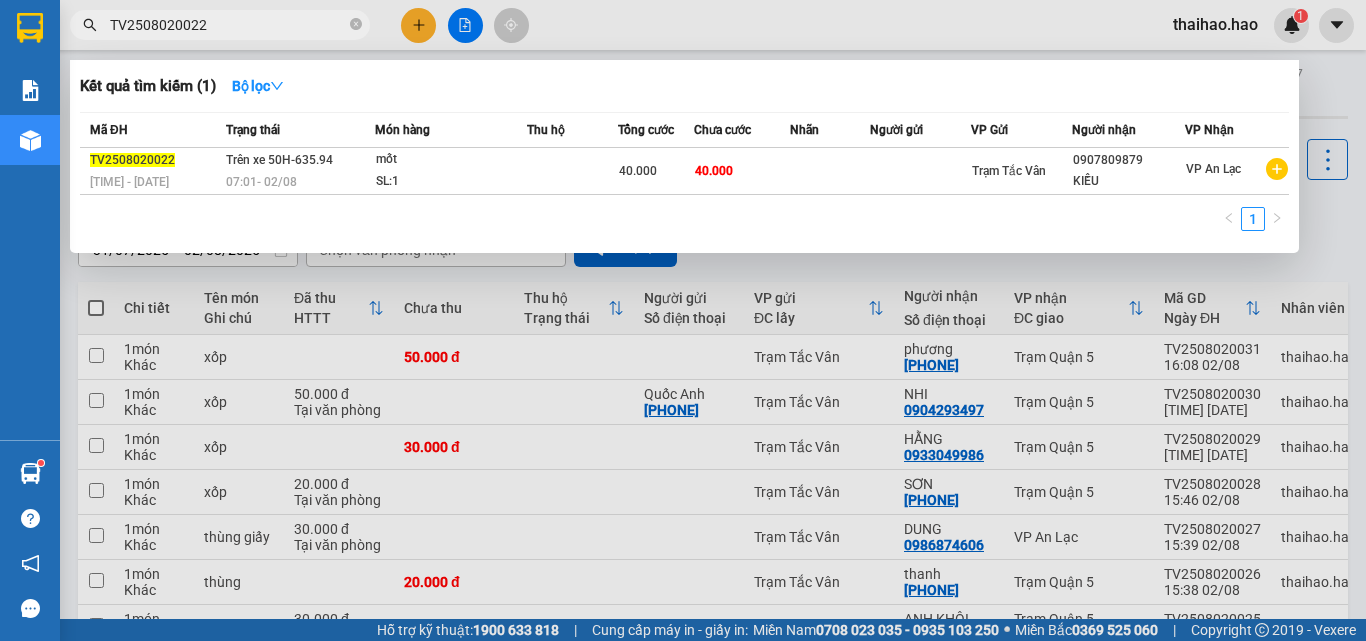 click at bounding box center (572, 171) 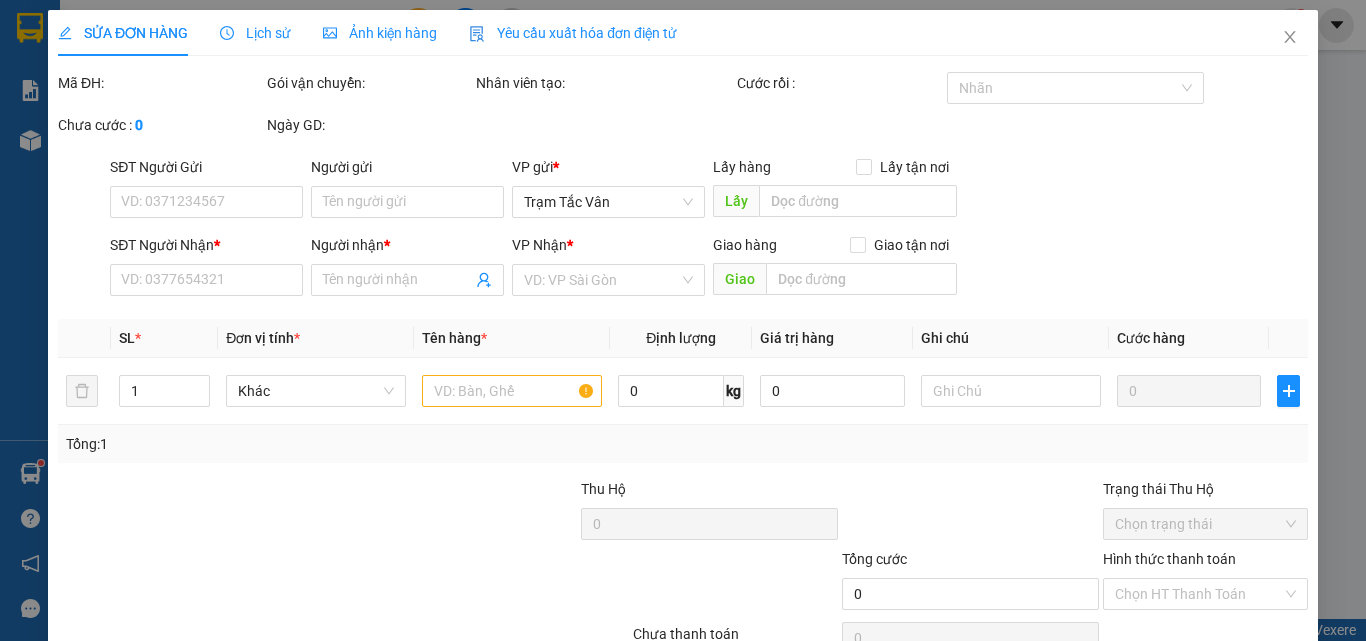 type on "0907809879" 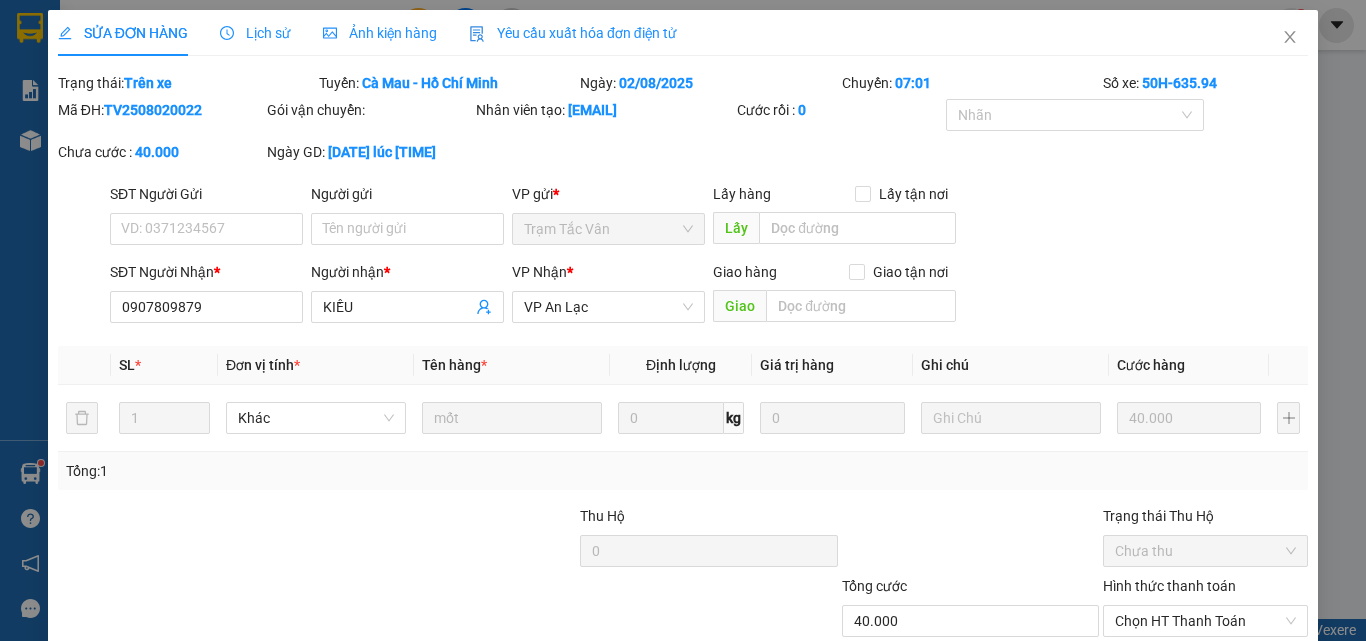click on "Ảnh kiện hàng" at bounding box center [380, 33] 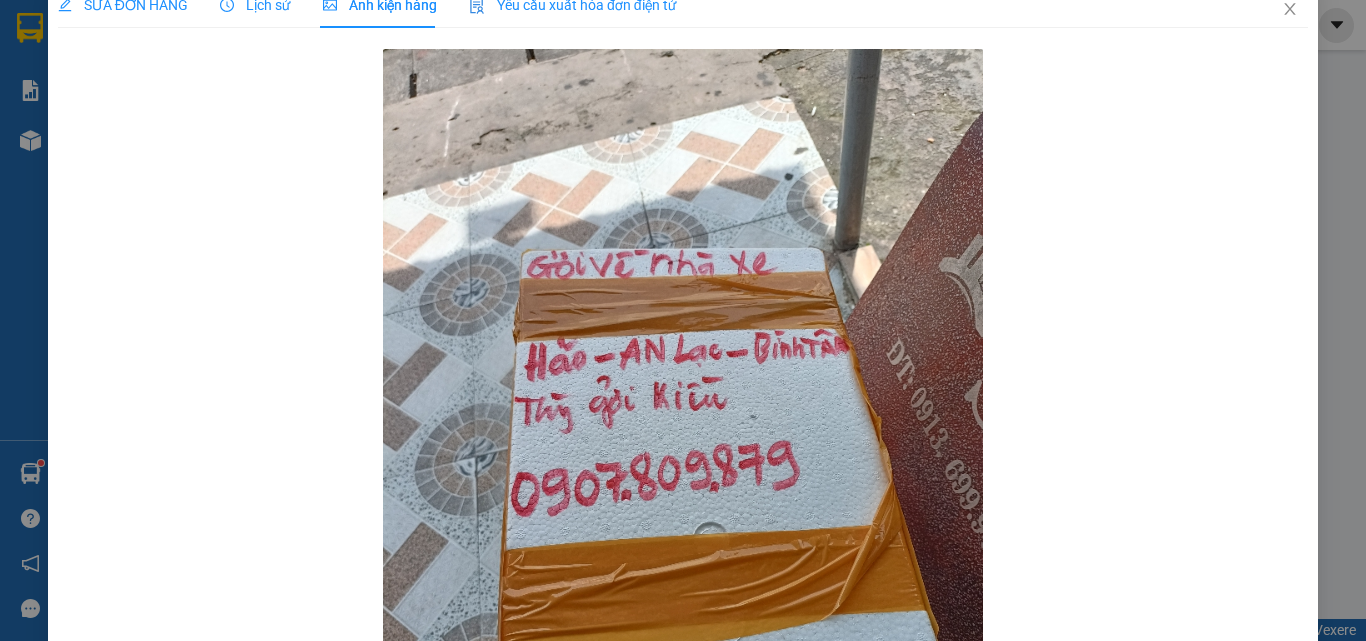 scroll, scrollTop: 0, scrollLeft: 0, axis: both 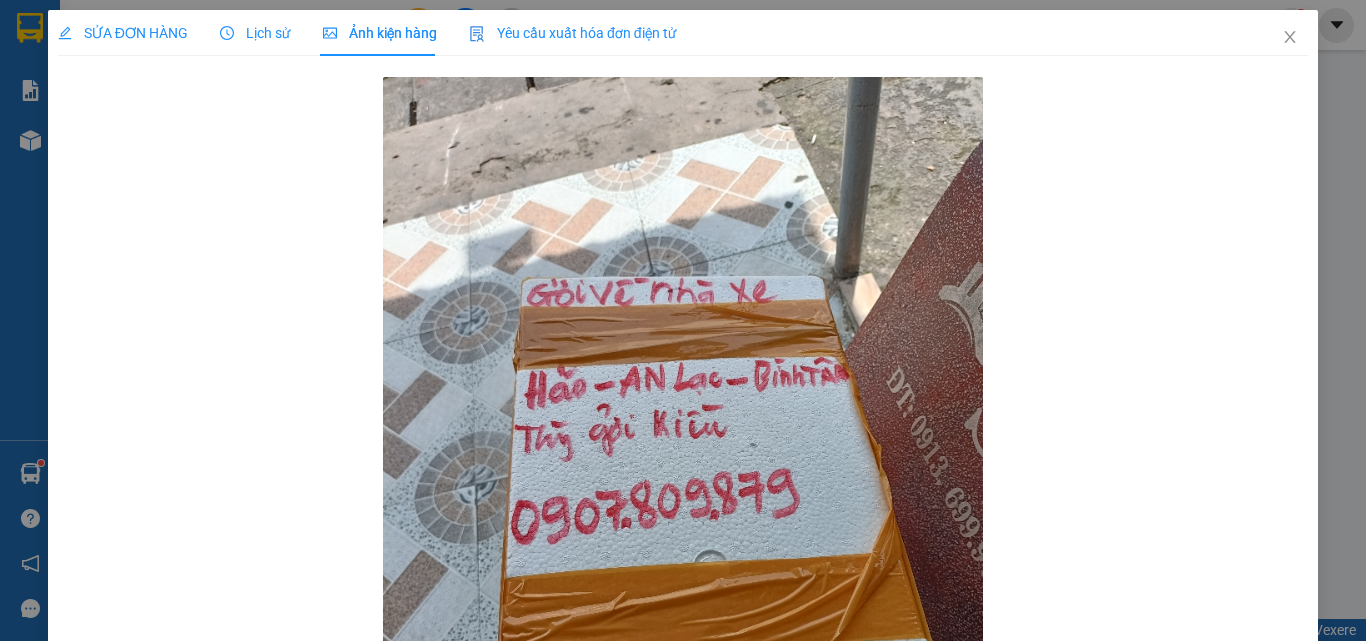 click 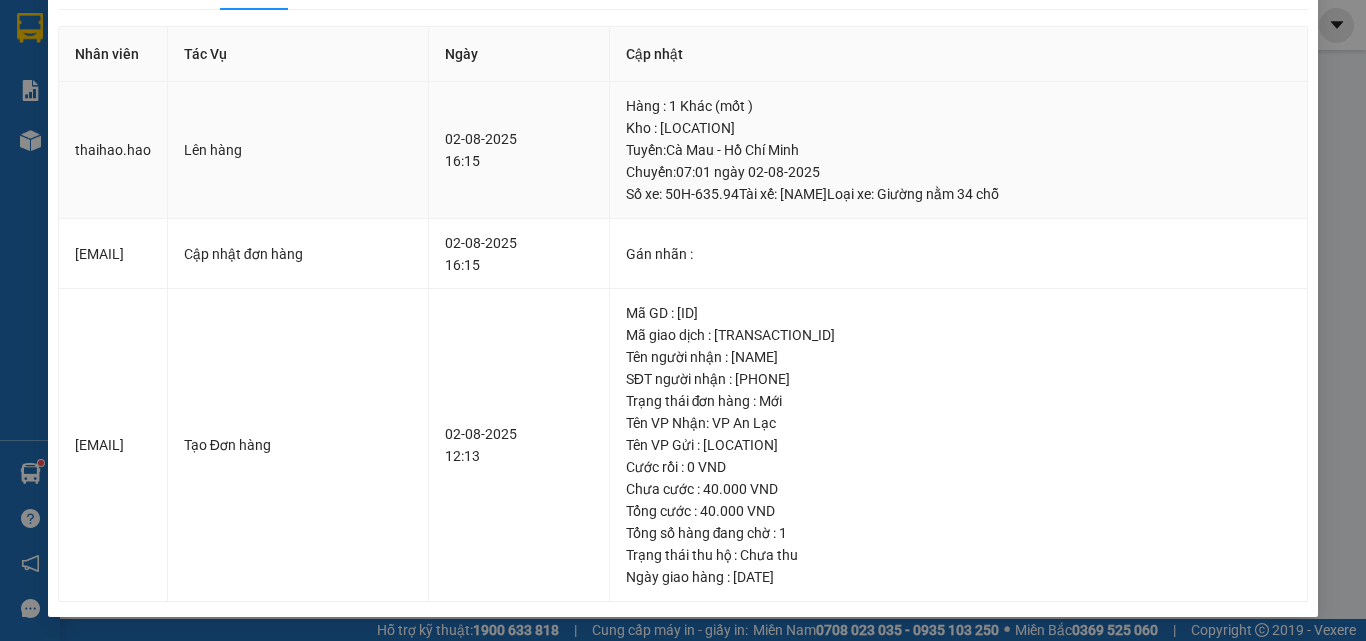 scroll, scrollTop: 0, scrollLeft: 0, axis: both 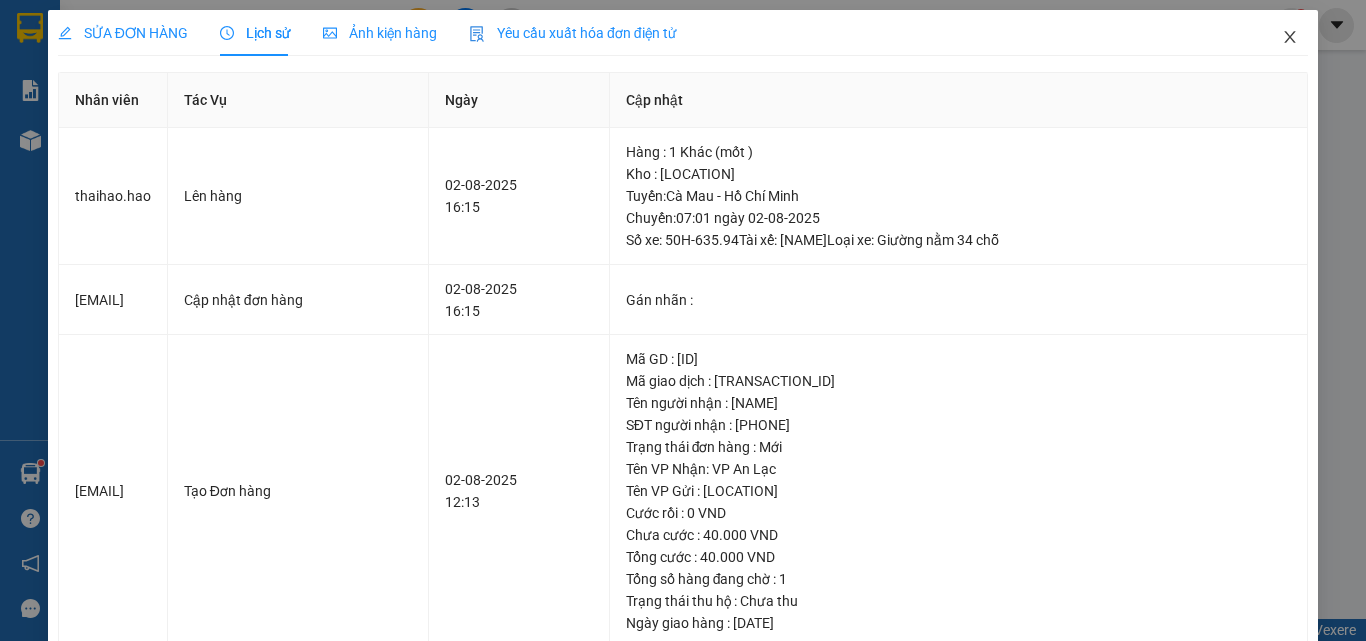 click at bounding box center [1290, 38] 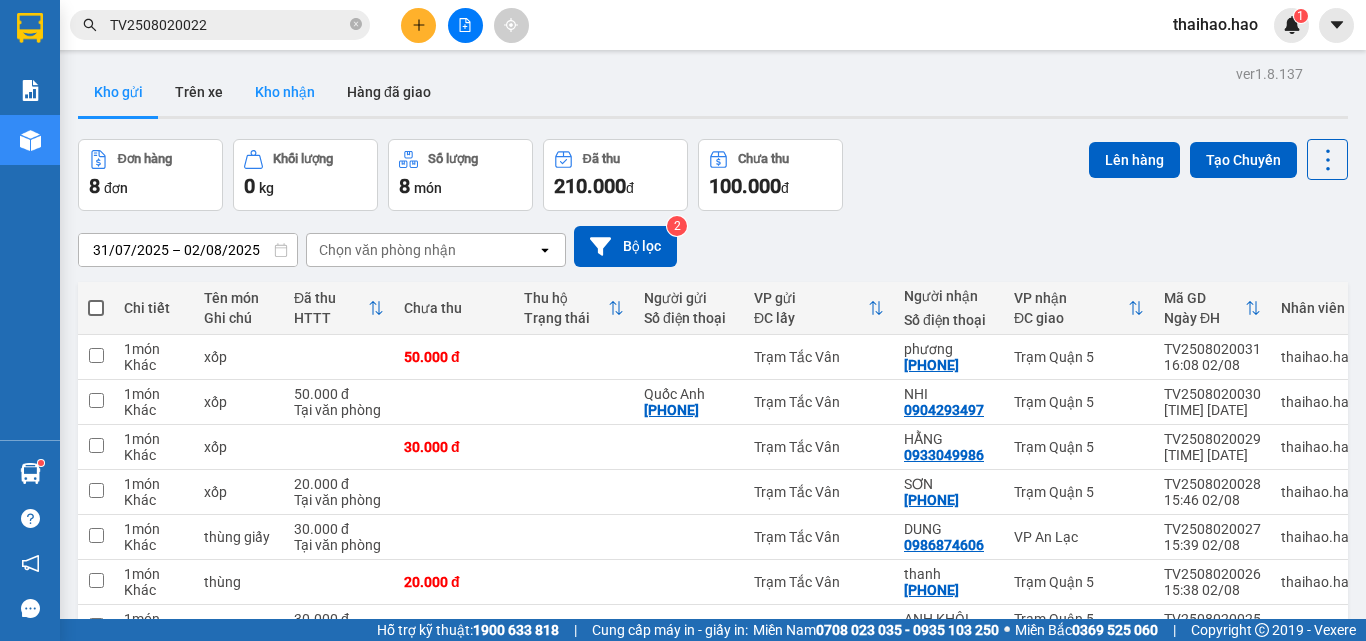 click on "Kho nhận" at bounding box center (285, 92) 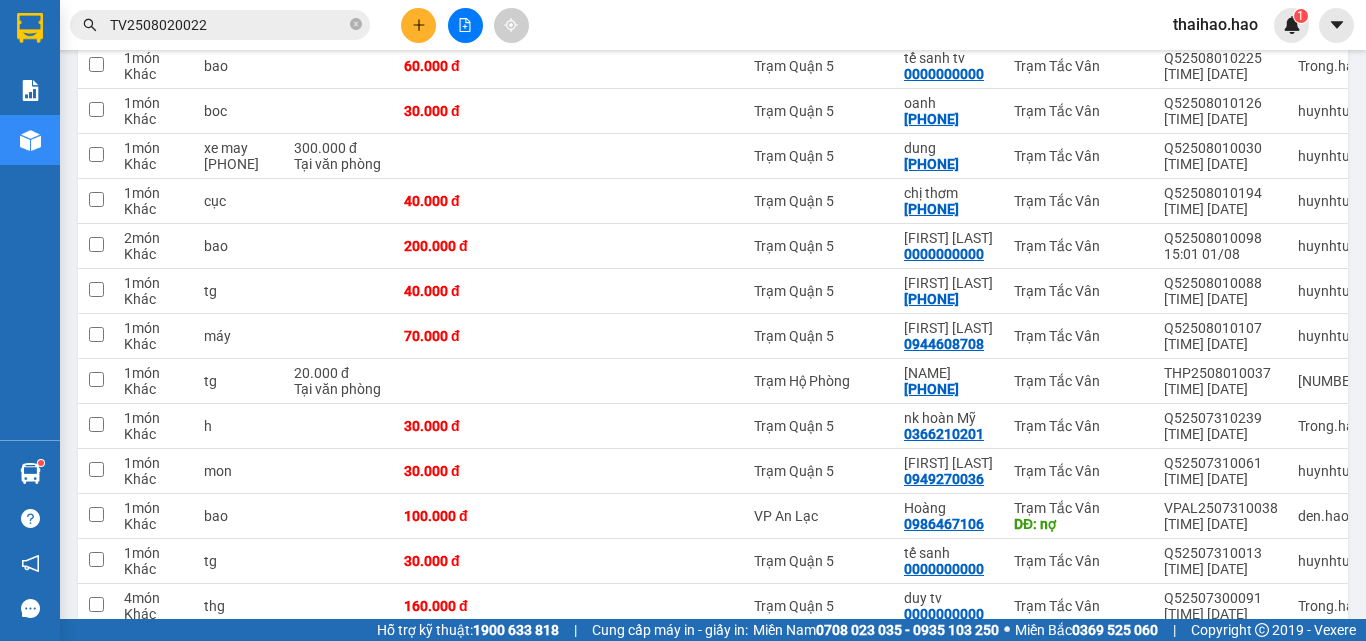 scroll, scrollTop: 621, scrollLeft: 0, axis: vertical 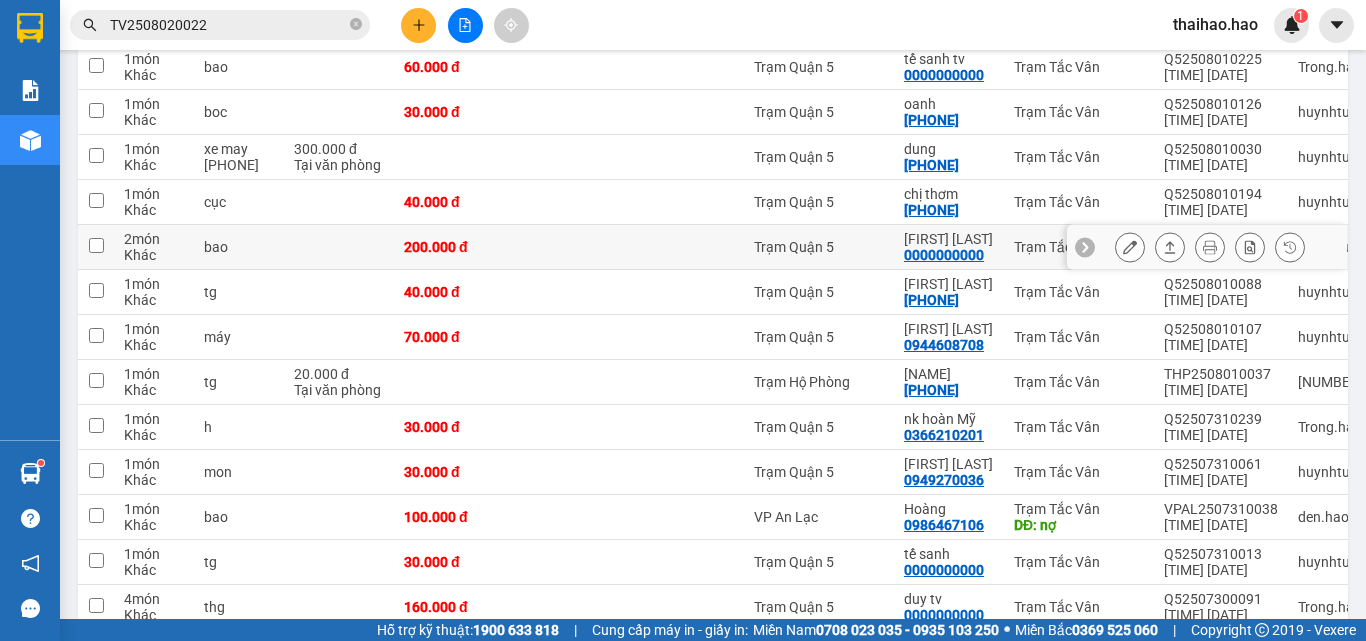 click 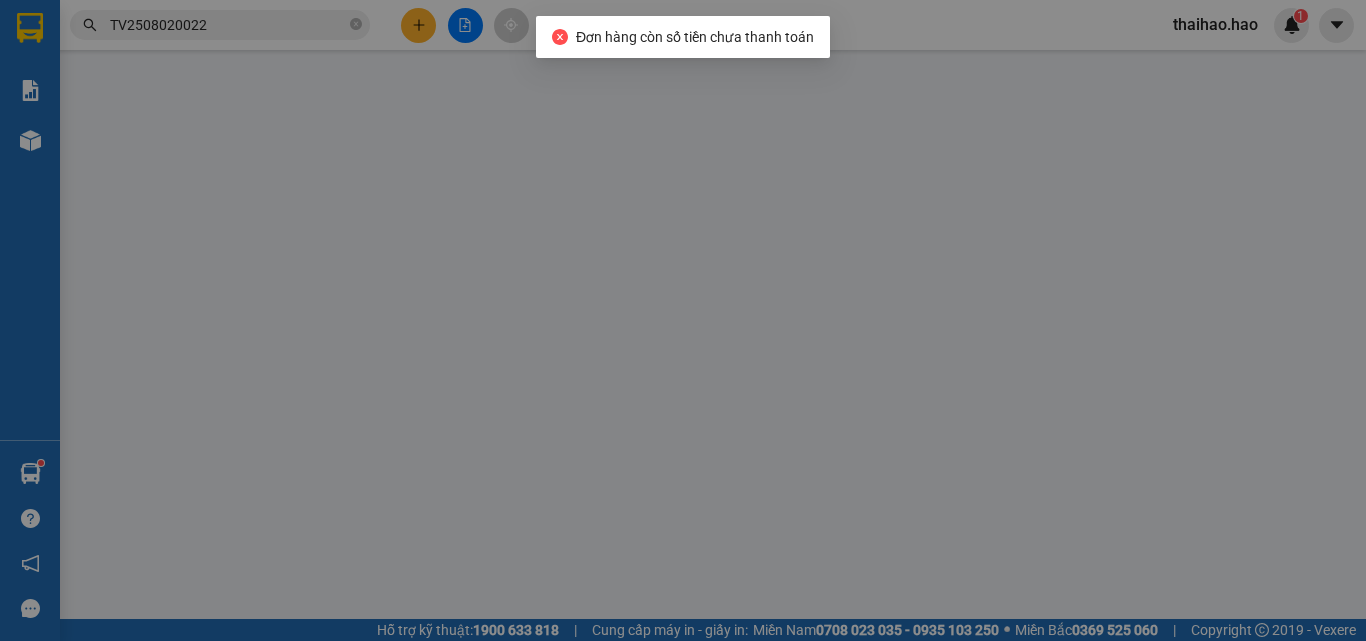 type on "0000000000" 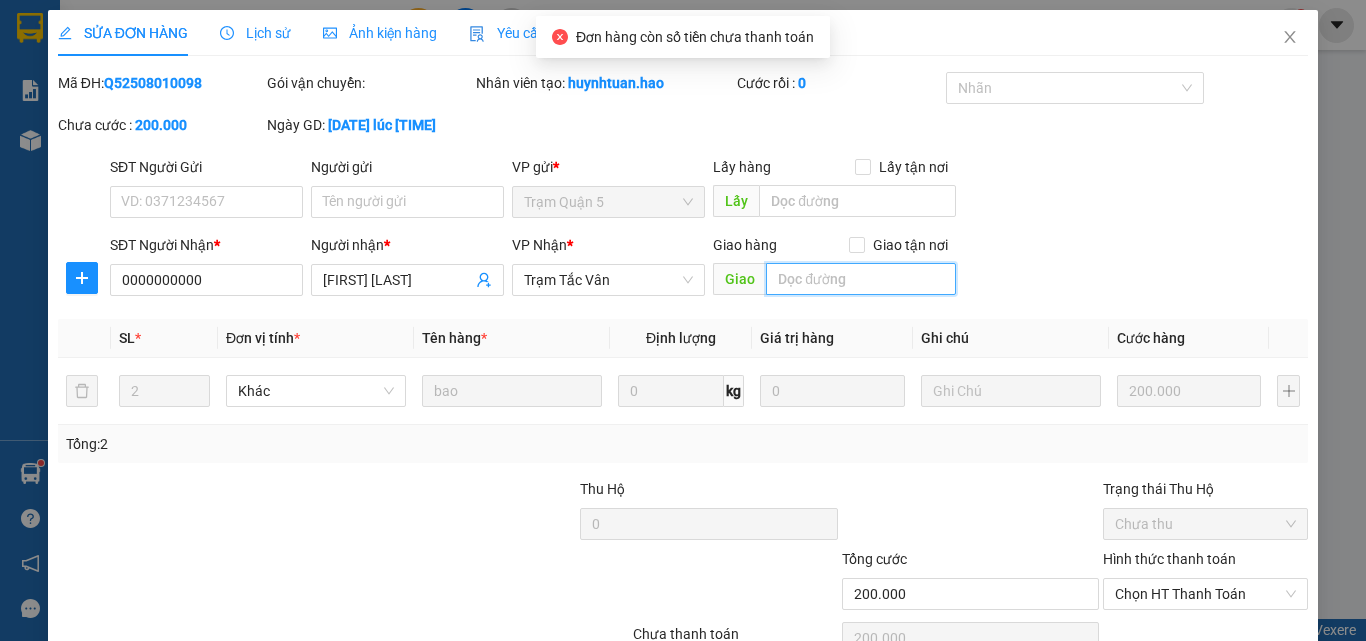 click at bounding box center (861, 279) 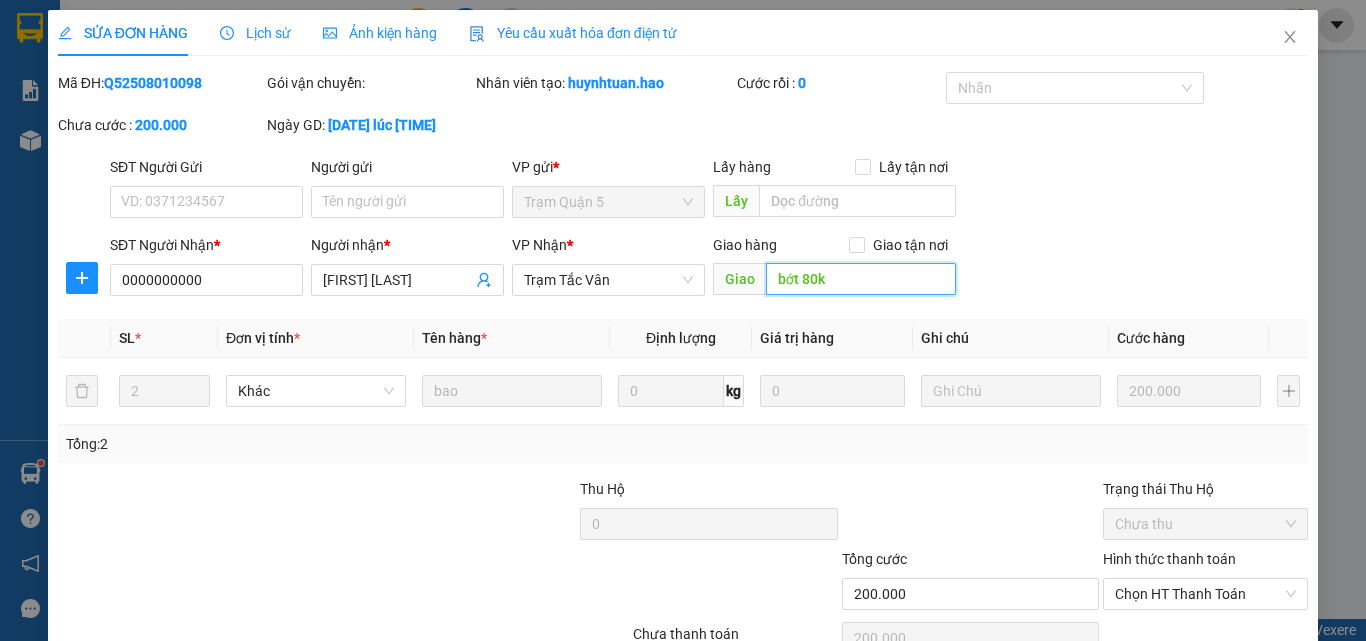 scroll, scrollTop: 103, scrollLeft: 0, axis: vertical 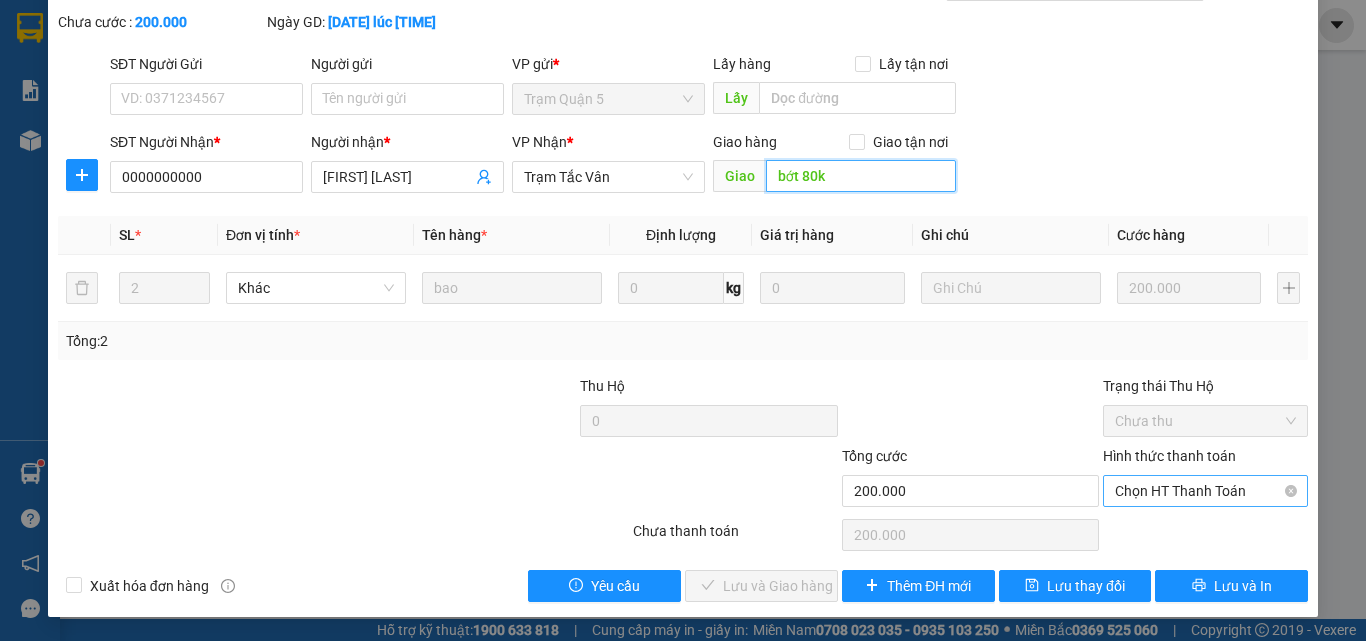 click on "Chọn HT Thanh Toán" at bounding box center [1205, 491] 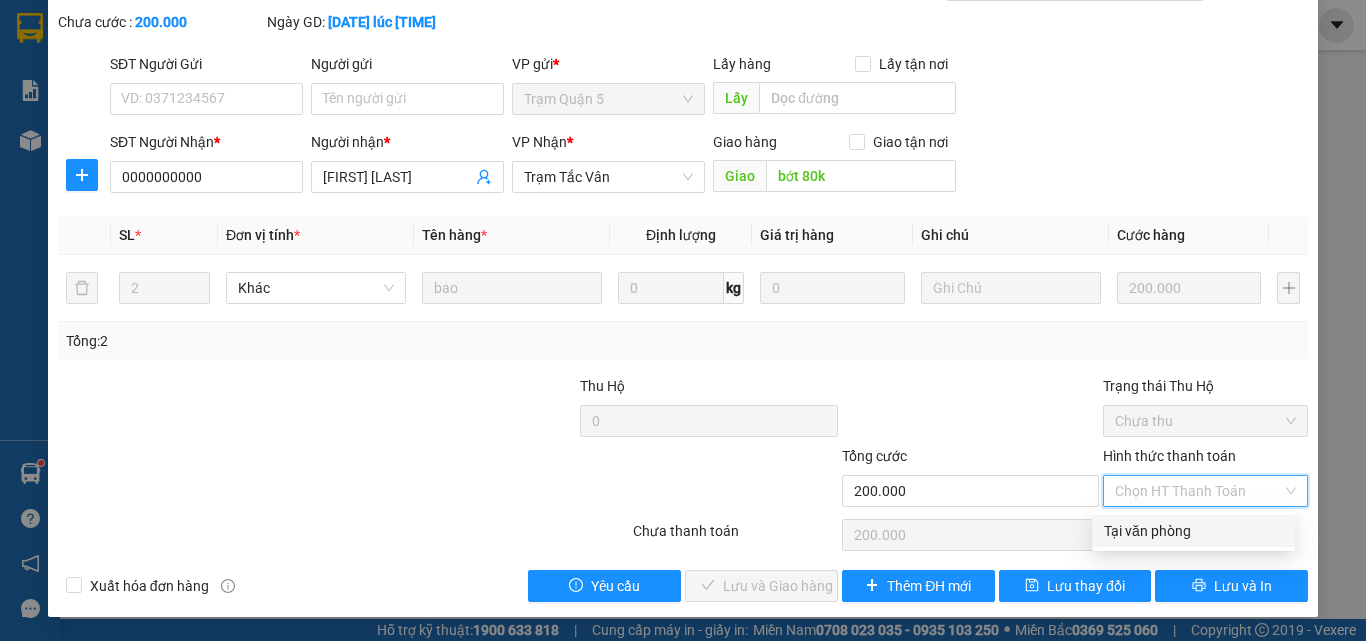 click on "Tại văn phòng" at bounding box center (1193, 531) 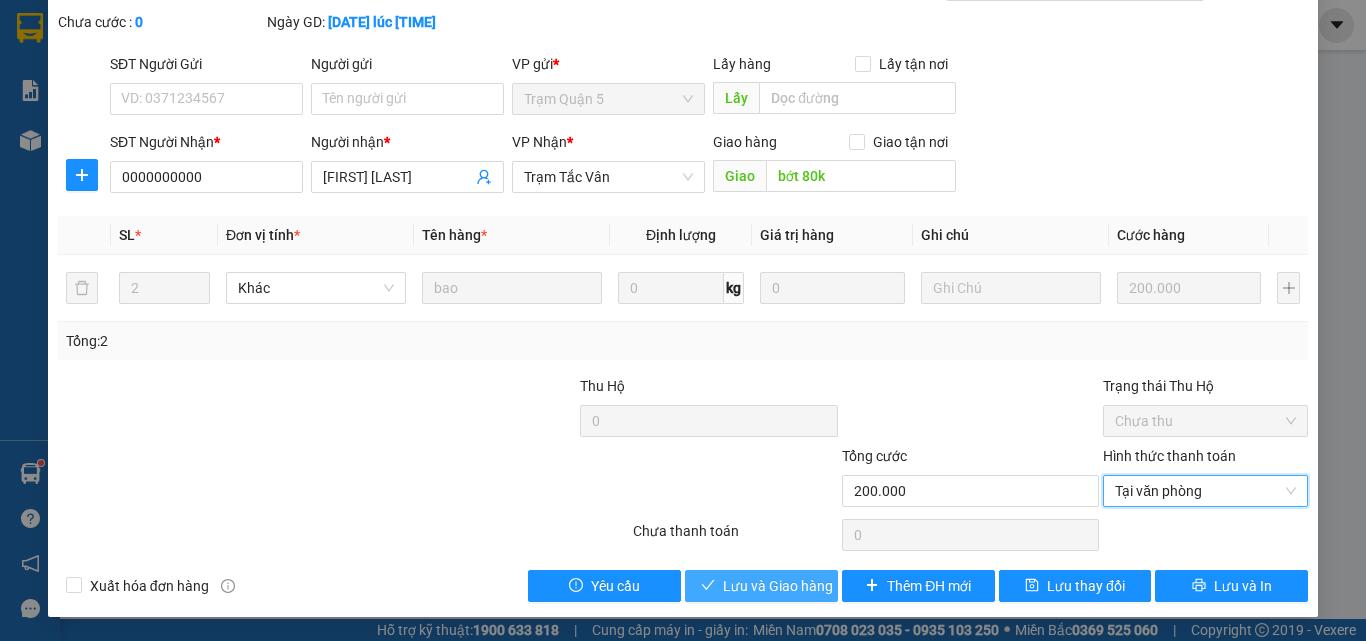 click on "Lưu và Giao hàng" at bounding box center (778, 586) 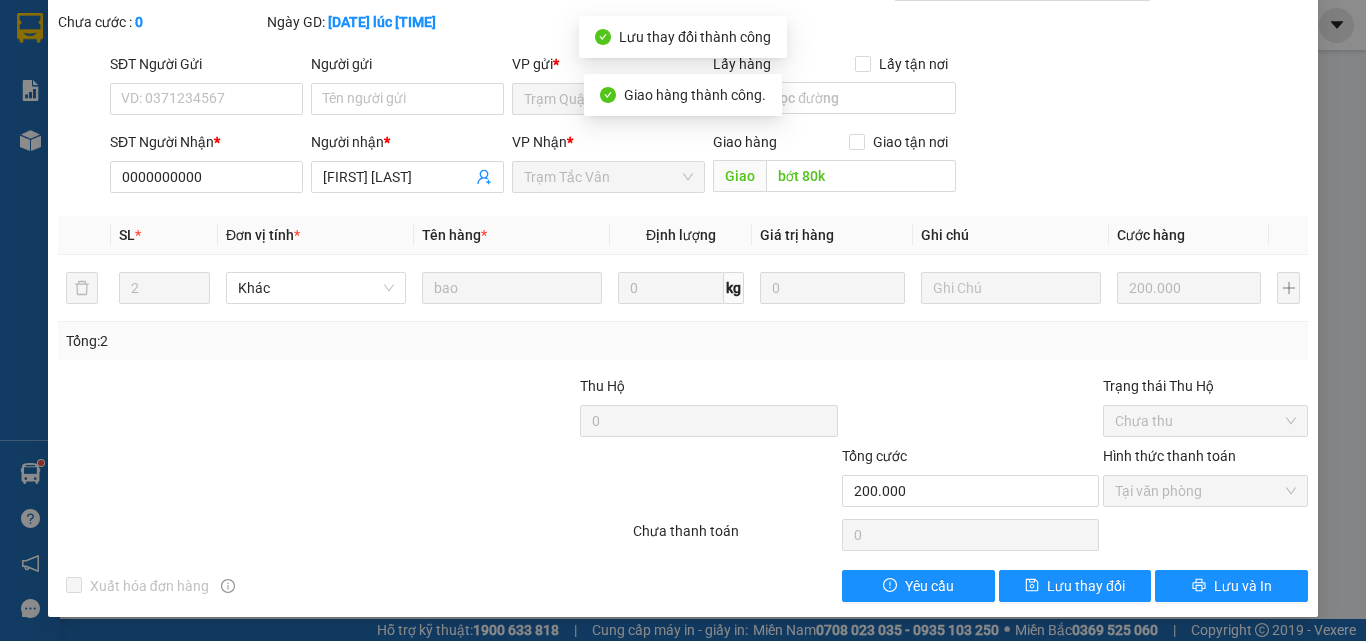 scroll, scrollTop: 0, scrollLeft: 0, axis: both 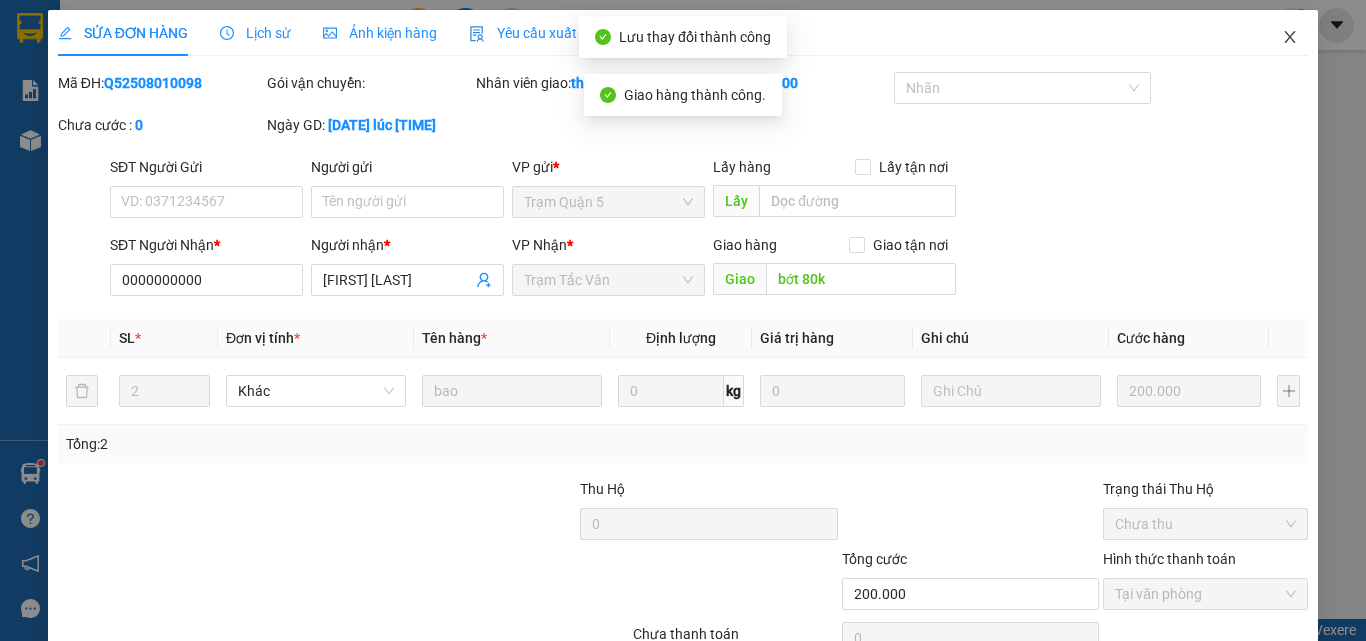 click 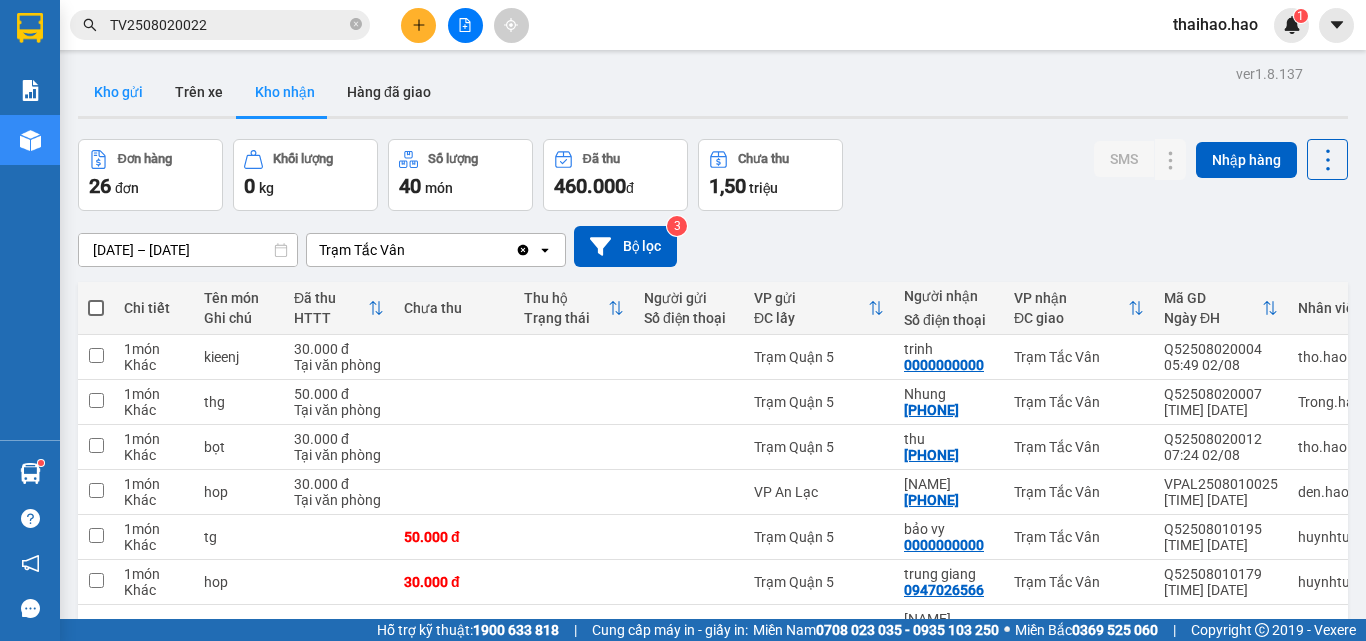 click on "Kho gửi" at bounding box center (118, 92) 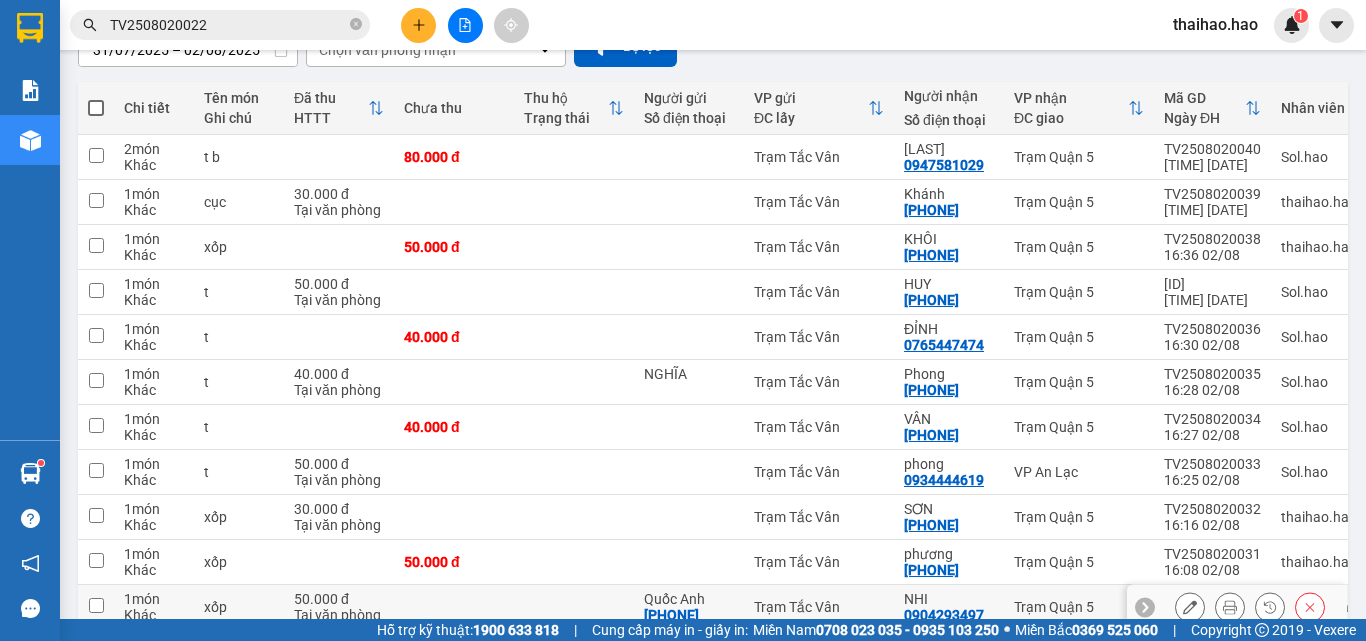 scroll, scrollTop: 71, scrollLeft: 0, axis: vertical 